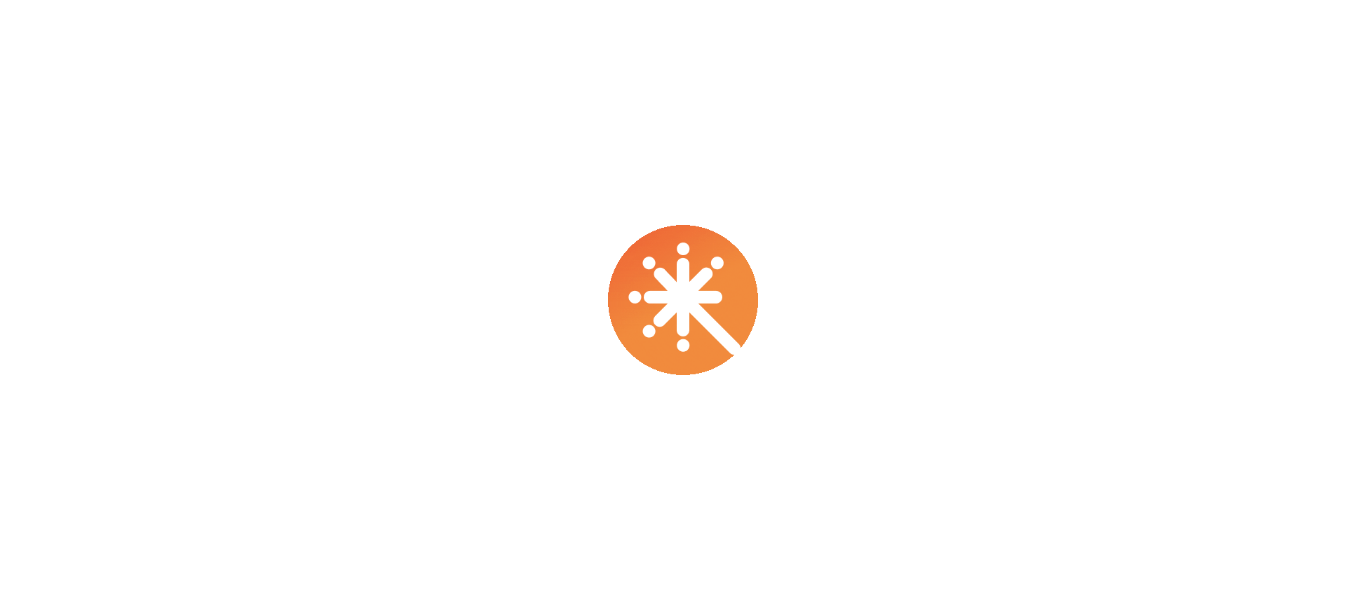 scroll, scrollTop: 0, scrollLeft: 0, axis: both 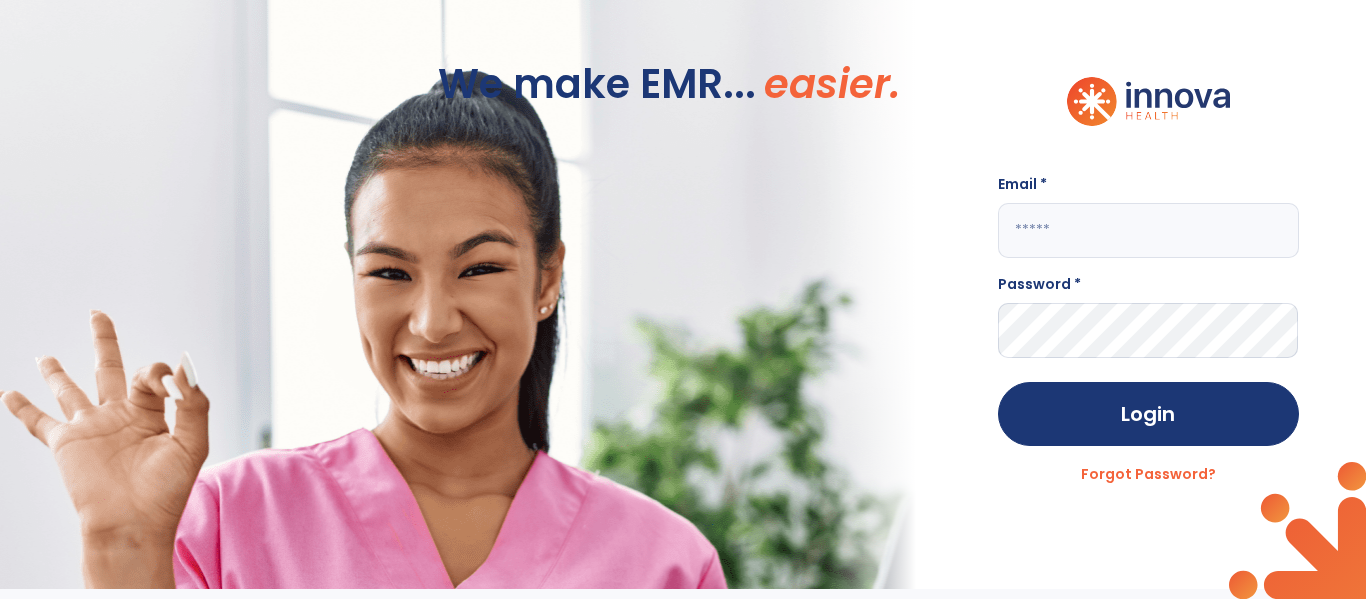 click 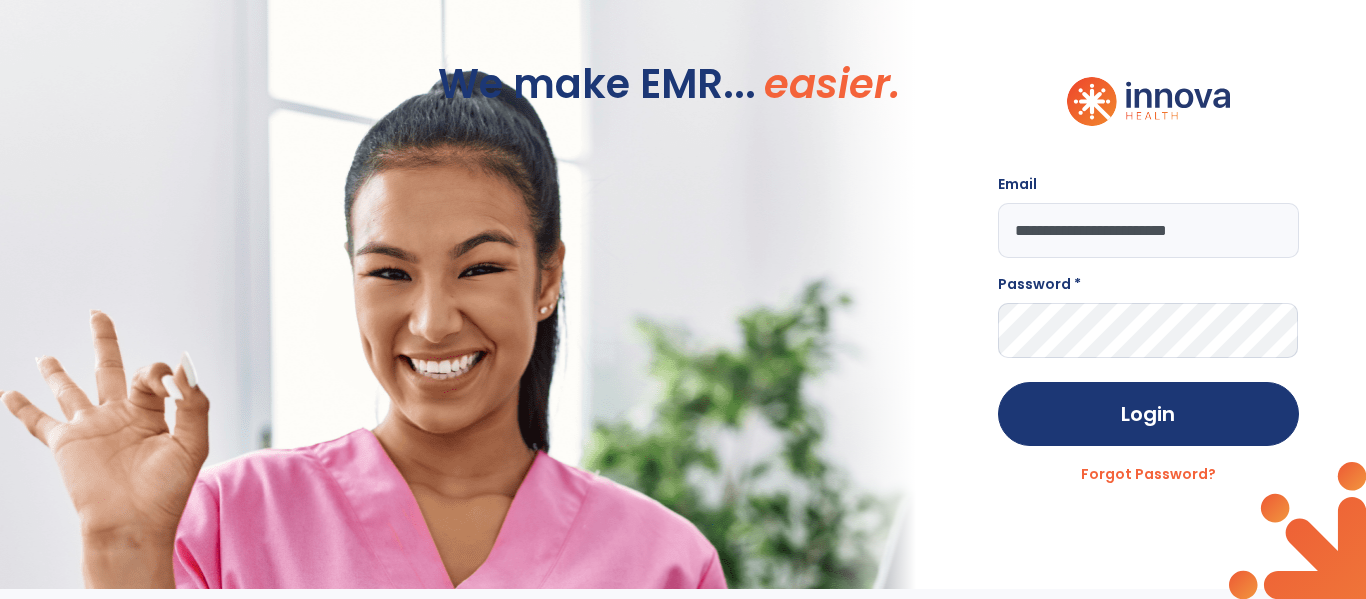 type on "**********" 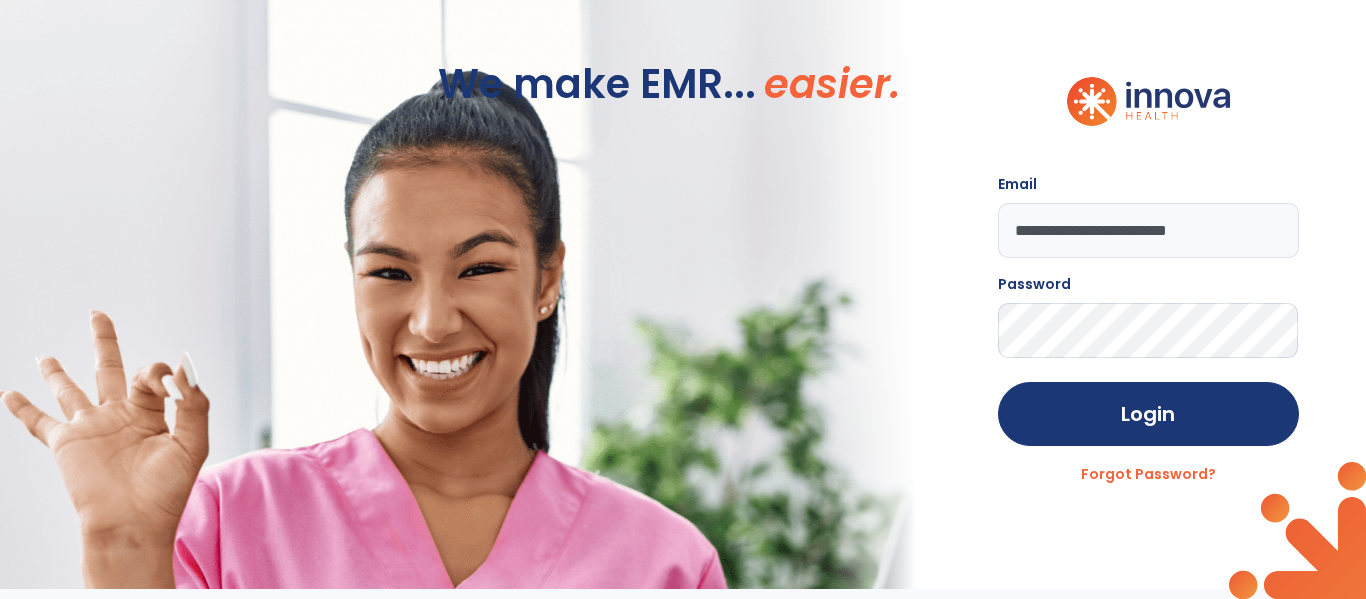 click on "Login" 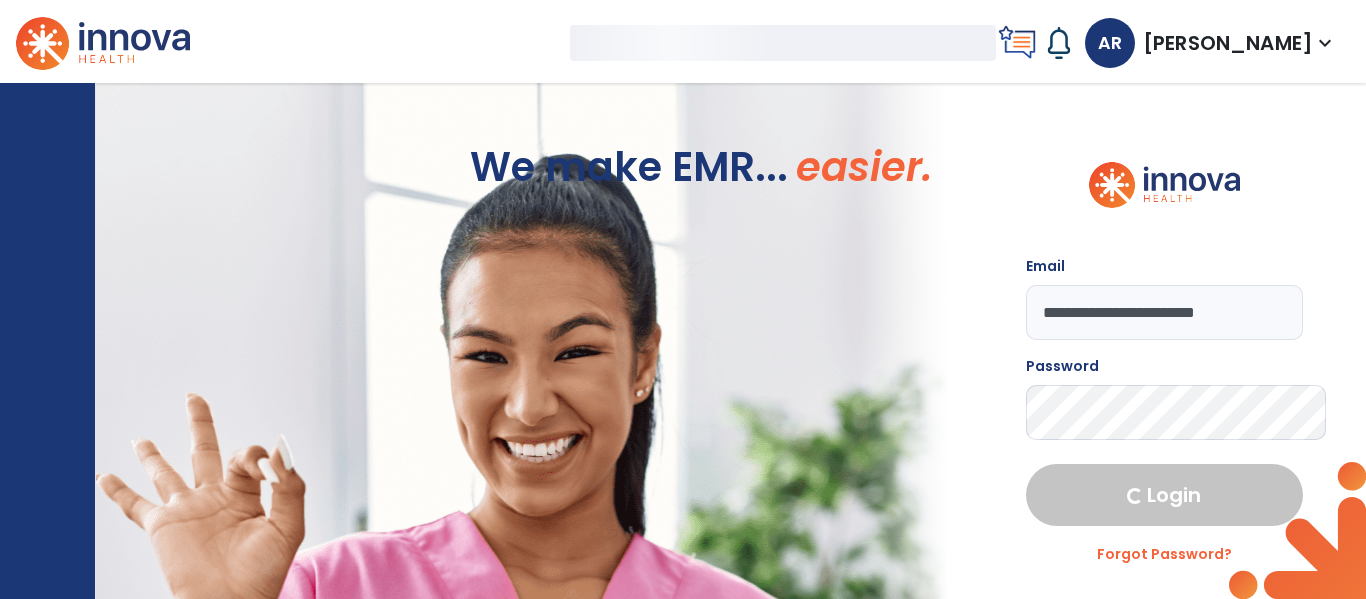 select on "****" 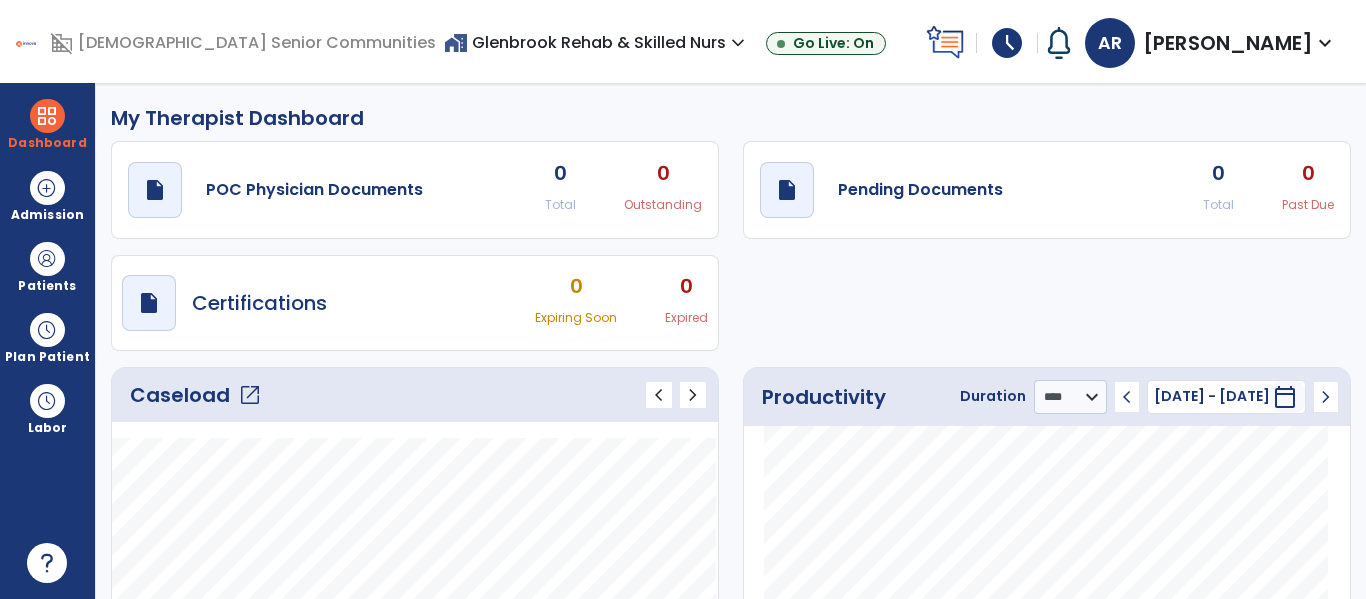 click on "open_in_new" 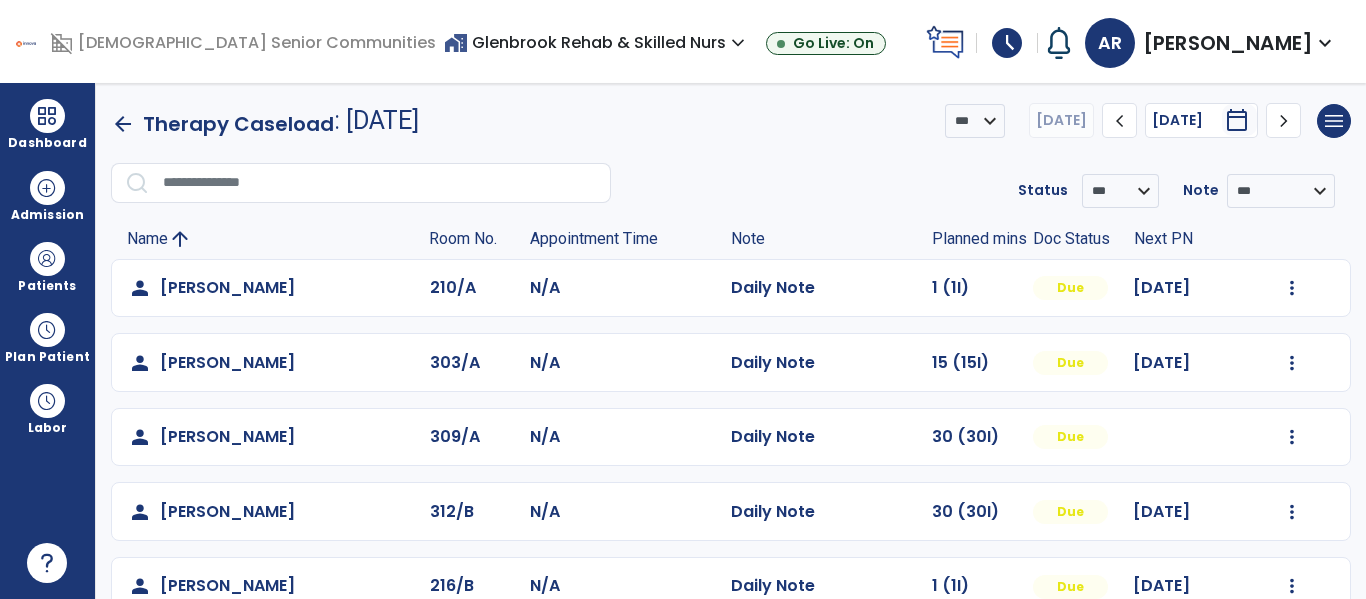 scroll, scrollTop: 264, scrollLeft: 0, axis: vertical 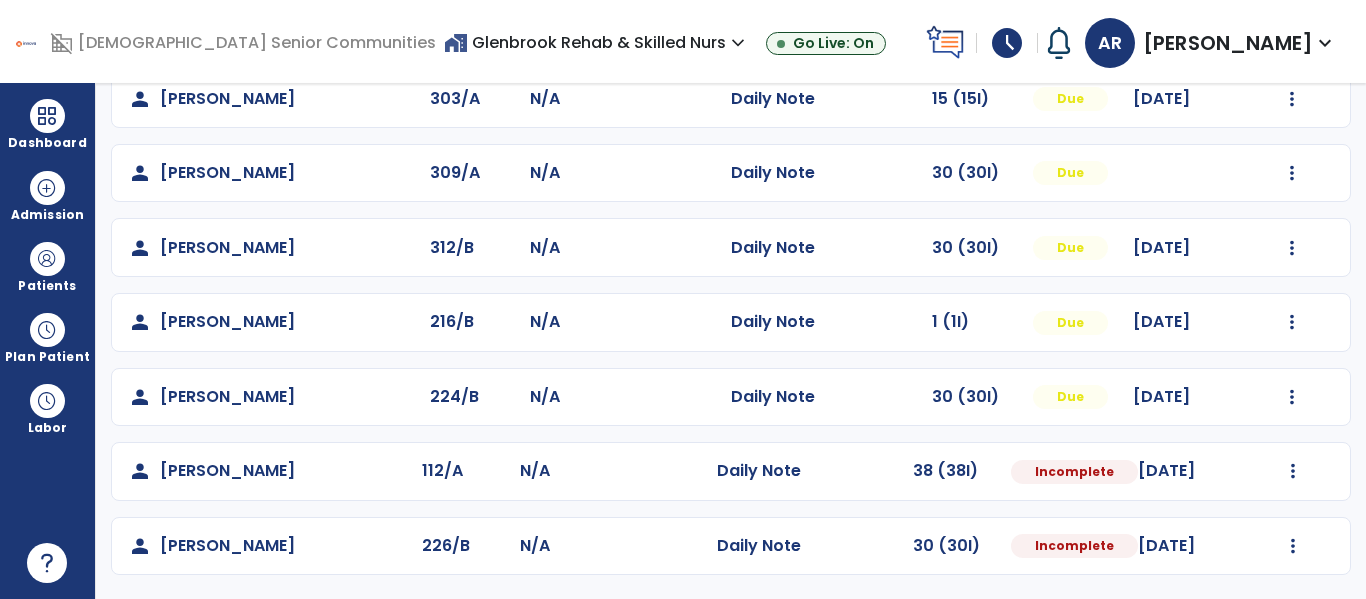 click on "Mark Visit As Complete   Reset Note   Open Document   G + C Mins" 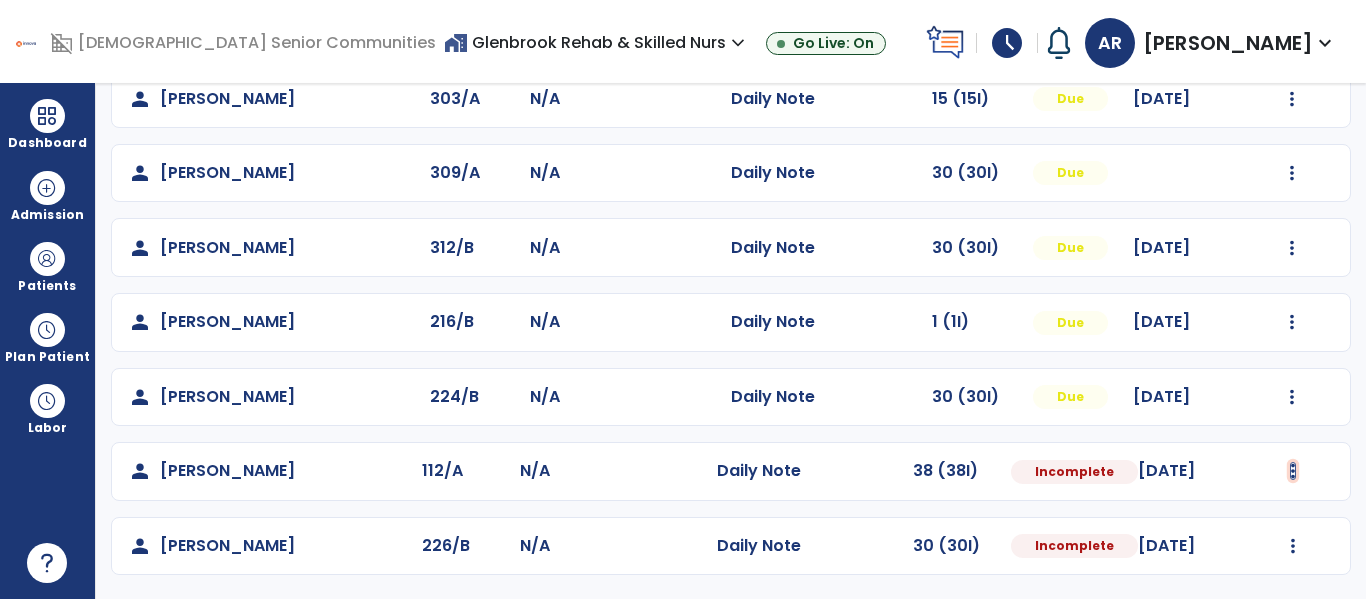click at bounding box center [1292, 24] 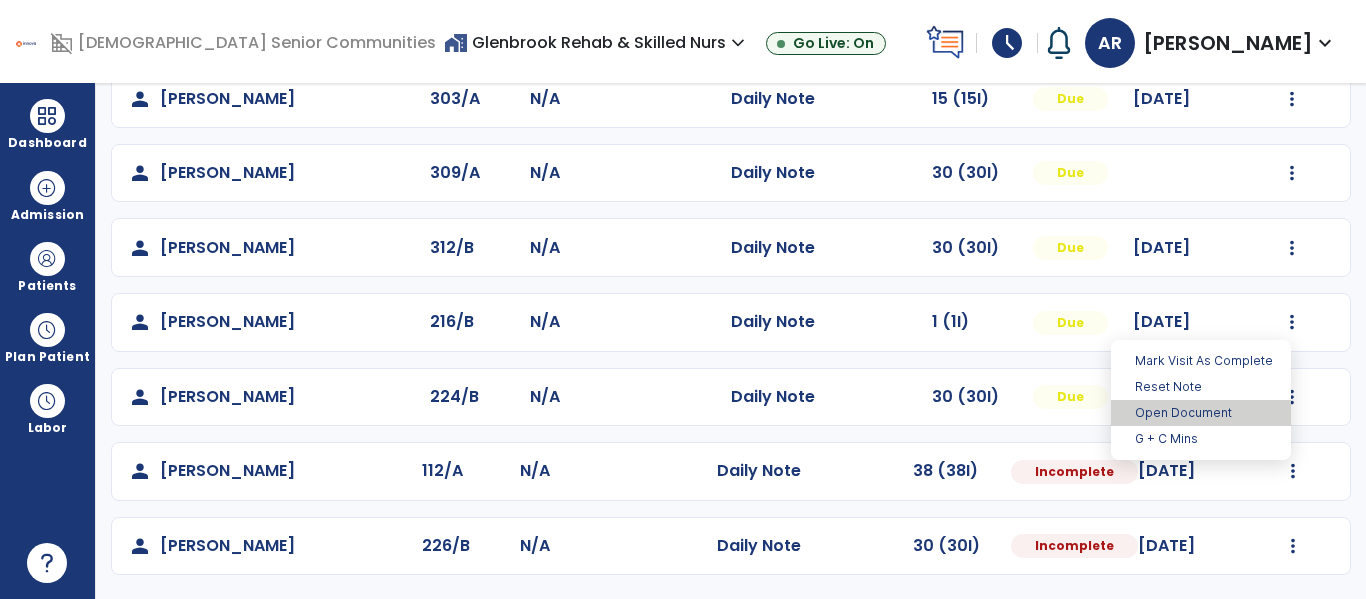 click on "Open Document" at bounding box center (1201, 413) 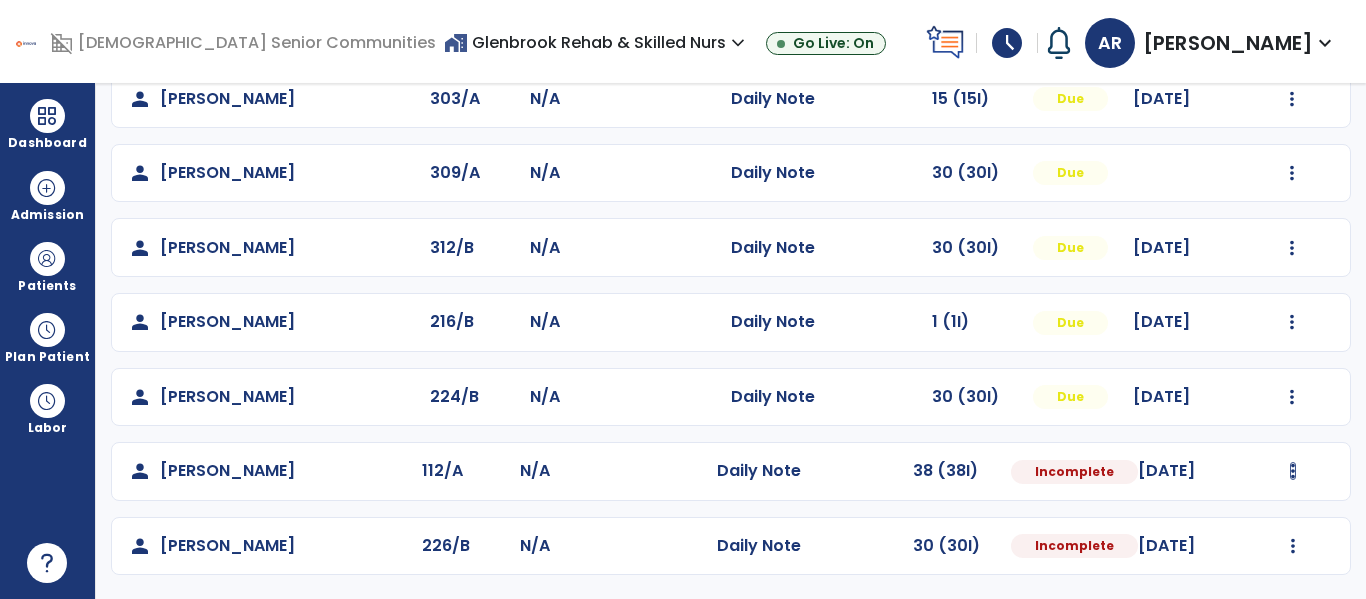 click on "person   [PERSON_NAME]  112/A N/A  Daily Note   38 (38I)  Incomplete [DATE]  Mark Visit As Complete   Reset Note   Open Document   G + C Mins" 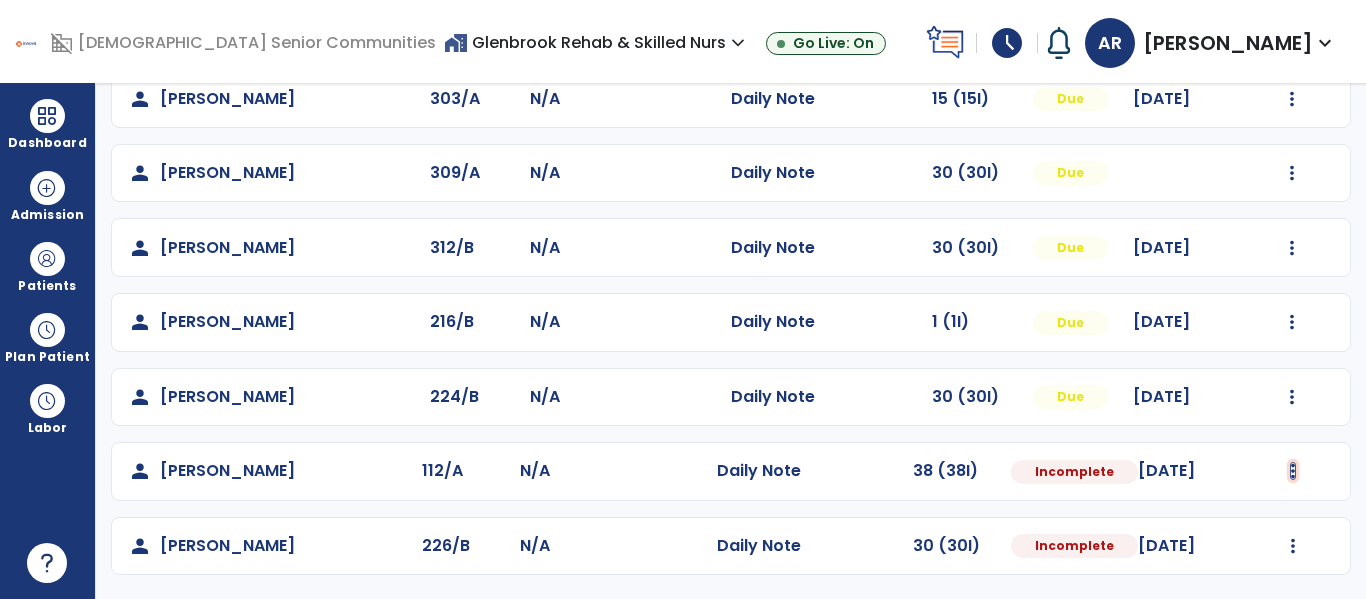 click at bounding box center (1293, 471) 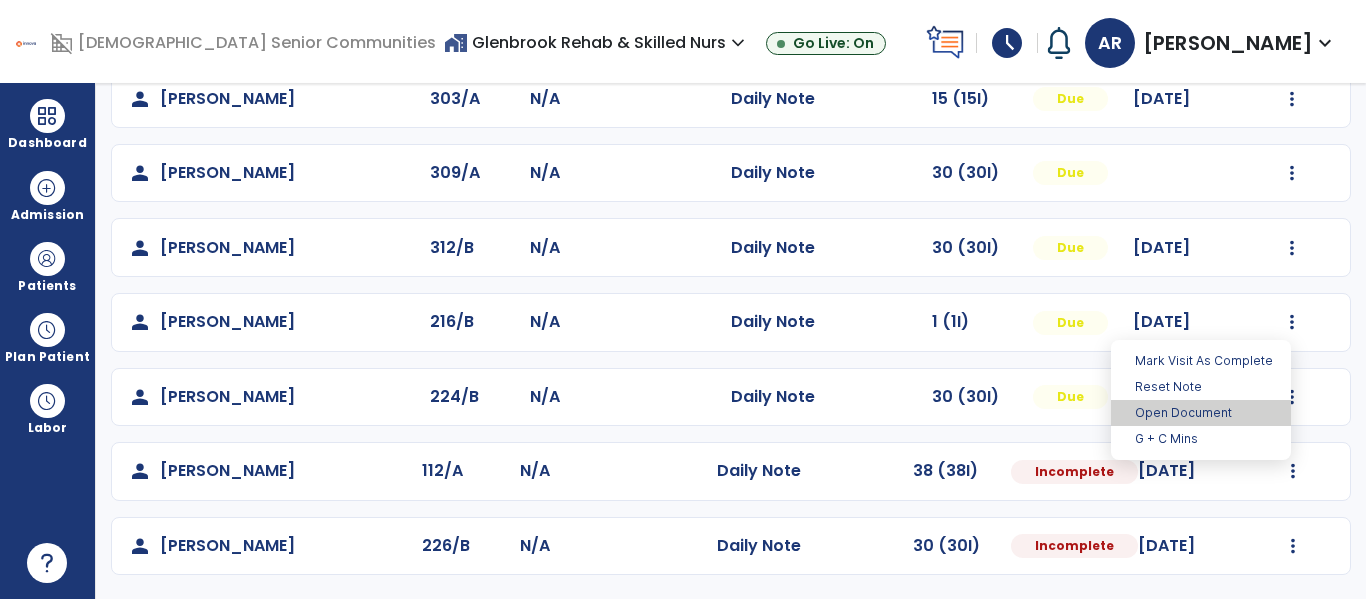 click on "Open Document" at bounding box center [1201, 413] 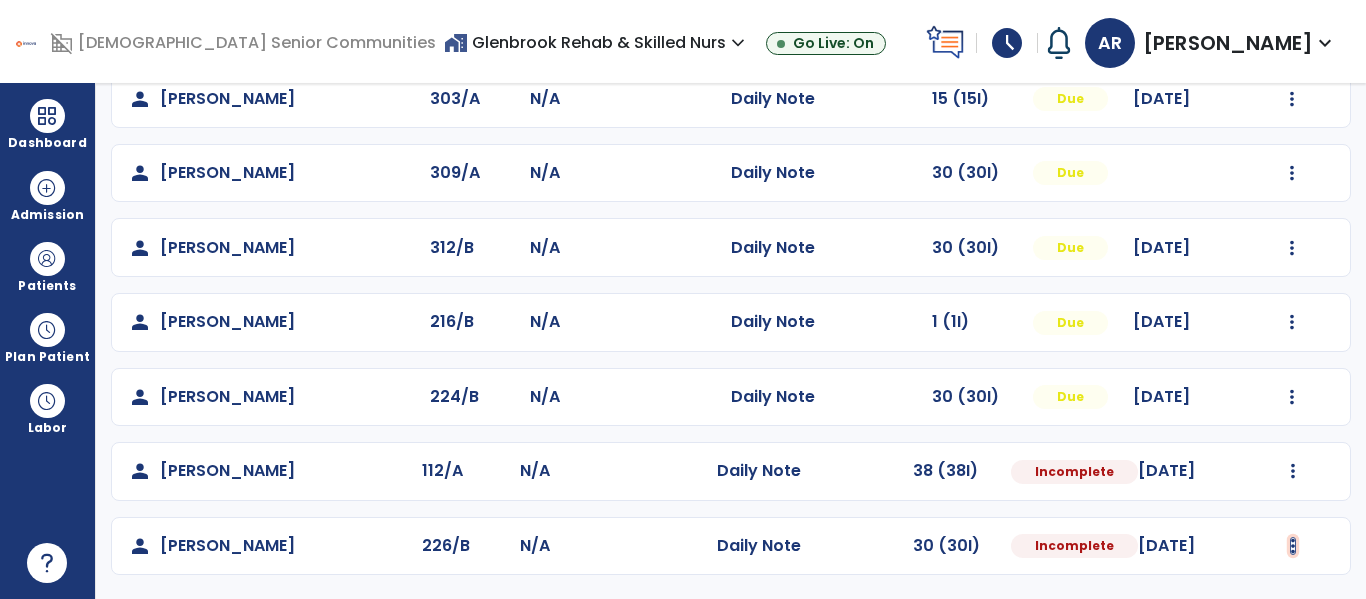 click at bounding box center [1292, 24] 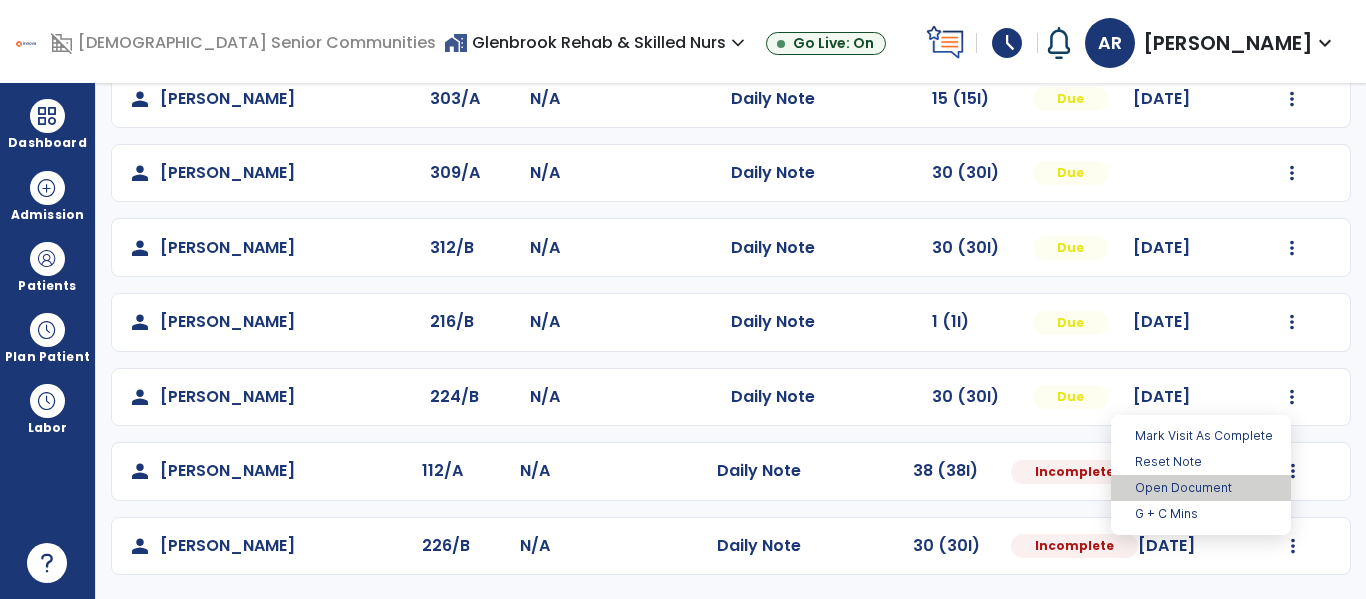 click on "Open Document" at bounding box center (1201, 488) 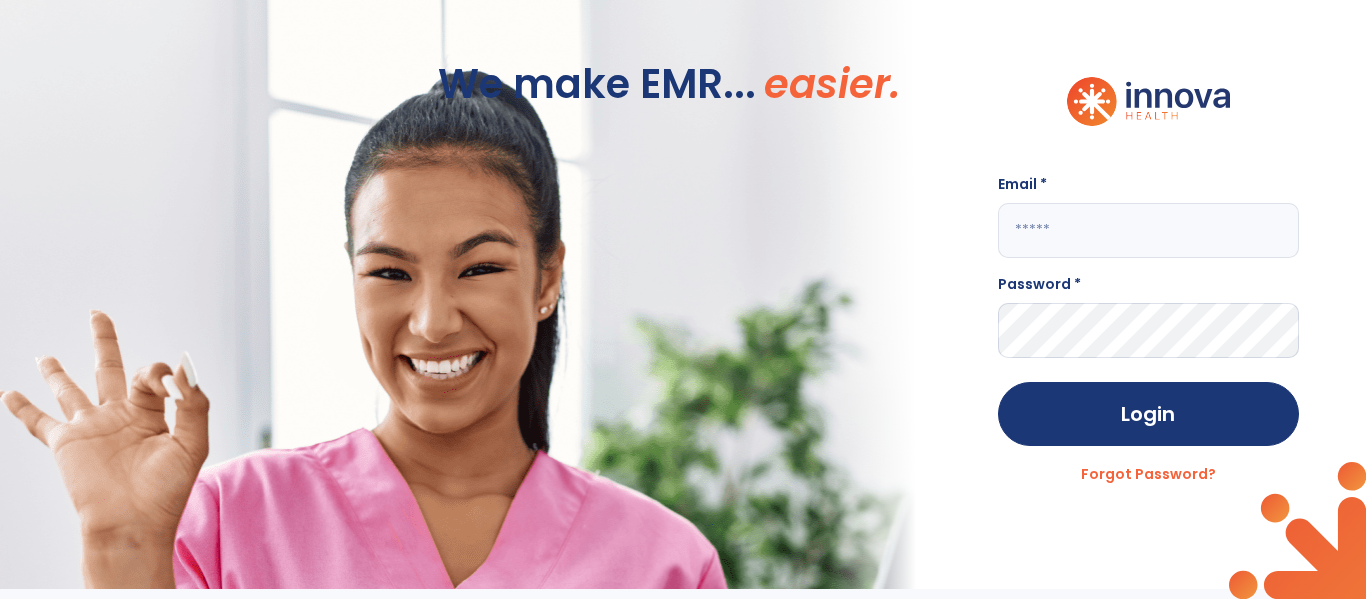 scroll, scrollTop: 0, scrollLeft: 0, axis: both 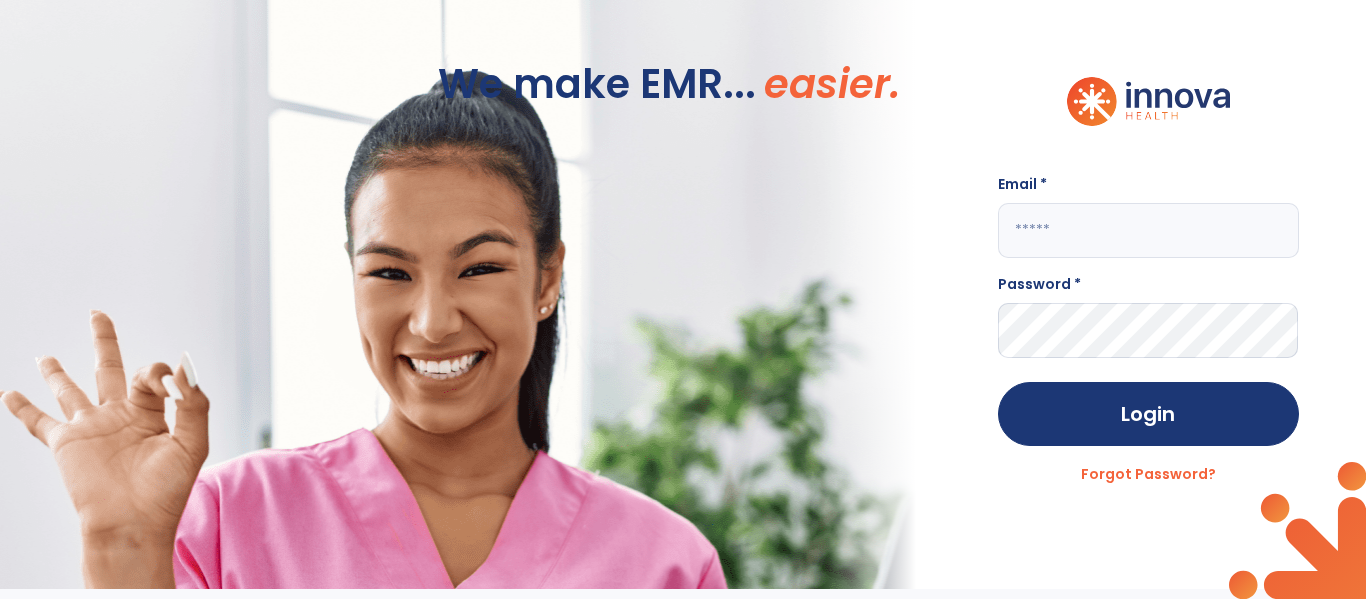 click on "Email * Password * Login Forgot Password?" 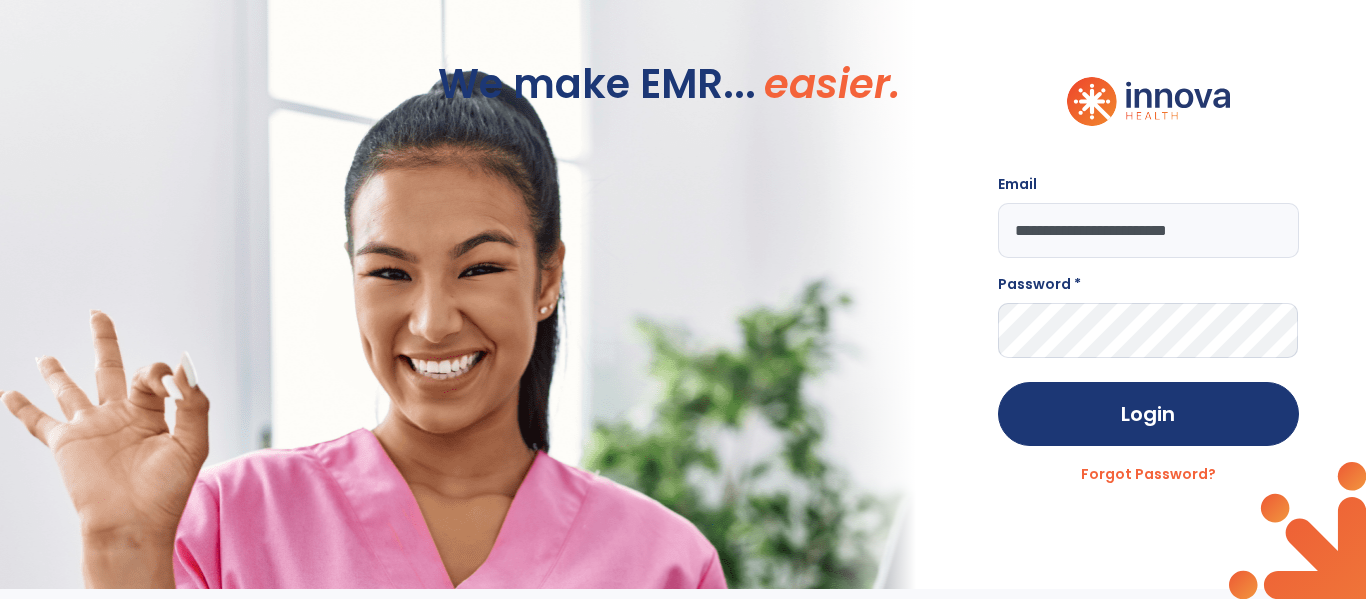 type on "**********" 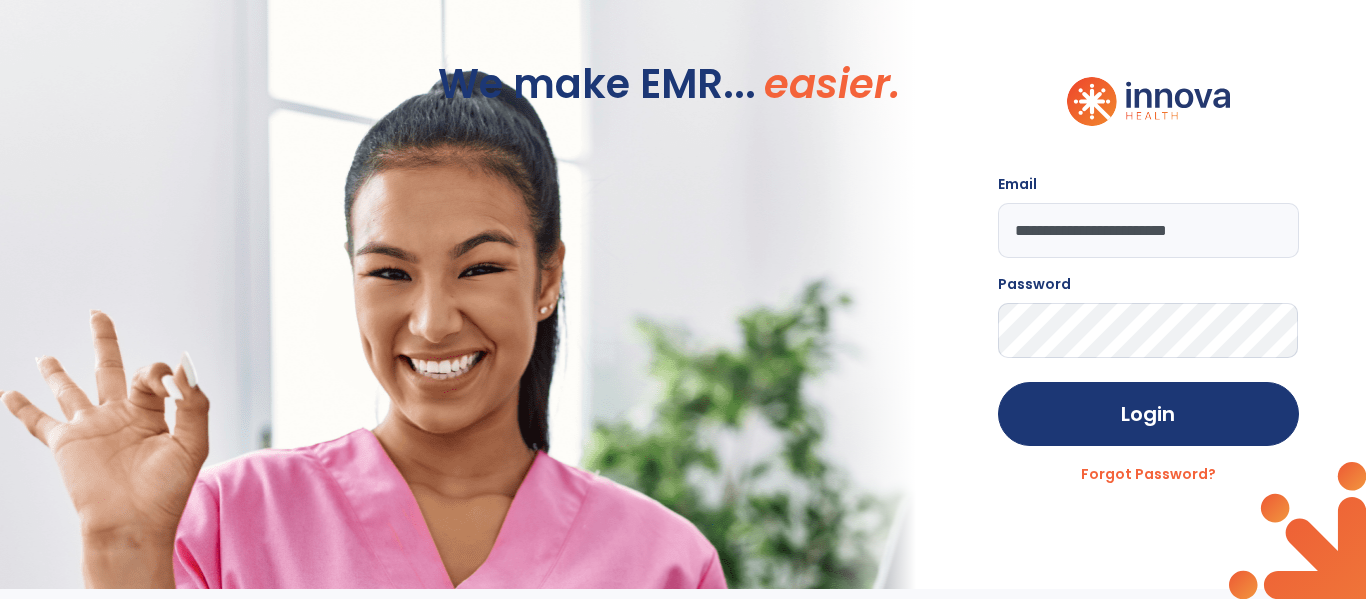 click on "Login" 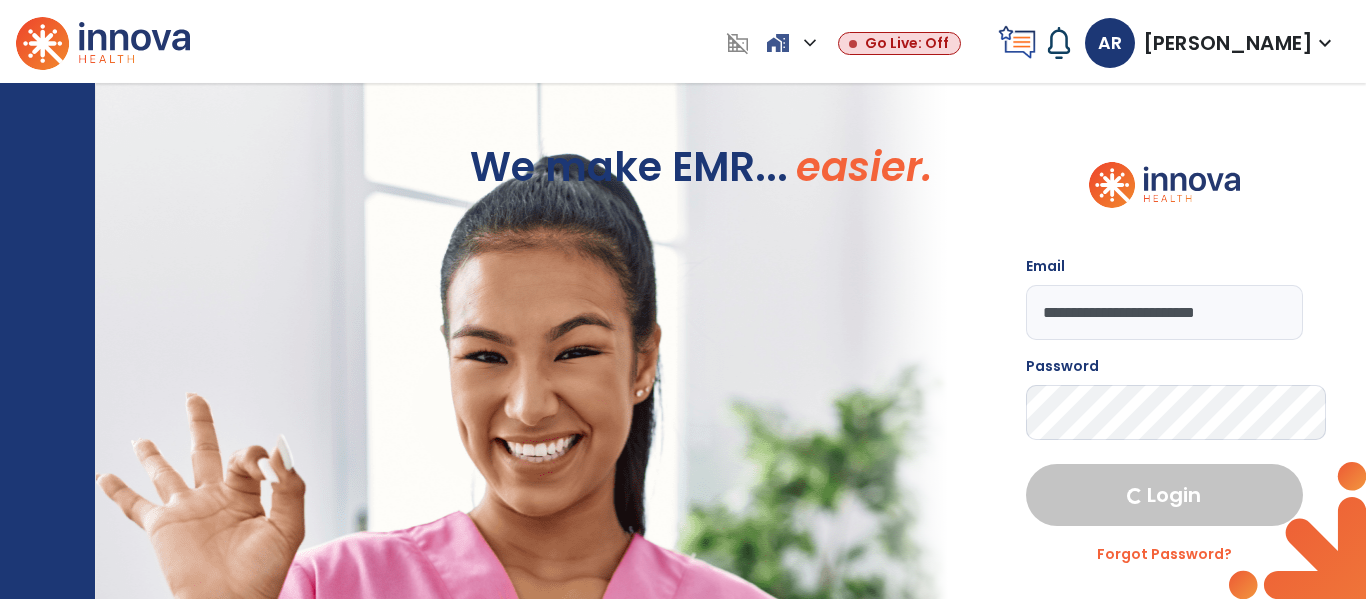 select on "****" 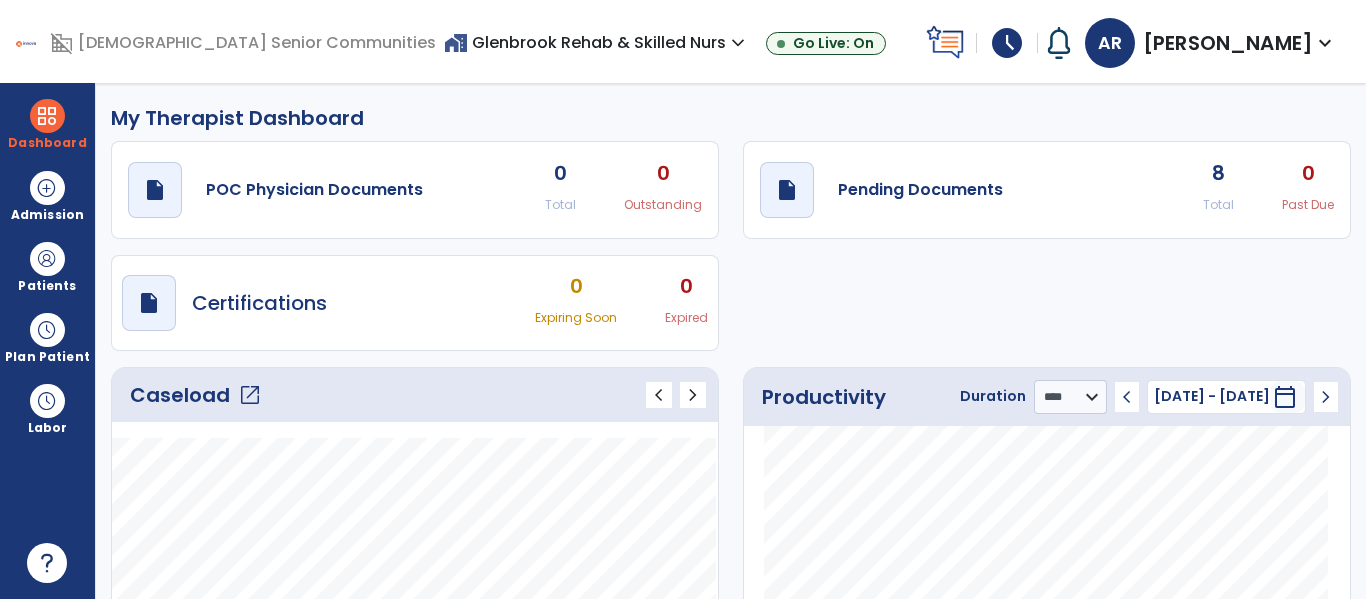 click on "Caseload   open_in_new" 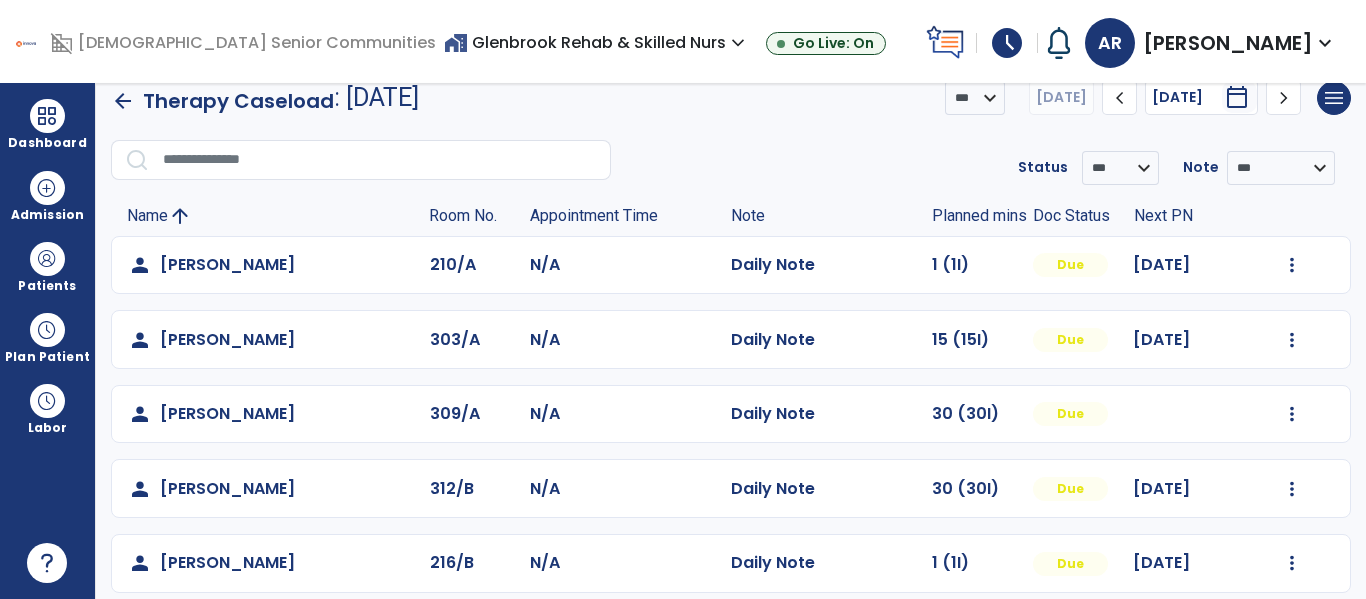 scroll, scrollTop: 264, scrollLeft: 0, axis: vertical 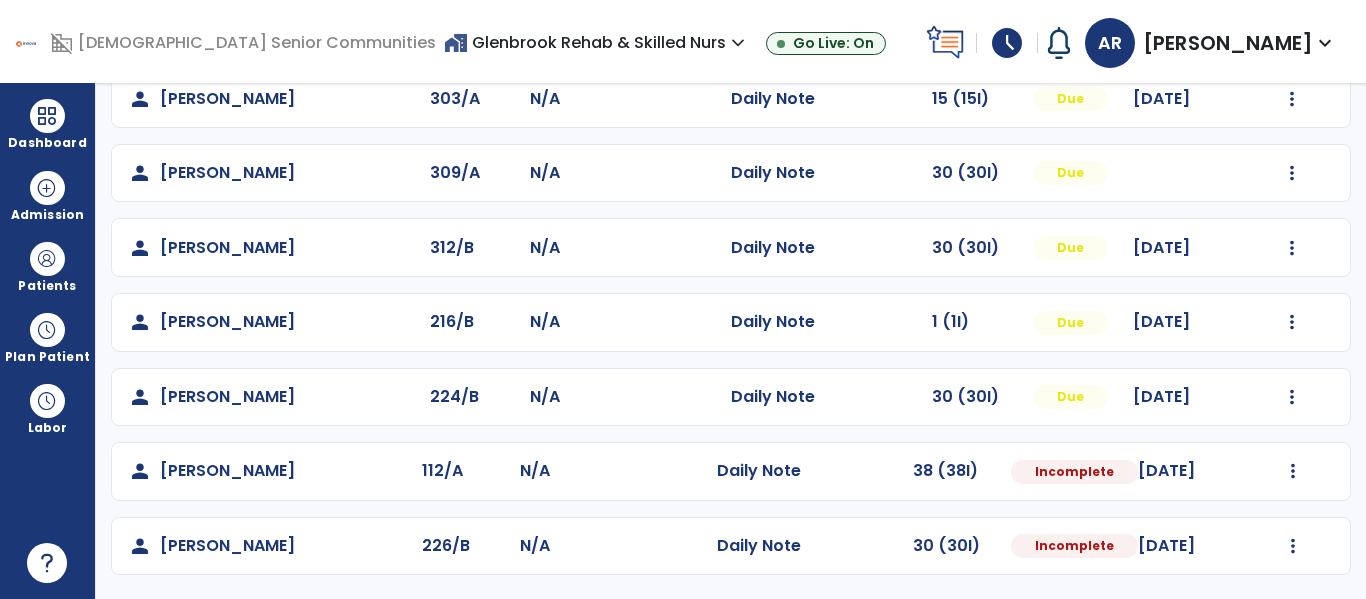 click on "Mark Visit As Complete   Reset Note   Open Document   G + C Mins" 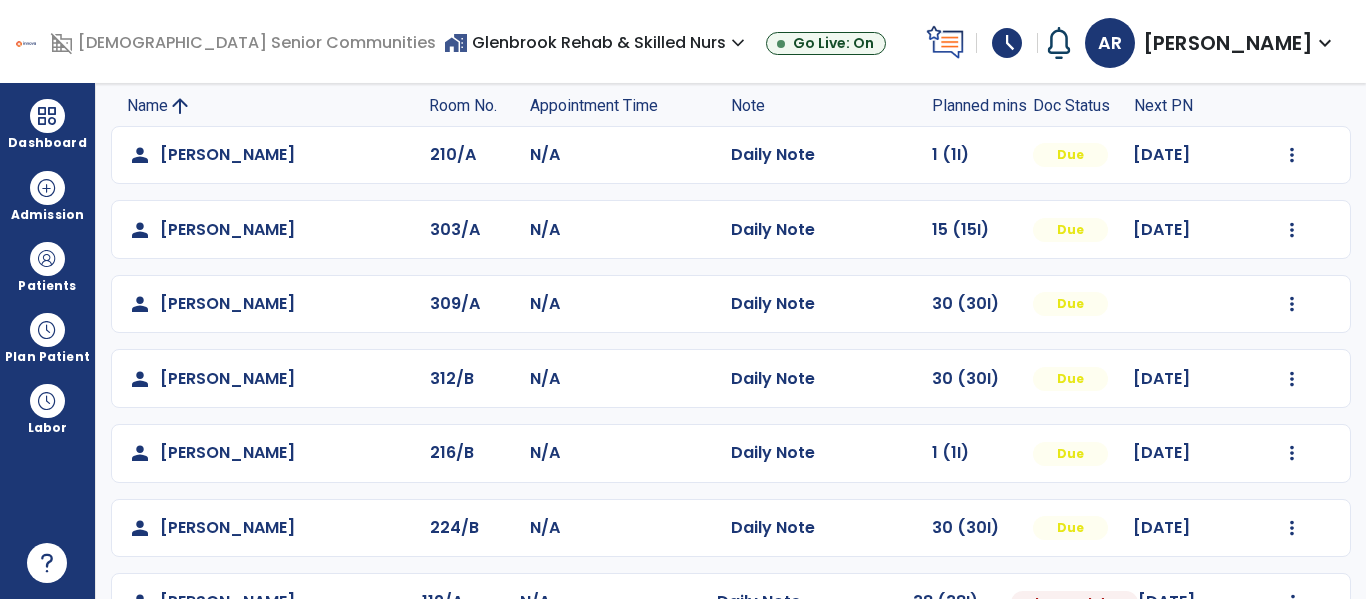 scroll, scrollTop: 130, scrollLeft: 0, axis: vertical 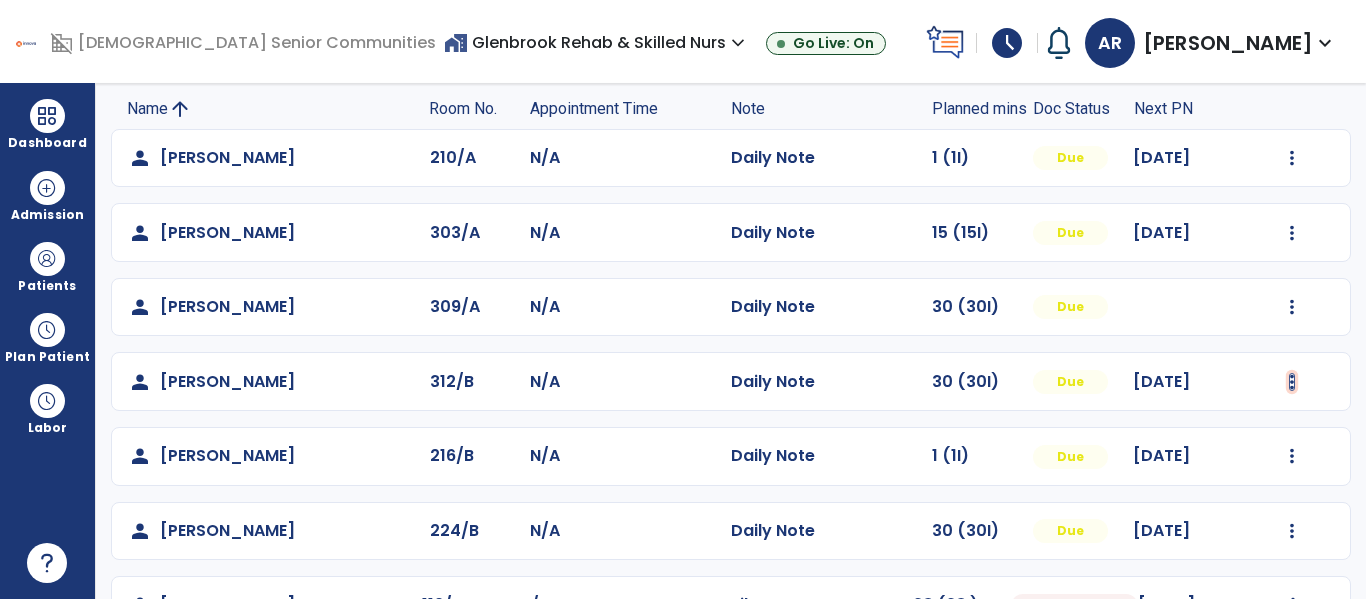 click at bounding box center (1292, 158) 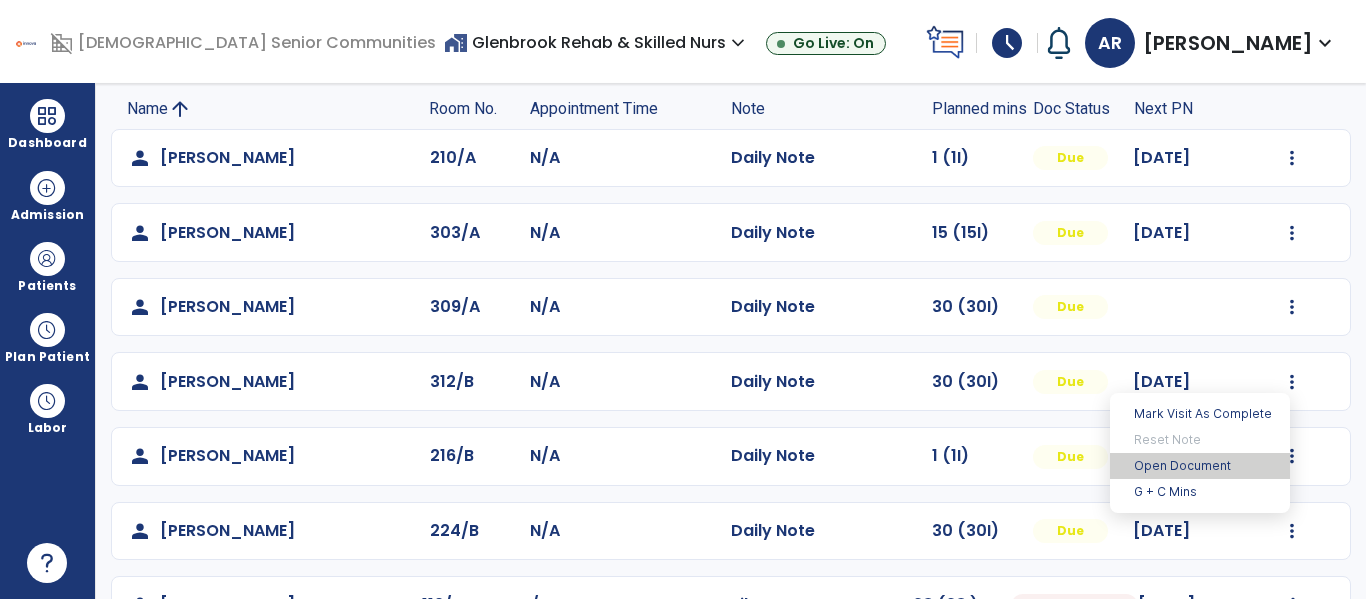 click on "Open Document" at bounding box center (1200, 466) 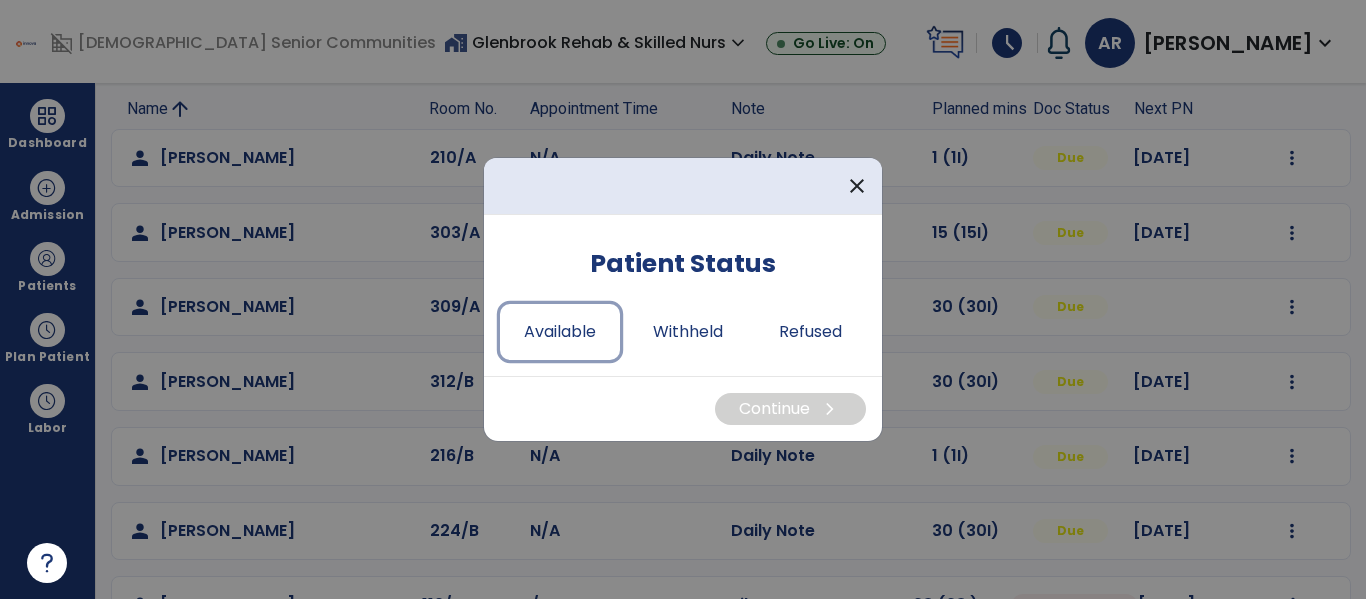 click on "Available" at bounding box center (560, 332) 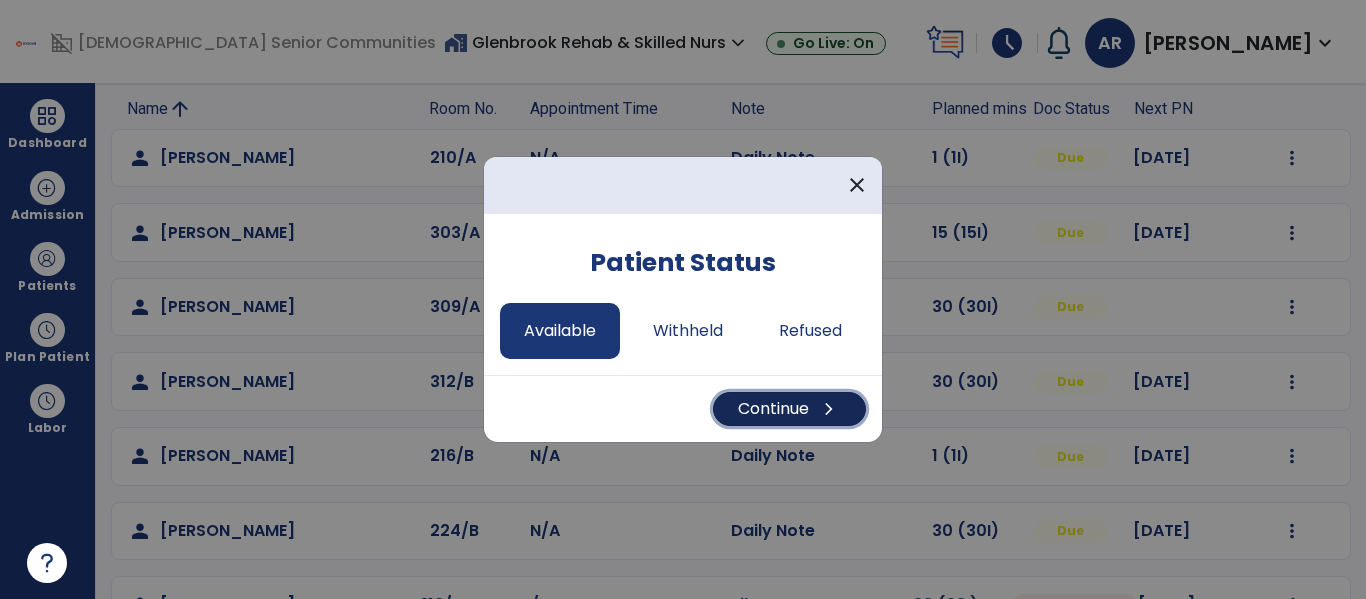click on "Continue   chevron_right" at bounding box center [789, 409] 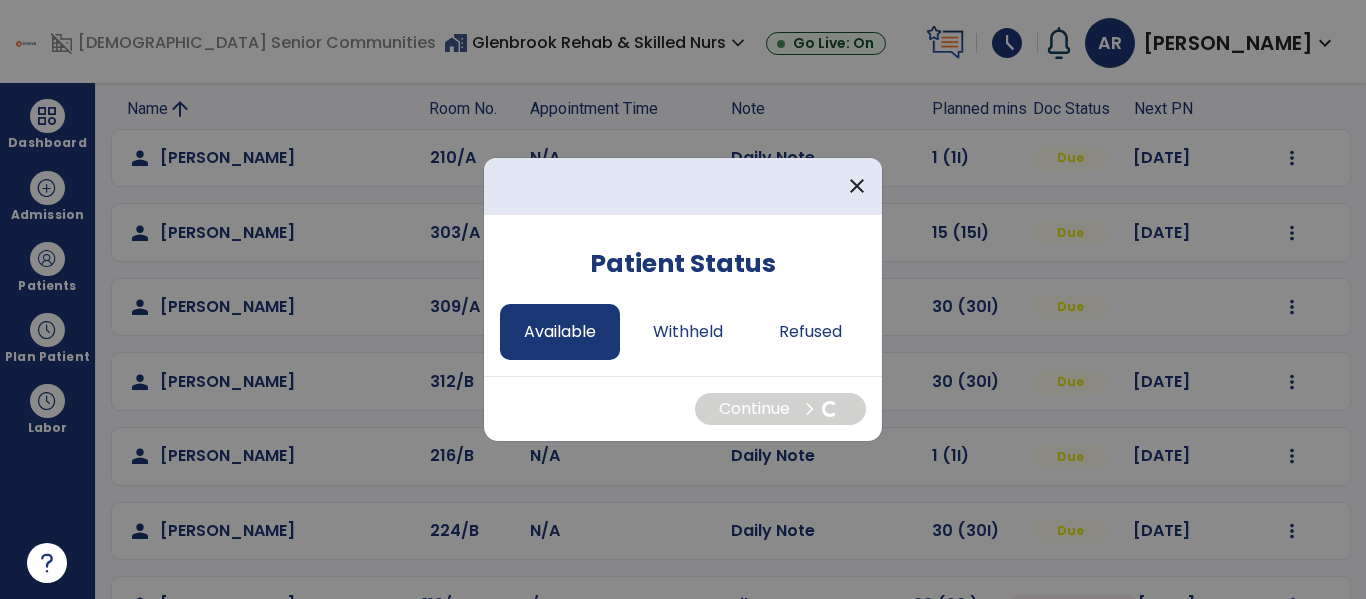 select on "*" 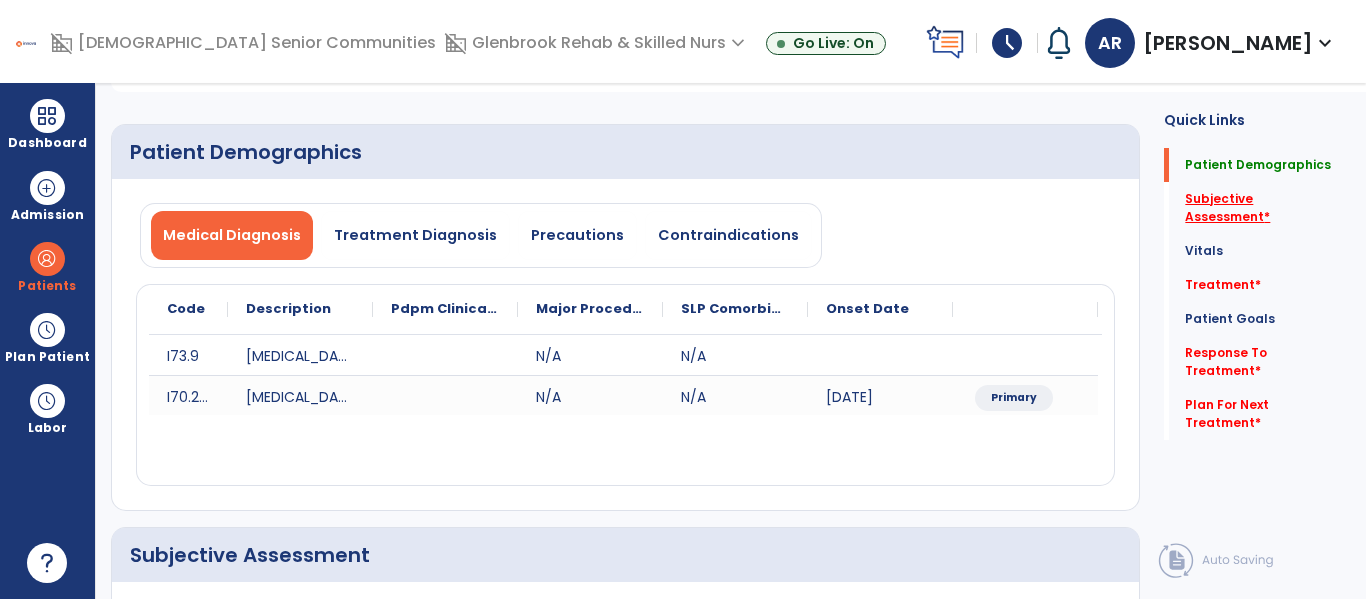 click on "Subjective Assessment   *" 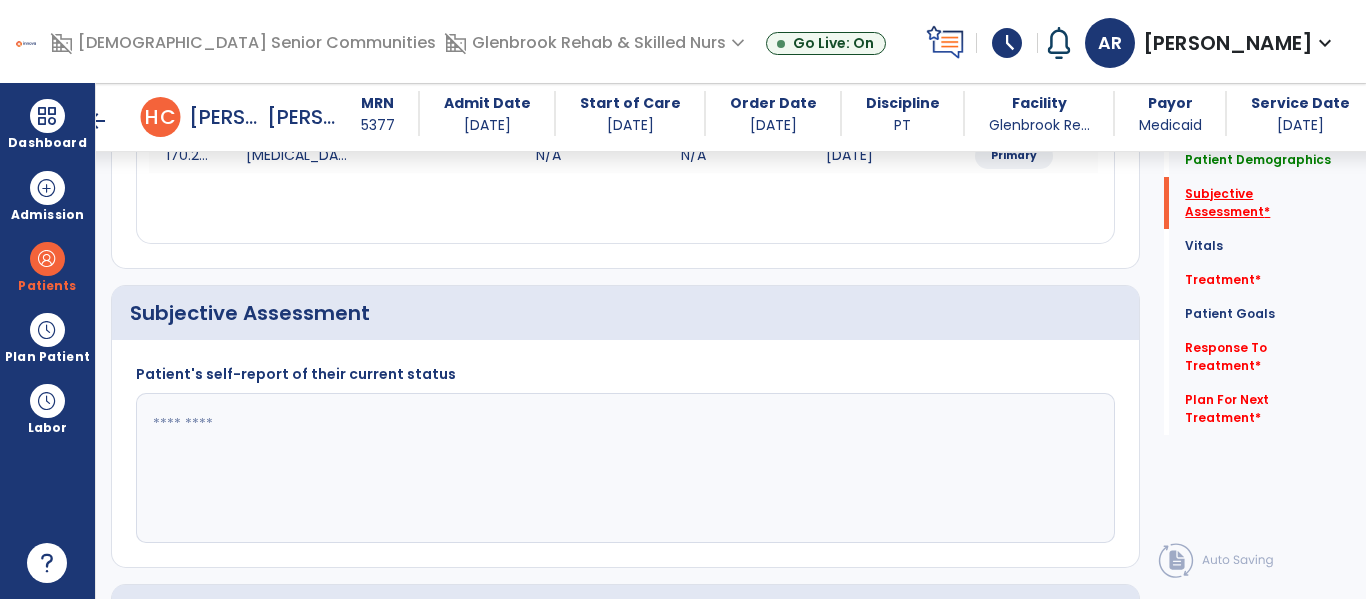 scroll, scrollTop: 457, scrollLeft: 0, axis: vertical 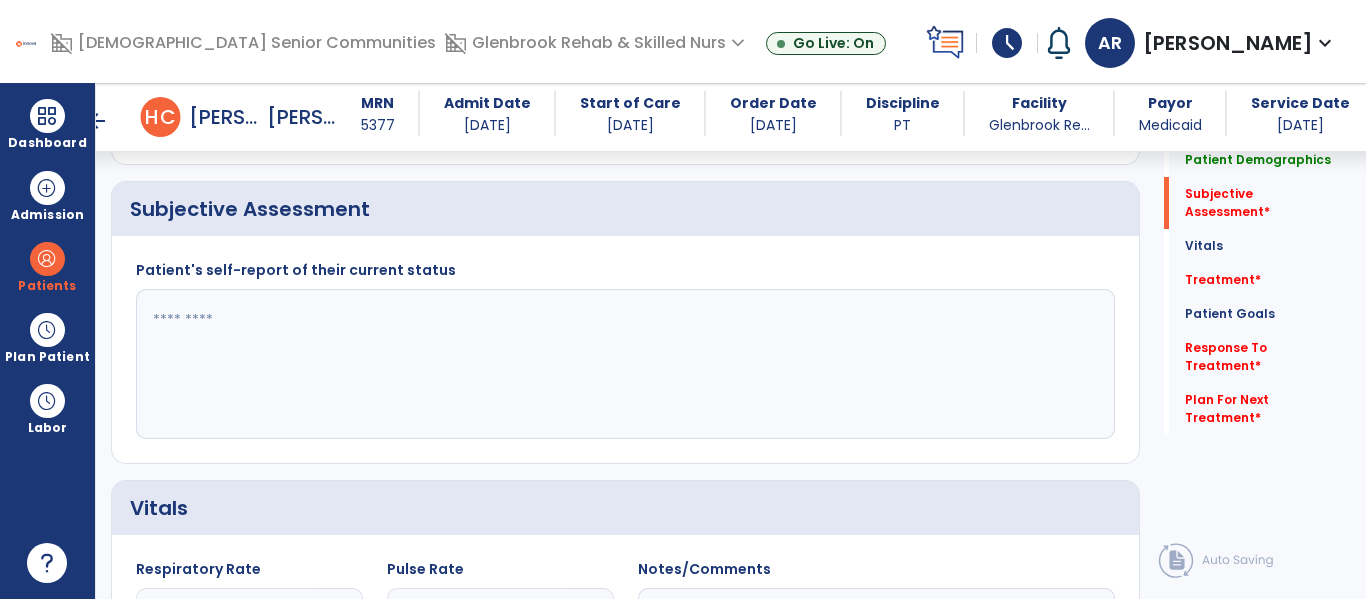 click 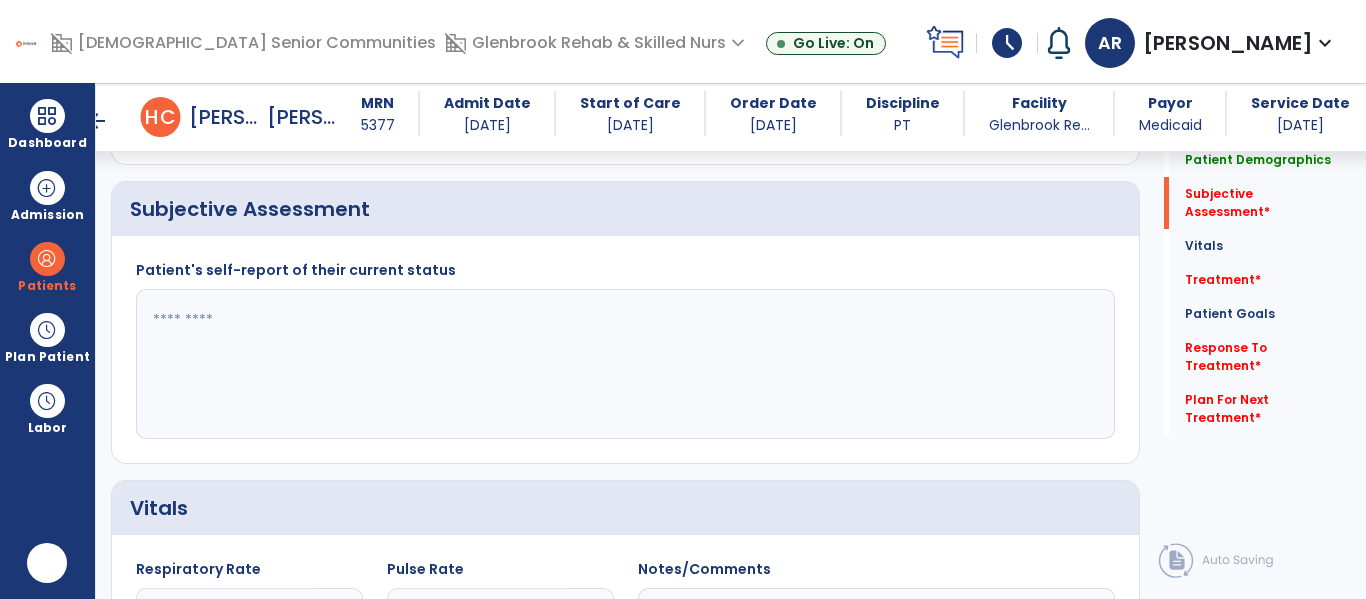scroll, scrollTop: 0, scrollLeft: 0, axis: both 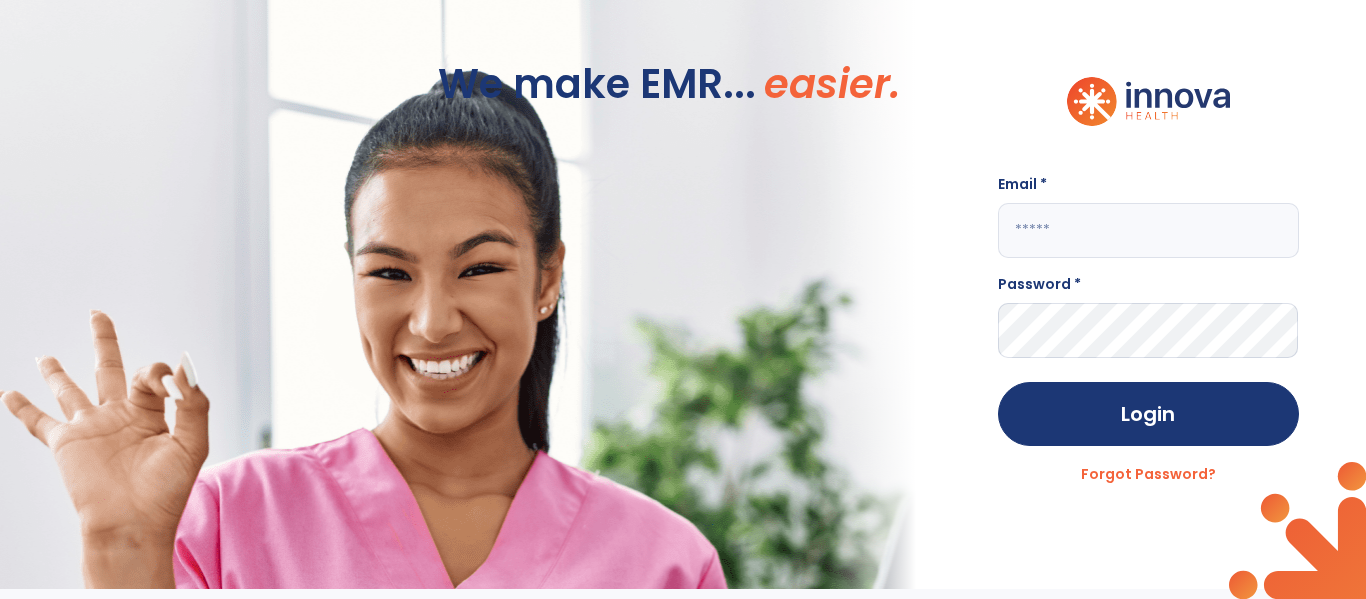 click 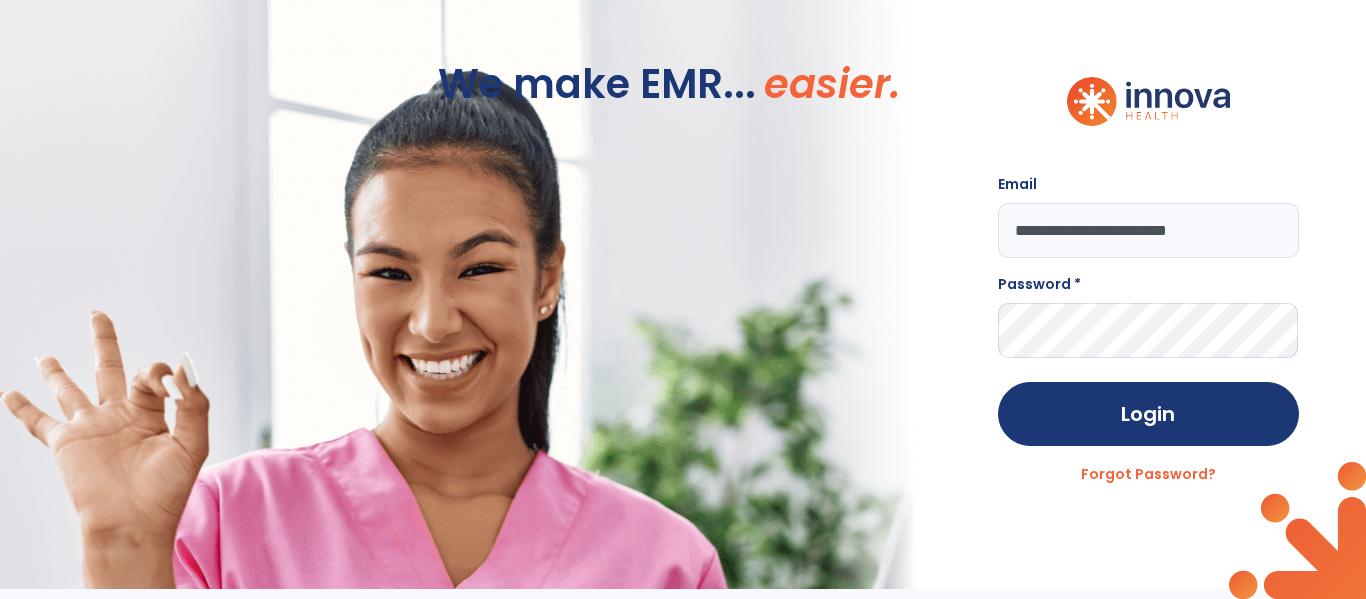 type on "**********" 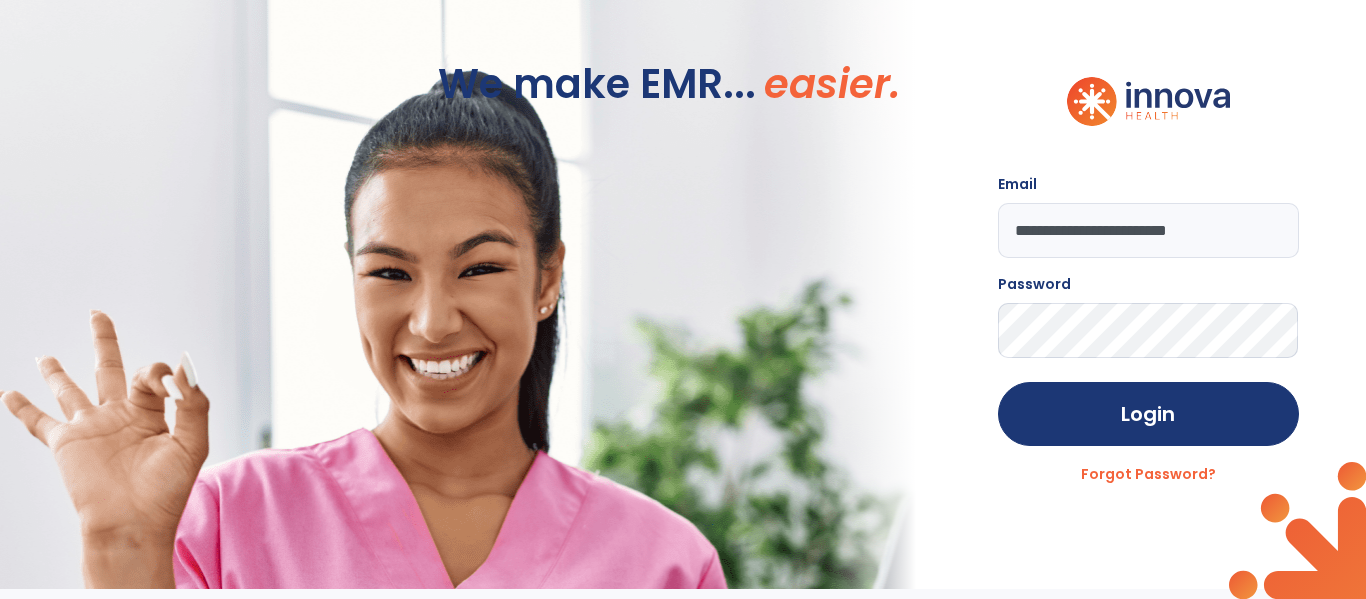 click on "Login" 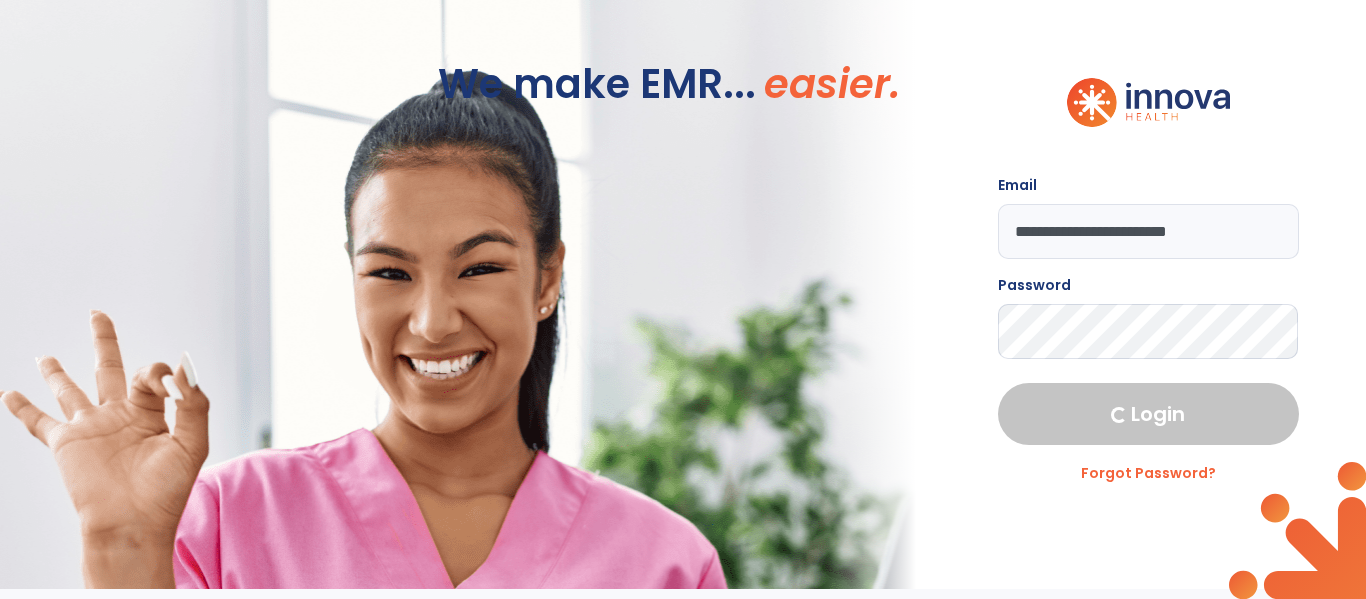 select on "****" 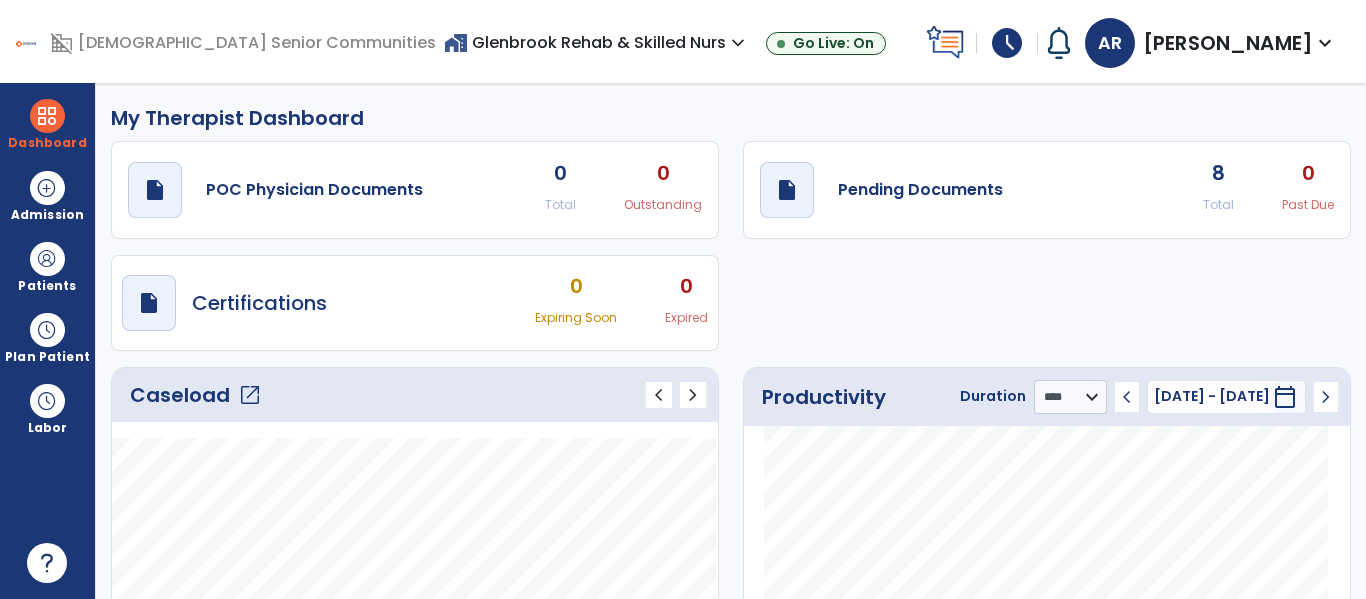click on "open_in_new" 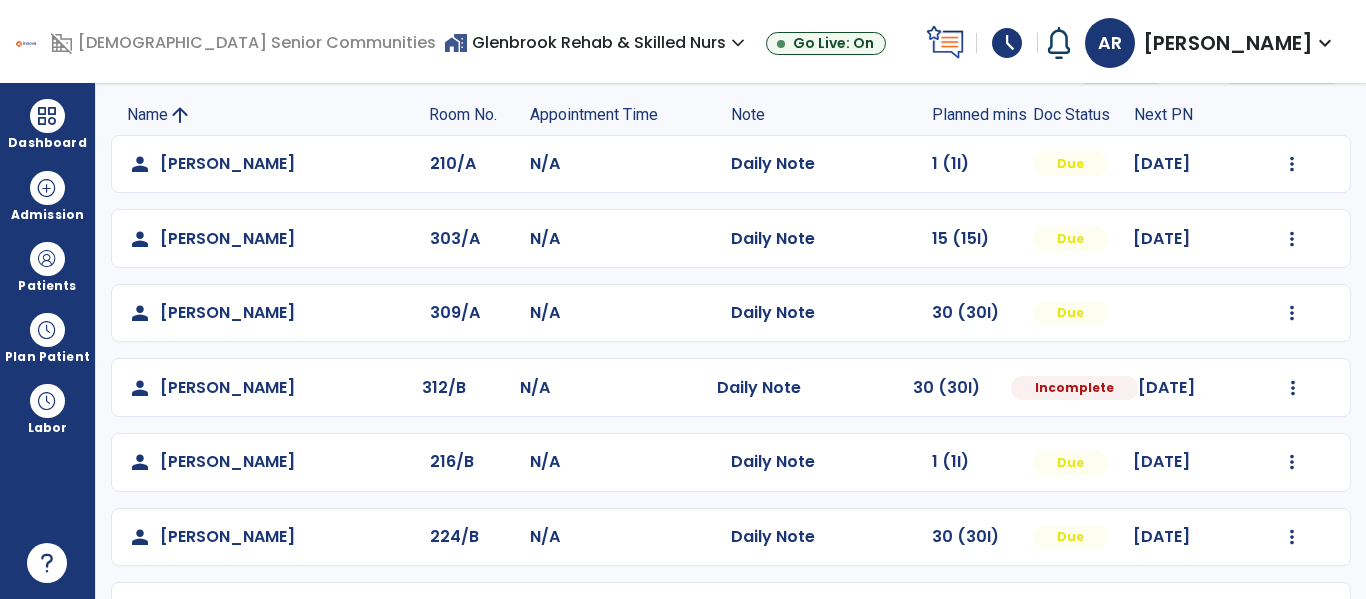 scroll, scrollTop: 123, scrollLeft: 0, axis: vertical 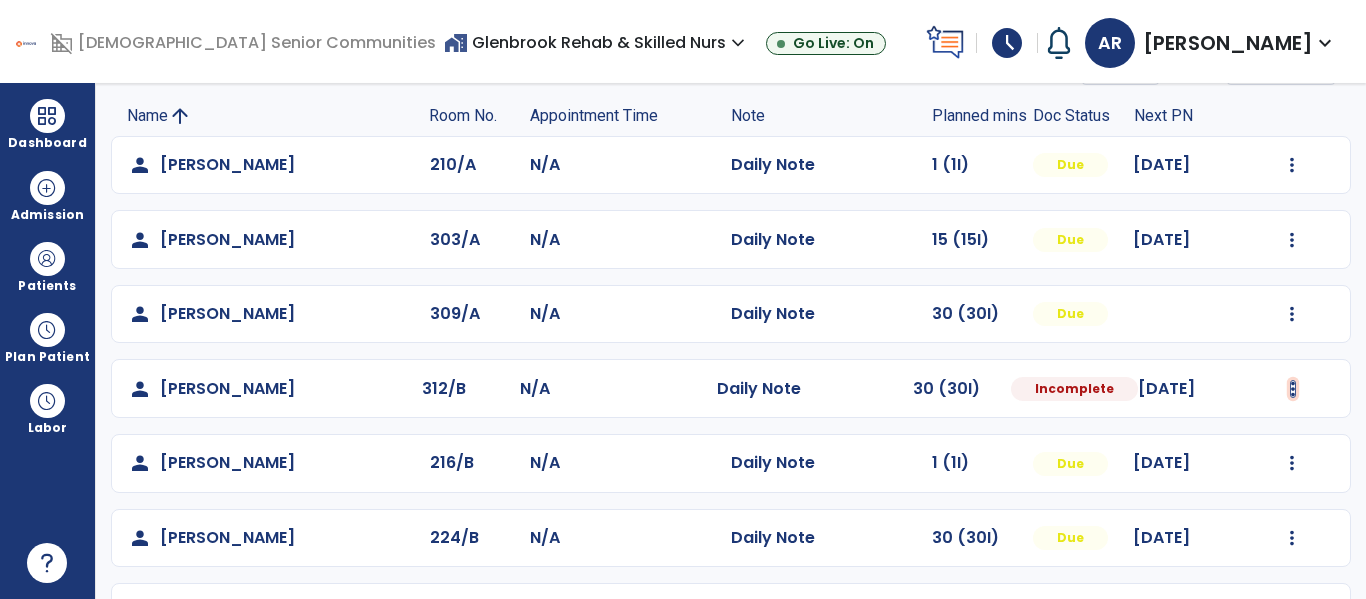 click at bounding box center (1292, 165) 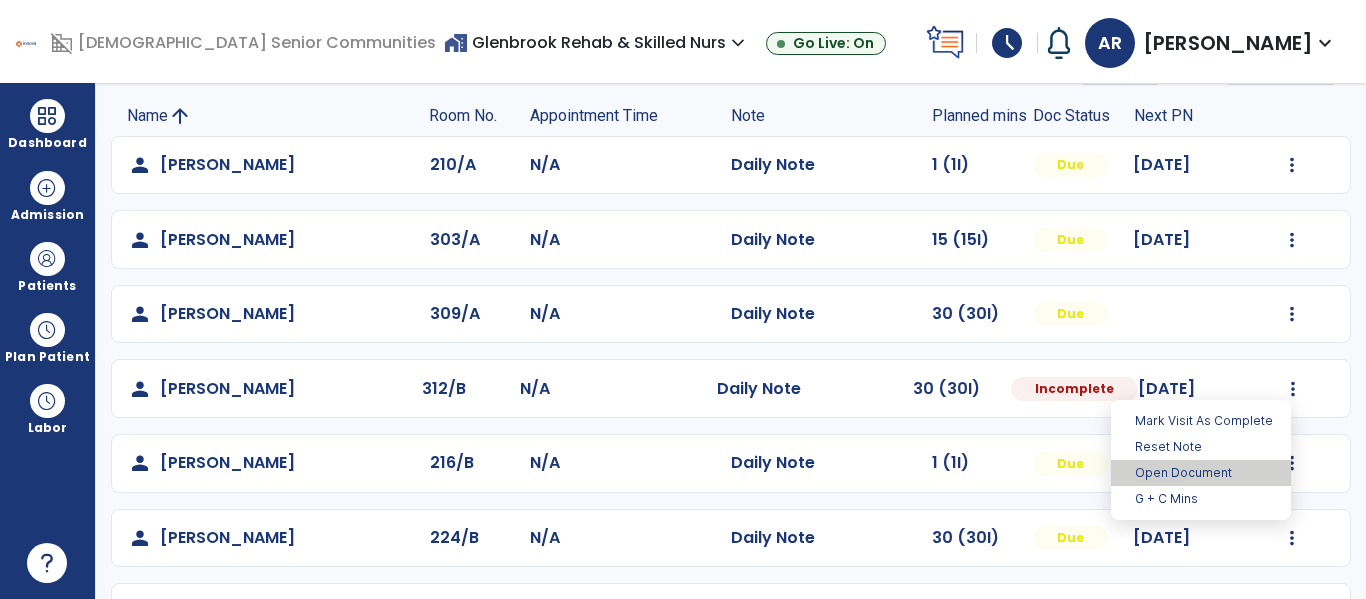 click on "Open Document" at bounding box center (1201, 473) 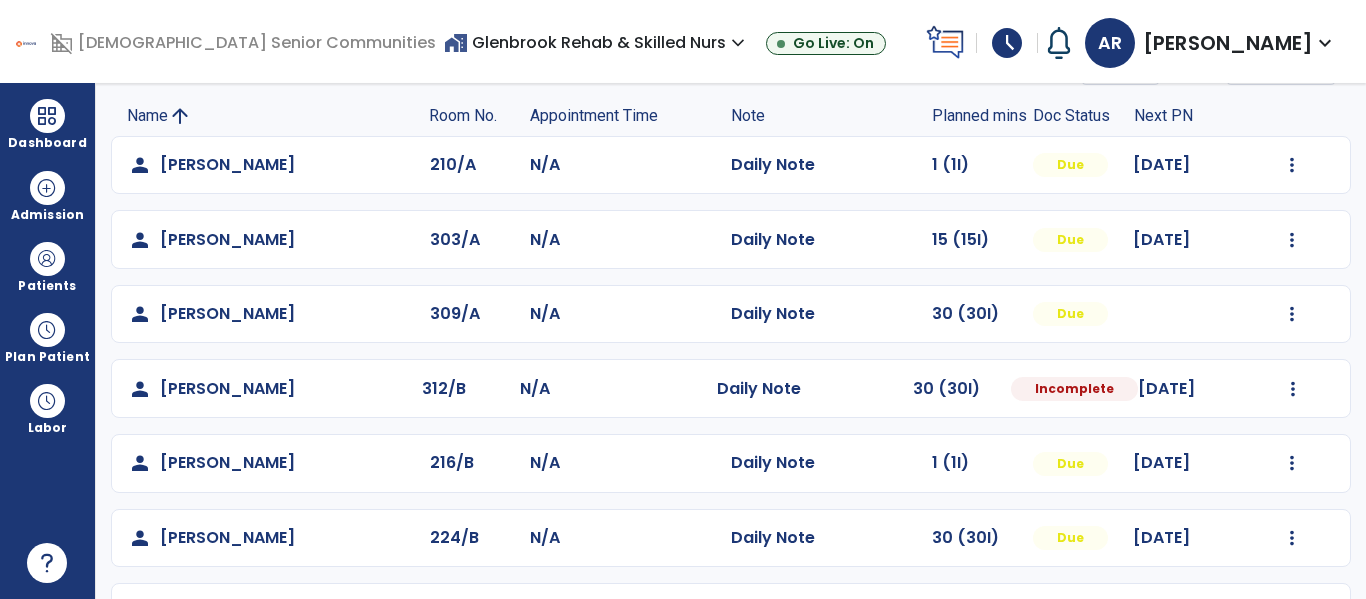 select on "*" 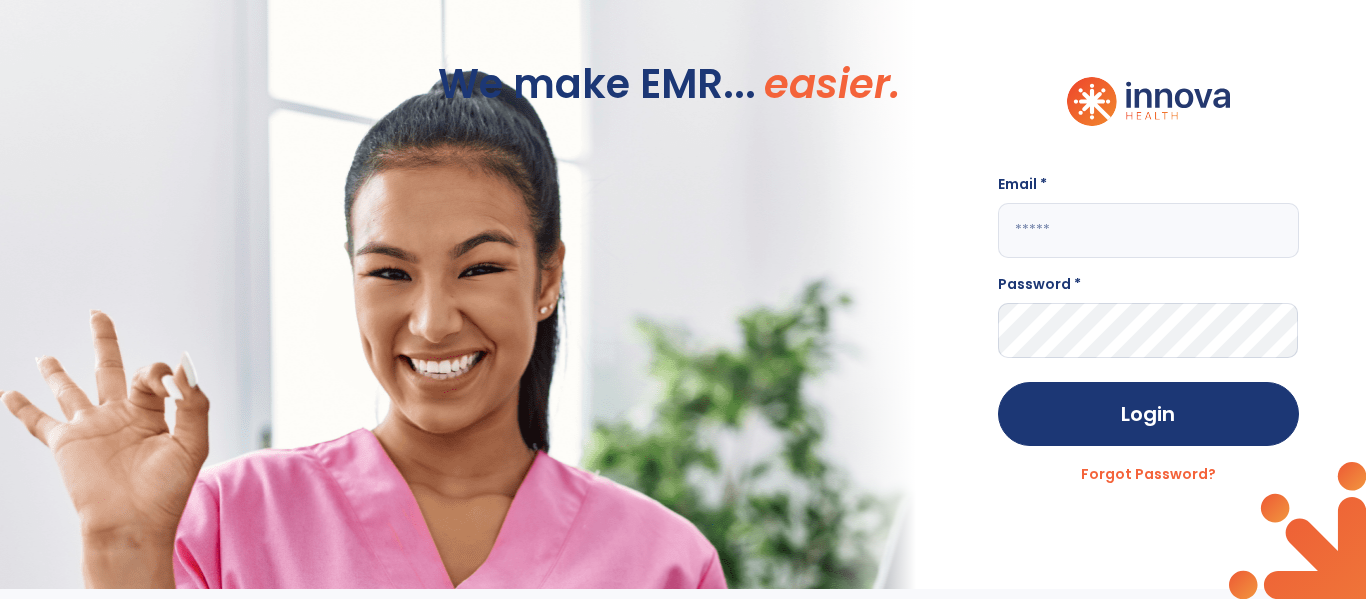 scroll, scrollTop: 0, scrollLeft: 0, axis: both 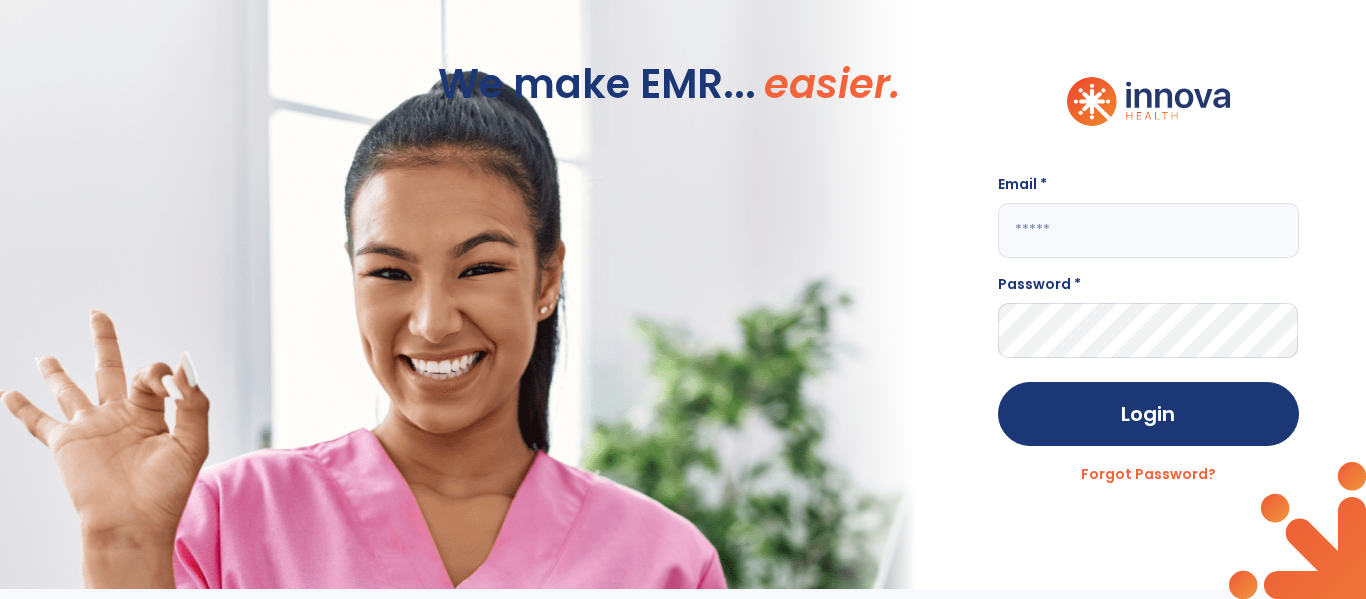click 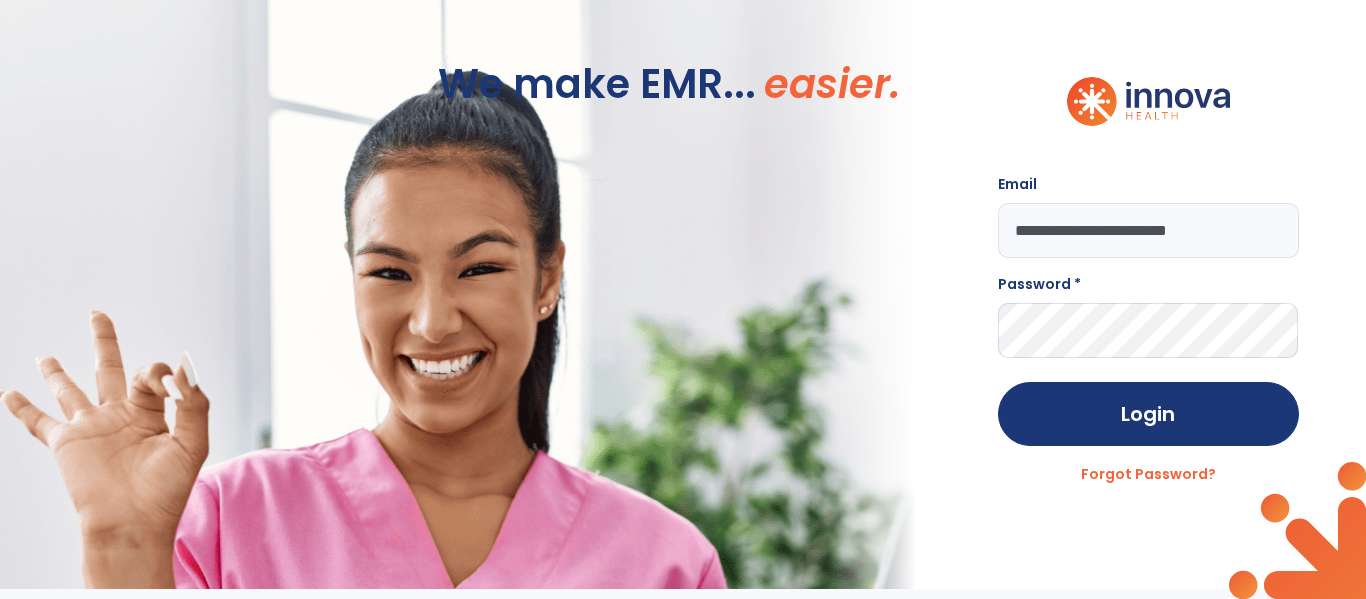 type on "**********" 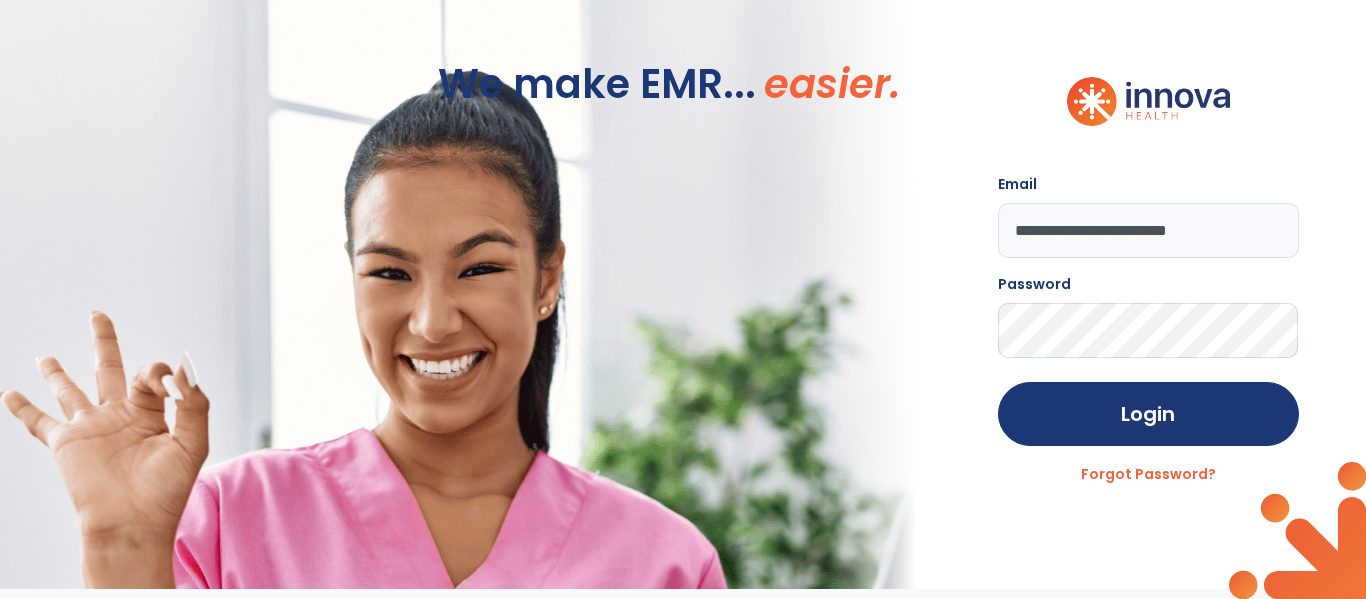 click on "Login" 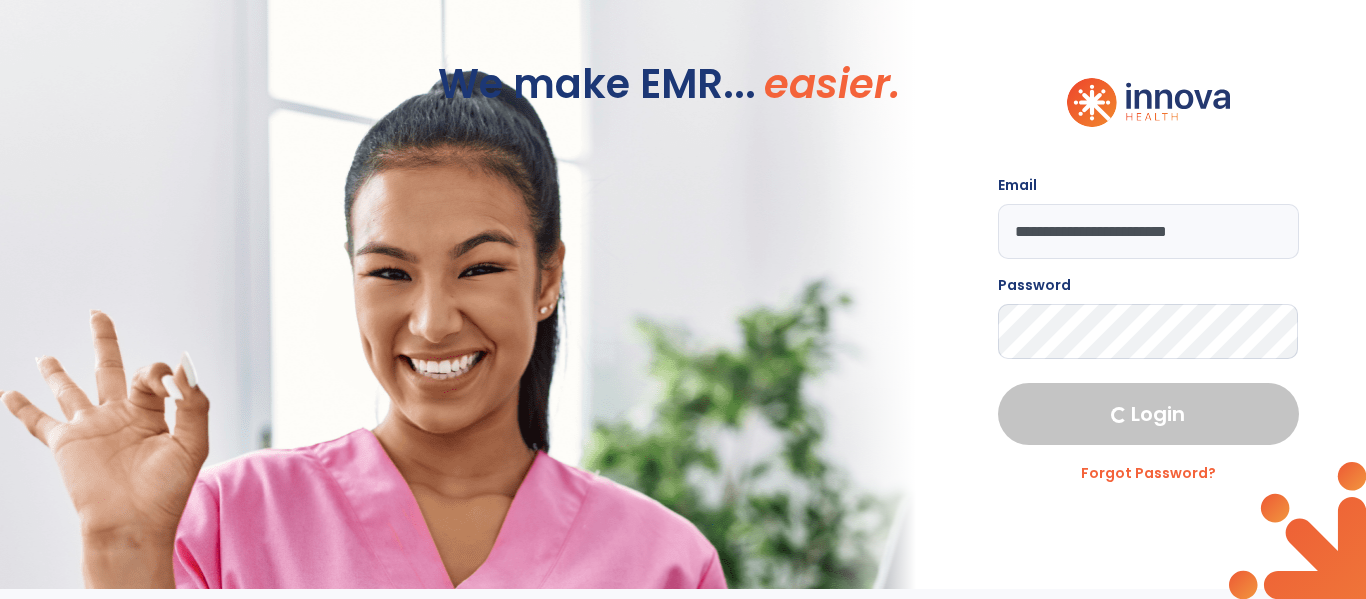 select on "****" 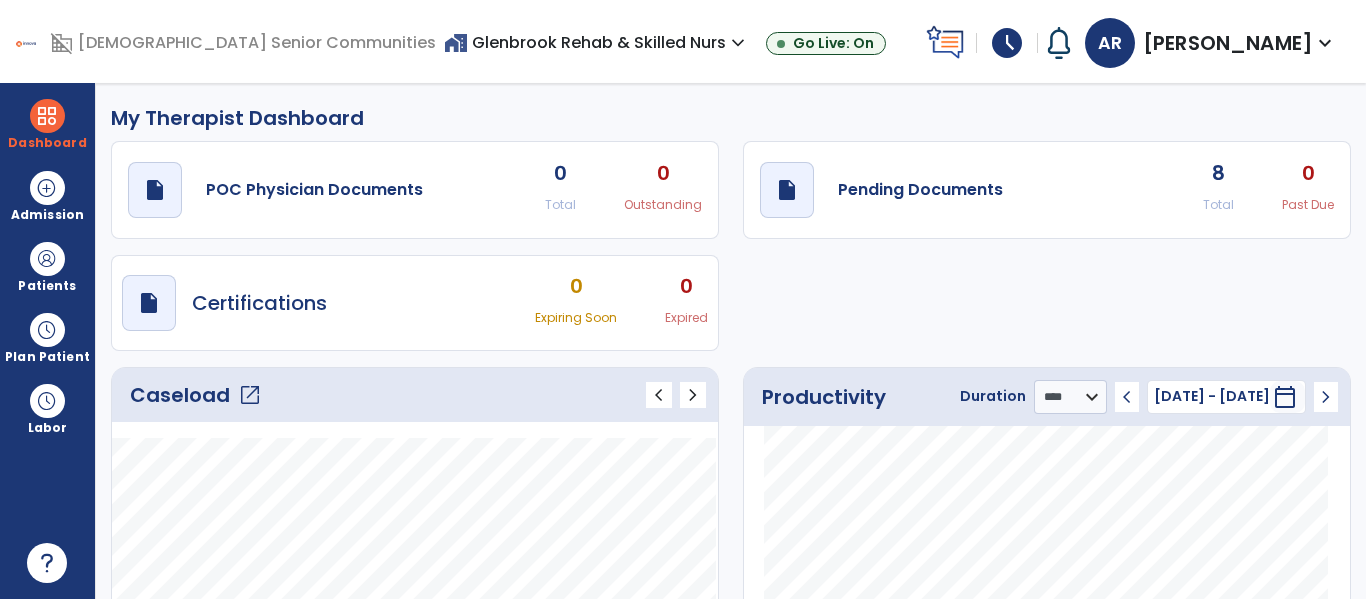 click on "open_in_new" 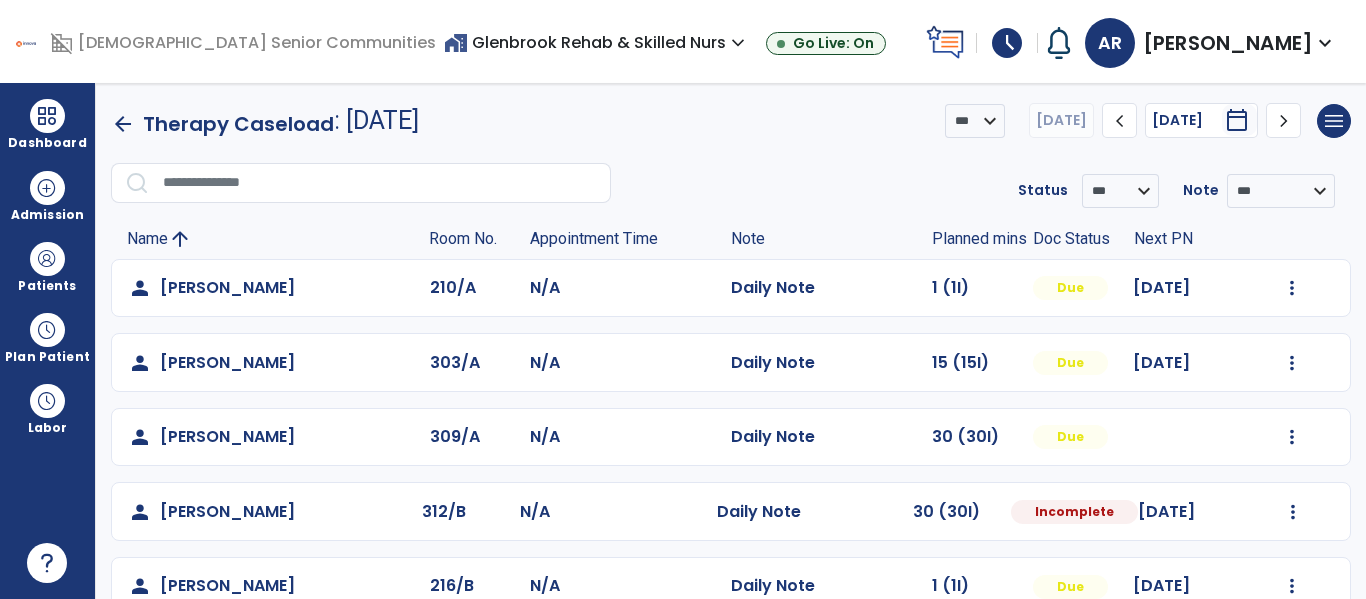 scroll, scrollTop: 264, scrollLeft: 0, axis: vertical 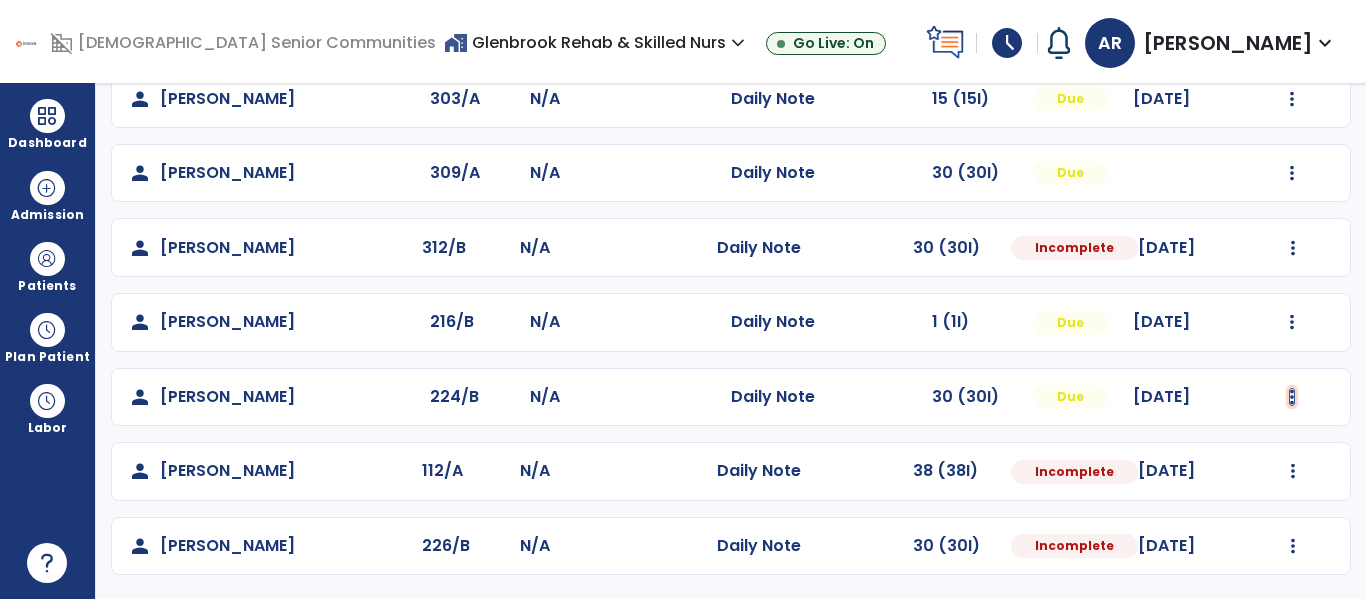 click at bounding box center [1292, 24] 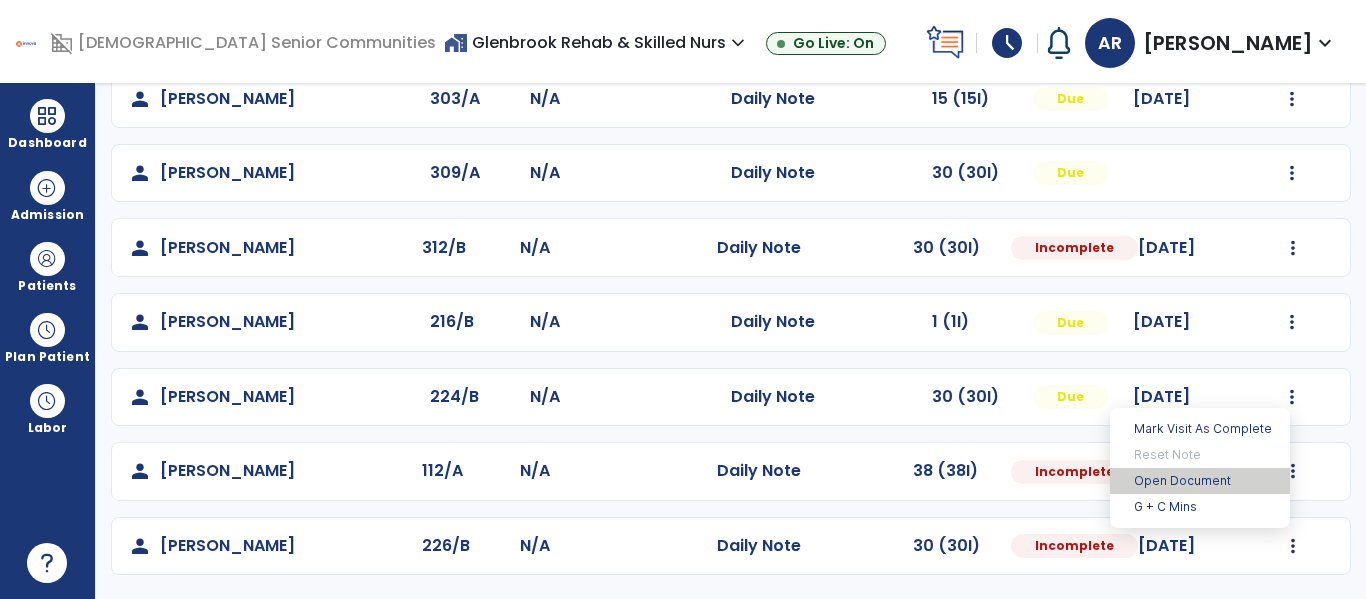 click on "Open Document" at bounding box center (1200, 481) 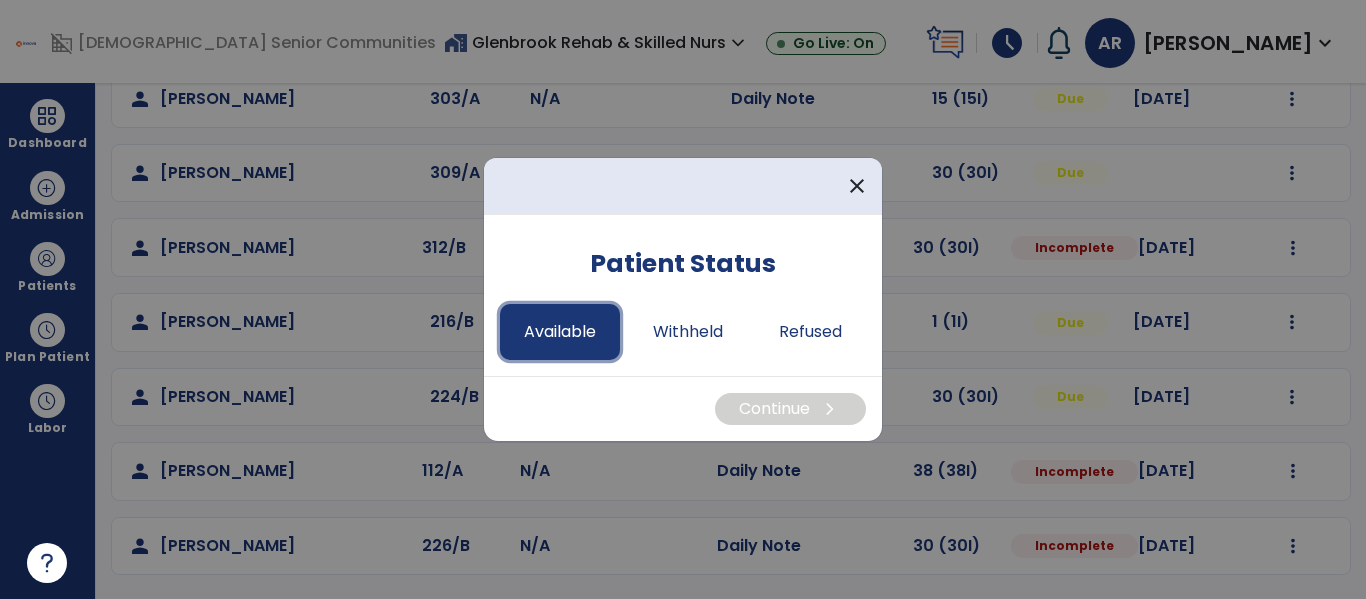 click on "Available" at bounding box center [560, 332] 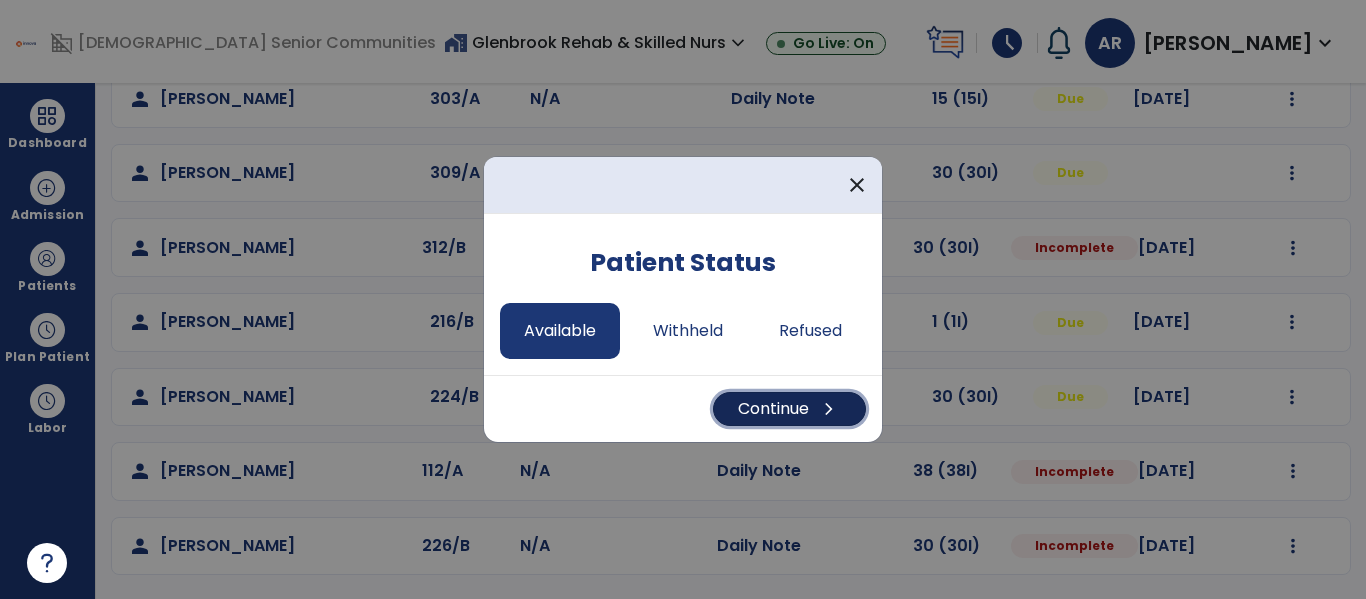 click on "Continue   chevron_right" at bounding box center [789, 409] 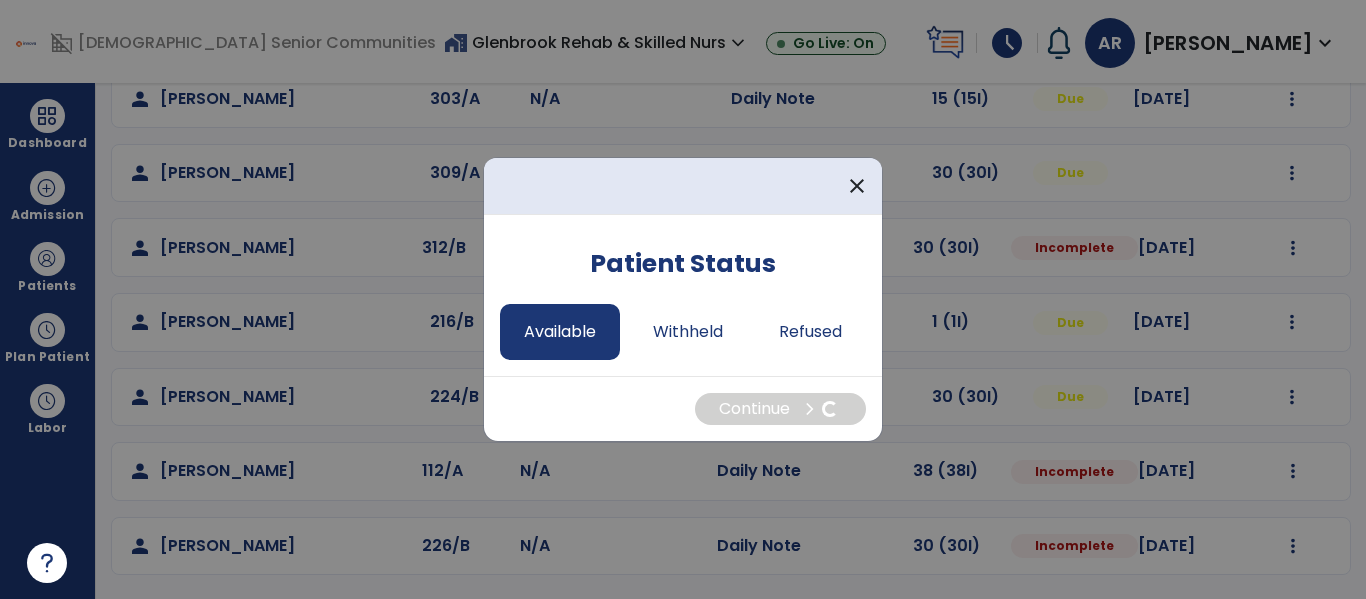 select on "*" 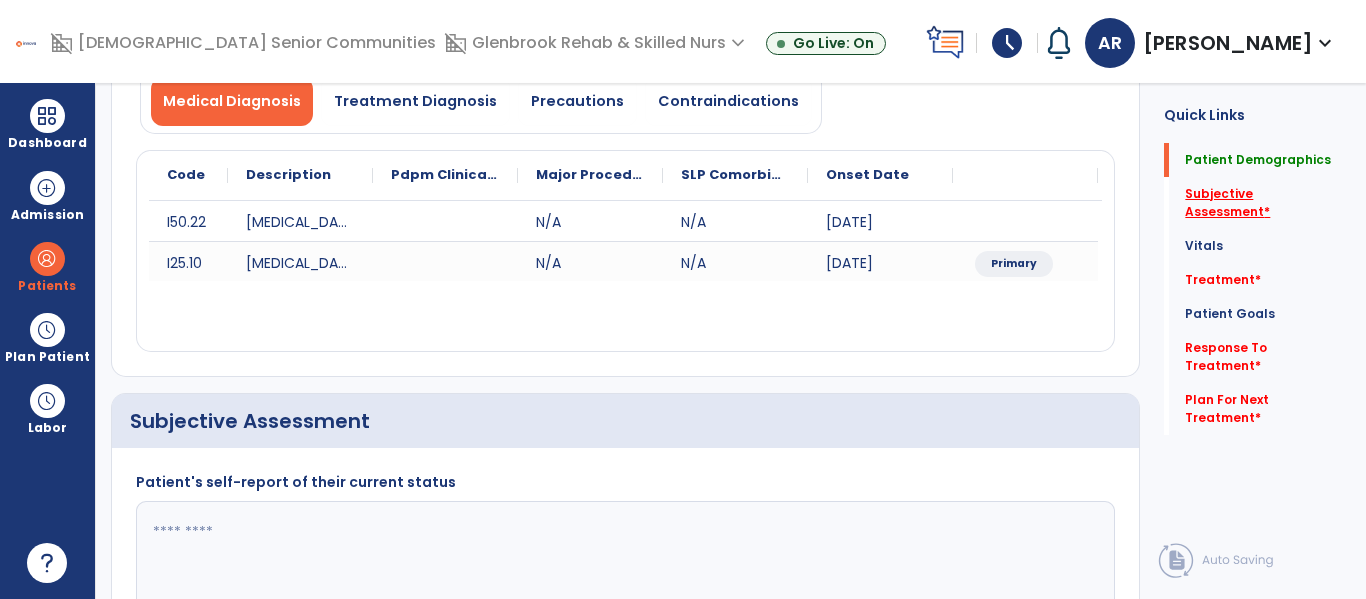 click on "Subjective Assessment   *" 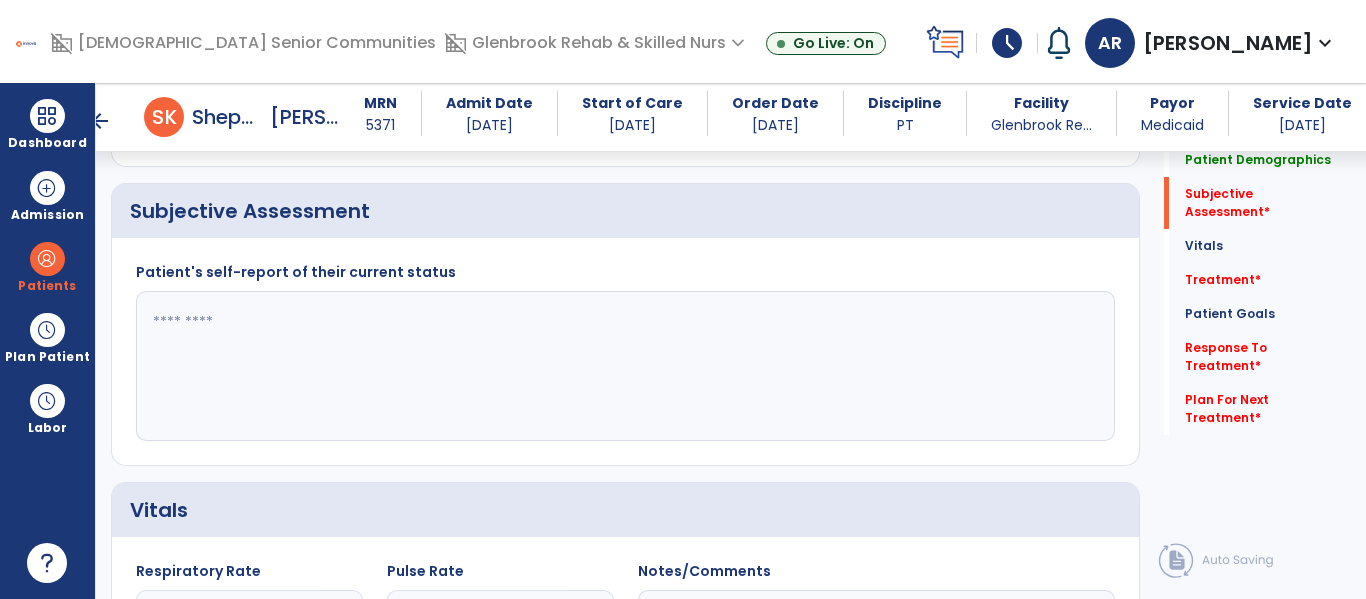 scroll, scrollTop: 457, scrollLeft: 0, axis: vertical 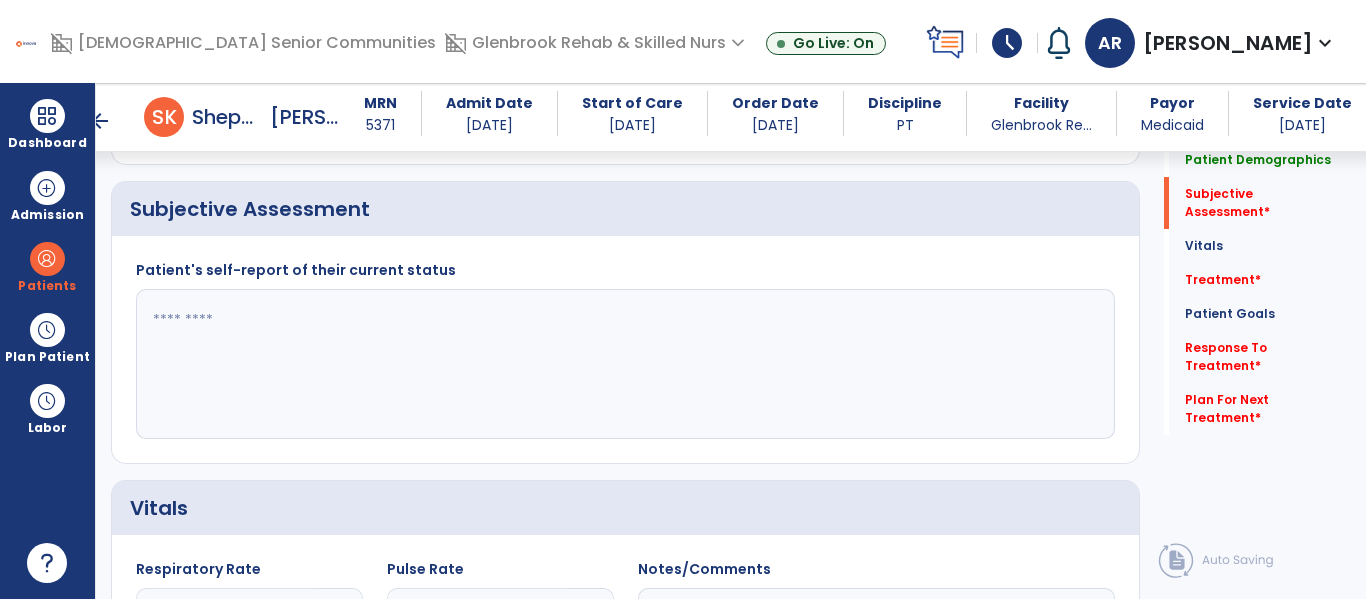 click 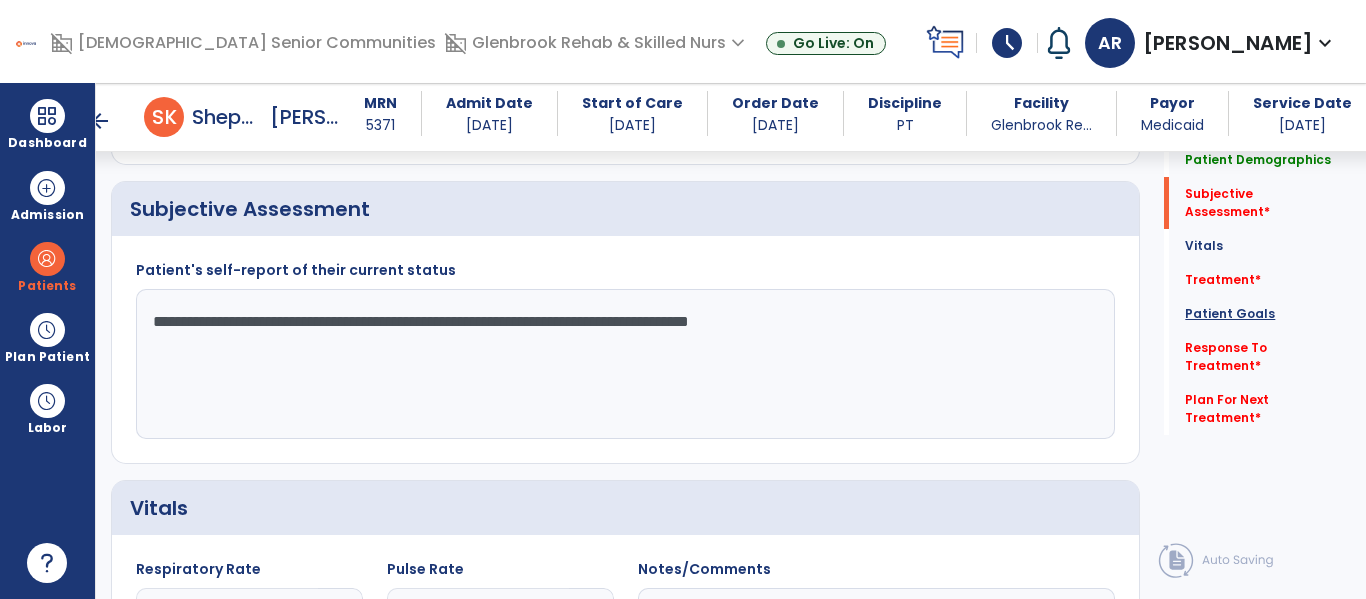 type on "**********" 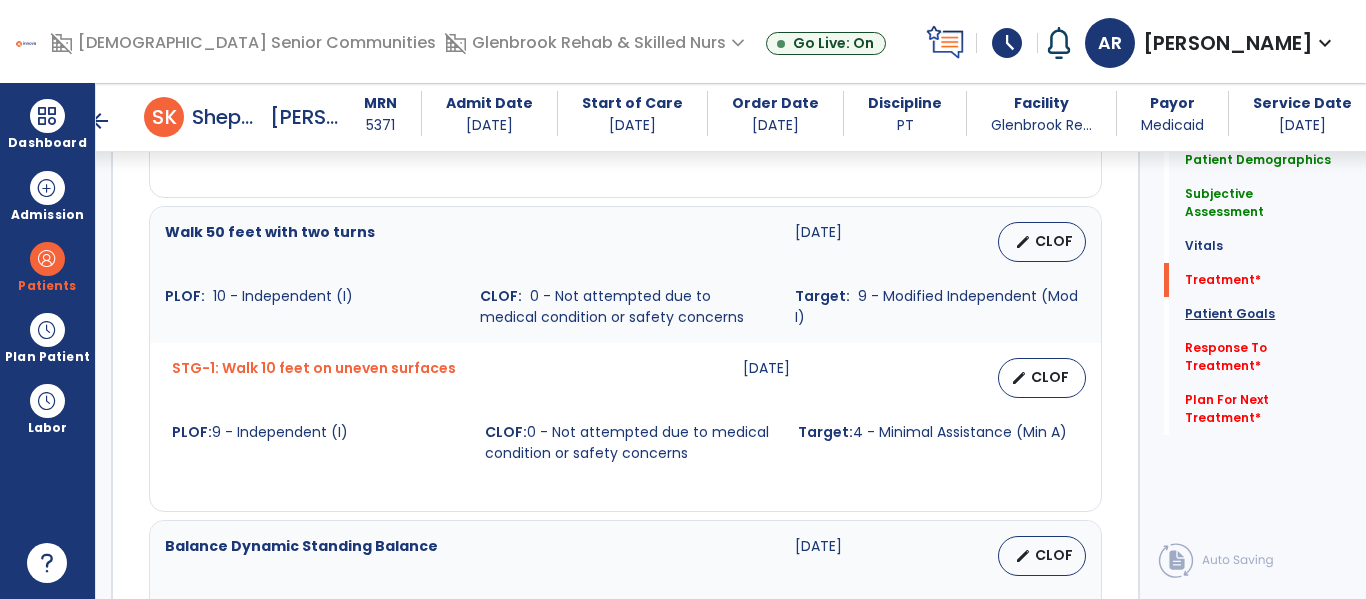 scroll, scrollTop: 2152, scrollLeft: 0, axis: vertical 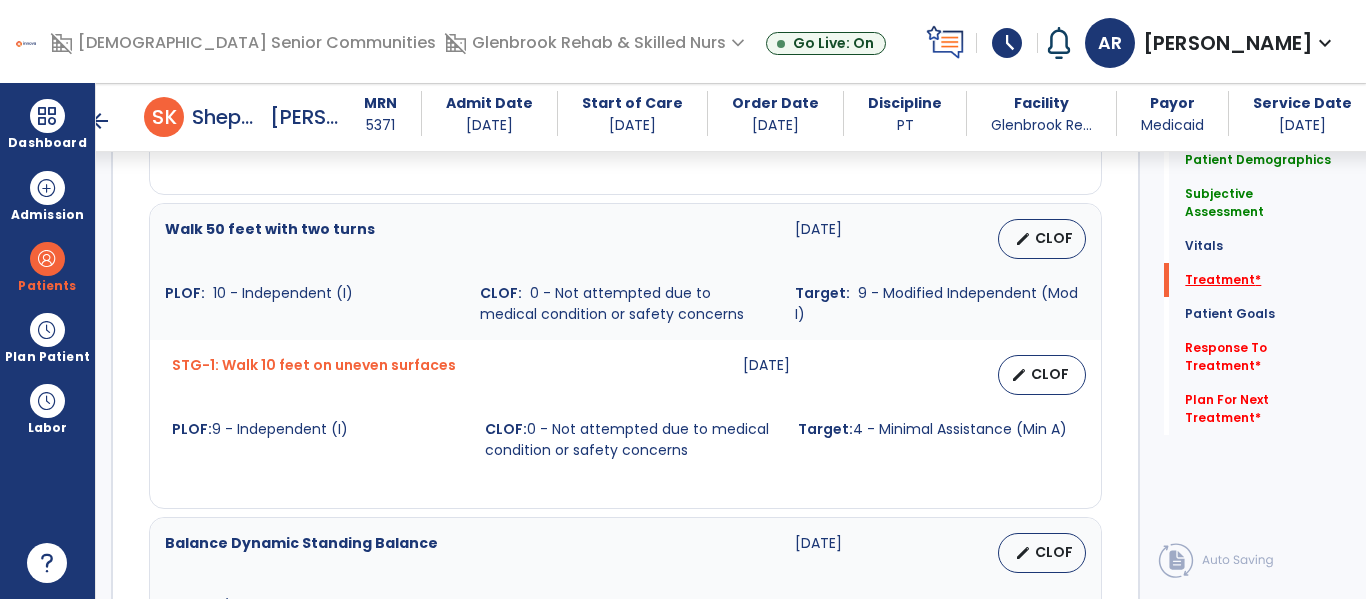 click on "Treatment   *" 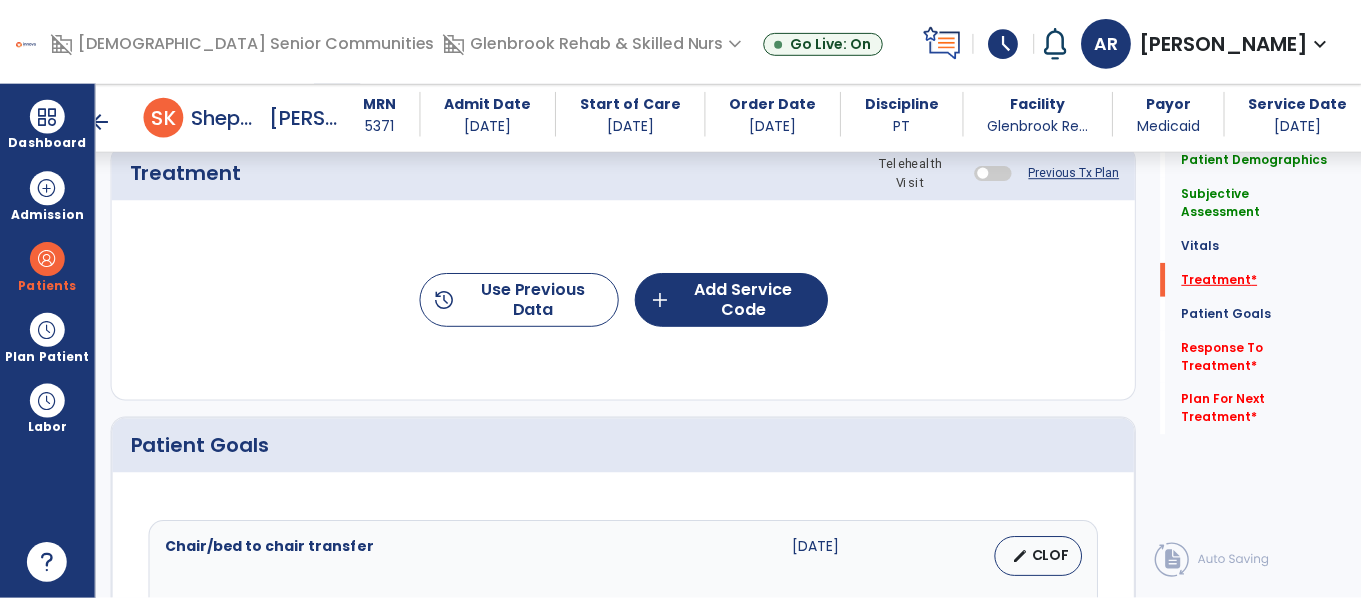 scroll, scrollTop: 1146, scrollLeft: 0, axis: vertical 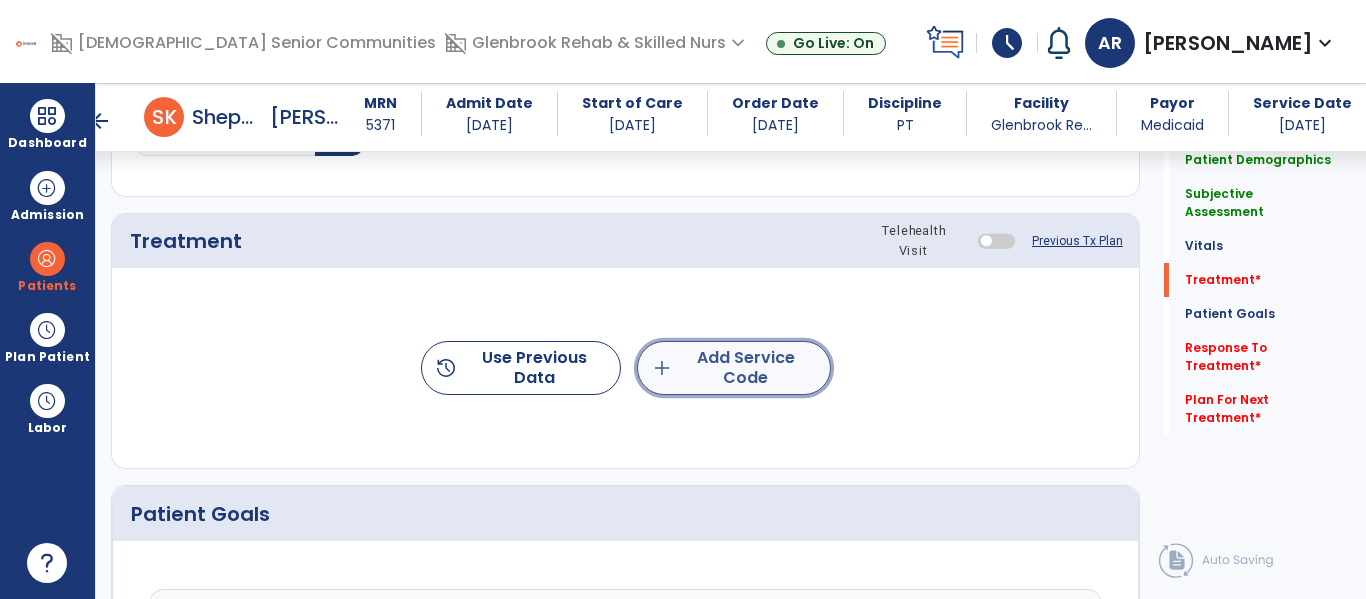 click on "add  Add Service Code" 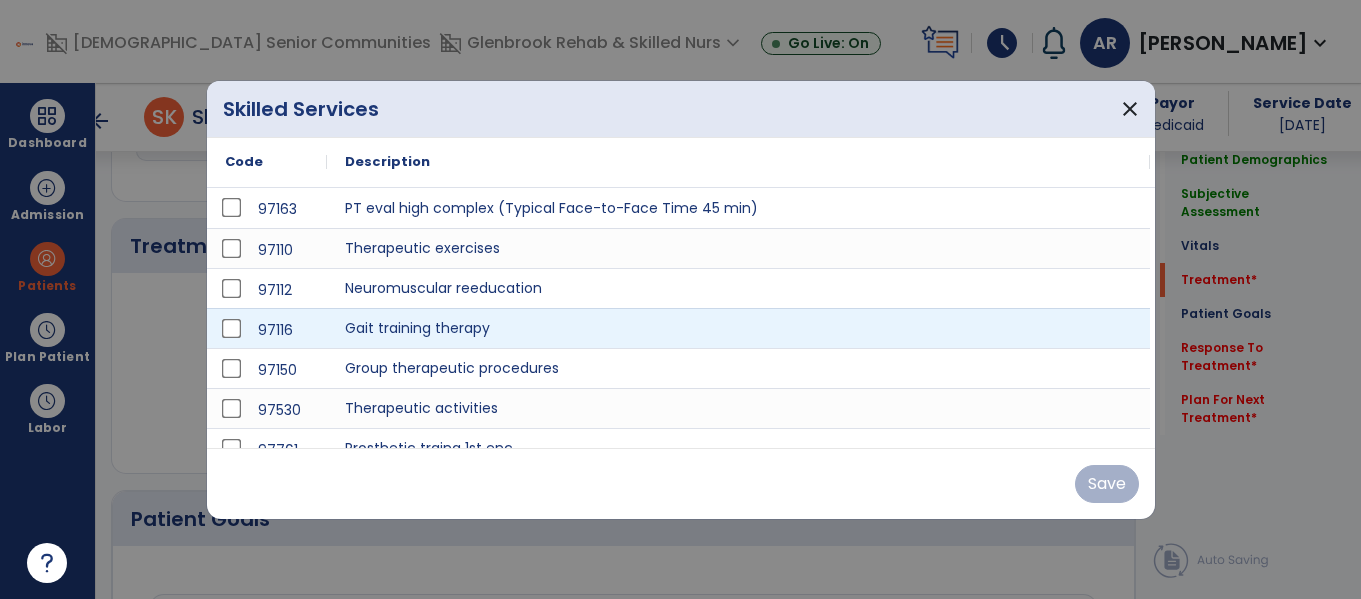 scroll, scrollTop: 1146, scrollLeft: 0, axis: vertical 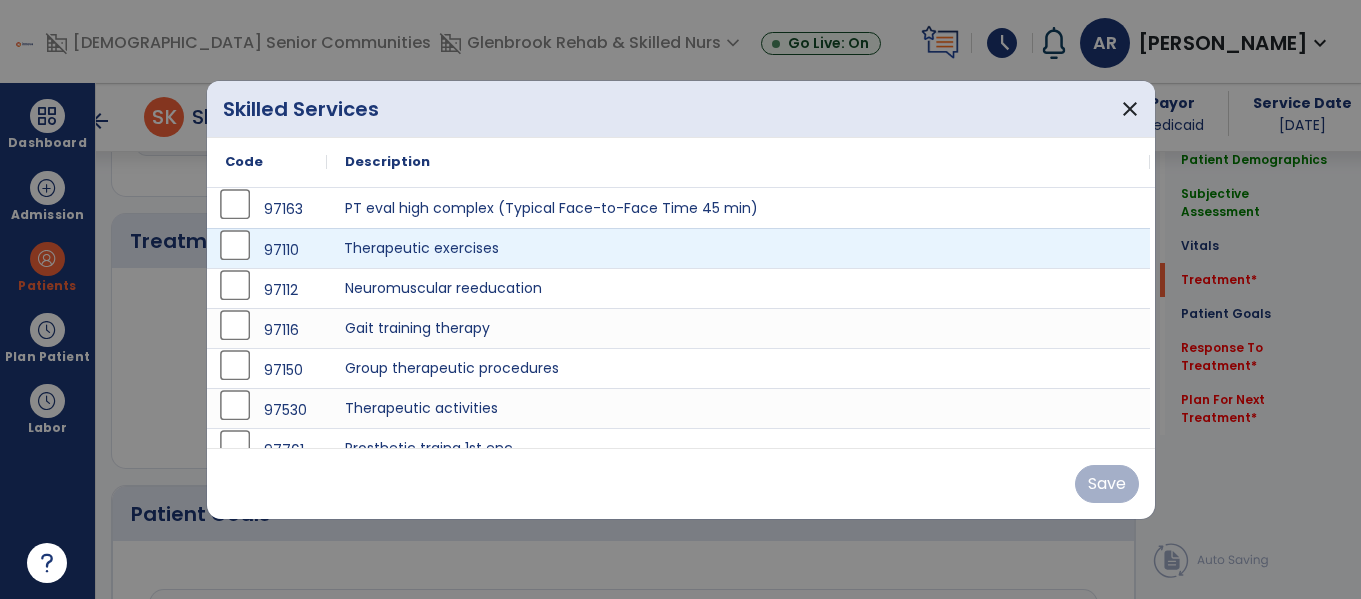 click on "Therapeutic exercises" at bounding box center [738, 248] 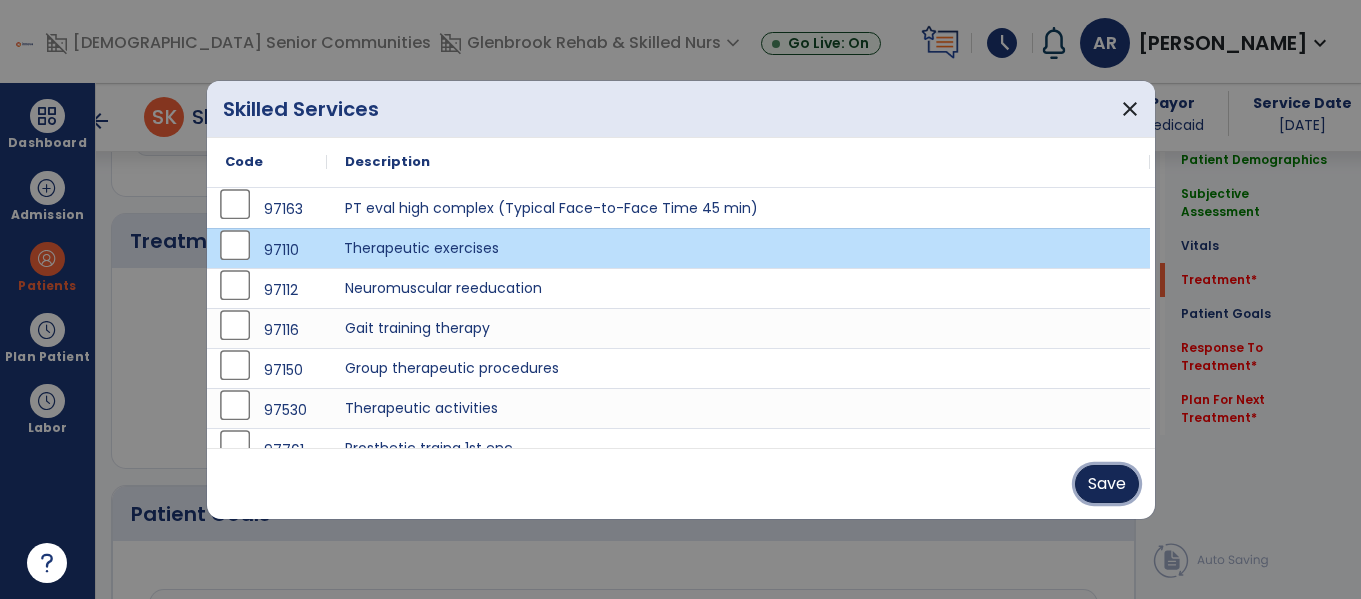 click on "Save" at bounding box center (1107, 484) 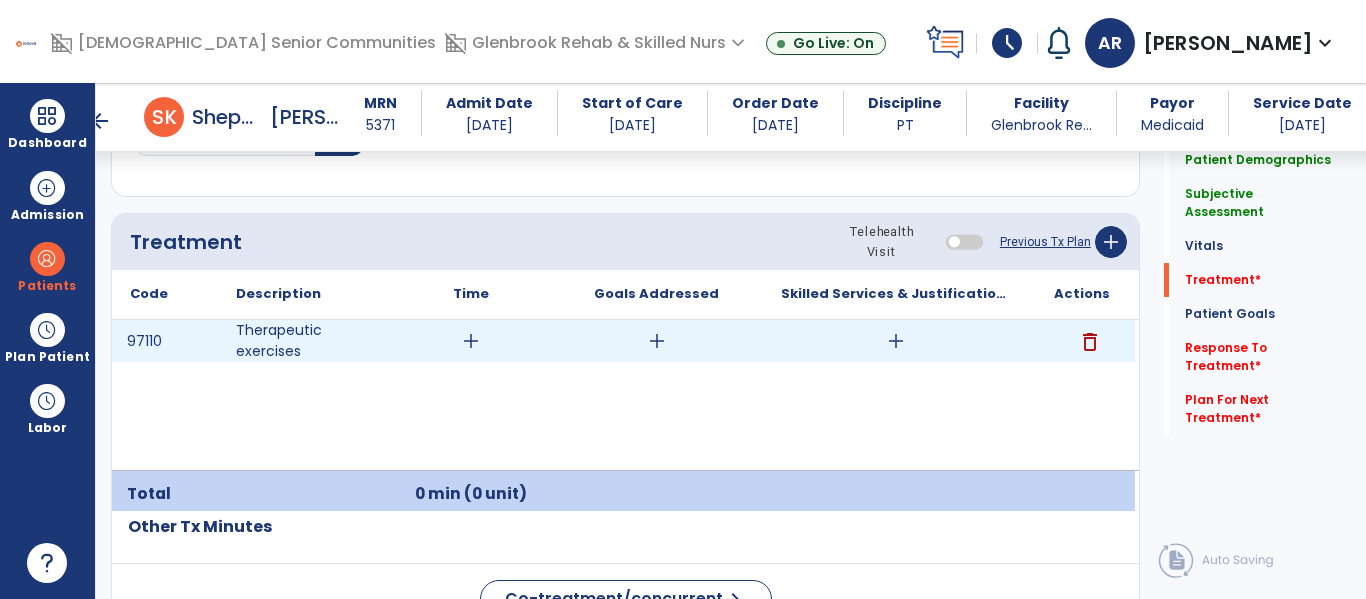 click on "add" at bounding box center [896, 341] 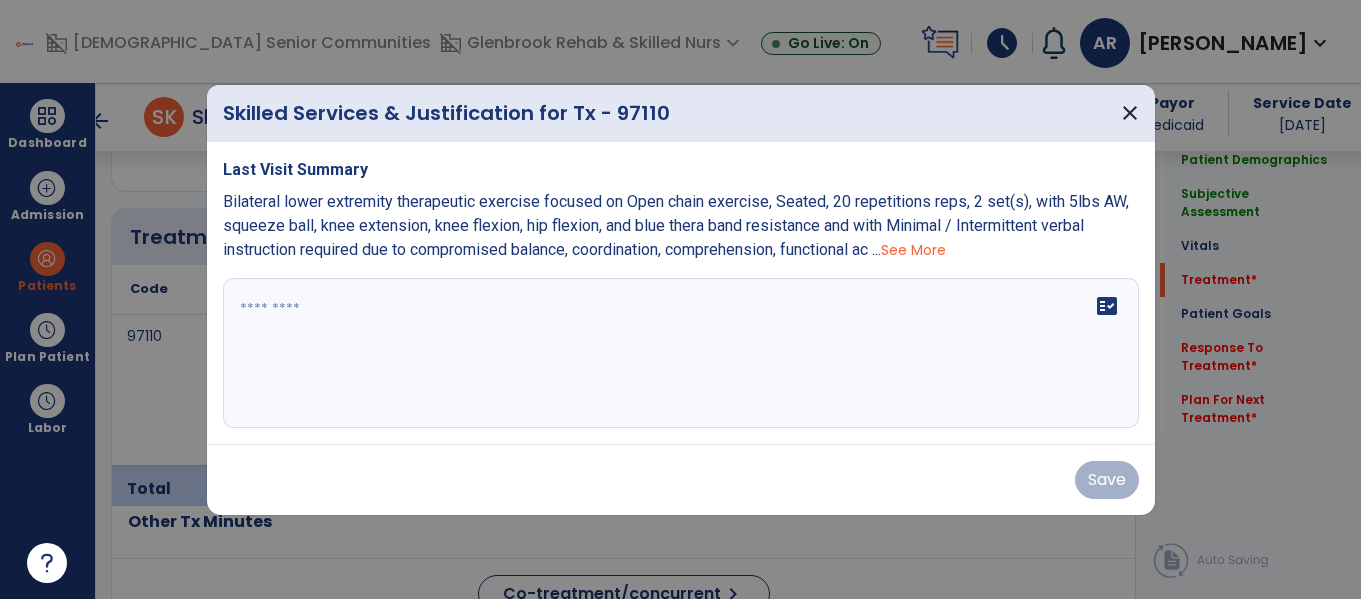 scroll, scrollTop: 1146, scrollLeft: 0, axis: vertical 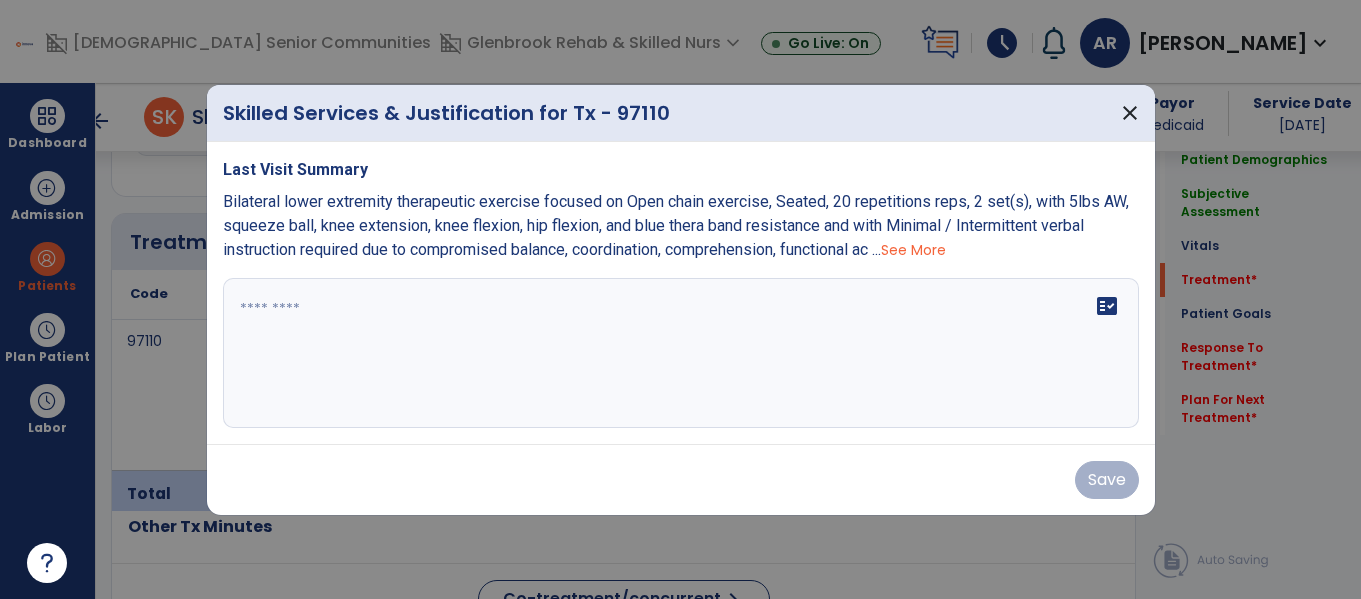 click on "See More" at bounding box center [913, 250] 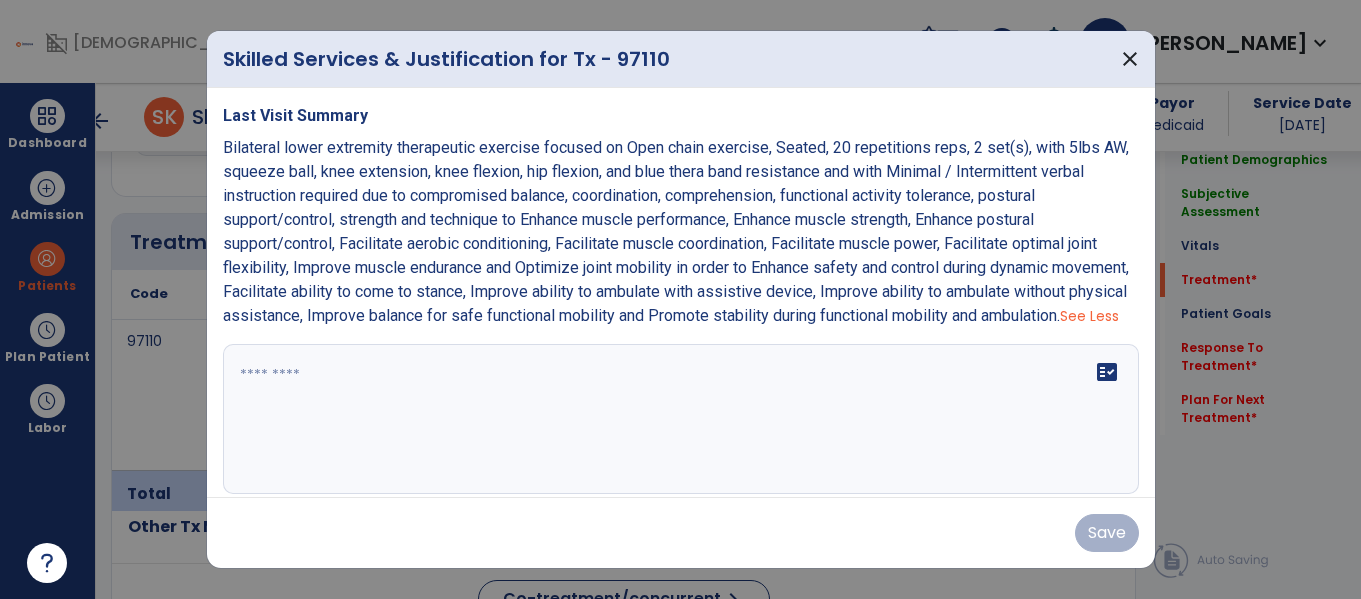 click on "Bilateral lower extremity therapeutic exercise focused on Open chain exercise, Seated, 20 repetitions reps, 2 set(s), with 5lbs AW, squeeze ball, knee extension, knee flexion, hip flexion, and blue thera band resistance and with Minimal / Intermittent verbal instruction required due to compromised balance, coordination, comprehension, functional activity tolerance, postural support/control, strength and technique to Enhance muscle performance, Enhance muscle strength, Enhance postural support/control, Facilitate aerobic conditioning, Facilitate muscle coordination, Facilitate muscle power, Facilitate optimal joint flexibility, Improve muscle endurance and Optimize joint mobility in order to Enhance safety and control during dynamic movement, Facilitate ability to come to stance, Improve ability to ambulate with assistive device, Improve ability to ambulate without physical assistance, Improve balance for safe functional mobility and Promote stability during functional mobility and ambulation.   See Less" at bounding box center [681, 232] 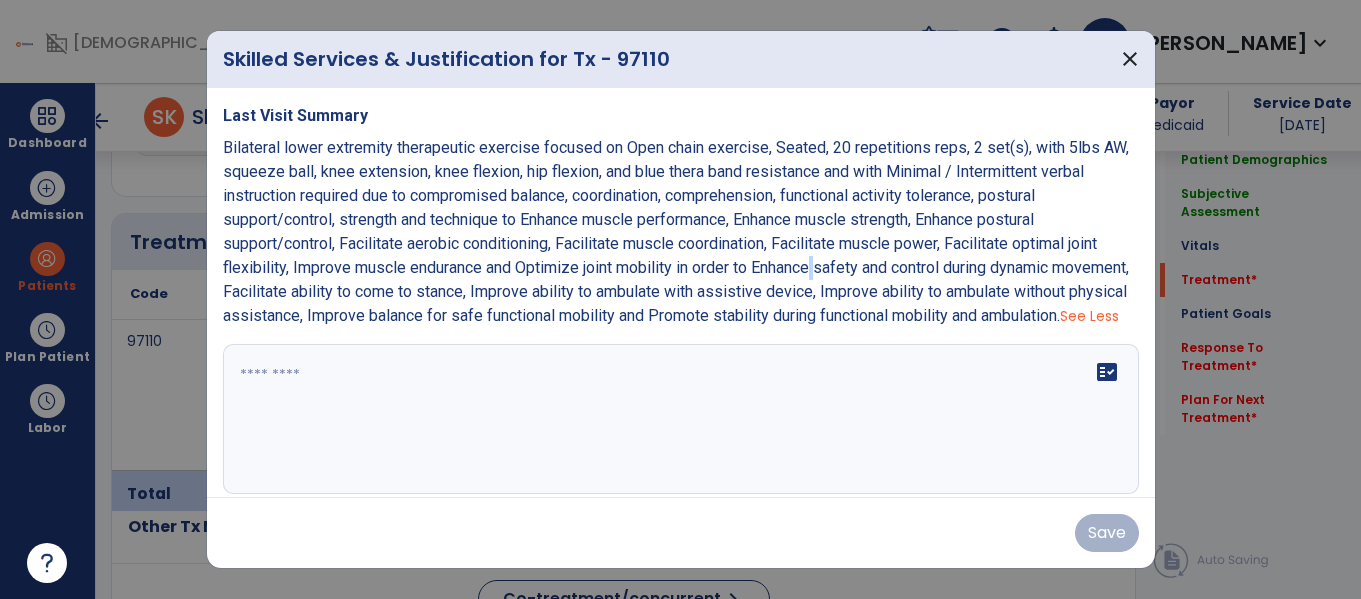 click on "Bilateral lower extremity therapeutic exercise focused on Open chain exercise, Seated, 20 repetitions reps, 2 set(s), with 5lbs AW, squeeze ball, knee extension, knee flexion, hip flexion, and blue thera band resistance and with Minimal / Intermittent verbal instruction required due to compromised balance, coordination, comprehension, functional activity tolerance, postural support/control, strength and technique to Enhance muscle performance, Enhance muscle strength, Enhance postural support/control, Facilitate aerobic conditioning, Facilitate muscle coordination, Facilitate muscle power, Facilitate optimal joint flexibility, Improve muscle endurance and Optimize joint mobility in order to Enhance safety and control during dynamic movement, Facilitate ability to come to stance, Improve ability to ambulate with assistive device, Improve ability to ambulate without physical assistance, Improve balance for safe functional mobility and Promote stability during functional mobility and ambulation." at bounding box center (676, 231) 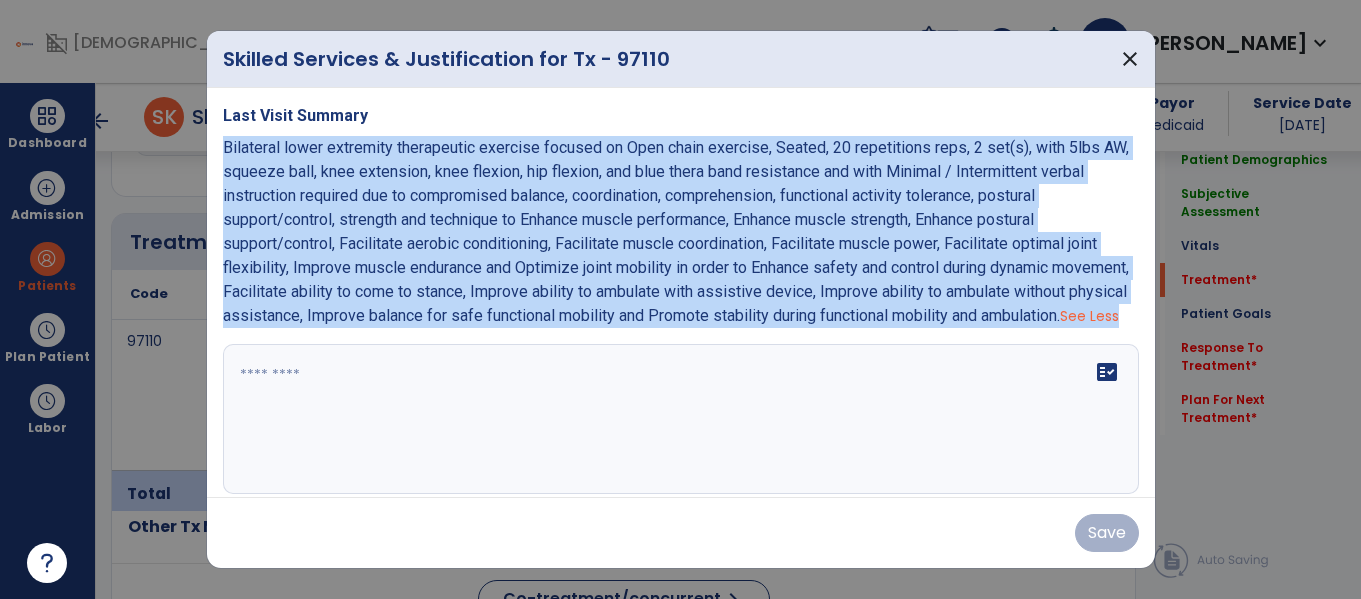 copy on "Bilateral lower extremity therapeutic exercise focused on Open chain exercise, Seated, 20 repetitions reps, 2 set(s), with 5lbs AW, squeeze ball, knee extension, knee flexion, hip flexion, and blue thera band resistance and with Minimal / Intermittent verbal instruction required due to compromised balance, coordination, comprehension, functional activity tolerance, postural support/control, strength and technique to Enhance muscle performance, Enhance muscle strength, Enhance postural support/control, Facilitate aerobic conditioning, Facilitate muscle coordination, Facilitate muscle power, Facilitate optimal joint flexibility, Improve muscle endurance and Optimize joint mobility in order to Enhance safety and control during dynamic movement, Facilitate ability to come to stance, Improve ability to ambulate with assistive device, Improve ability to ambulate without physical assistance, Improve balance for safe functional mobility and Promote stability during functional mobility and ambulation.   See Less" 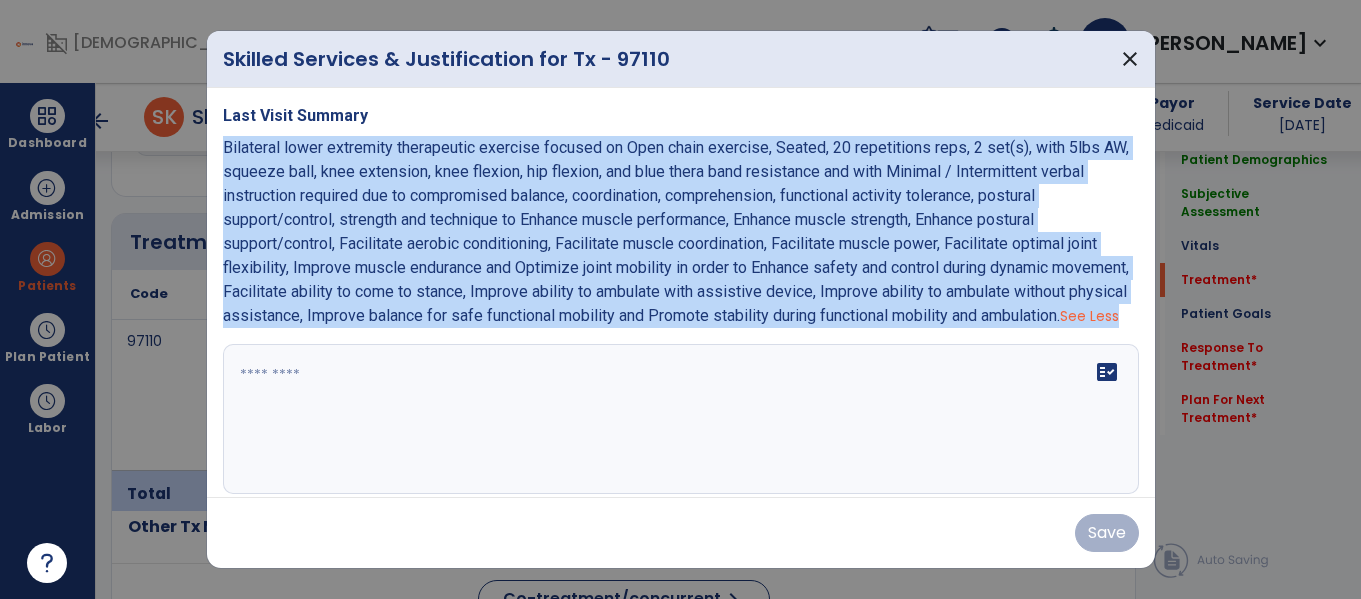 click on "fact_check" at bounding box center [681, 419] 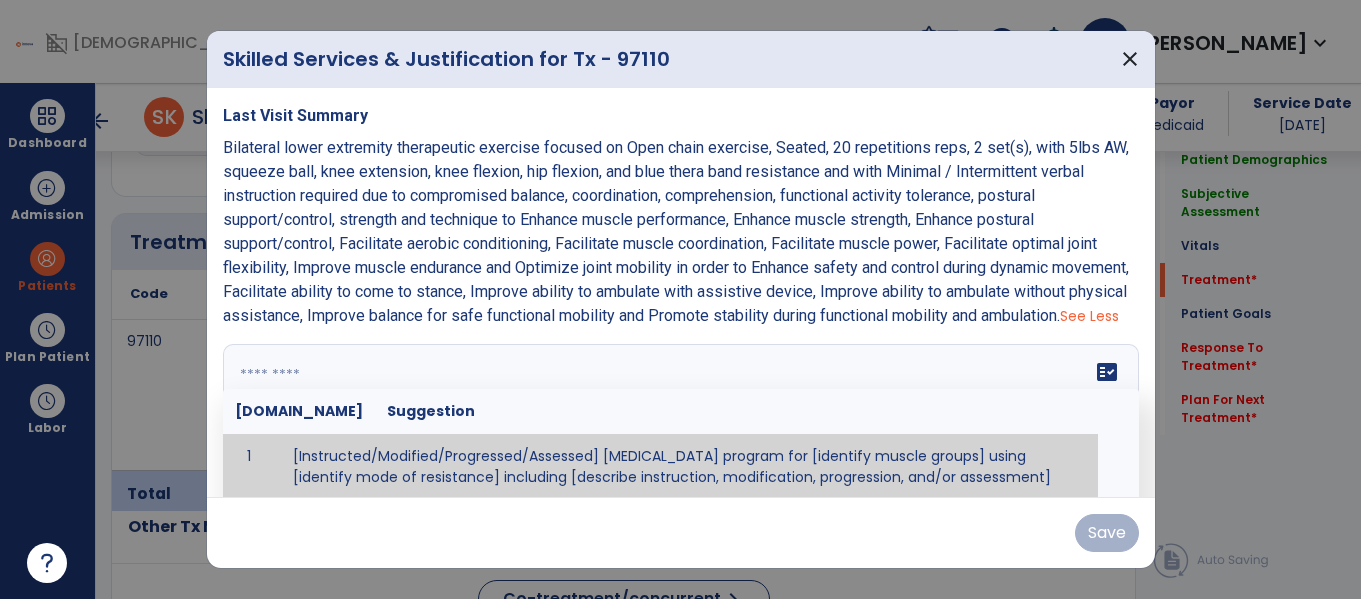 scroll, scrollTop: 27, scrollLeft: 0, axis: vertical 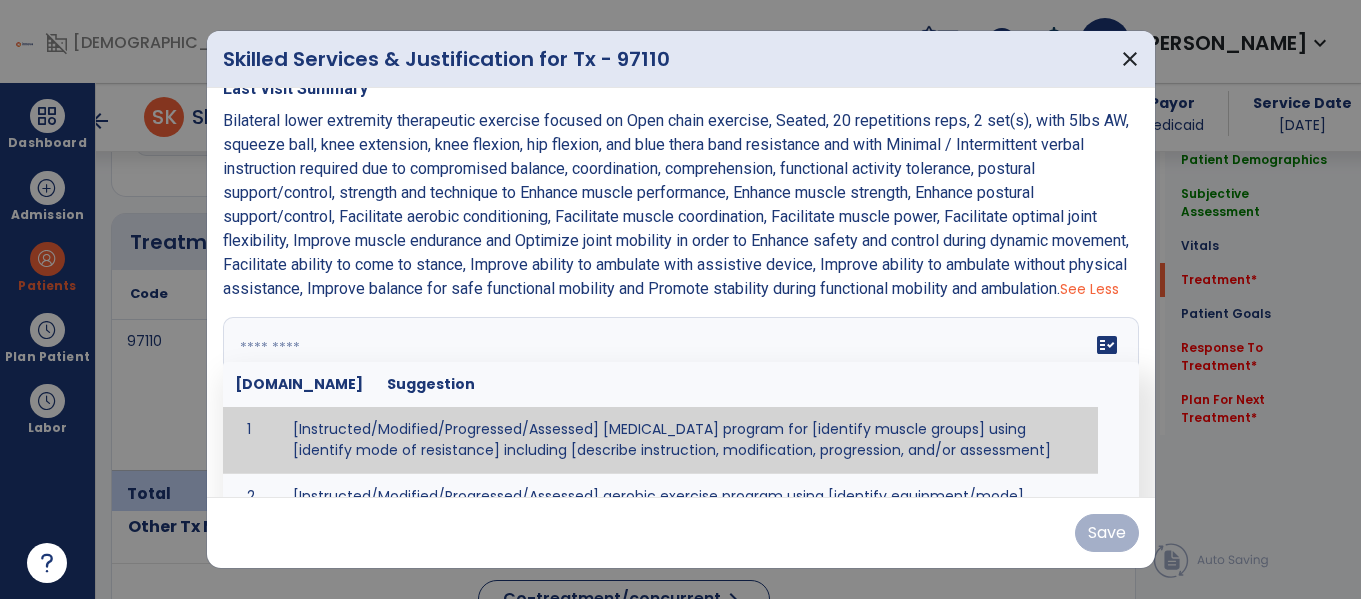 paste on "**********" 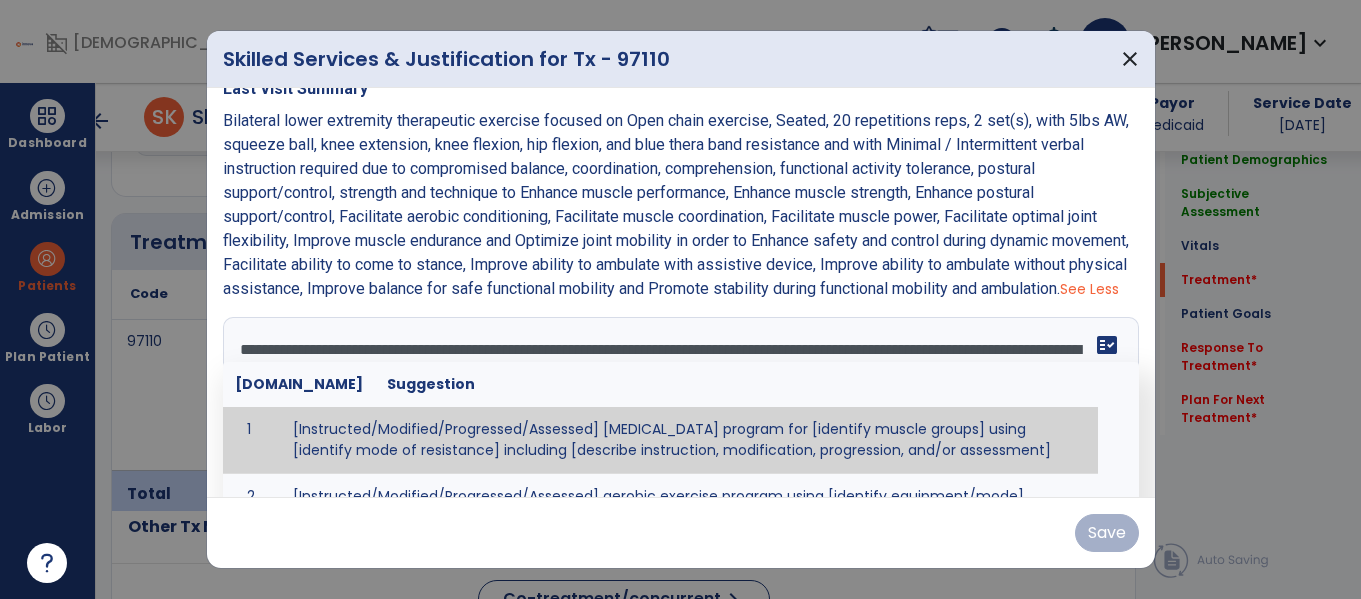 scroll, scrollTop: 183, scrollLeft: 0, axis: vertical 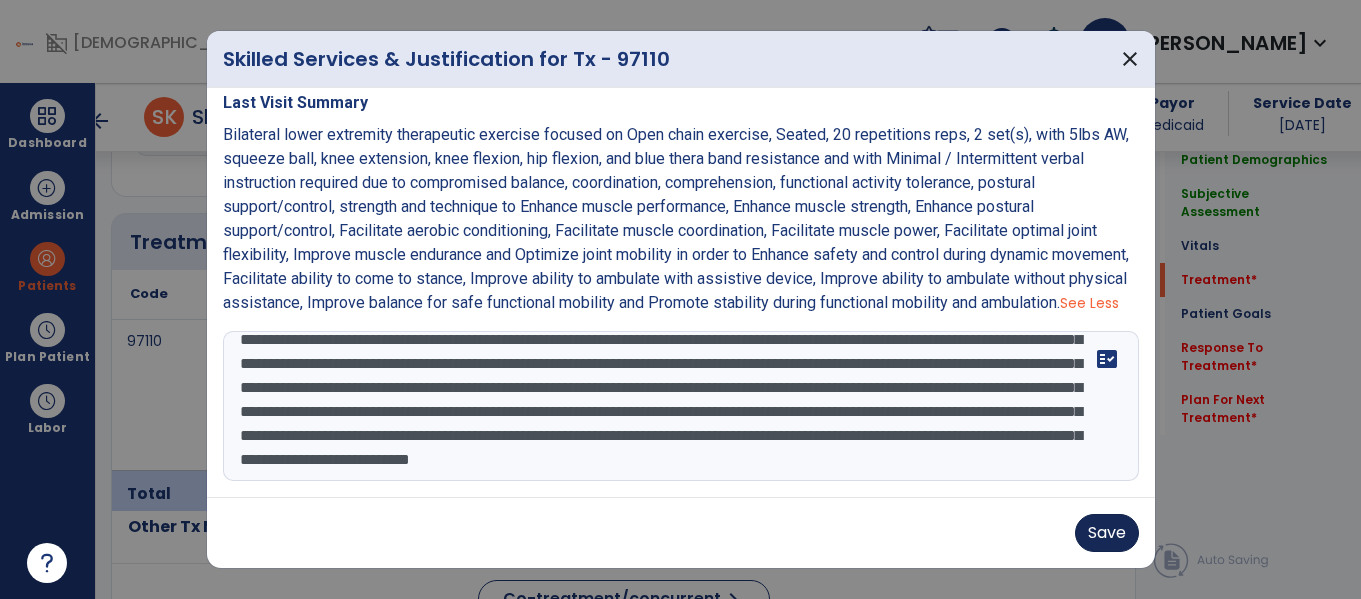 type on "**********" 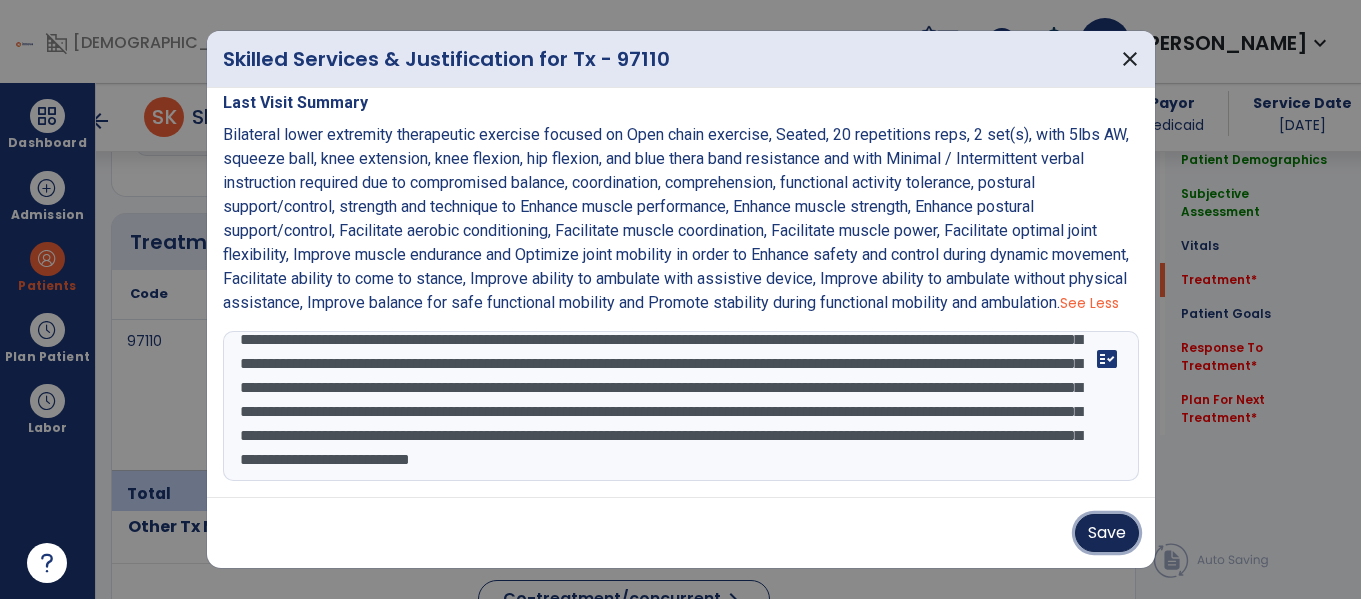 click on "Save" at bounding box center (1107, 533) 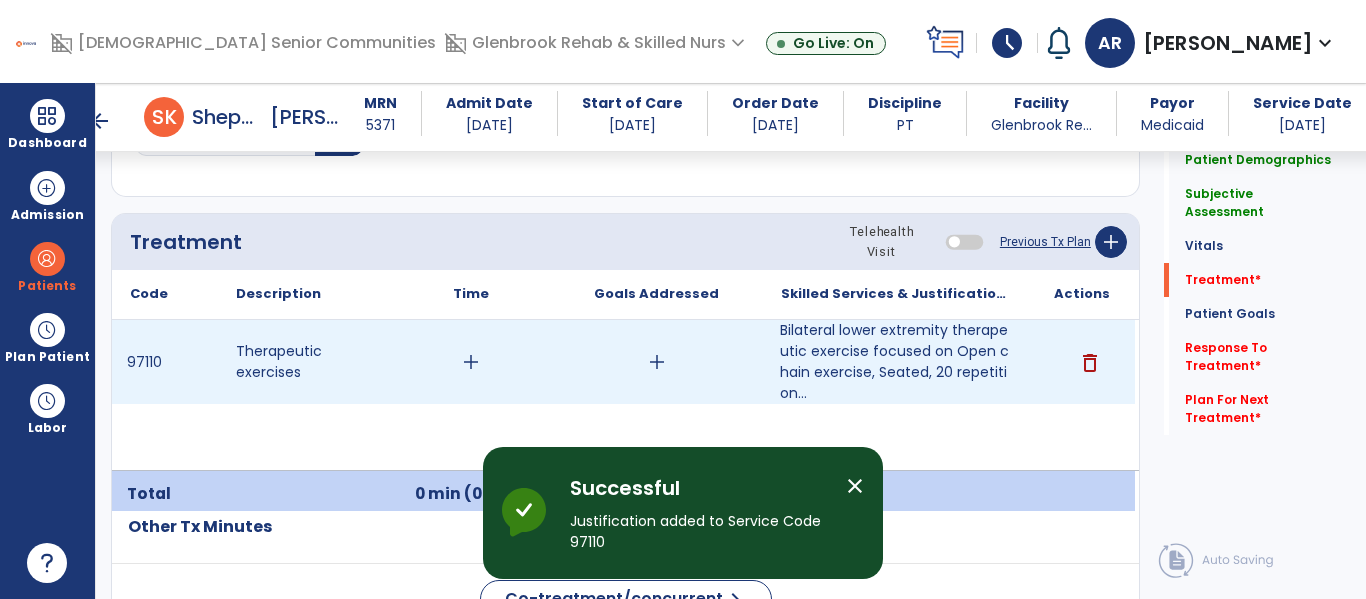 click on "add" at bounding box center (471, 362) 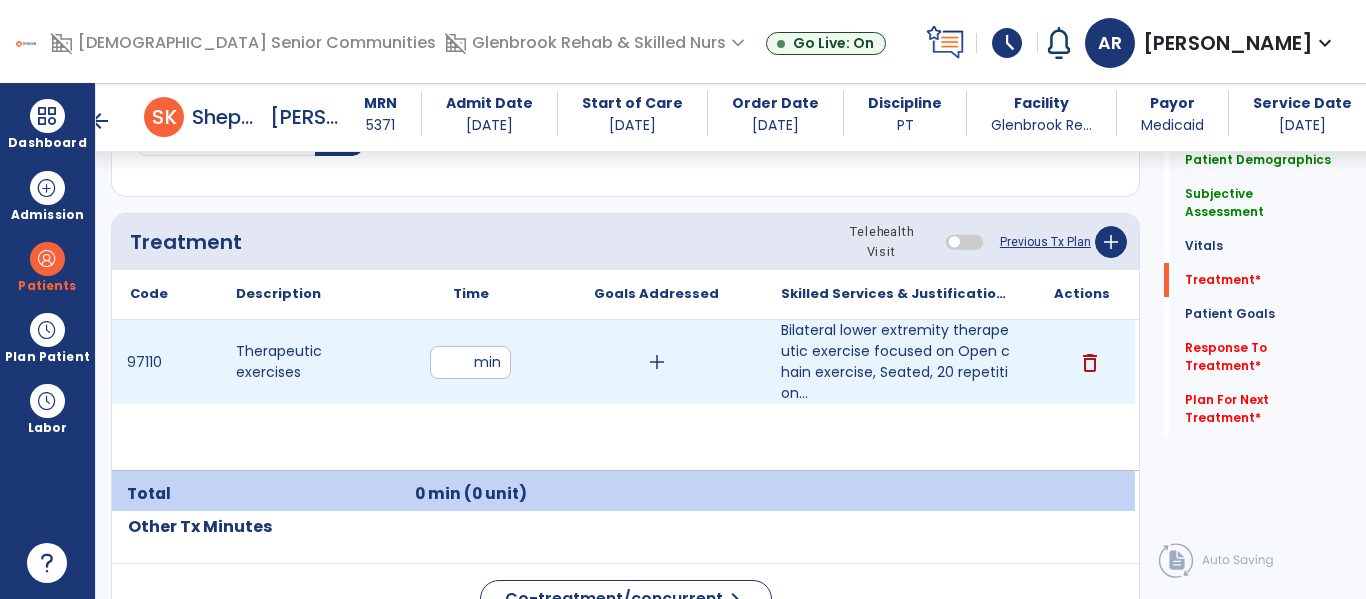 type on "**" 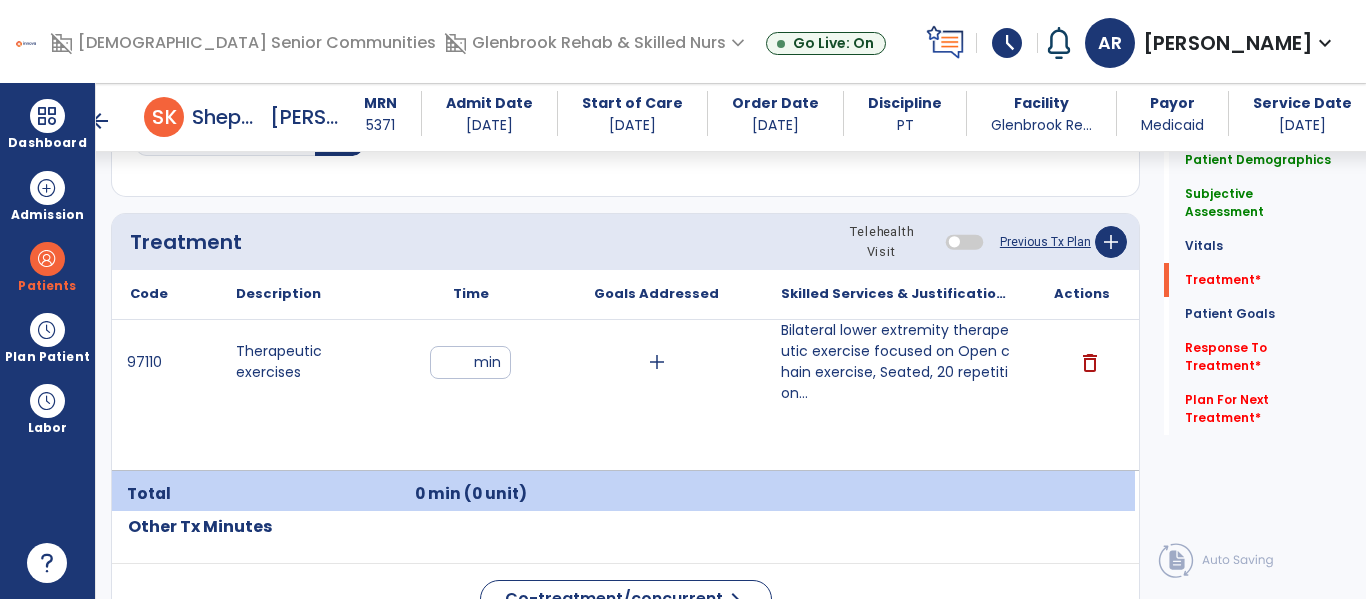 click on "97110  Therapeutic exercises  ** min add  Bilateral lower extremity therapeutic exercise focused on Open chain exercise, Seated, 20 repetition...  delete" at bounding box center (623, 395) 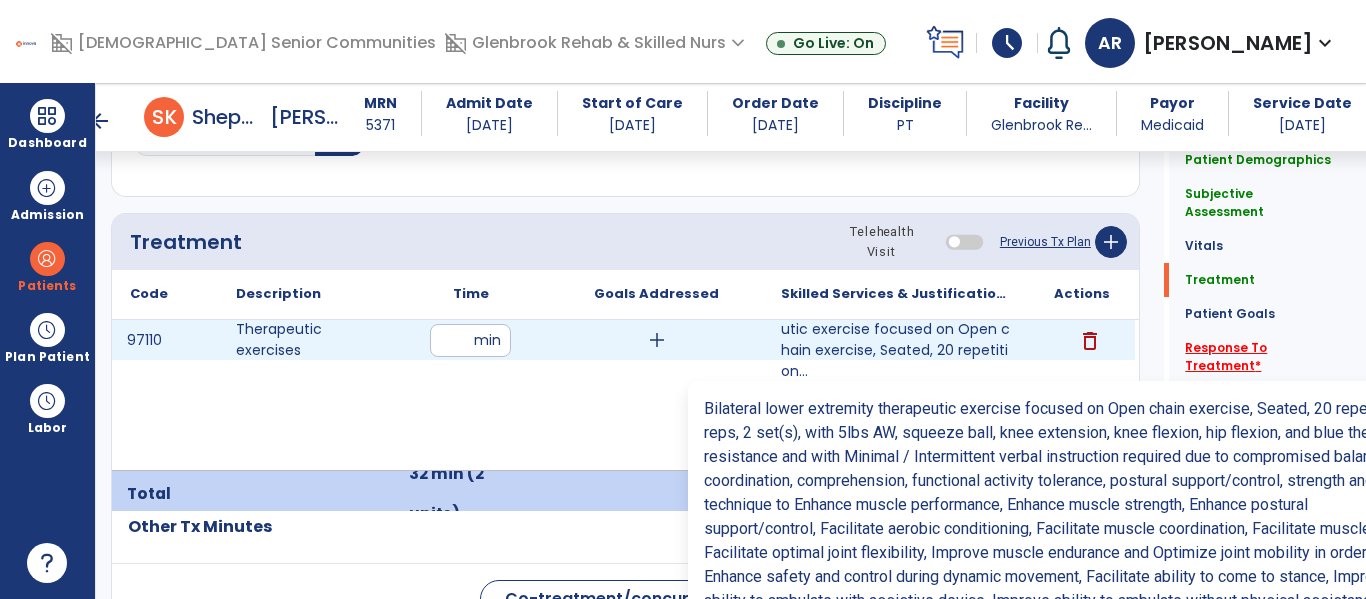 click on "Response To Treatment   *" 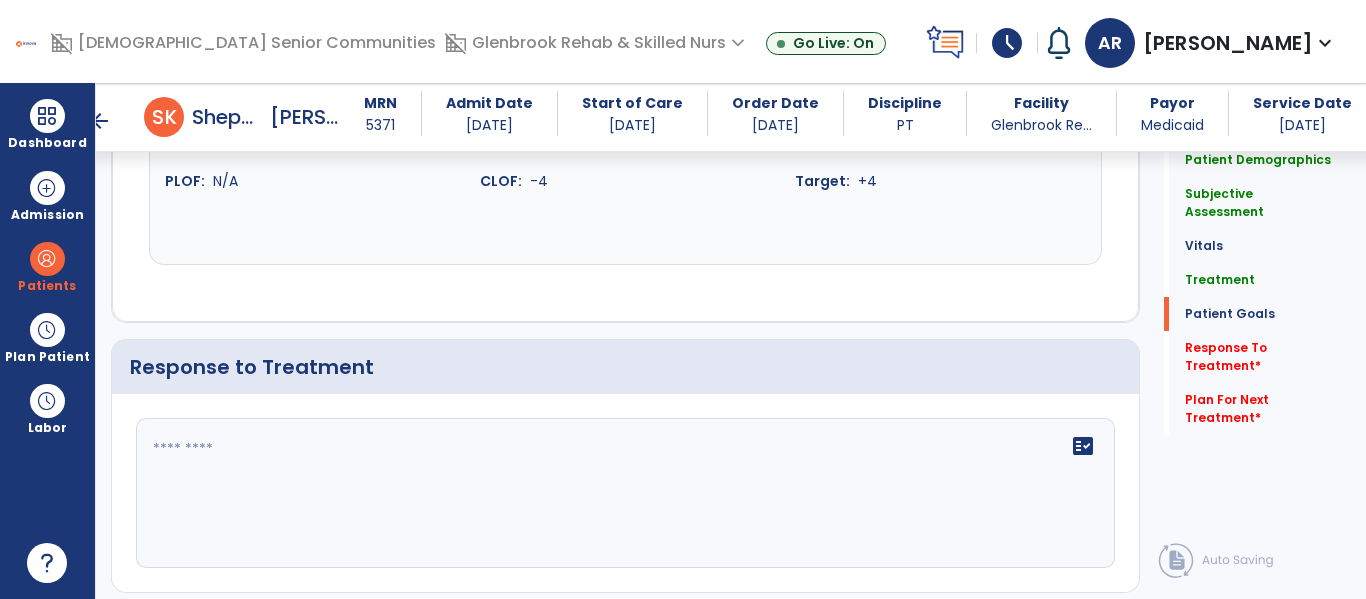 scroll, scrollTop: 3323, scrollLeft: 0, axis: vertical 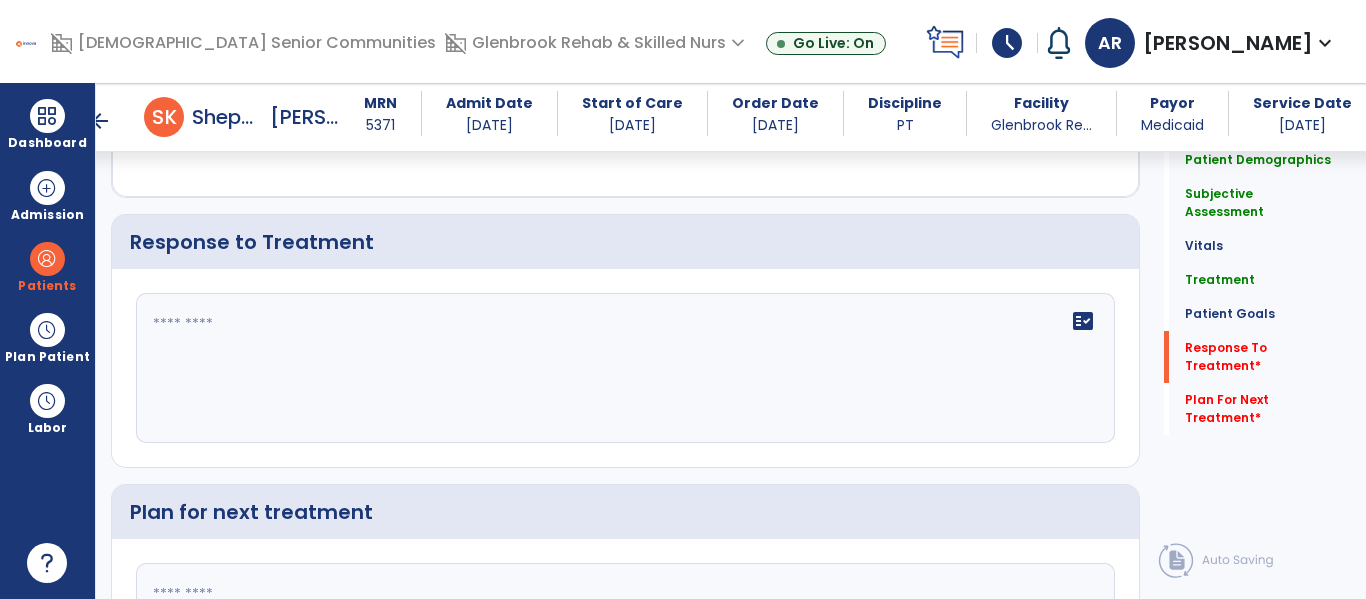 click on "fact_check" 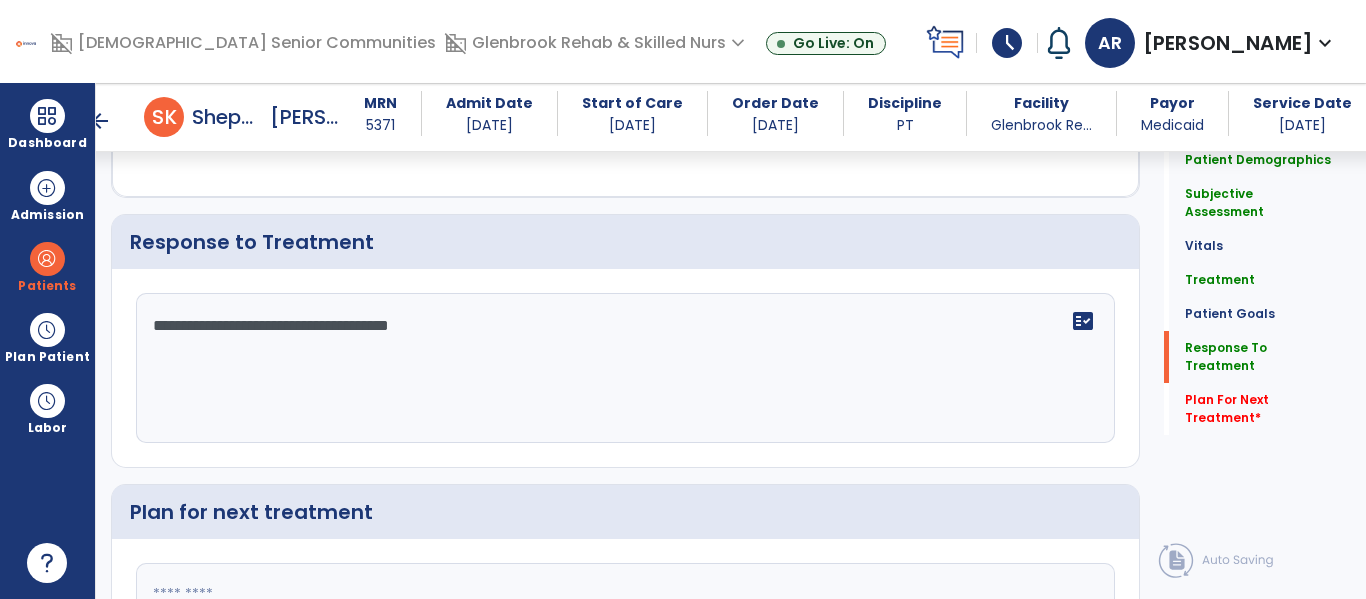 scroll, scrollTop: 3528, scrollLeft: 0, axis: vertical 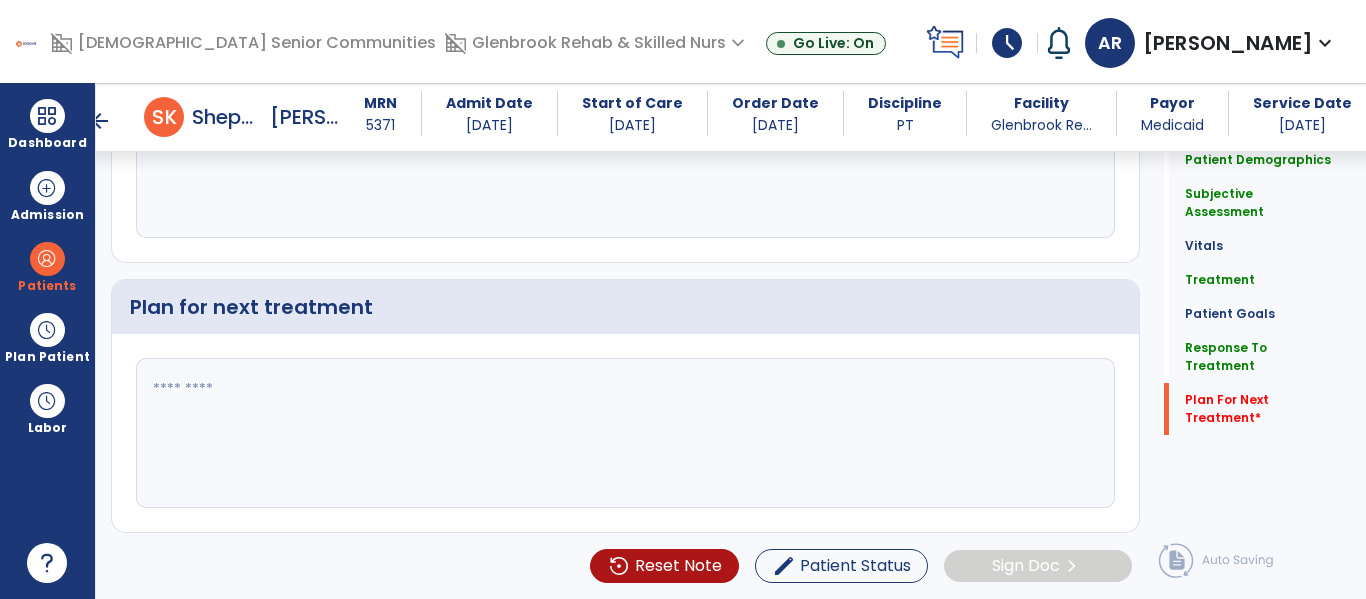type on "**********" 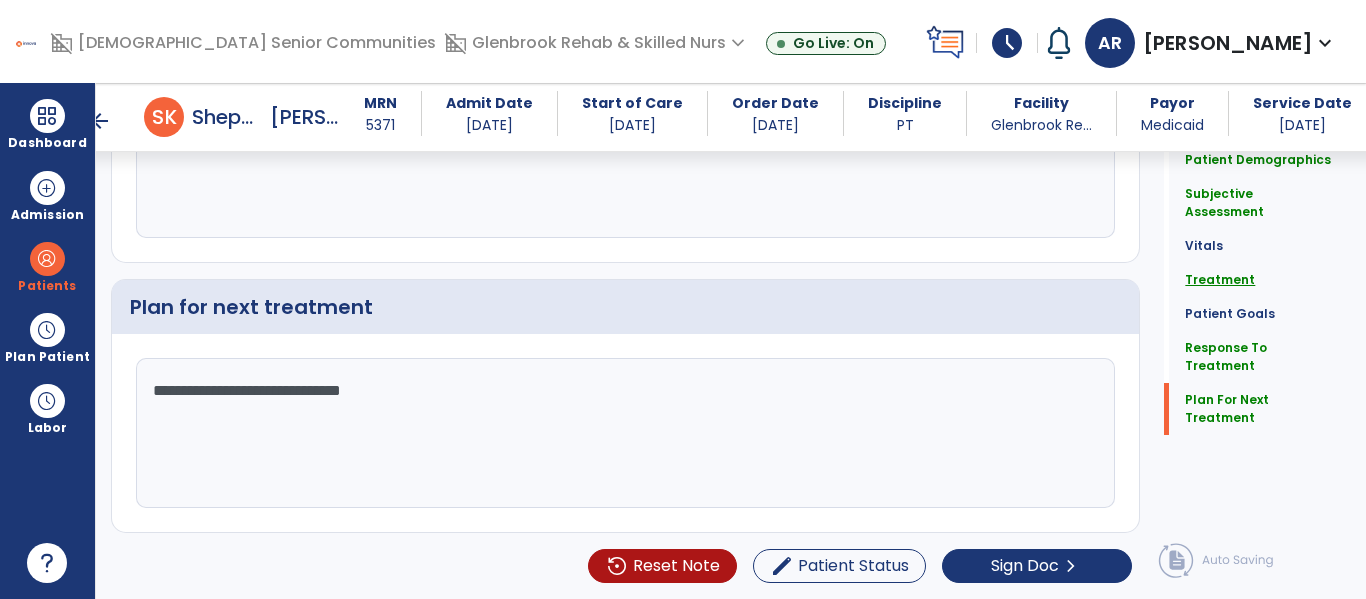 type on "**********" 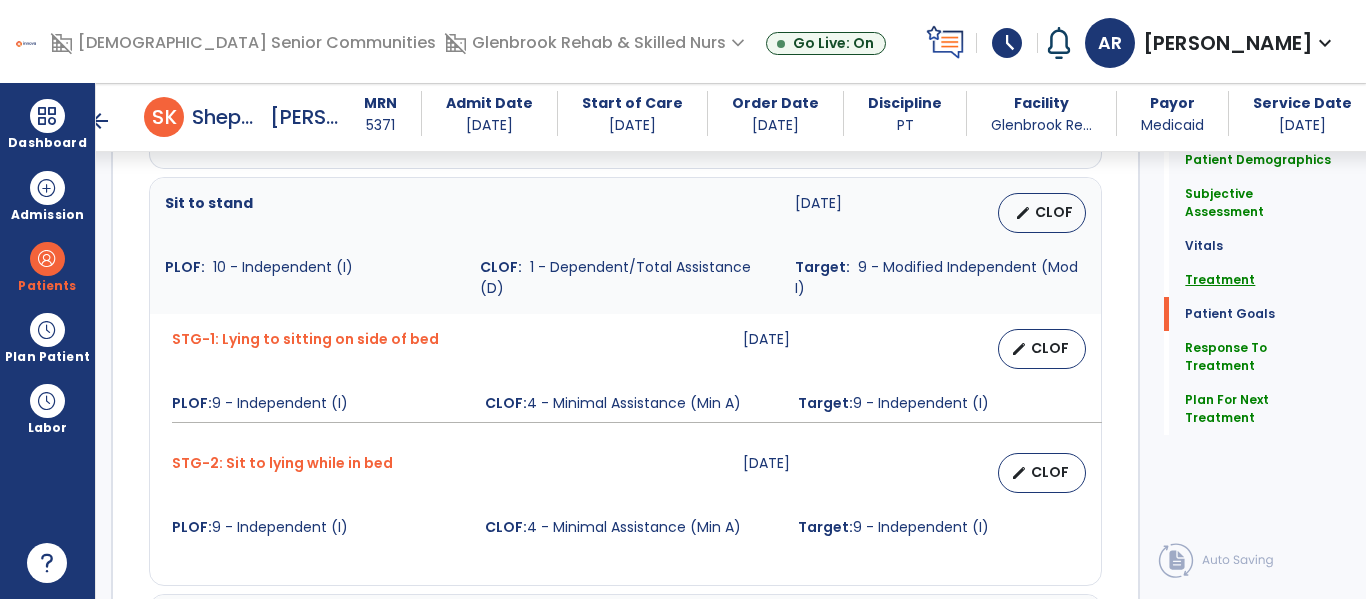 scroll, scrollTop: 1229, scrollLeft: 0, axis: vertical 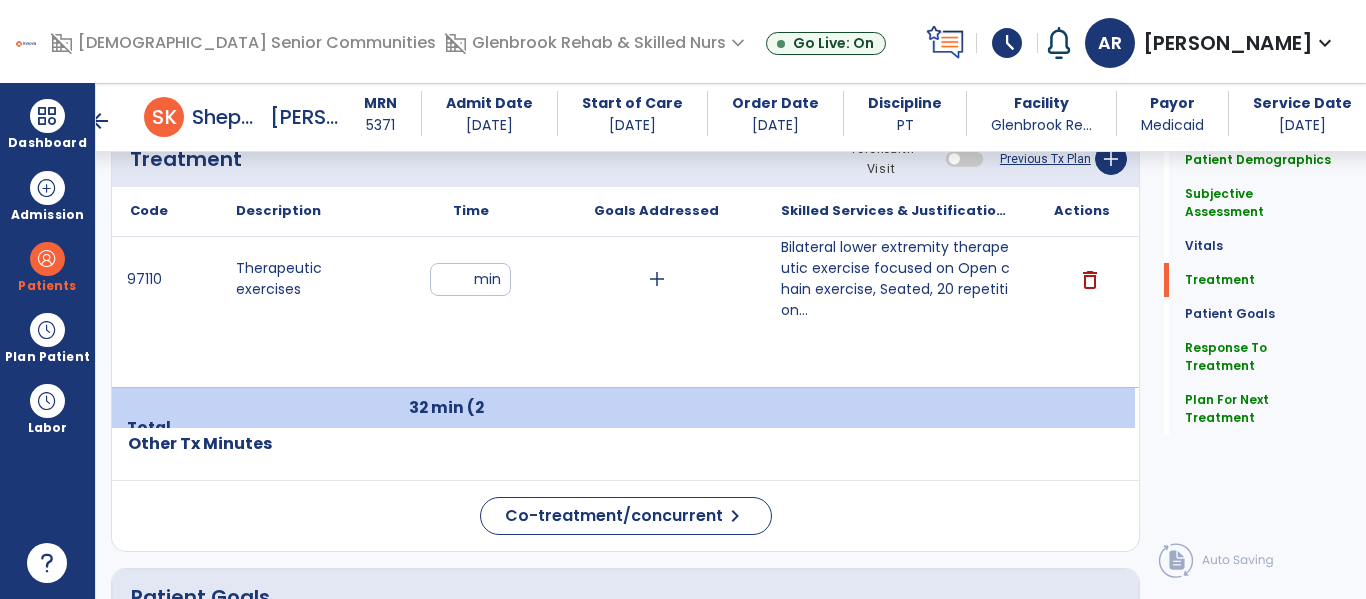 click on "Glenbrook Re..." at bounding box center (1041, 125) 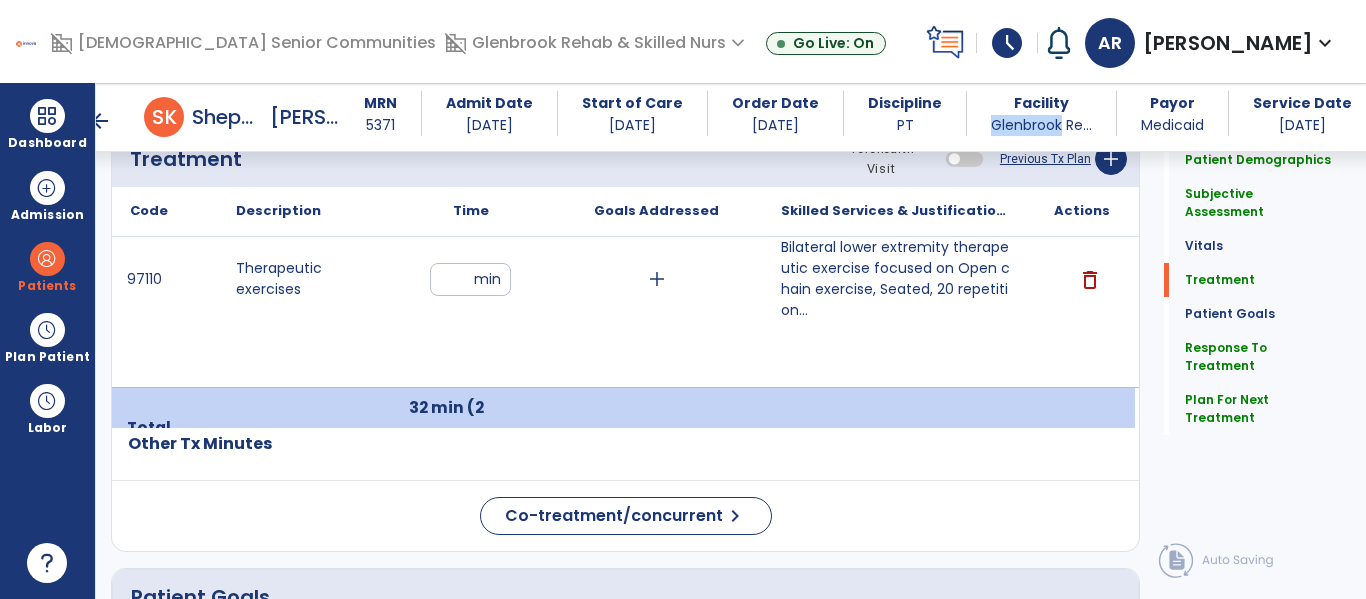 click on "Glenbrook Re..." at bounding box center (1041, 125) 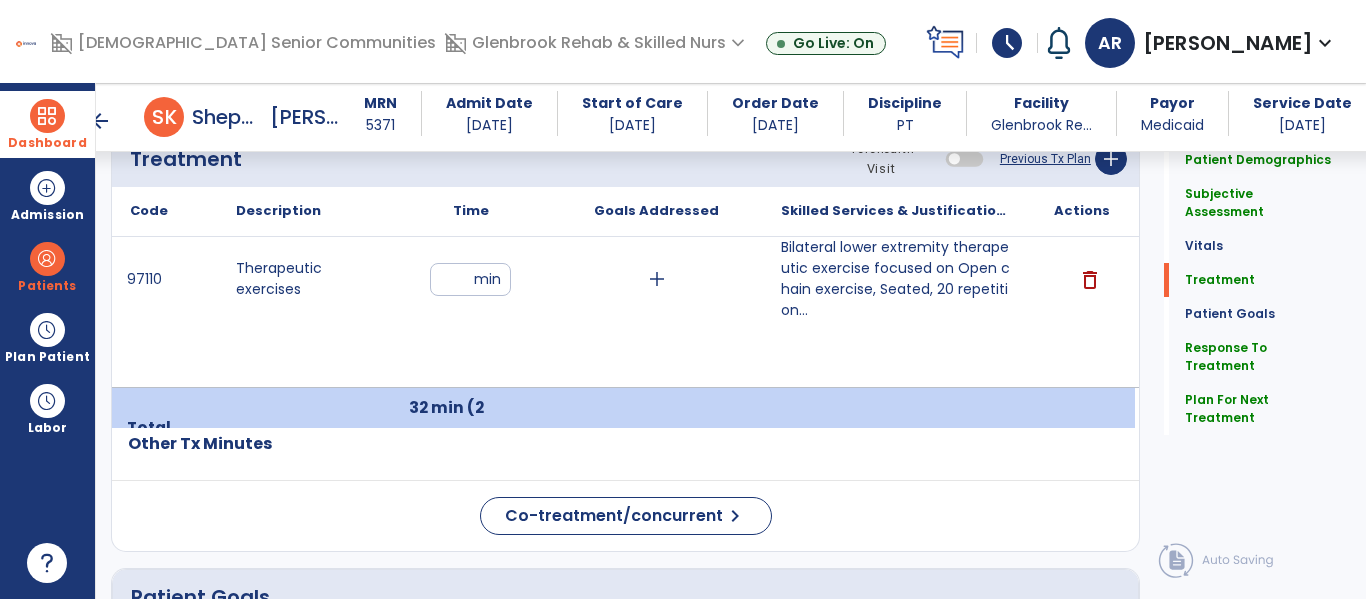 click on "Dashboard" at bounding box center (47, 124) 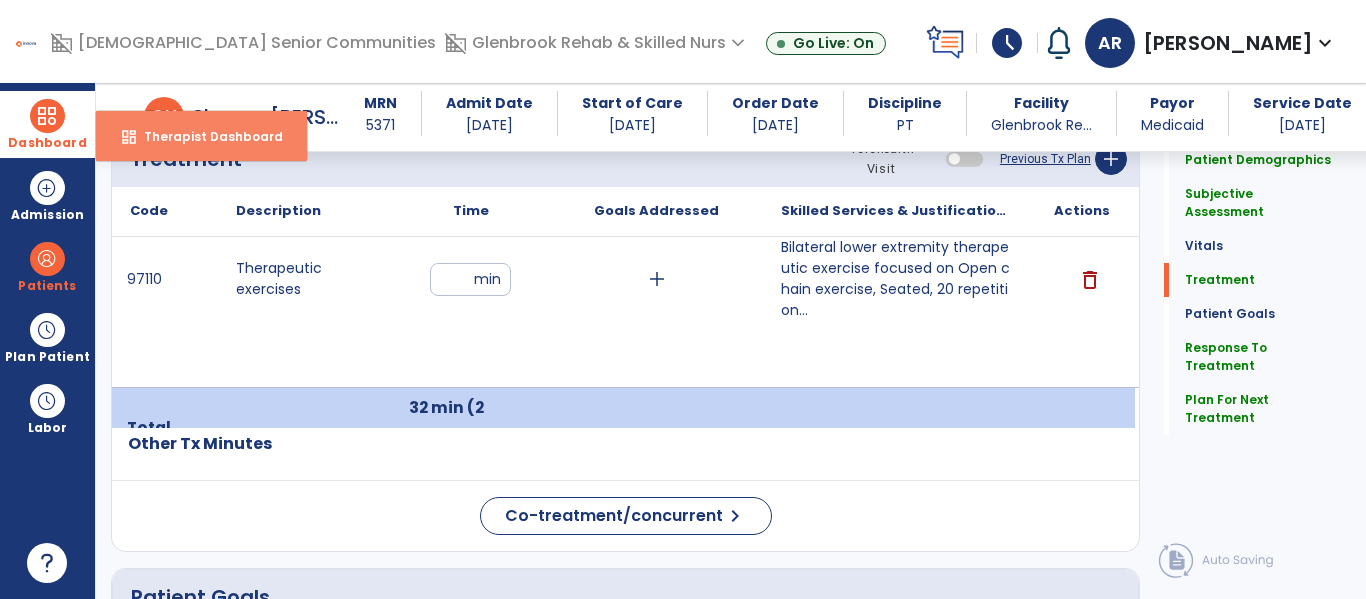 click on "dashboard  Therapist Dashboard" at bounding box center (201, 136) 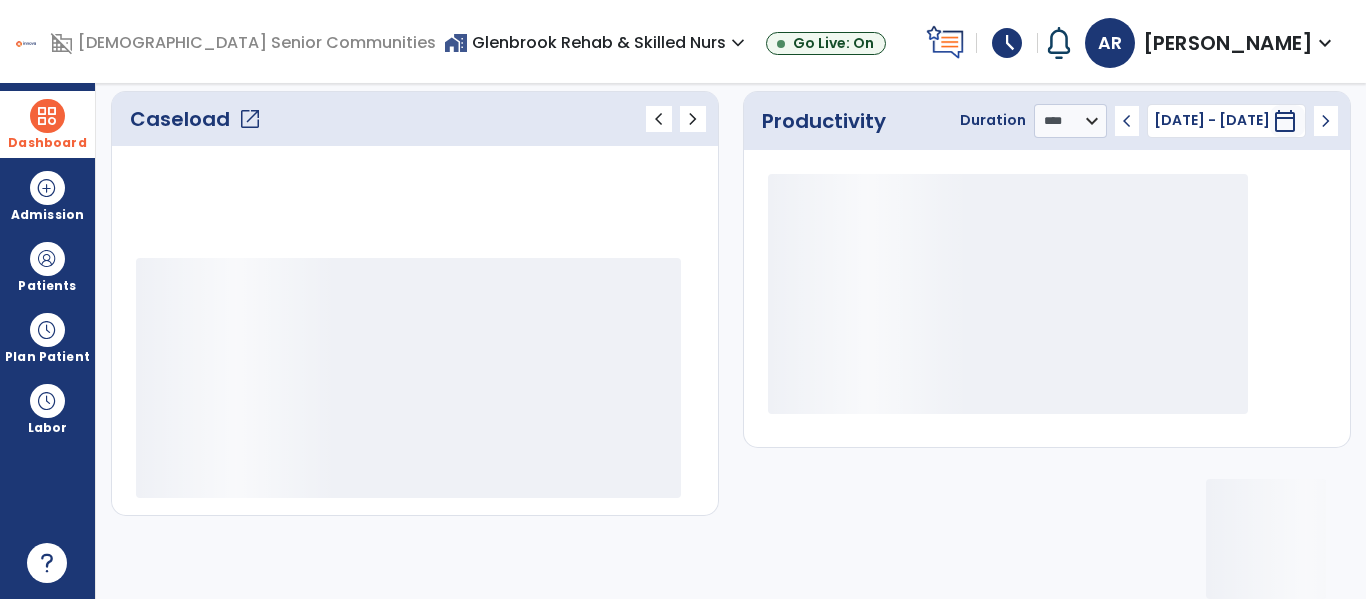 scroll, scrollTop: 276, scrollLeft: 0, axis: vertical 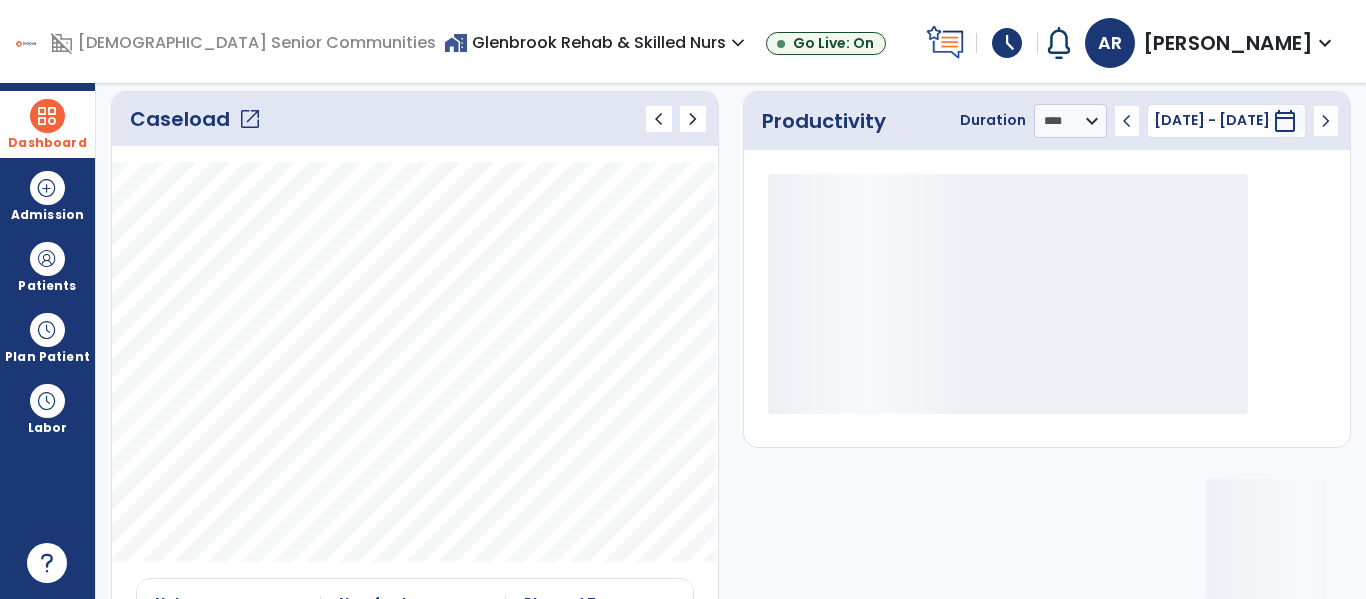 click on "open_in_new" 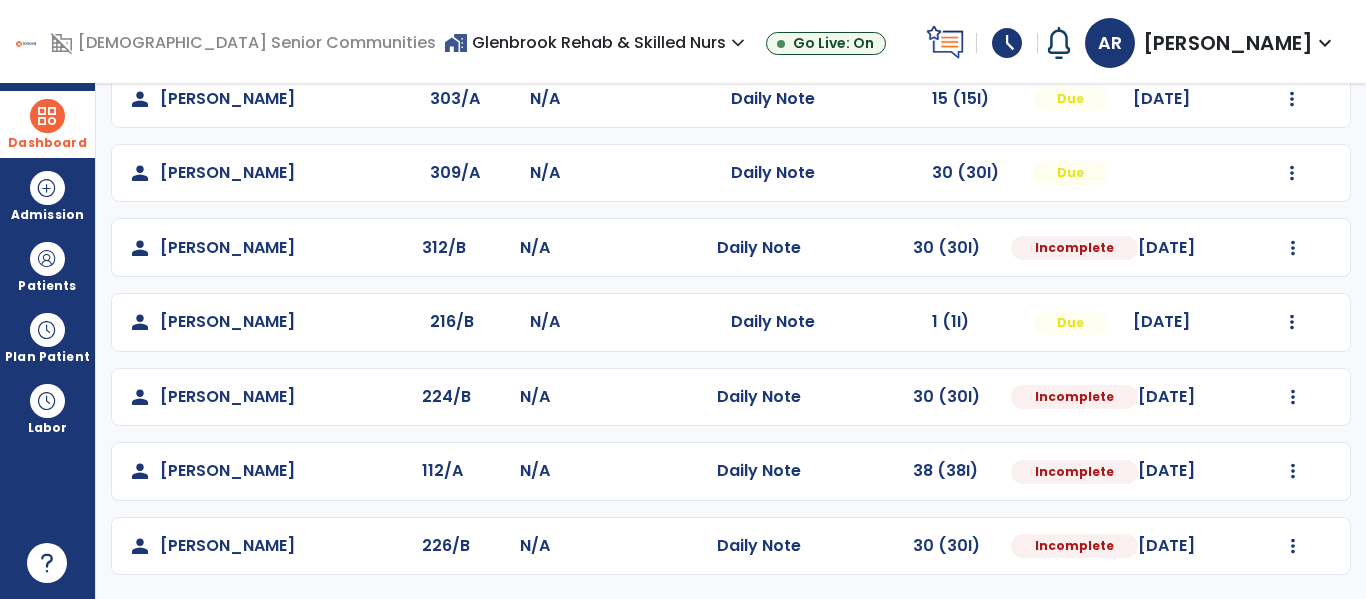 scroll, scrollTop: 260, scrollLeft: 0, axis: vertical 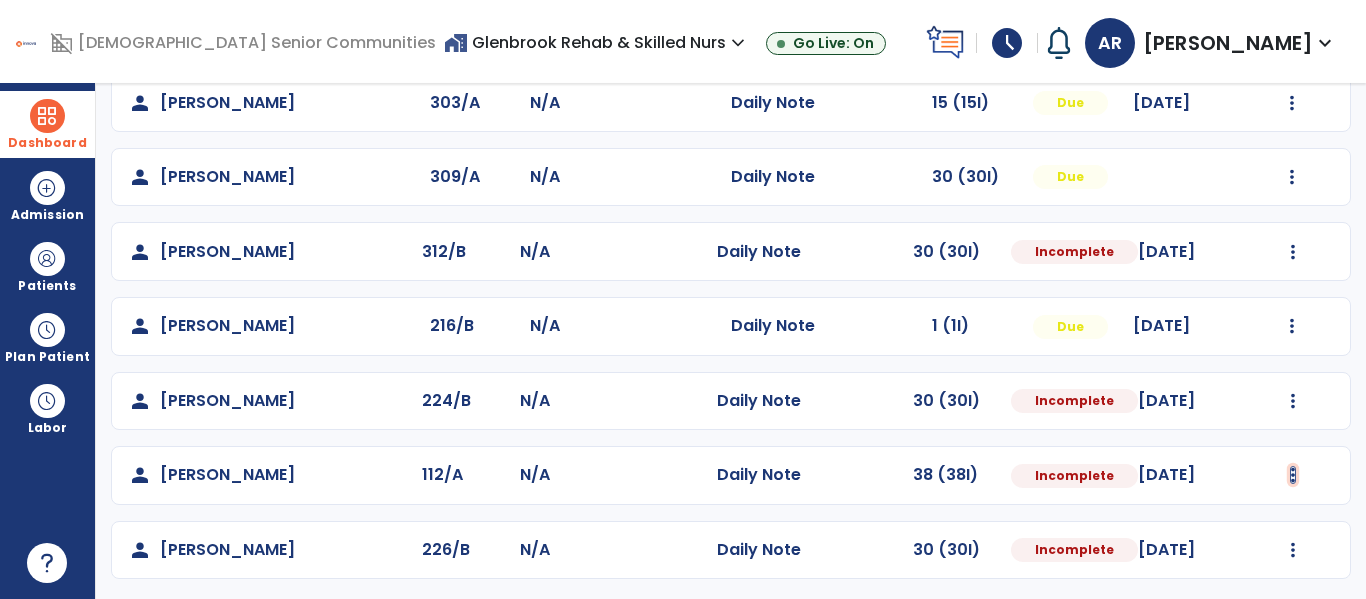 click at bounding box center (1292, 28) 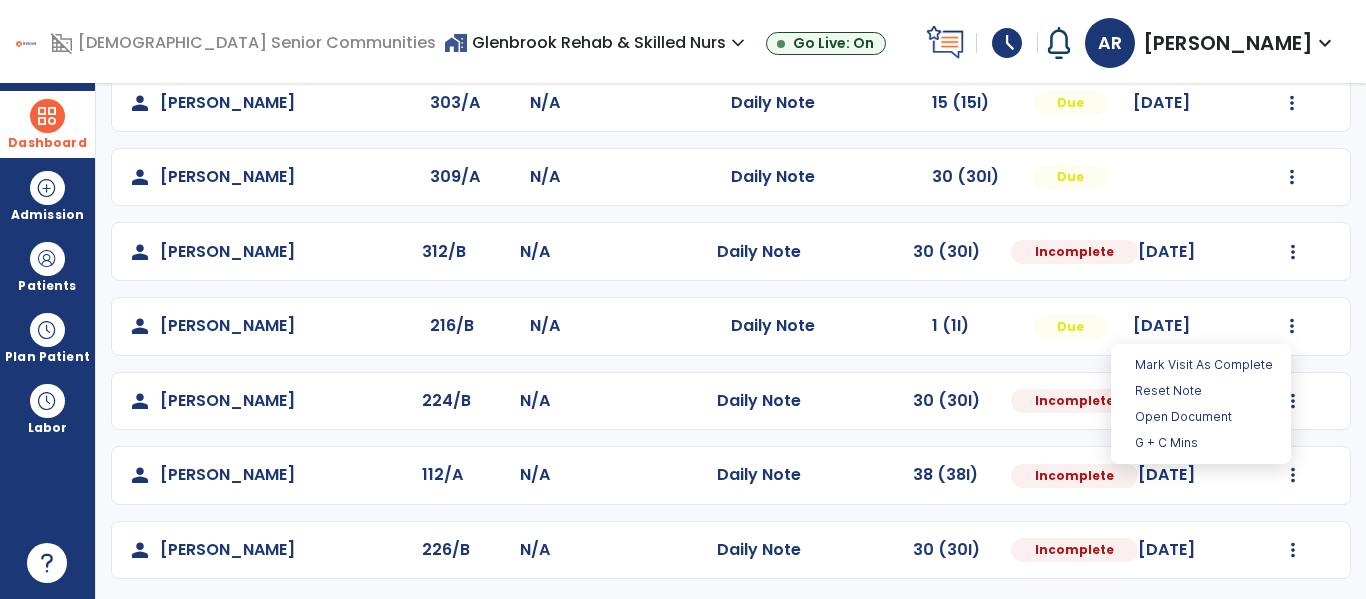 click on "person   [PERSON_NAME]  226/B N/A  Daily Note   30 (30I)  Incomplete [DATE]  Mark Visit As Complete   Reset Note   Open Document   G + C Mins" 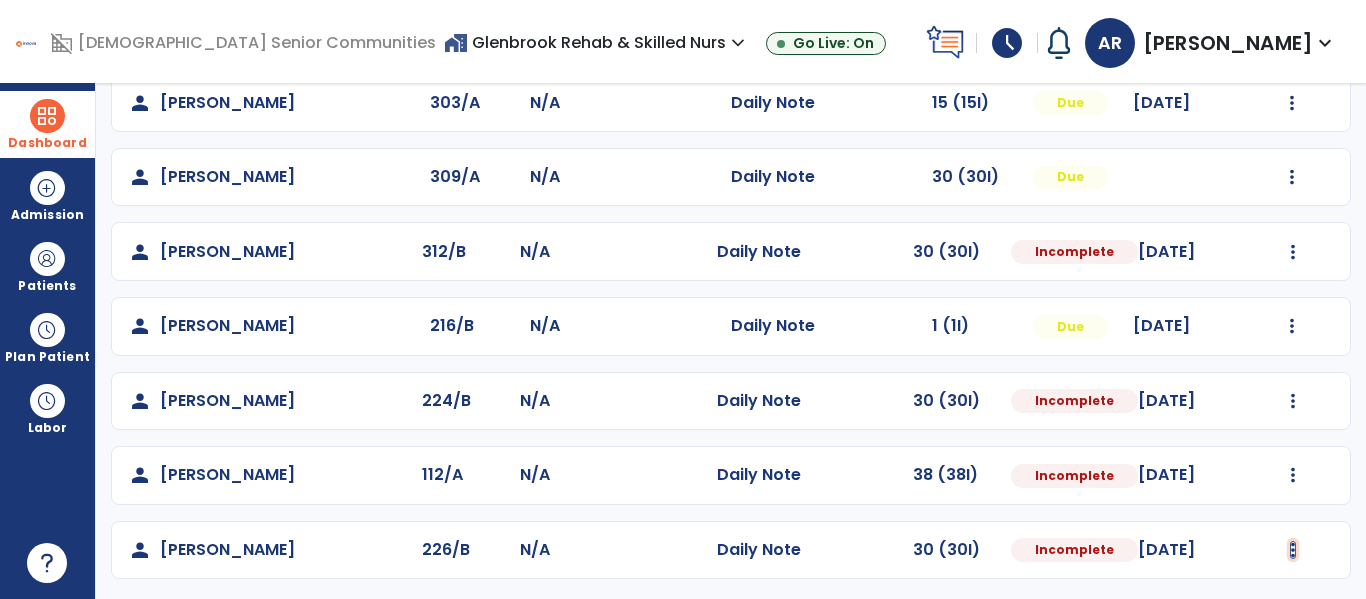 click at bounding box center [1292, 28] 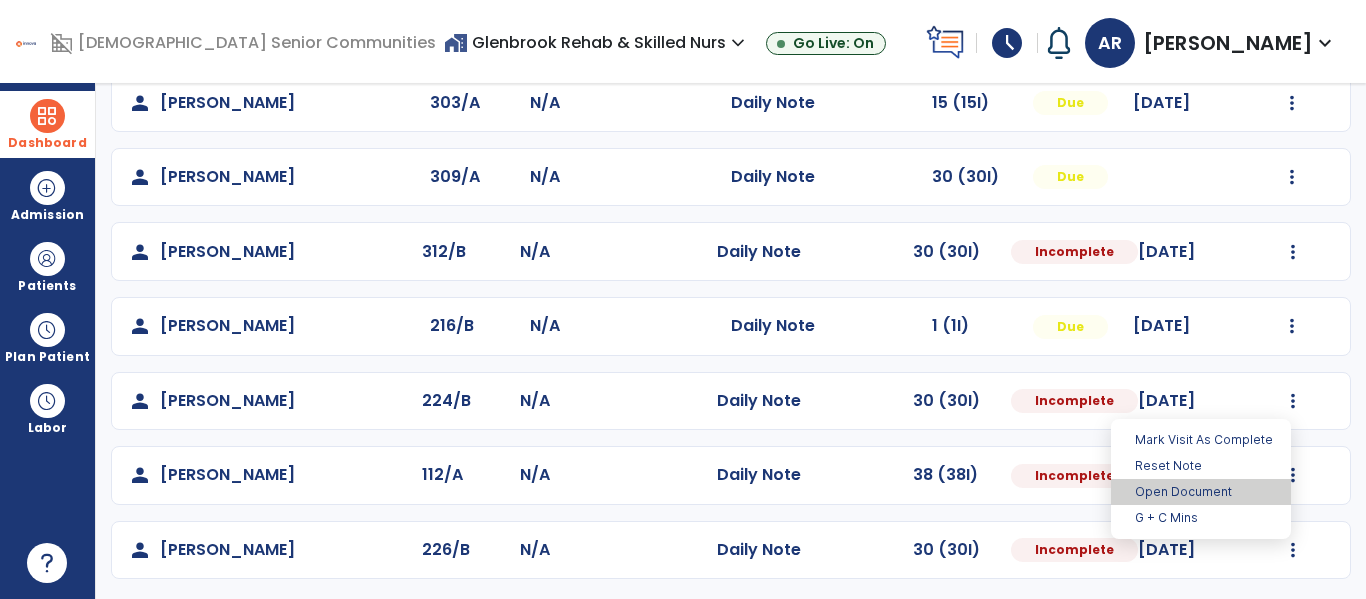 click on "Open Document" at bounding box center [1201, 492] 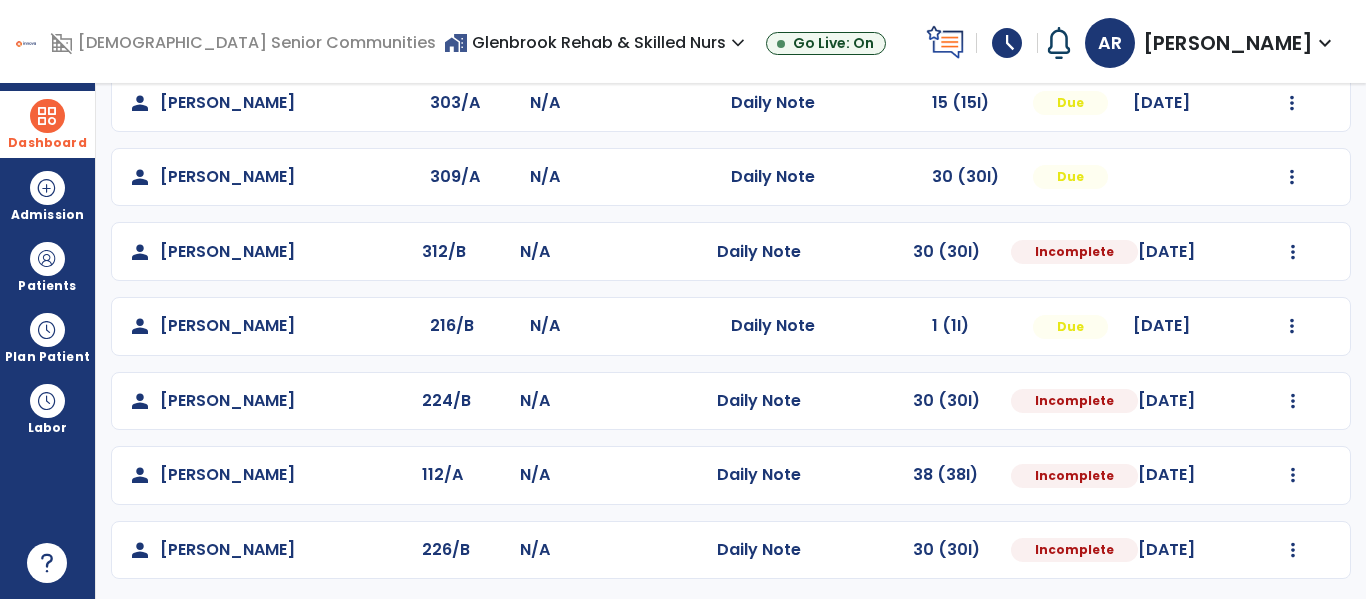 select on "*" 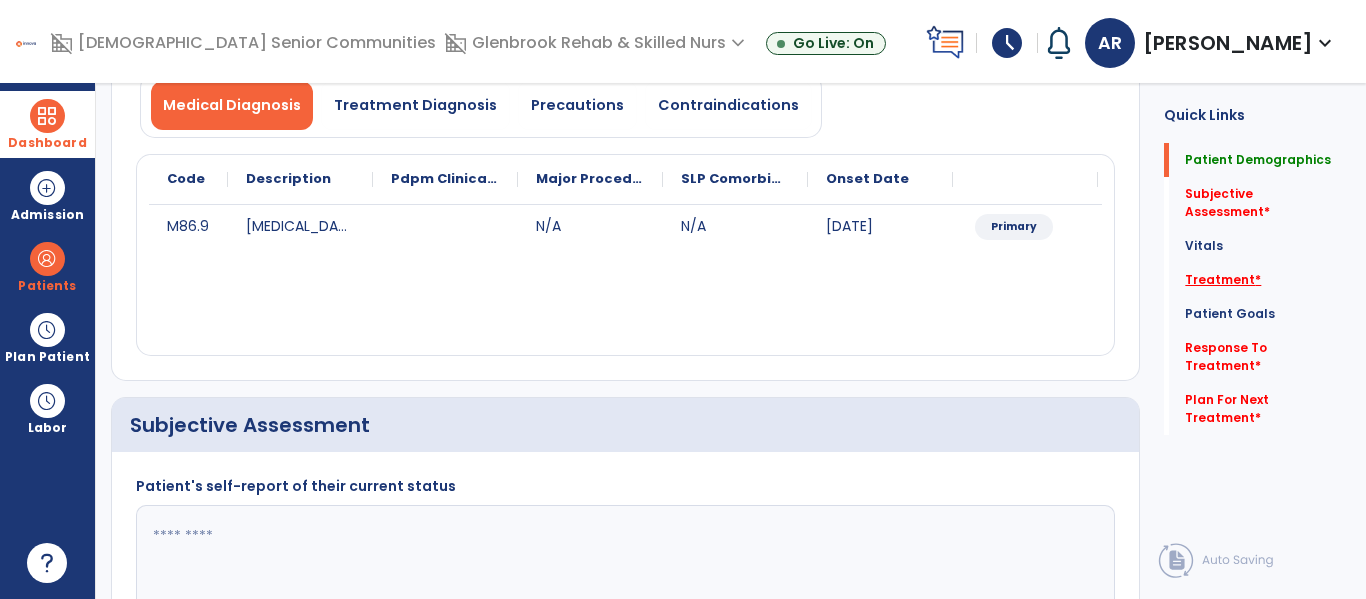 click on "Treatment   *" 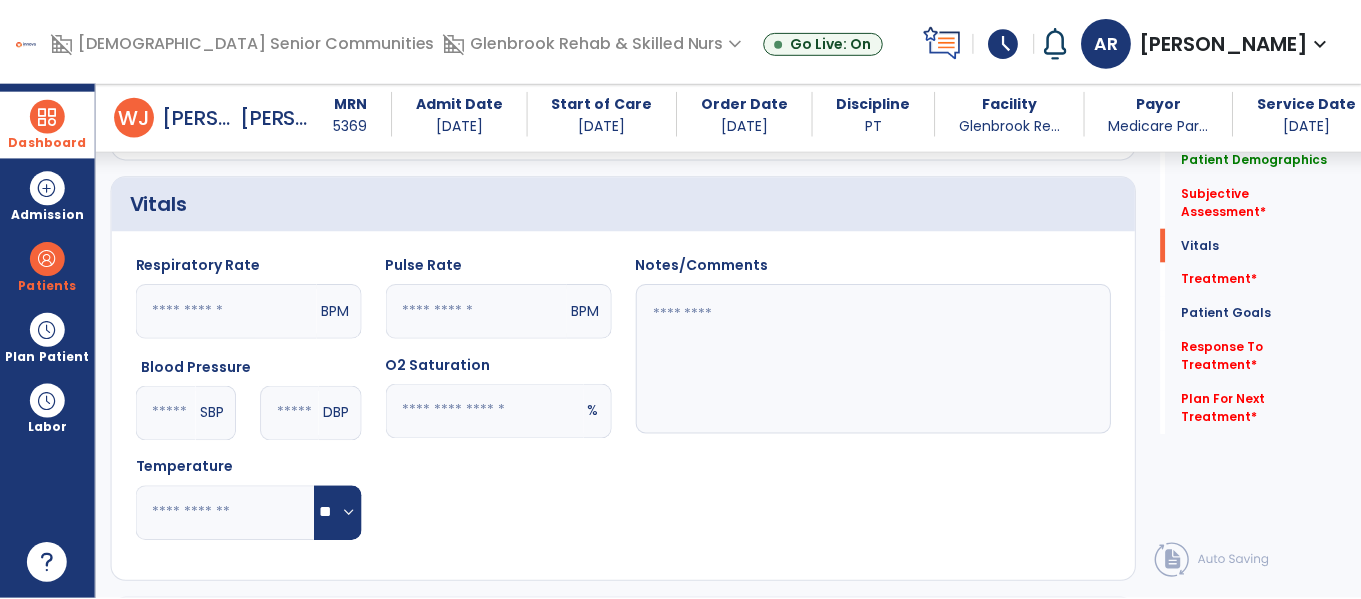 scroll, scrollTop: 1165, scrollLeft: 0, axis: vertical 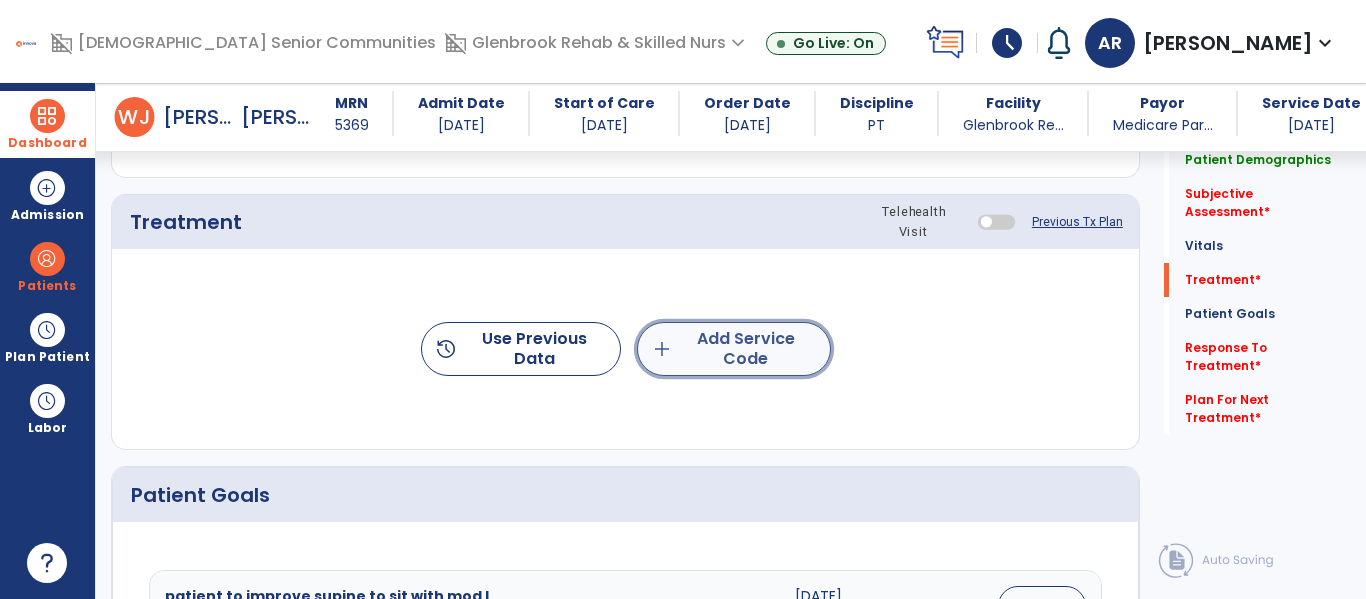 click on "add  Add Service Code" 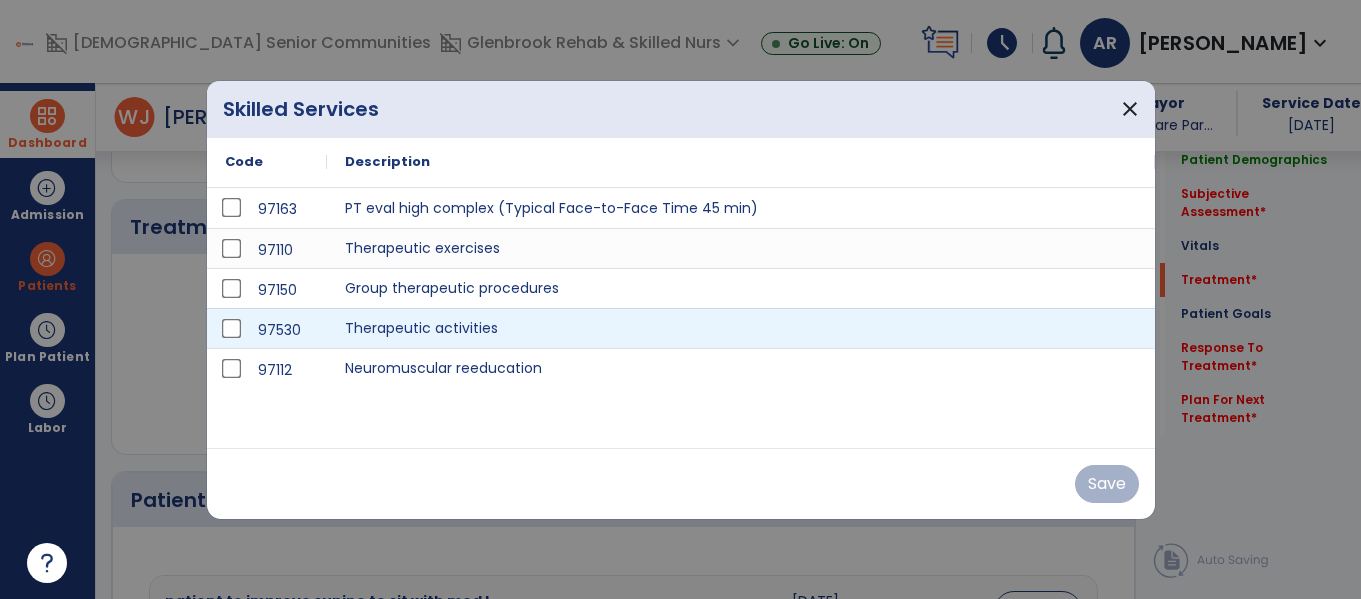 scroll, scrollTop: 1165, scrollLeft: 0, axis: vertical 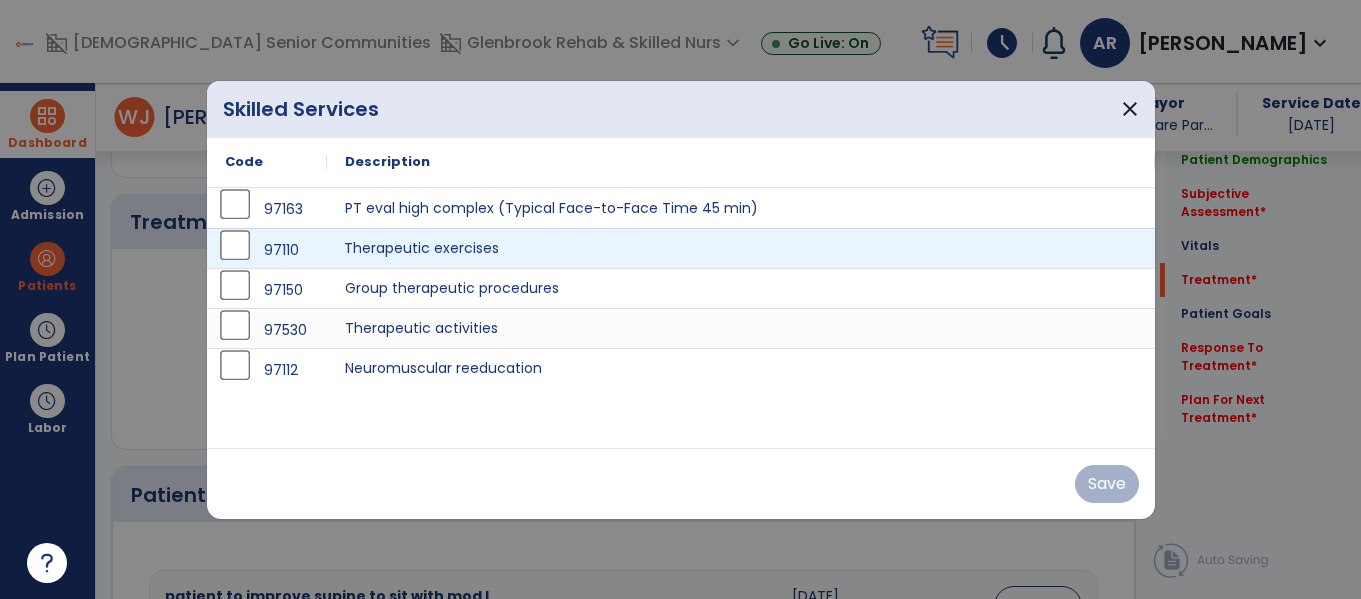 click on "Therapeutic exercises" at bounding box center (741, 248) 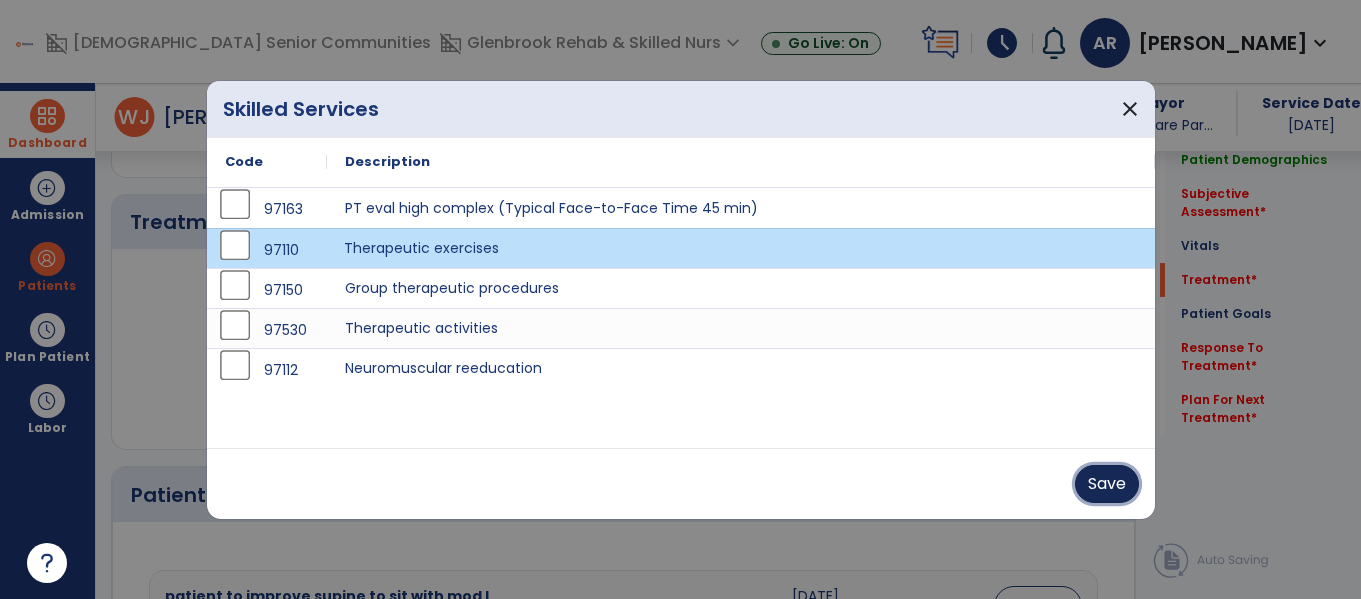 click on "Save" at bounding box center (1107, 484) 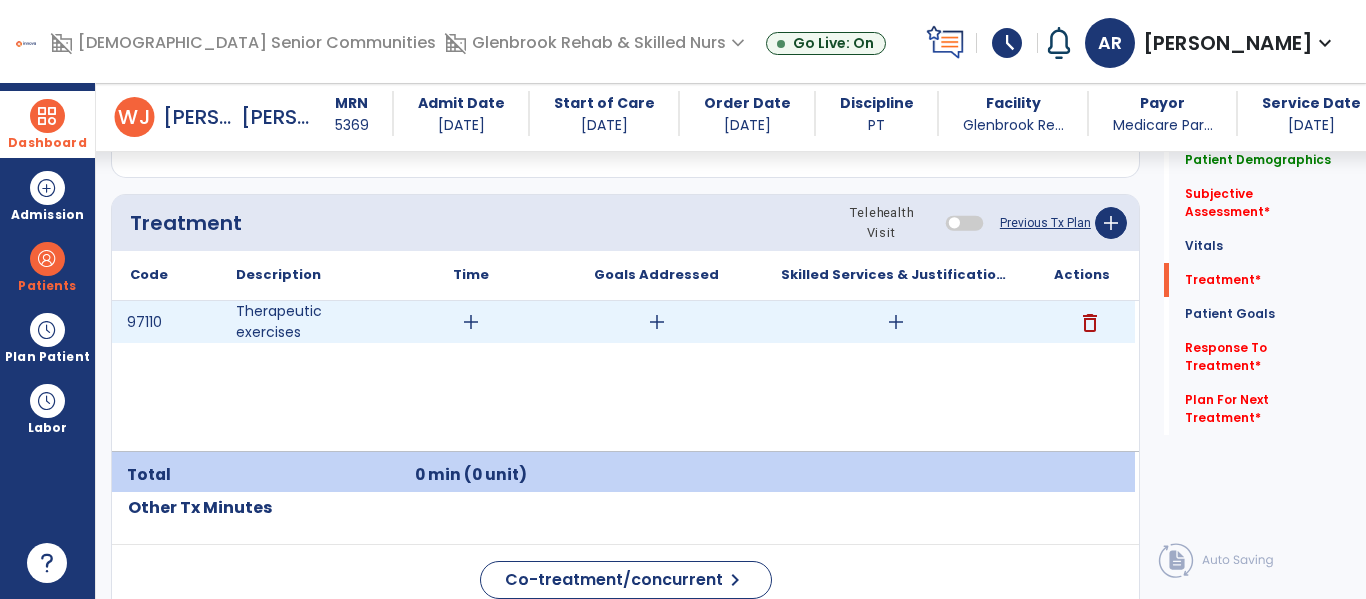 click on "add" at bounding box center (471, 322) 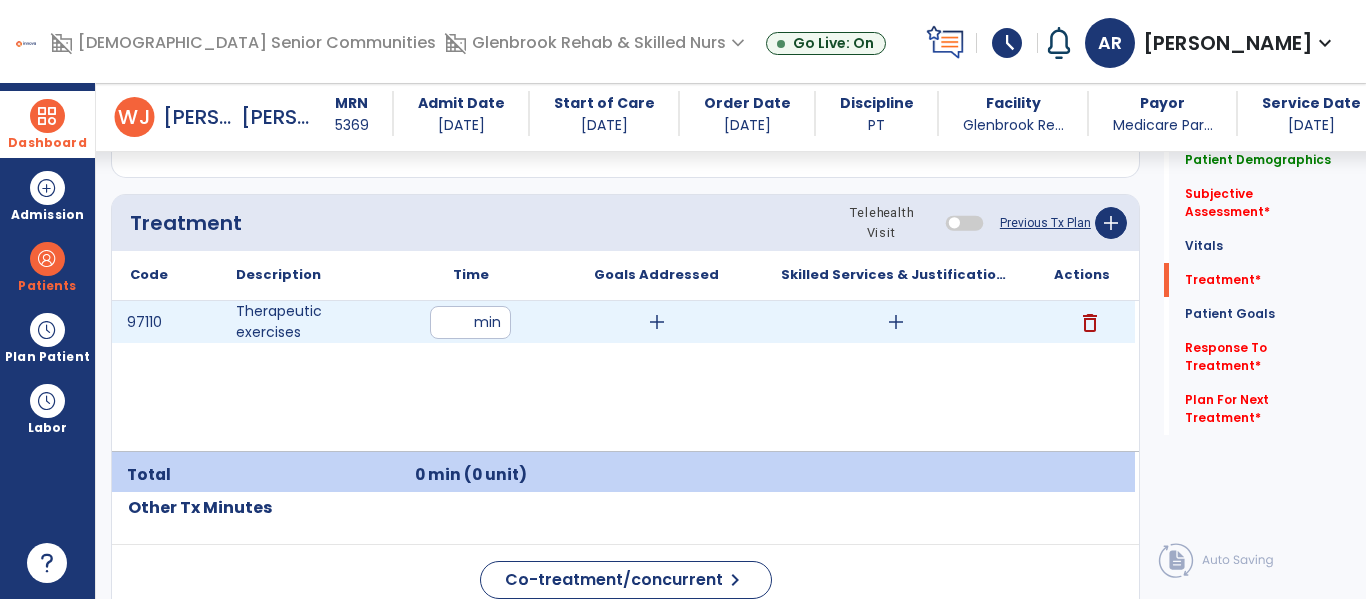 type on "**" 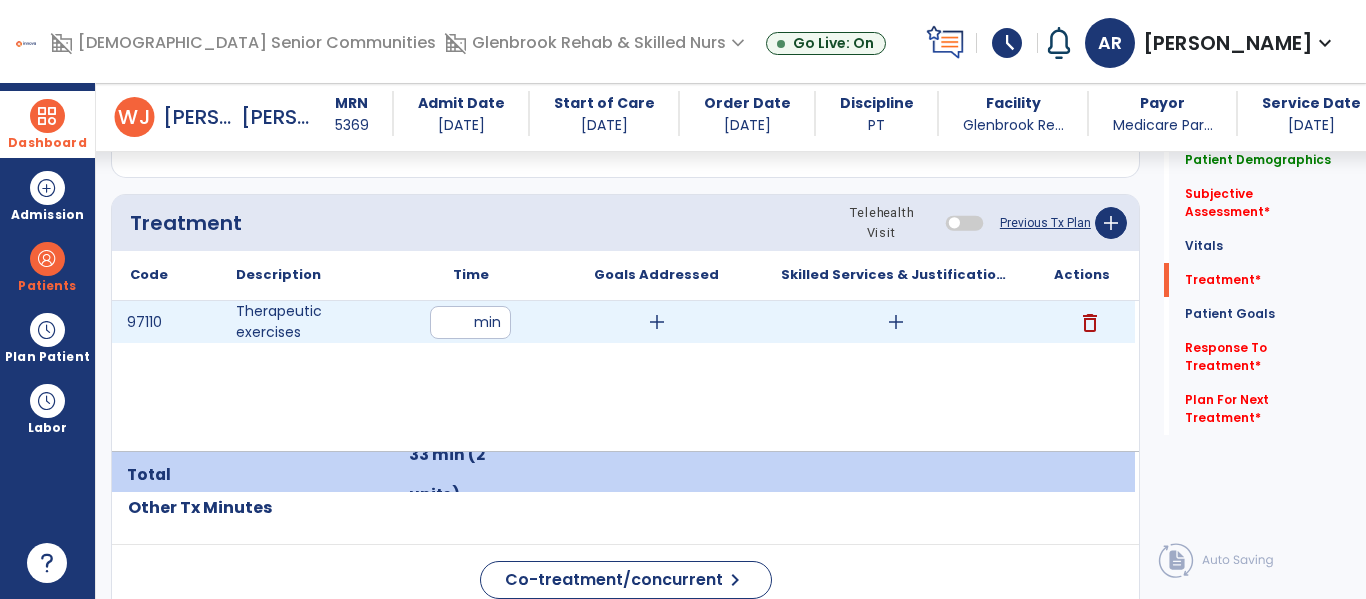 click on "add" at bounding box center [896, 322] 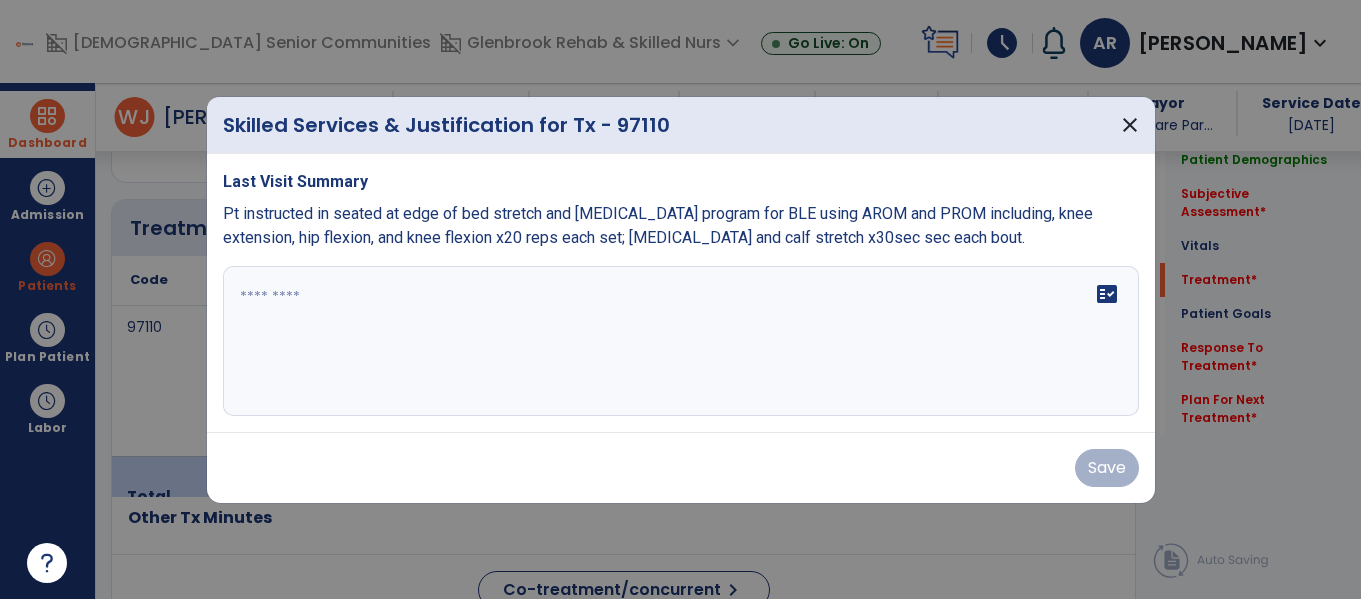 scroll, scrollTop: 1165, scrollLeft: 0, axis: vertical 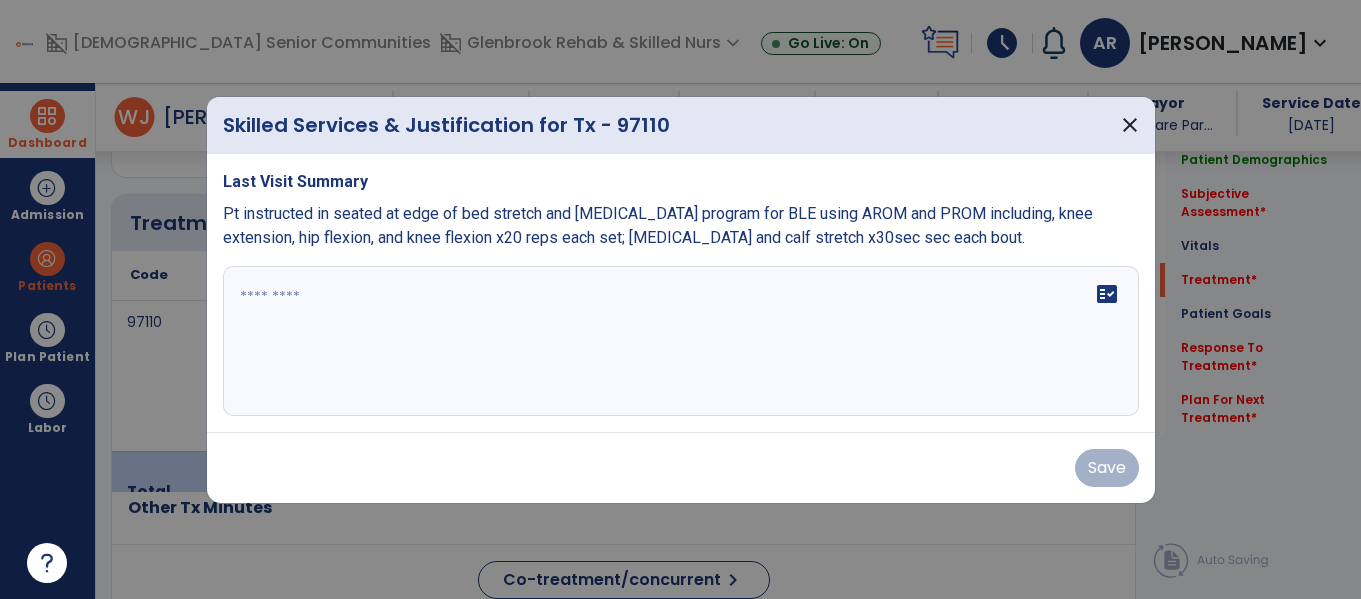 click on "Pt instructed in seated at edge of bed stretch and [MEDICAL_DATA] program for BLE using AROM and PROM including, knee extension, hip flexion, and knee flexion x20 reps each set; [MEDICAL_DATA] and calf stretch x30sec sec each bout." at bounding box center (658, 225) 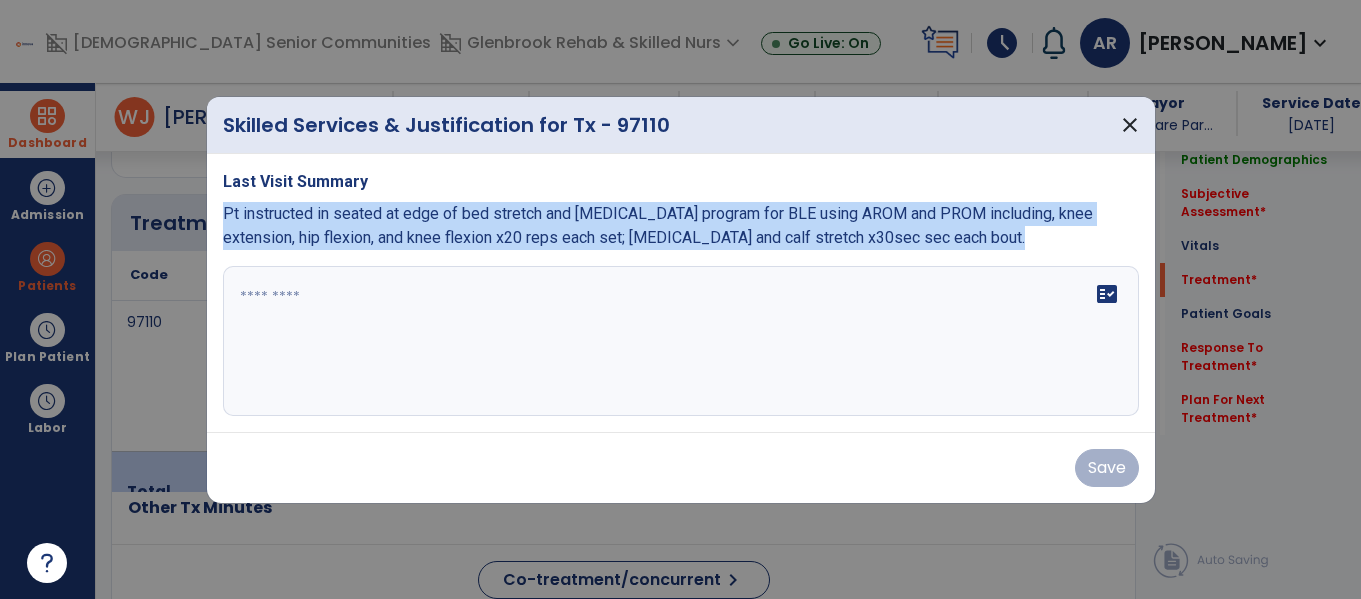 click on "Pt instructed in seated at edge of bed stretch and [MEDICAL_DATA] program for BLE using AROM and PROM including, knee extension, hip flexion, and knee flexion x20 reps each set; [MEDICAL_DATA] and calf stretch x30sec sec each bout." at bounding box center [658, 225] 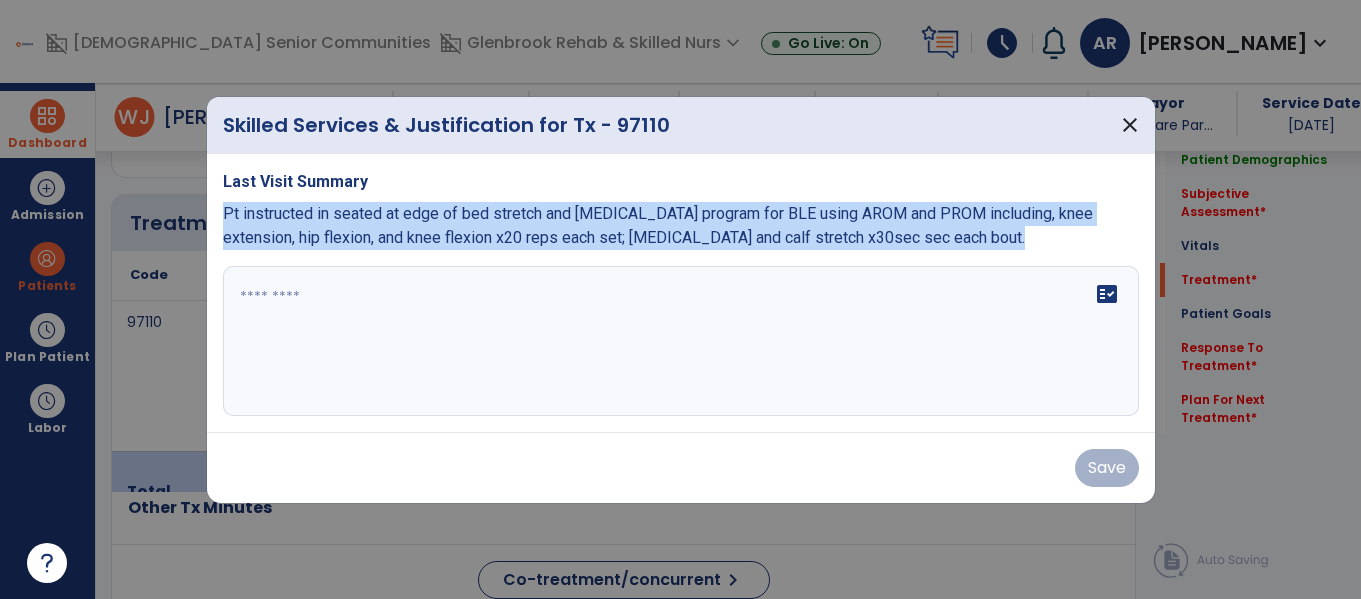 copy on "Pt instructed in seated at edge of bed stretch and [MEDICAL_DATA] program for BLE using AROM and PROM including, knee extension, hip flexion, and knee flexion x20 reps each set; [MEDICAL_DATA] and calf stretch x30sec sec each bout." 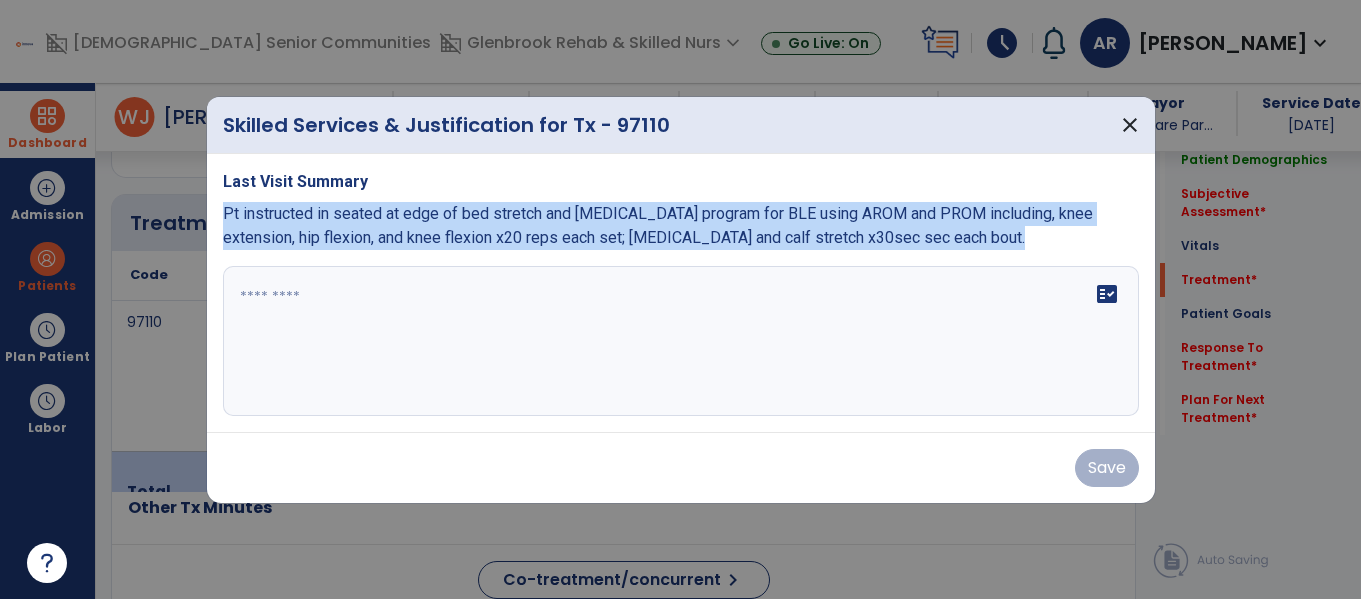 click at bounding box center (681, 341) 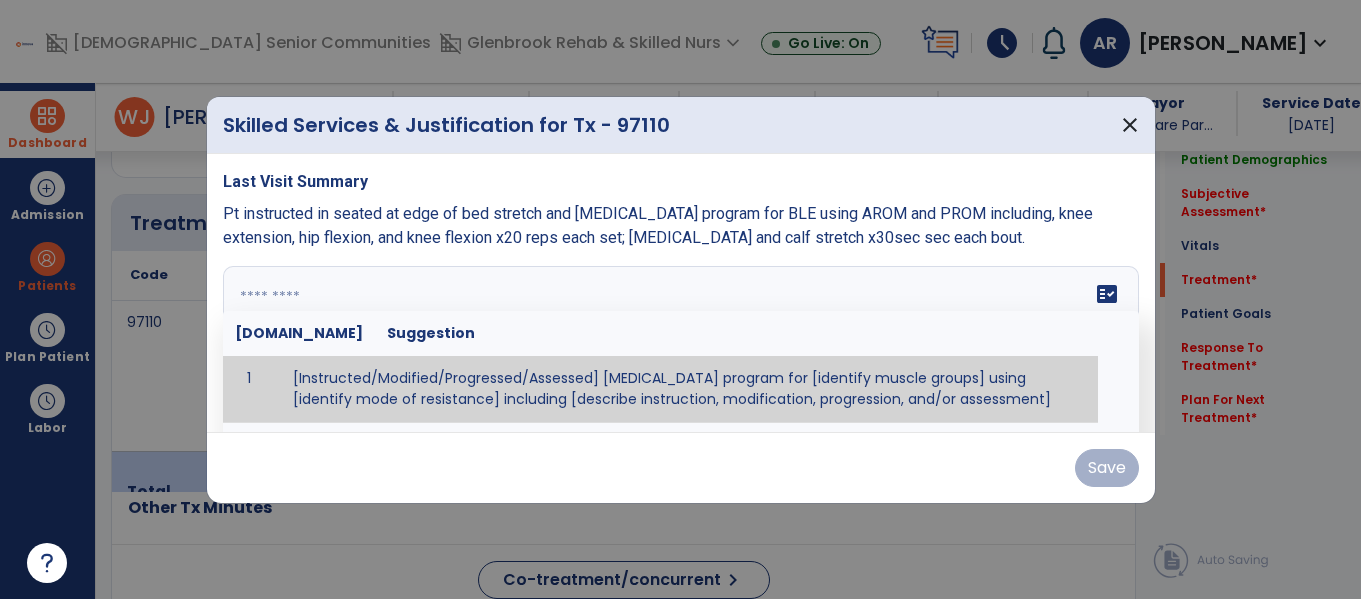 paste on "**********" 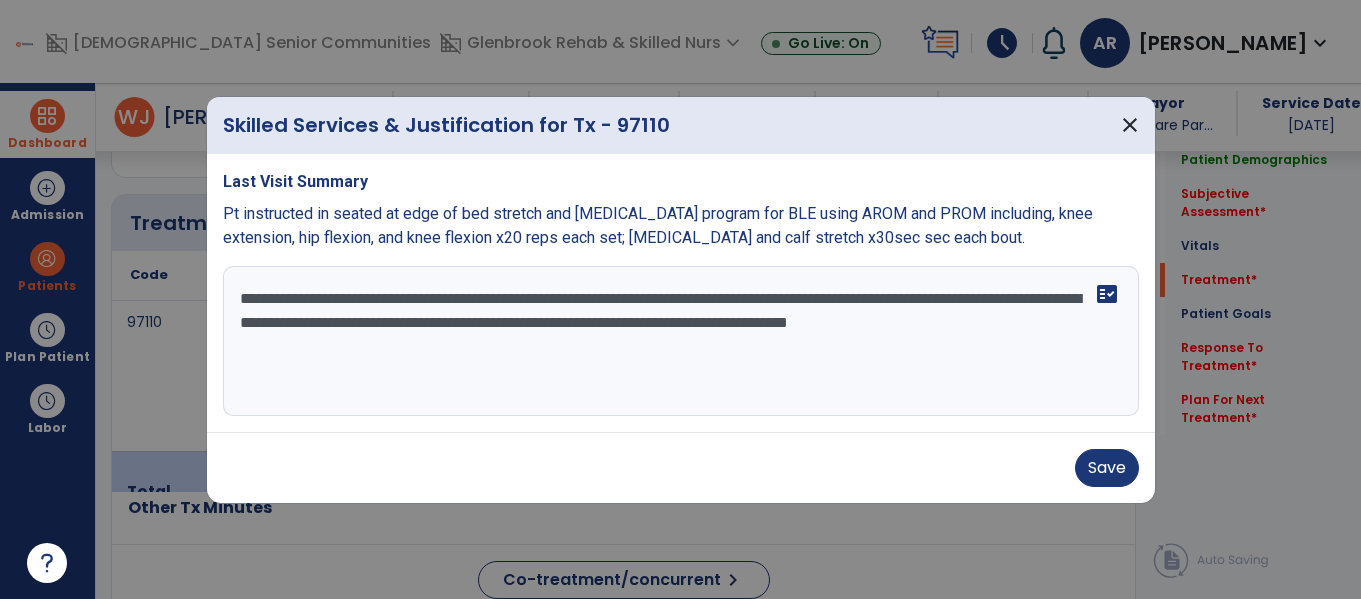 click on "**********" at bounding box center [681, 341] 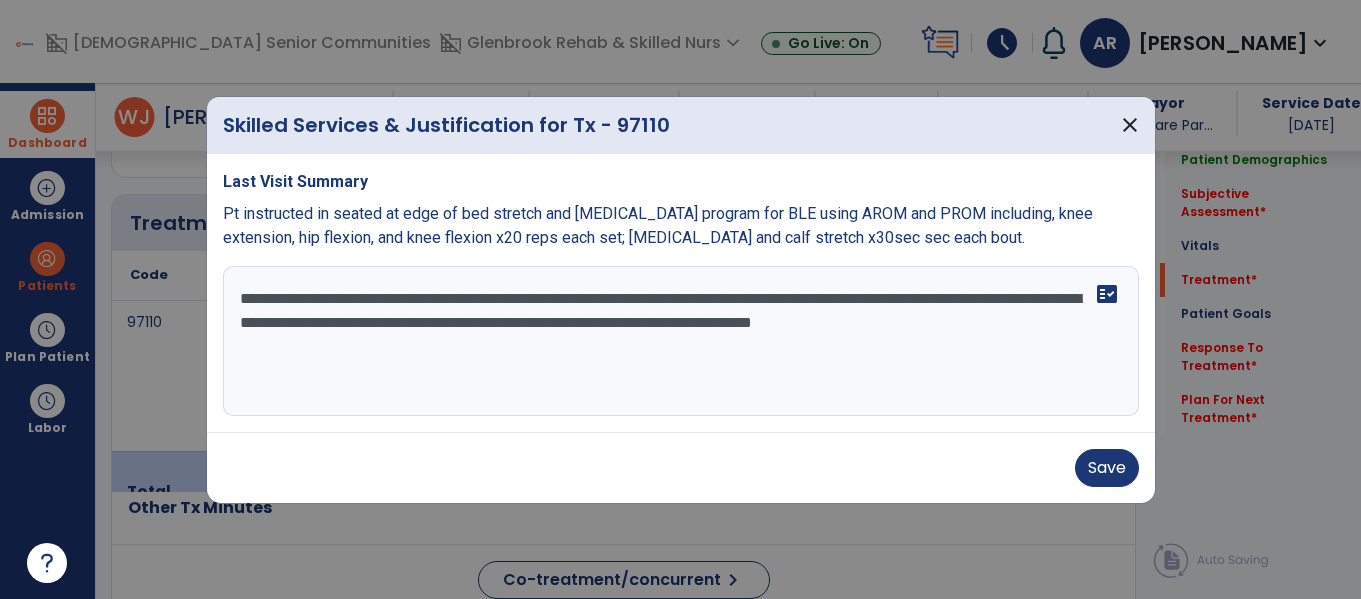 click on "**********" at bounding box center [681, 341] 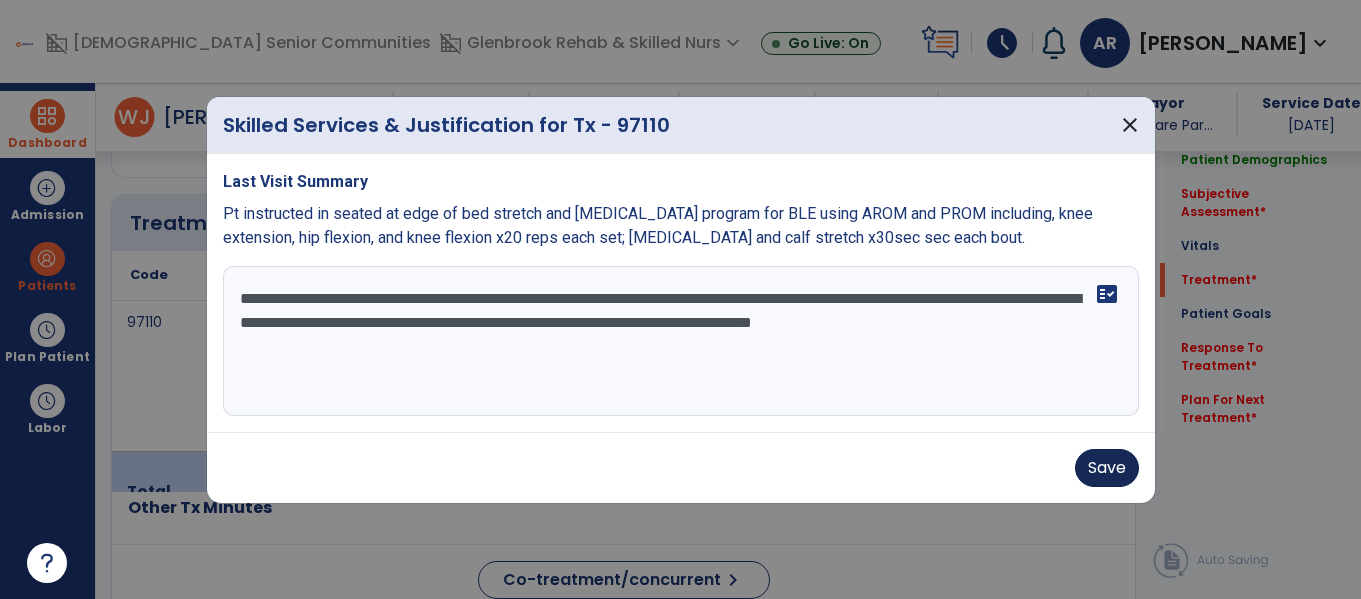 type on "**********" 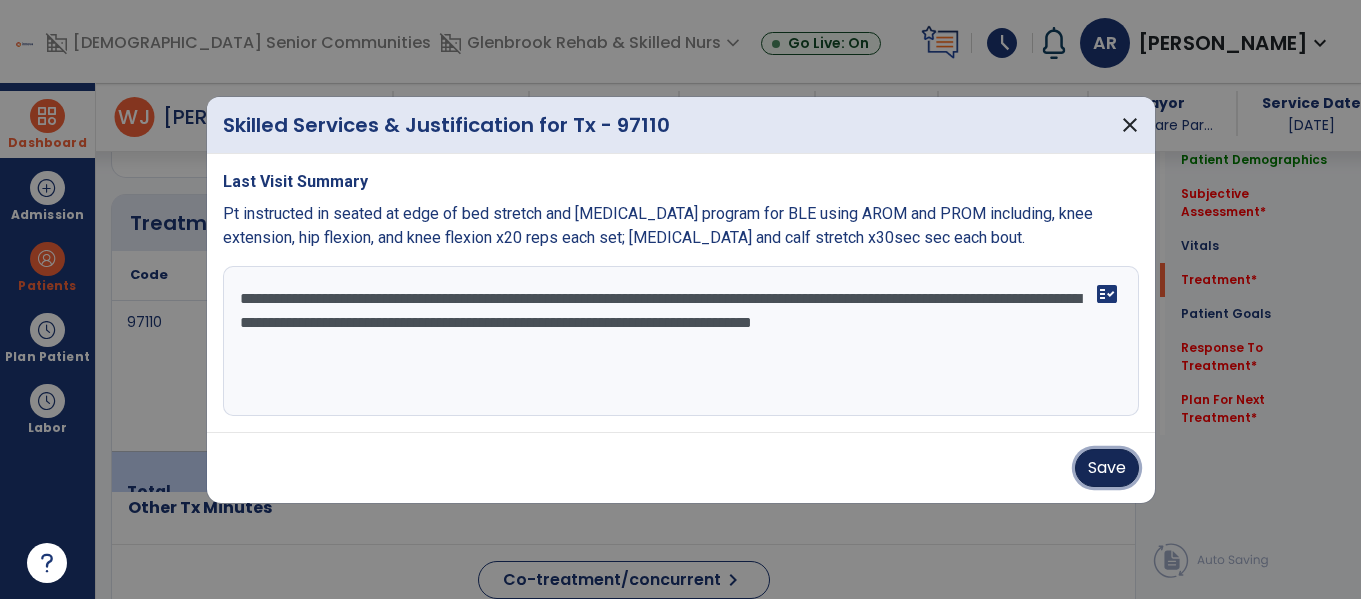 click on "Save" at bounding box center (1107, 468) 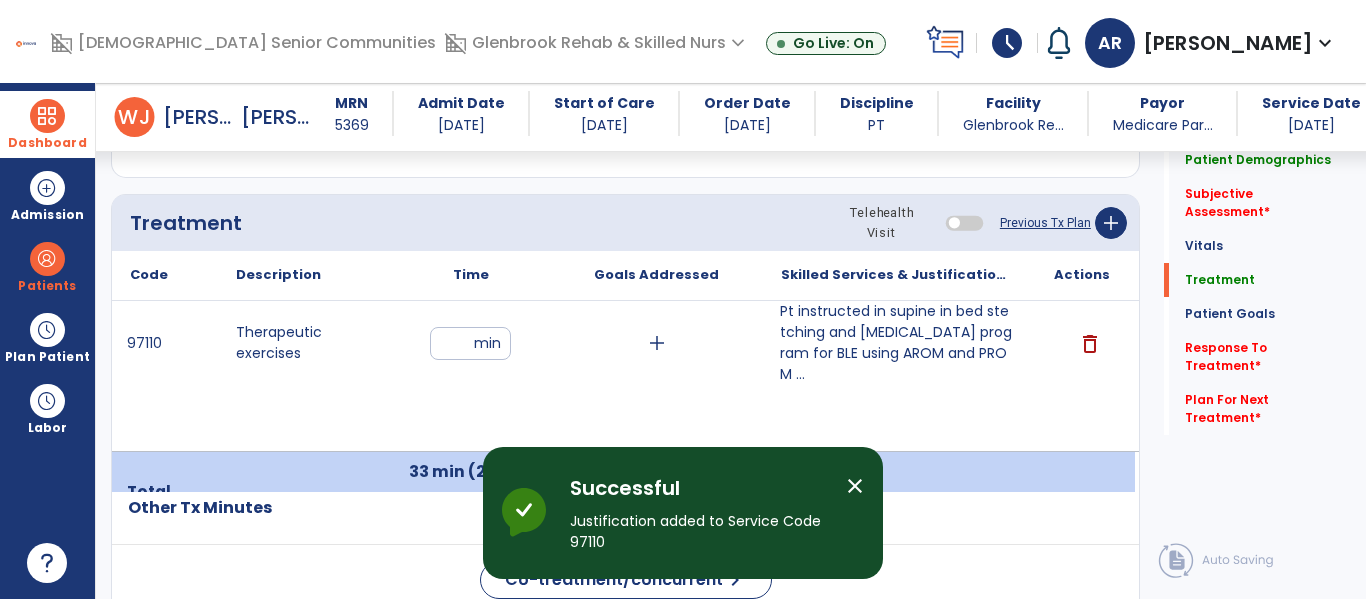 click on "Pt instructed in supine in bed stetching and [MEDICAL_DATA] program for BLE using AROM and PROM ..." at bounding box center (896, 343) 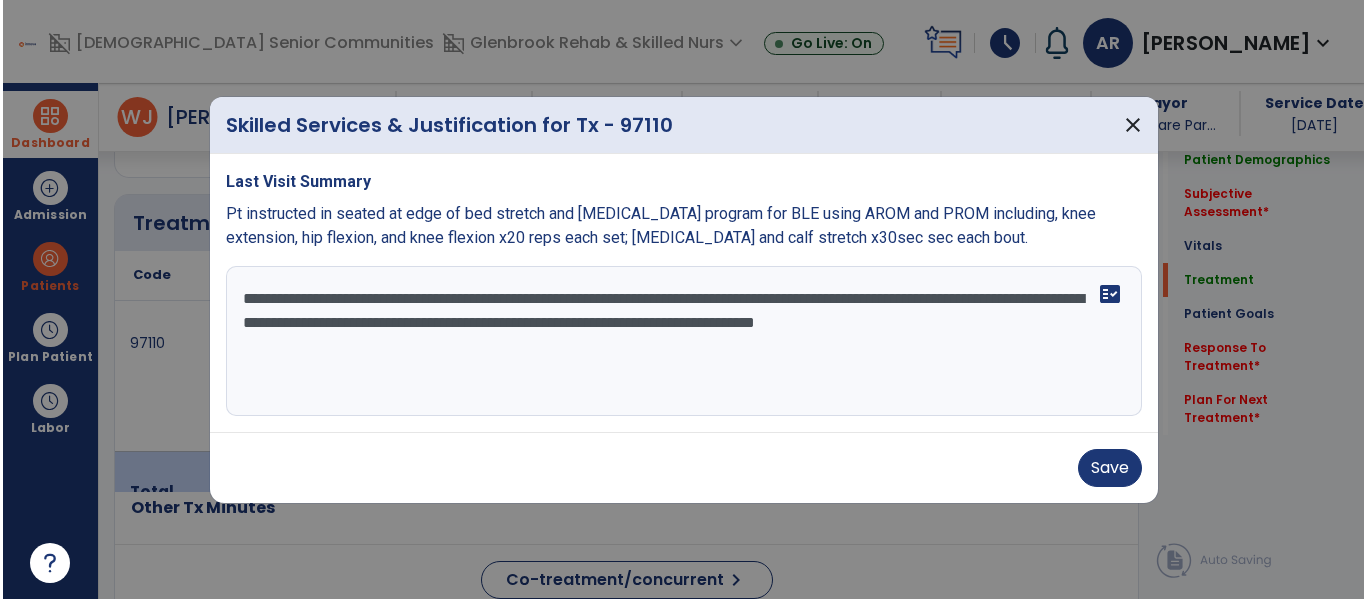 scroll, scrollTop: 1165, scrollLeft: 0, axis: vertical 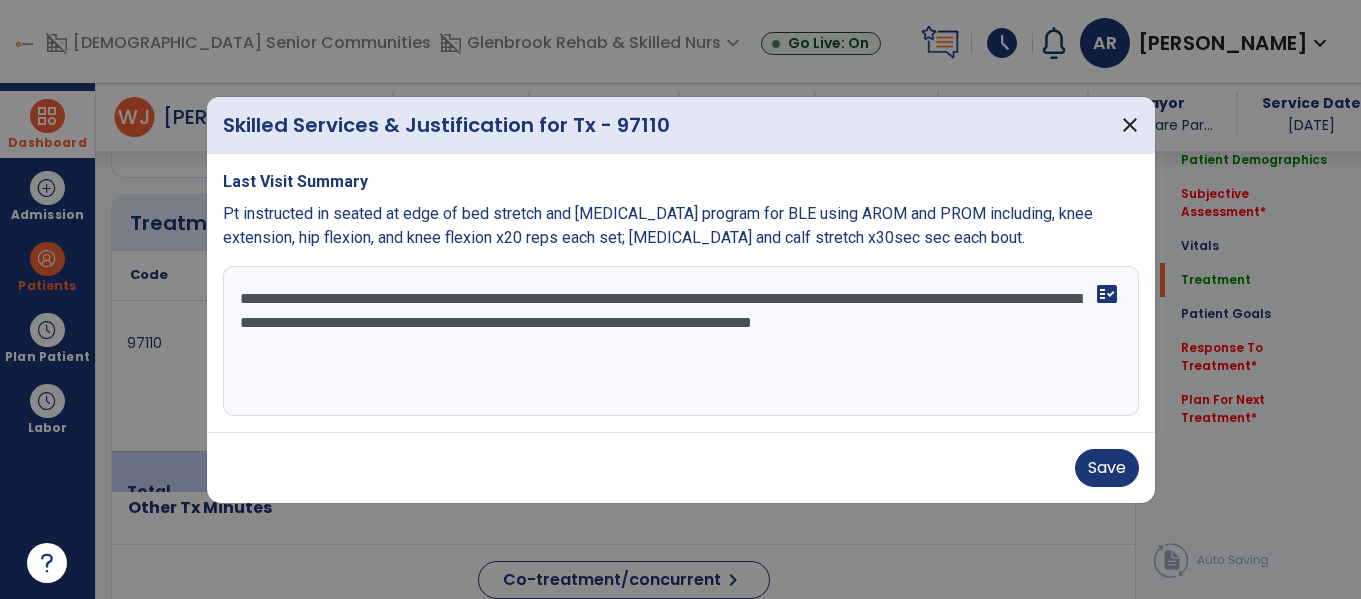 drag, startPoint x: 316, startPoint y: 327, endPoint x: 665, endPoint y: 326, distance: 349.00143 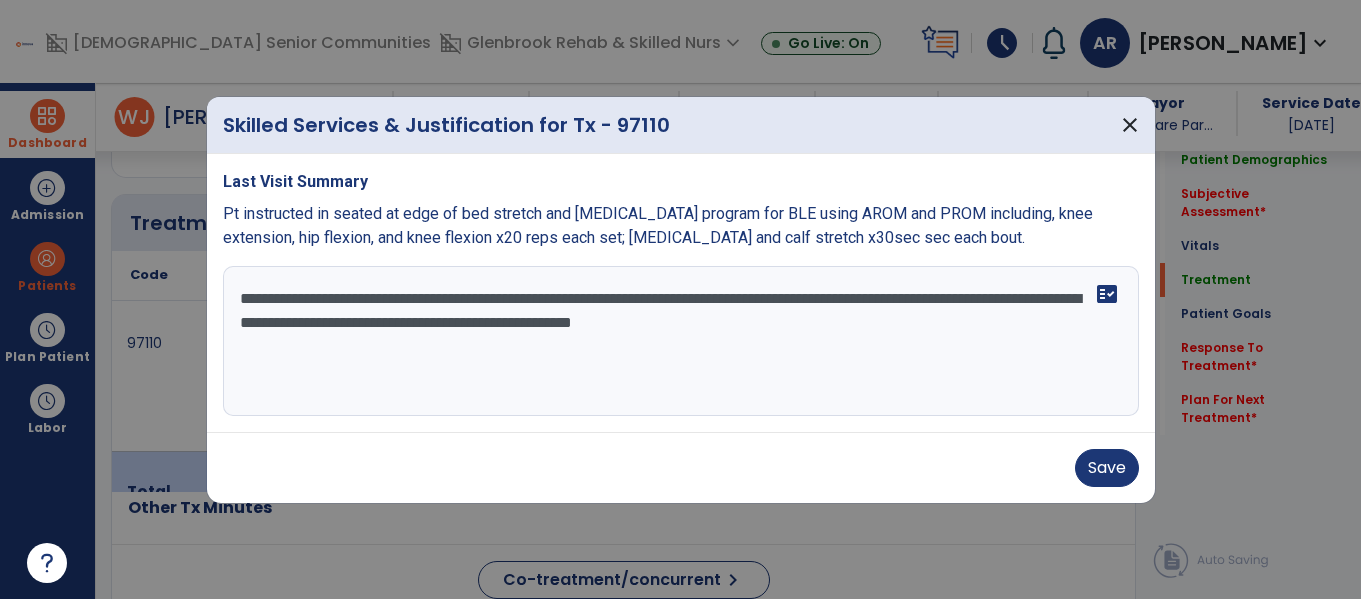 type on "**********" 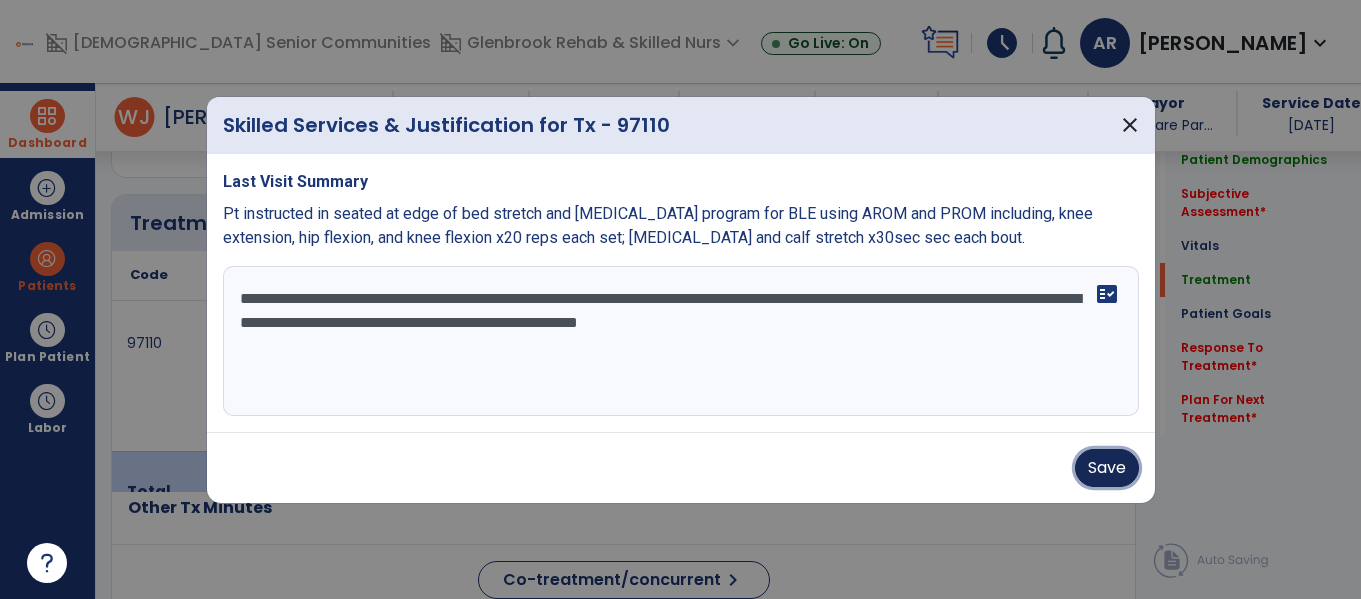click on "Save" at bounding box center [1107, 468] 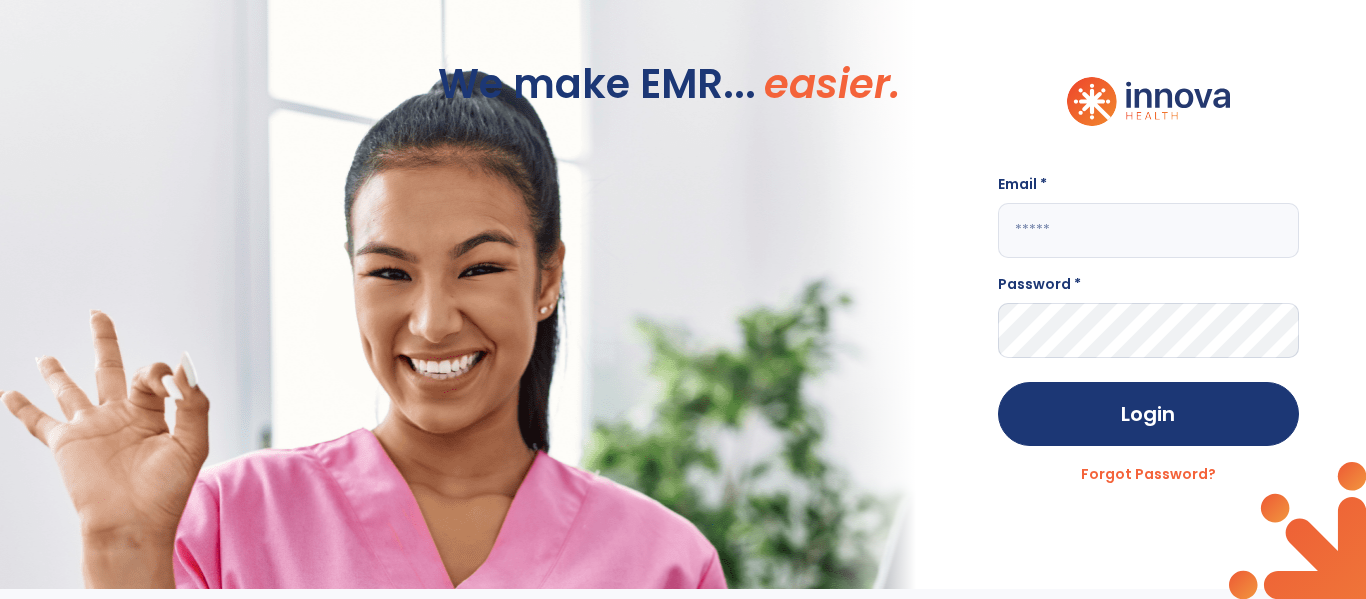 scroll, scrollTop: 0, scrollLeft: 0, axis: both 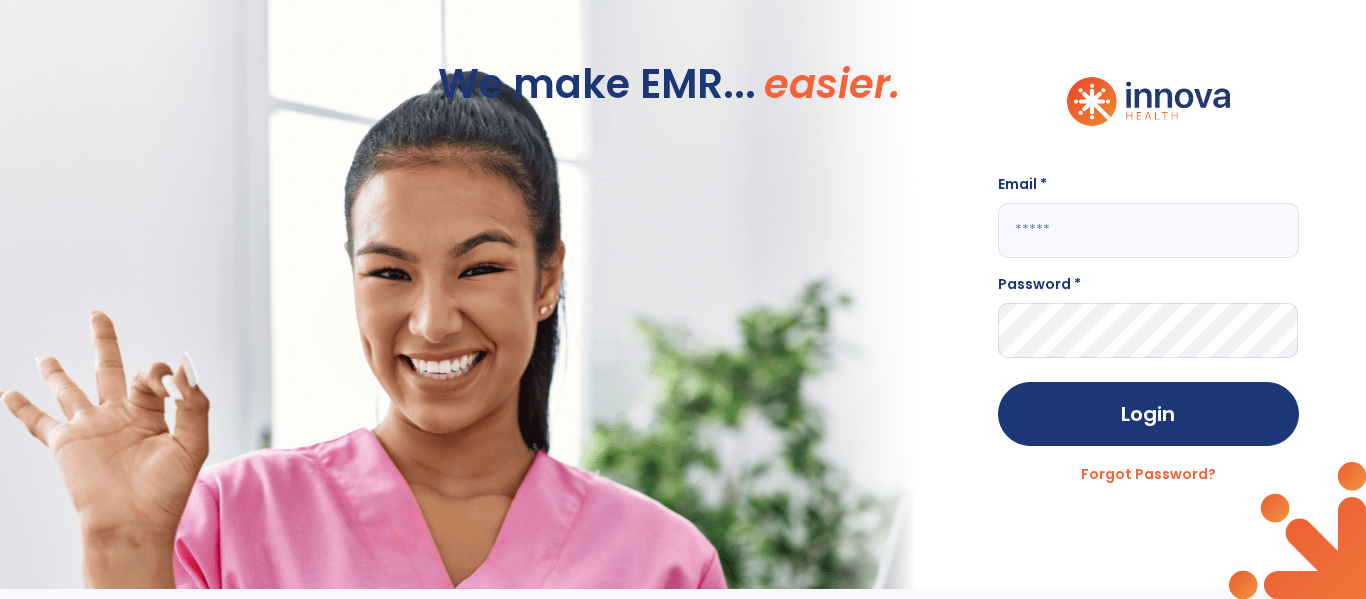 click 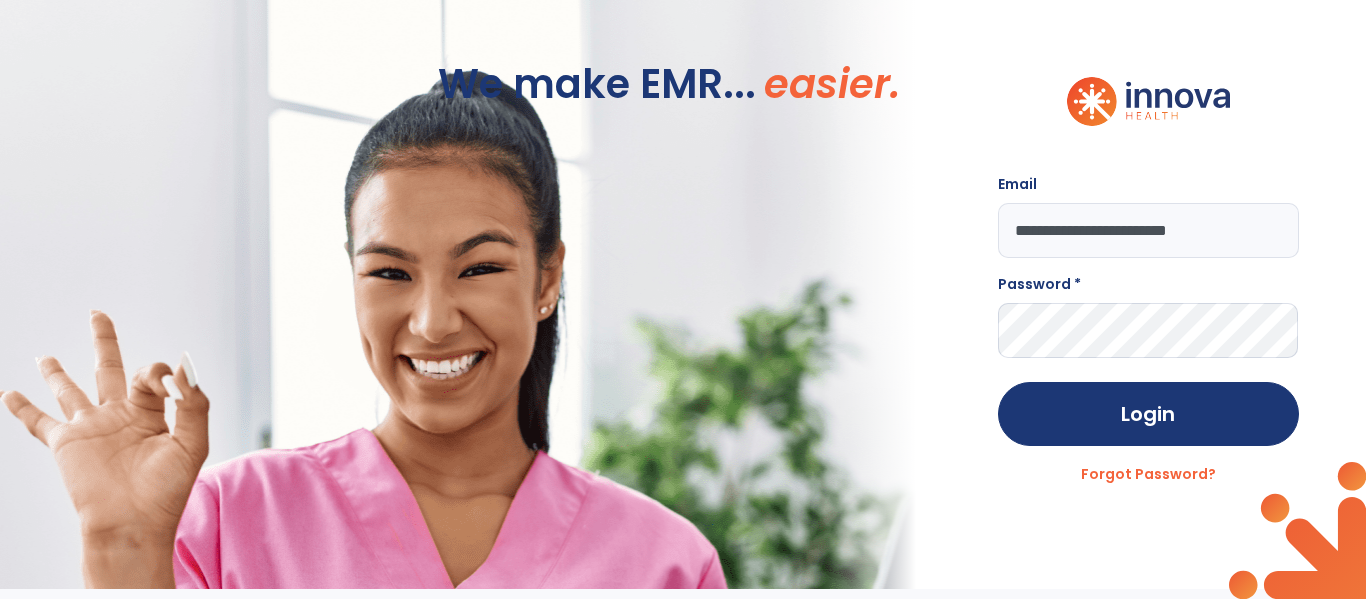 type on "**********" 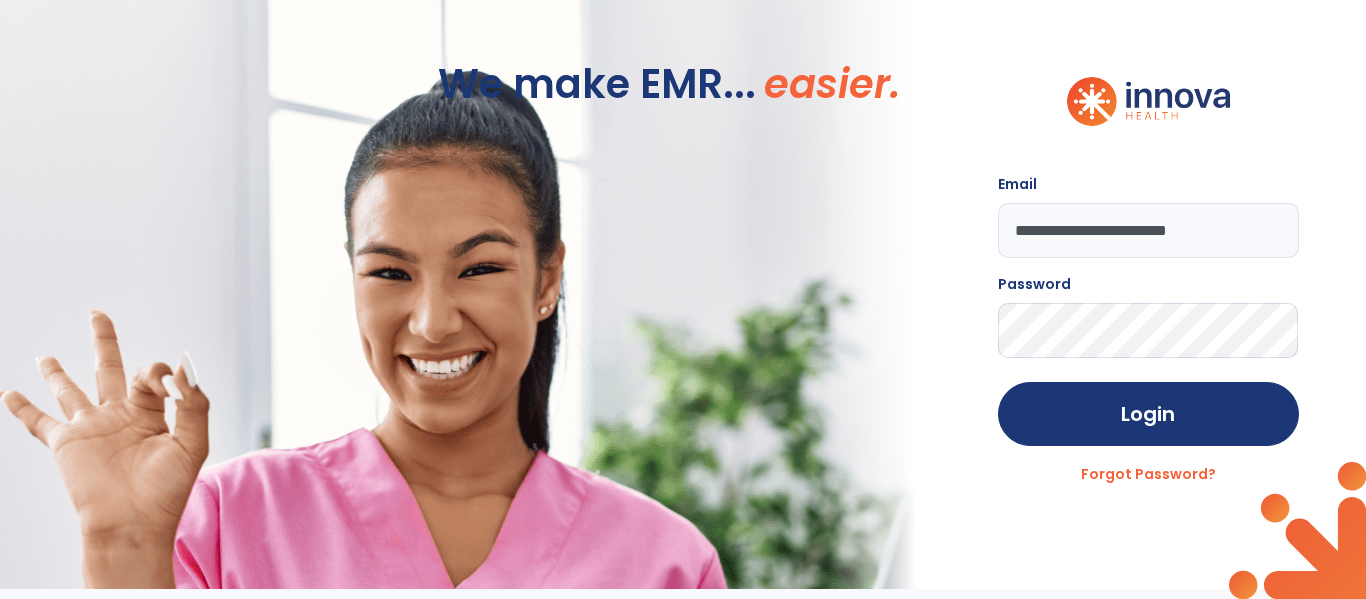 click on "Login" 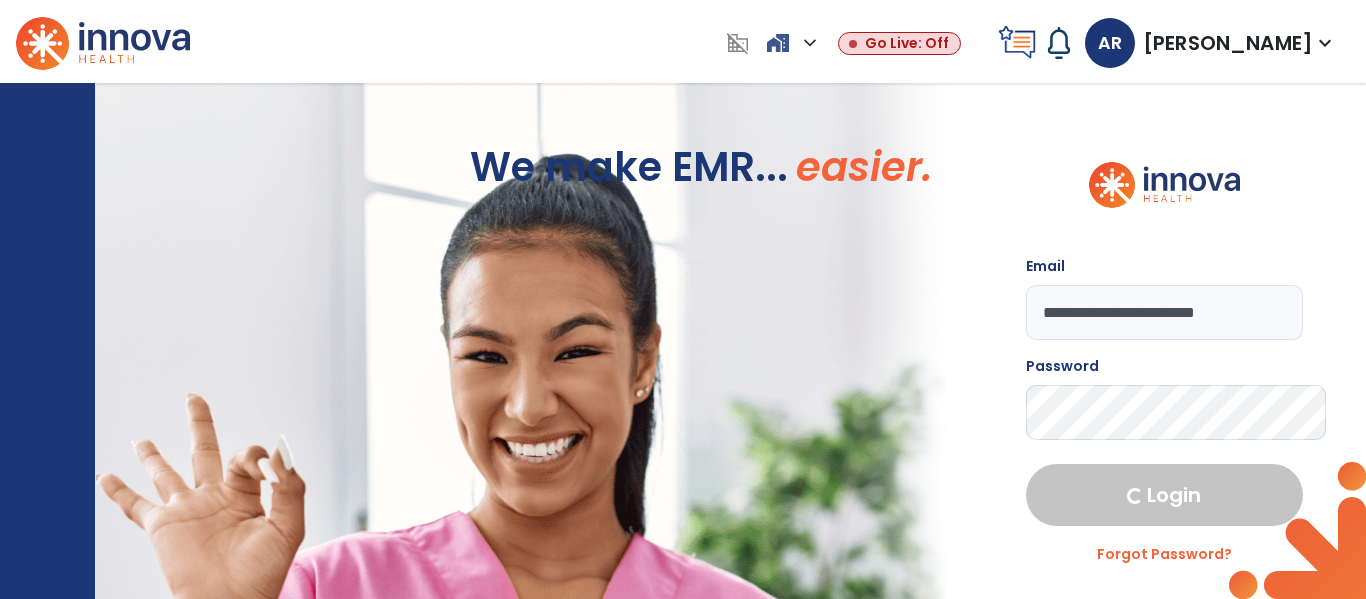select on "****" 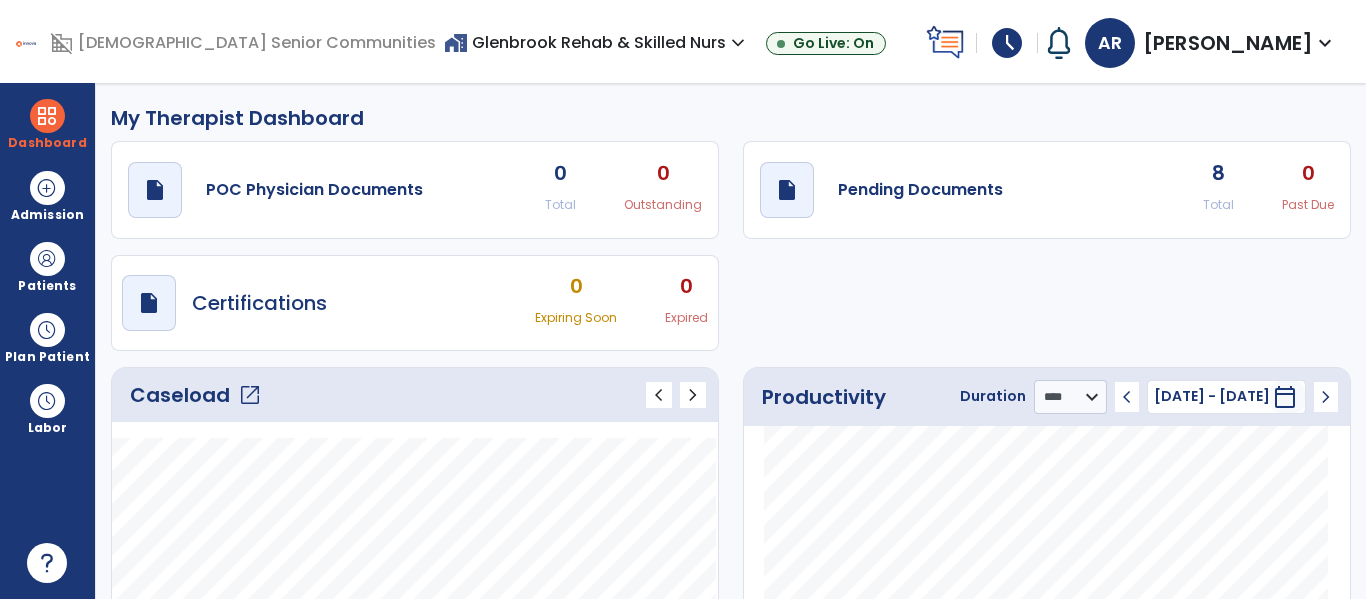 click on "open_in_new" 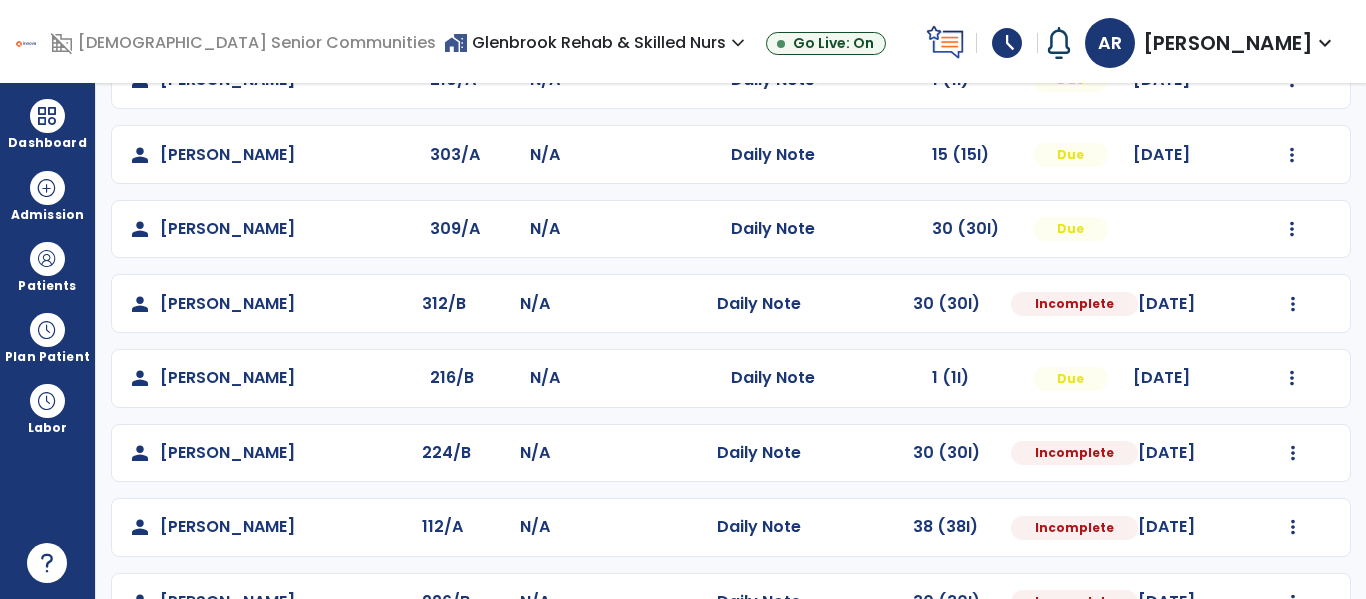 scroll, scrollTop: 264, scrollLeft: 0, axis: vertical 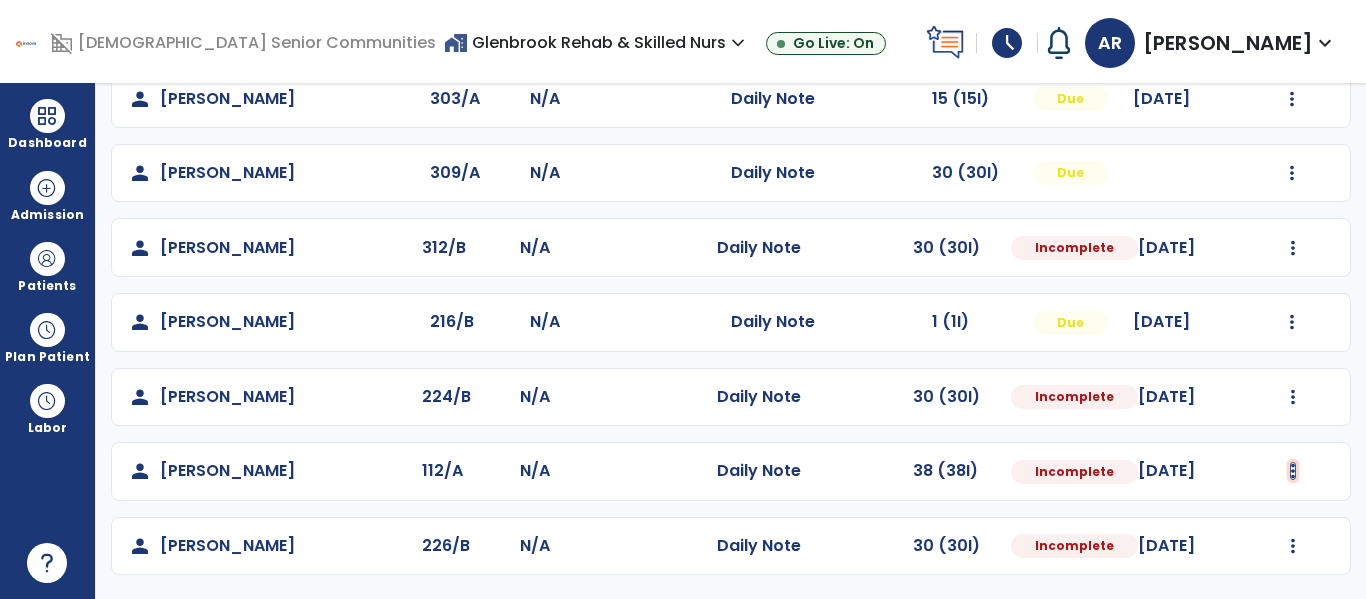 click at bounding box center (1292, 24) 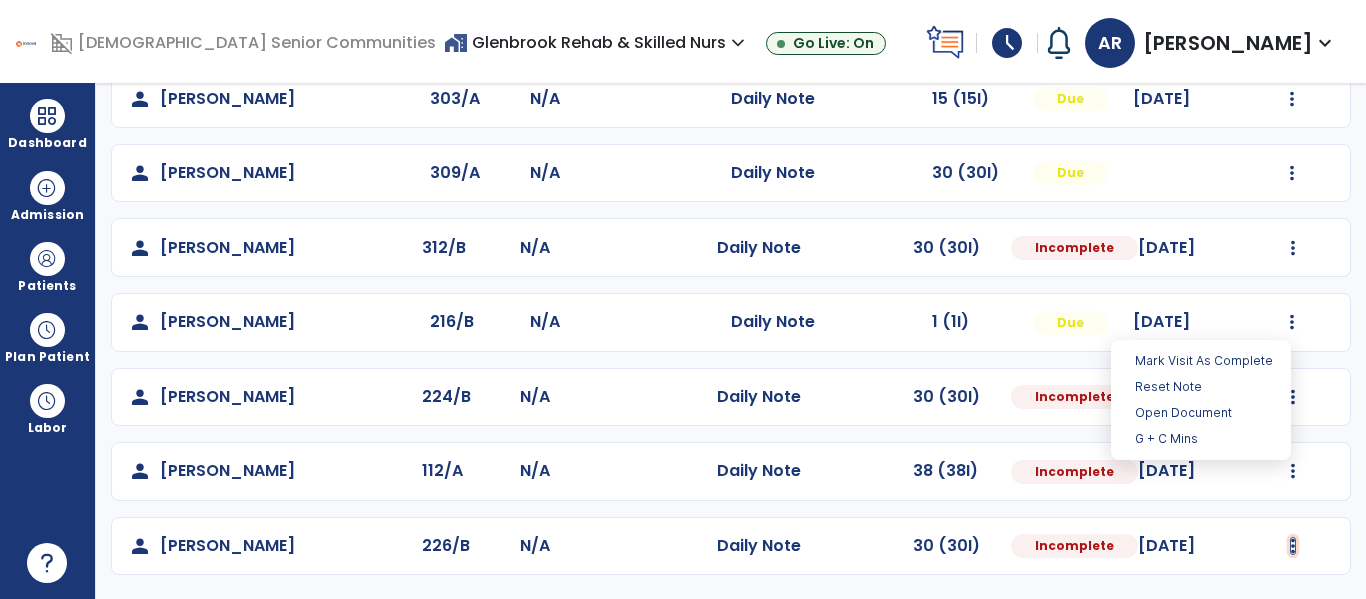 click at bounding box center [1292, 24] 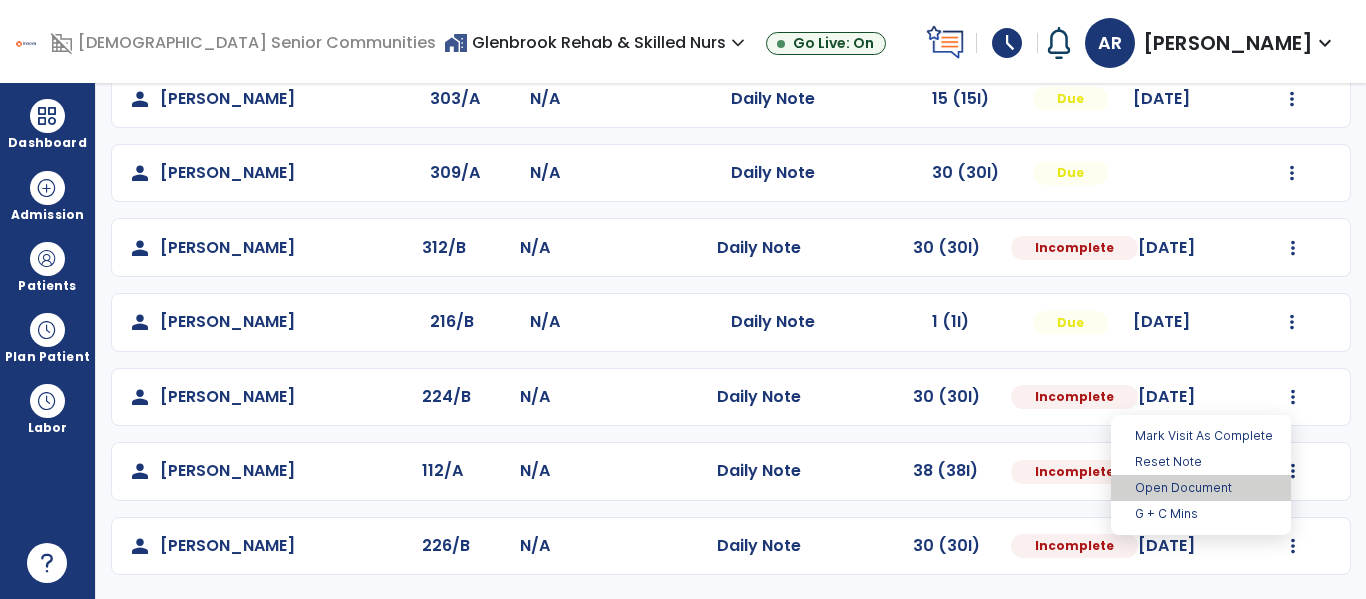 click on "Open Document" at bounding box center (1201, 488) 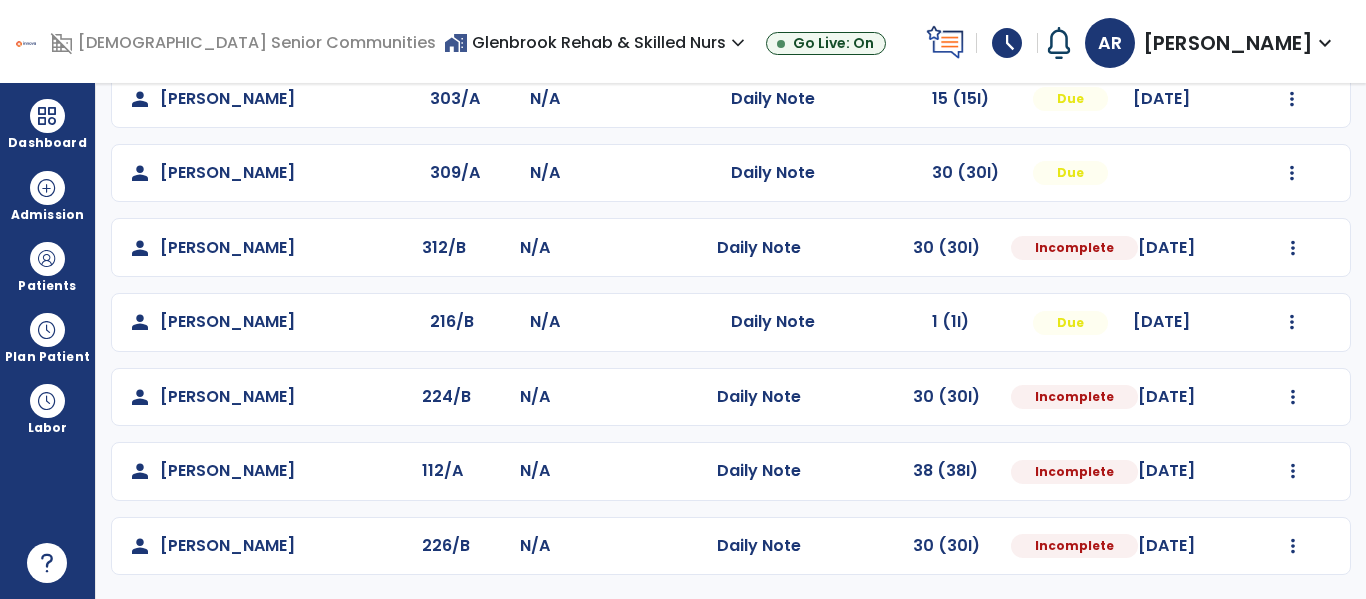 select on "*" 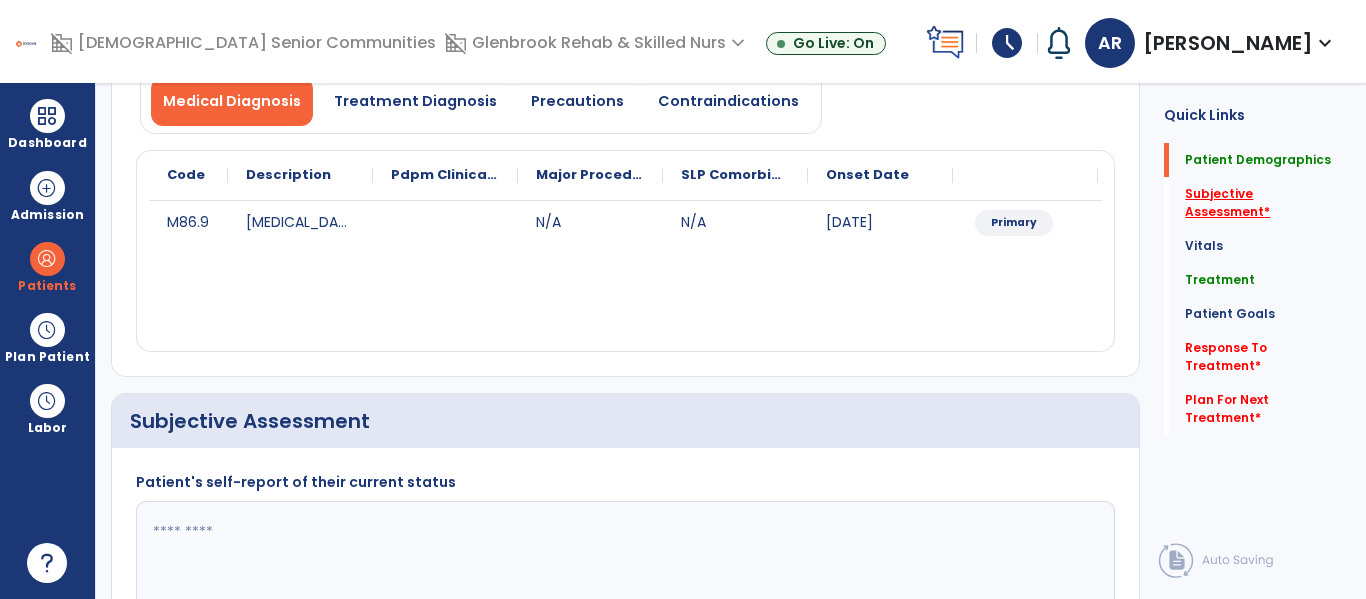click on "Subjective Assessment   *" 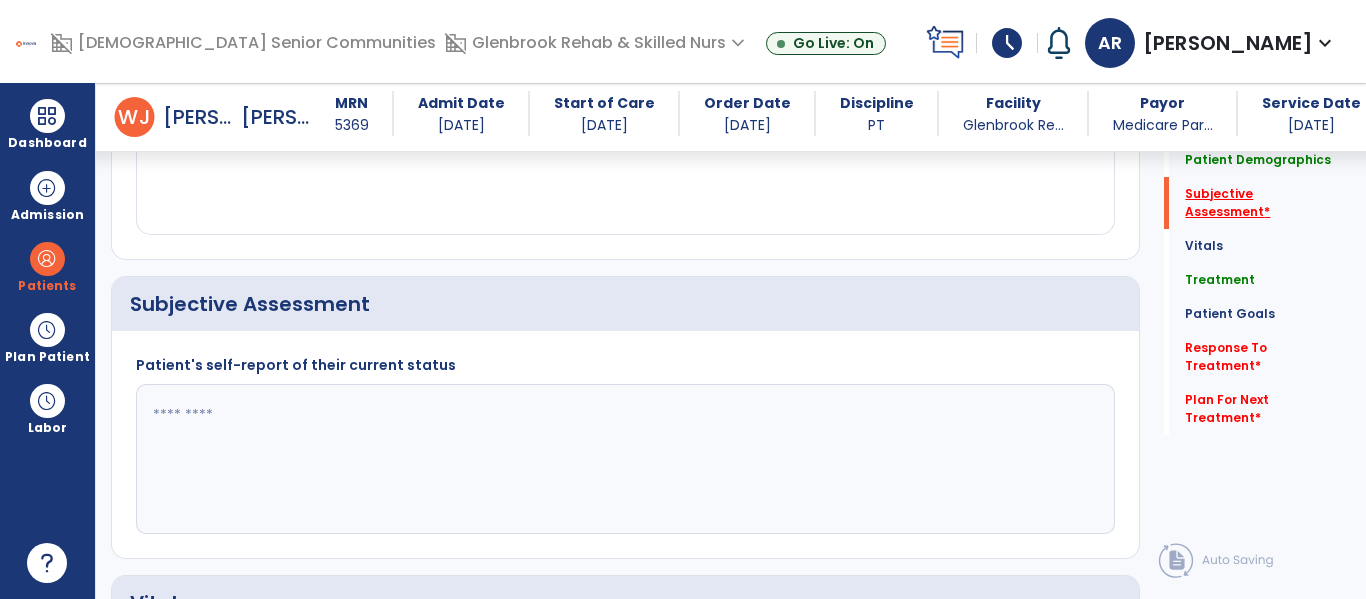 scroll, scrollTop: 457, scrollLeft: 0, axis: vertical 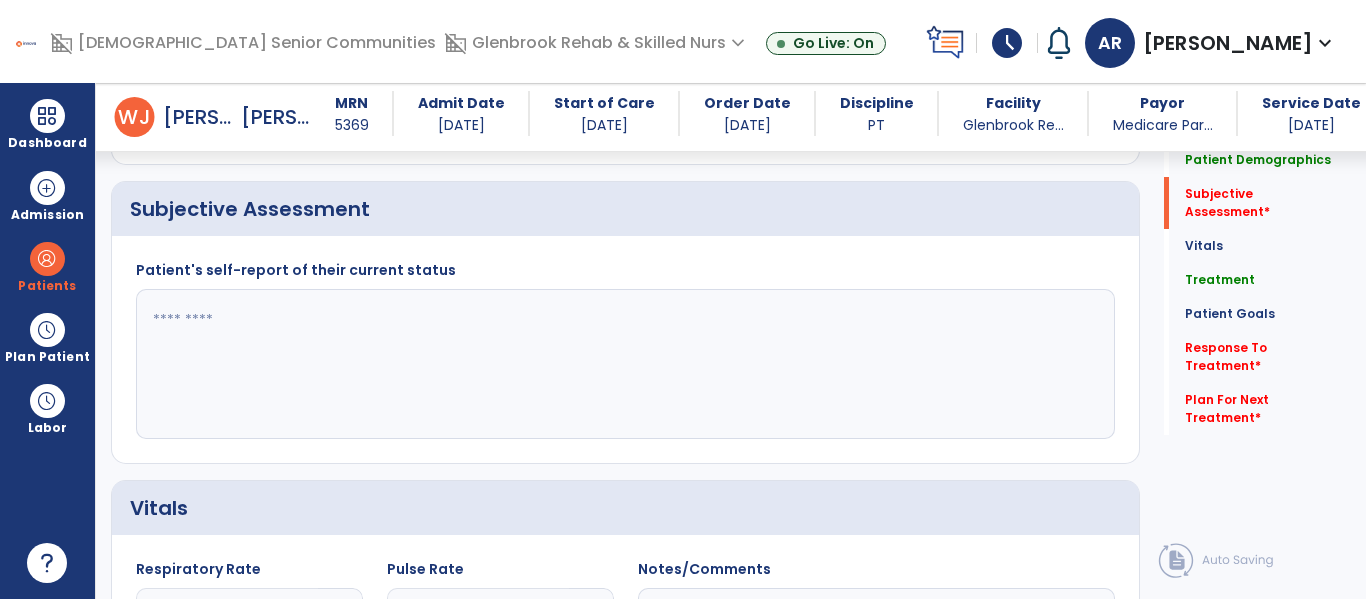 click 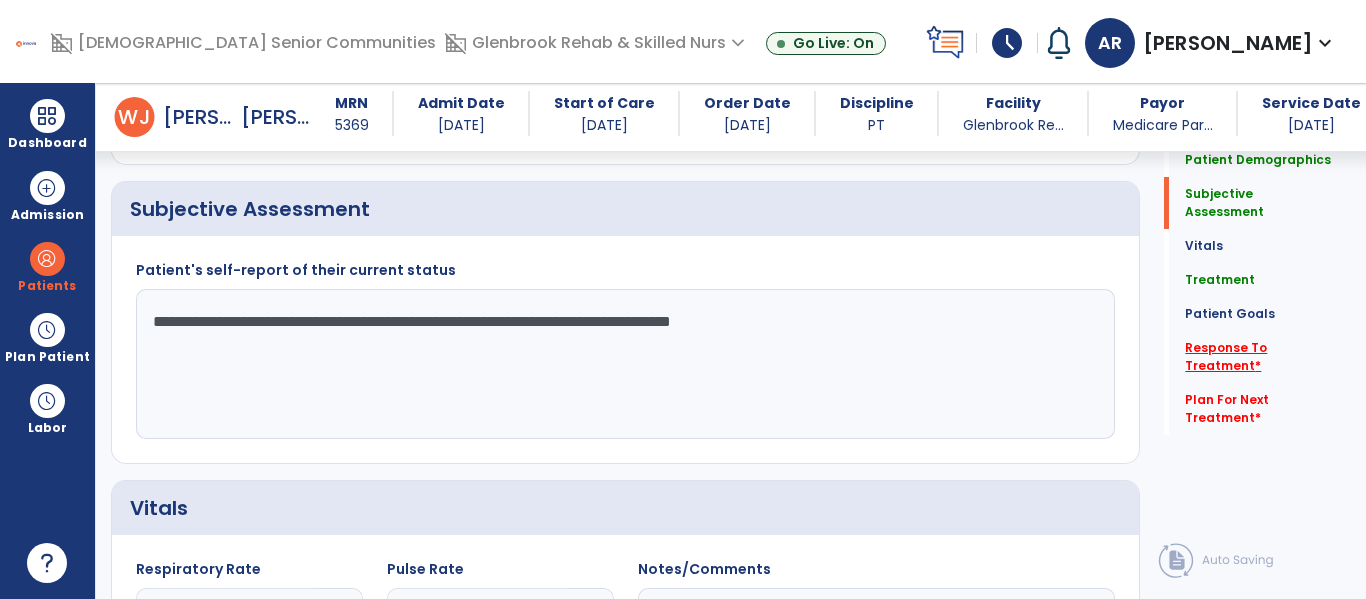 type on "**********" 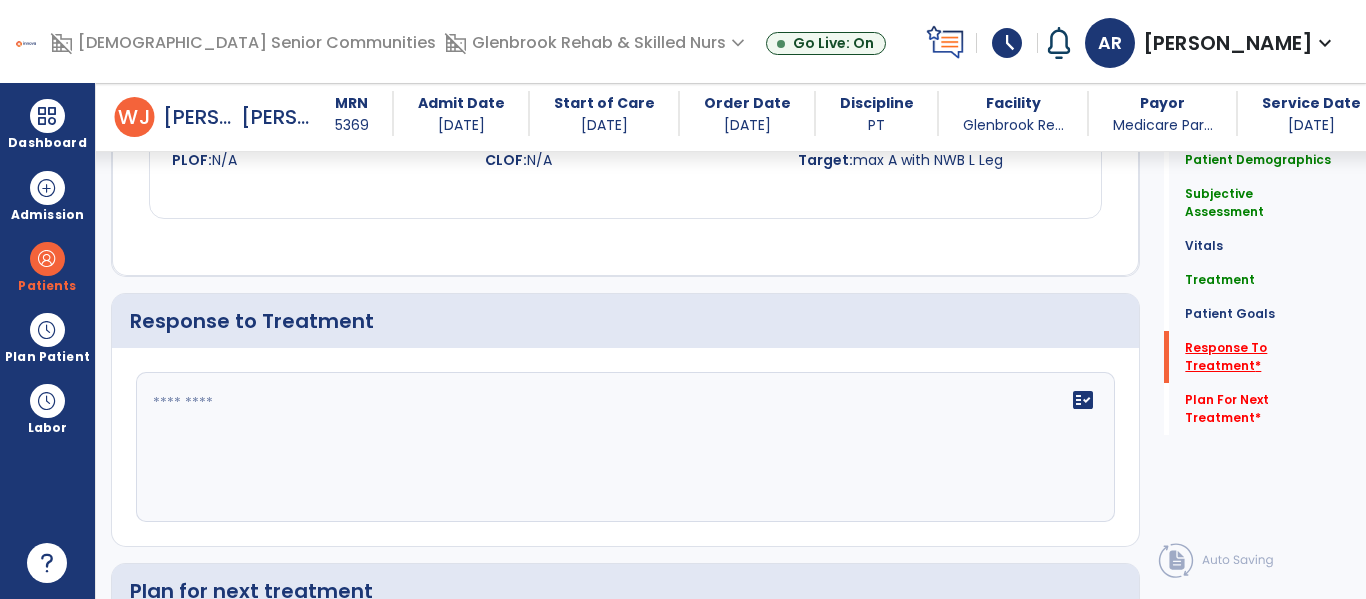 scroll, scrollTop: 2297, scrollLeft: 0, axis: vertical 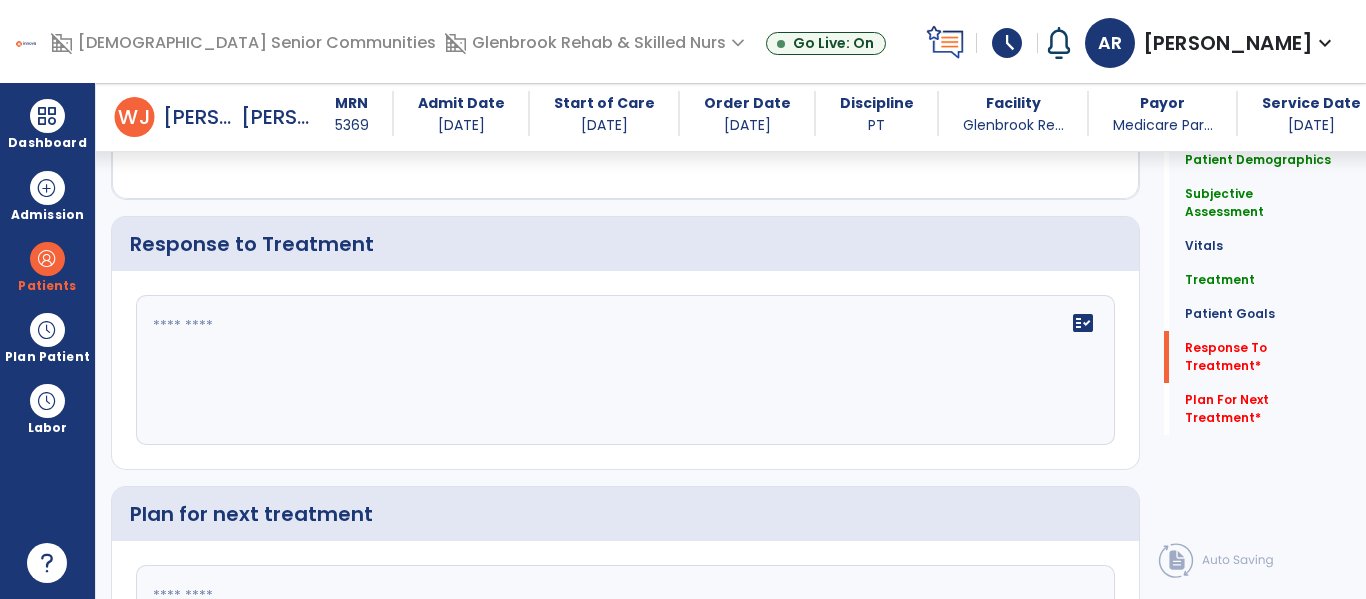 click on "fact_check" 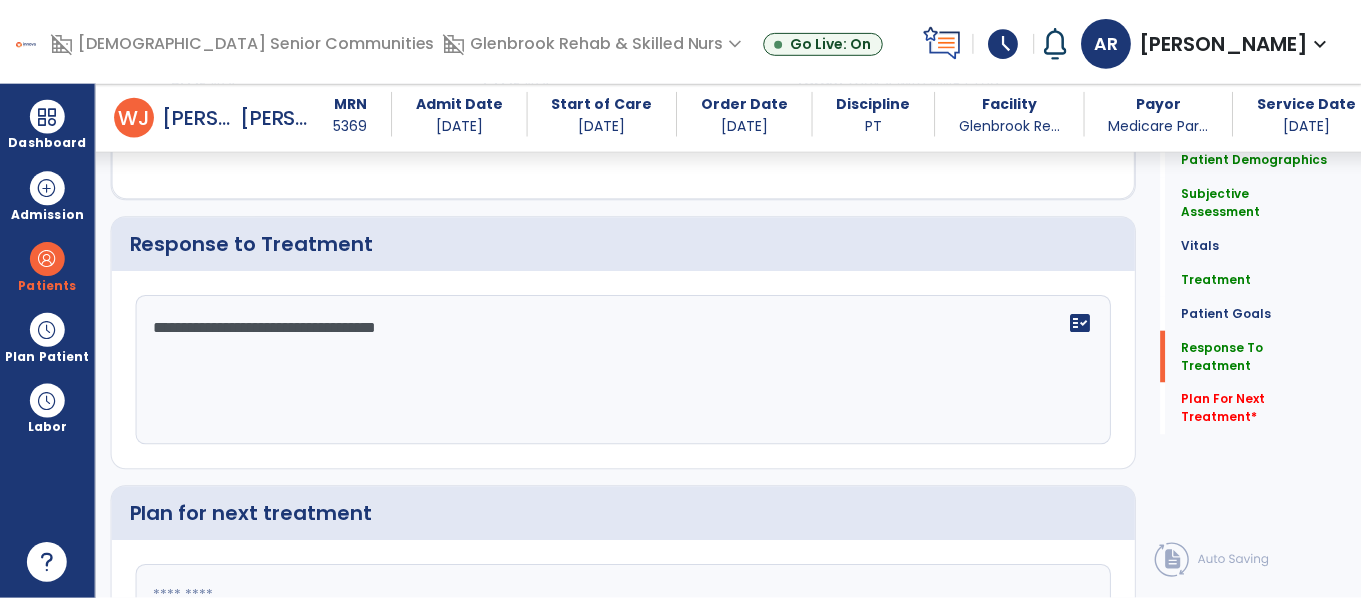 scroll, scrollTop: 2502, scrollLeft: 0, axis: vertical 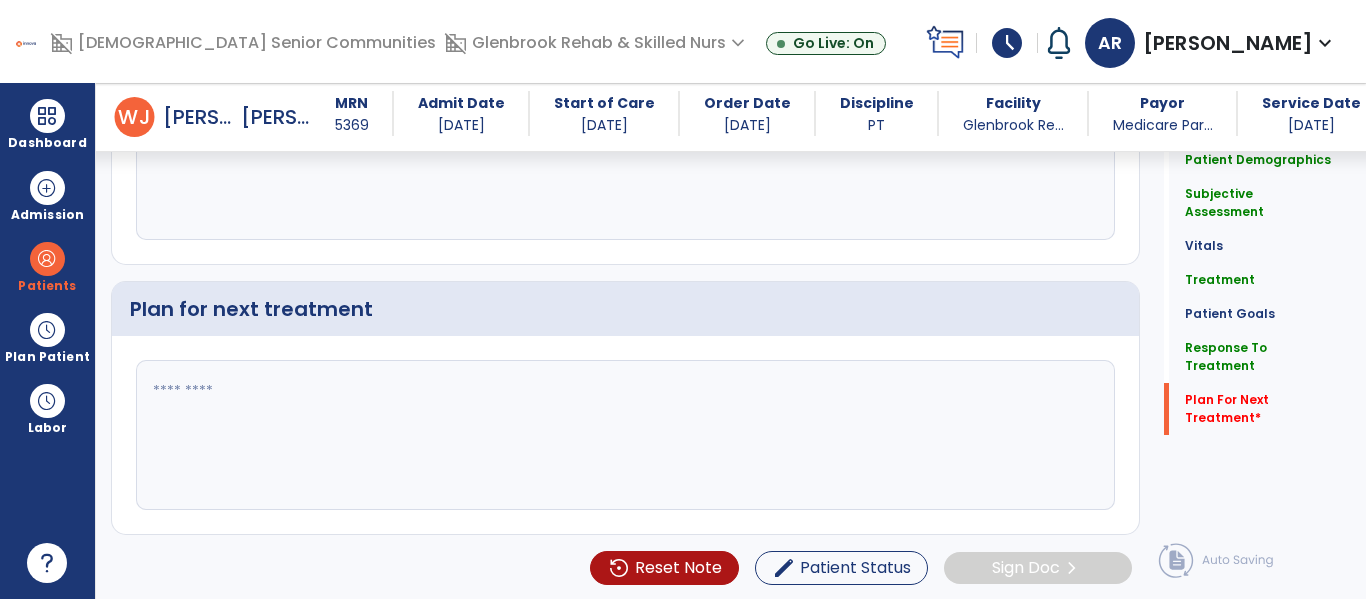 type on "**********" 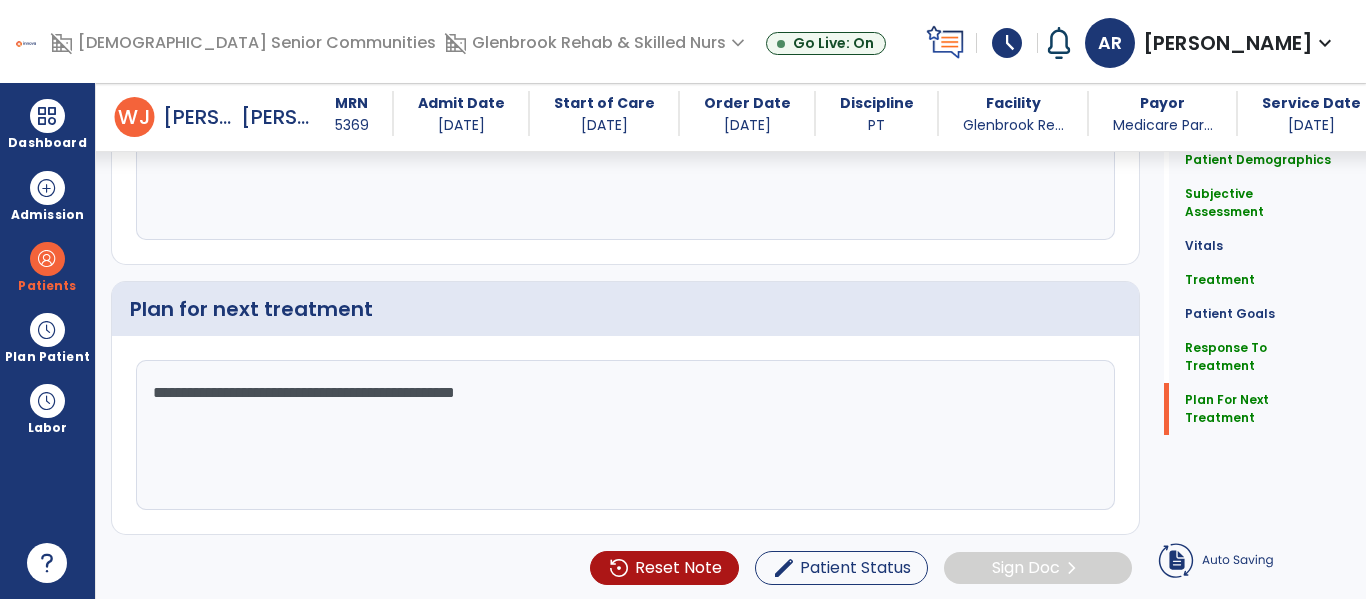 type on "**********" 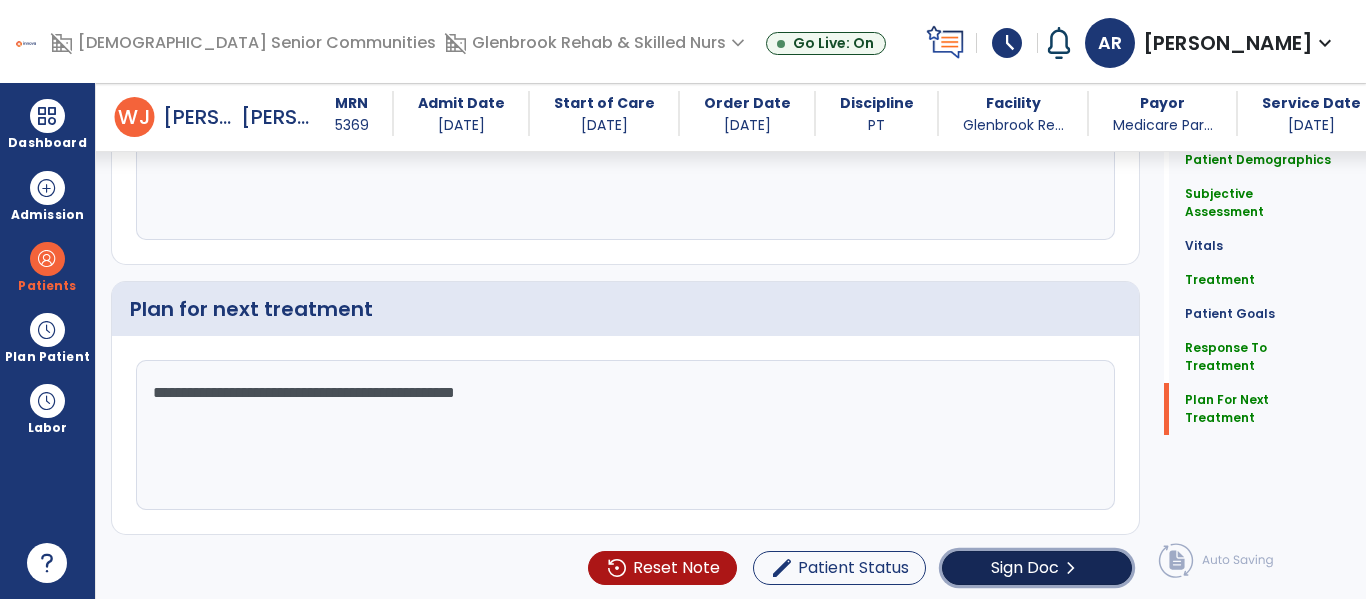 click on "Sign Doc" 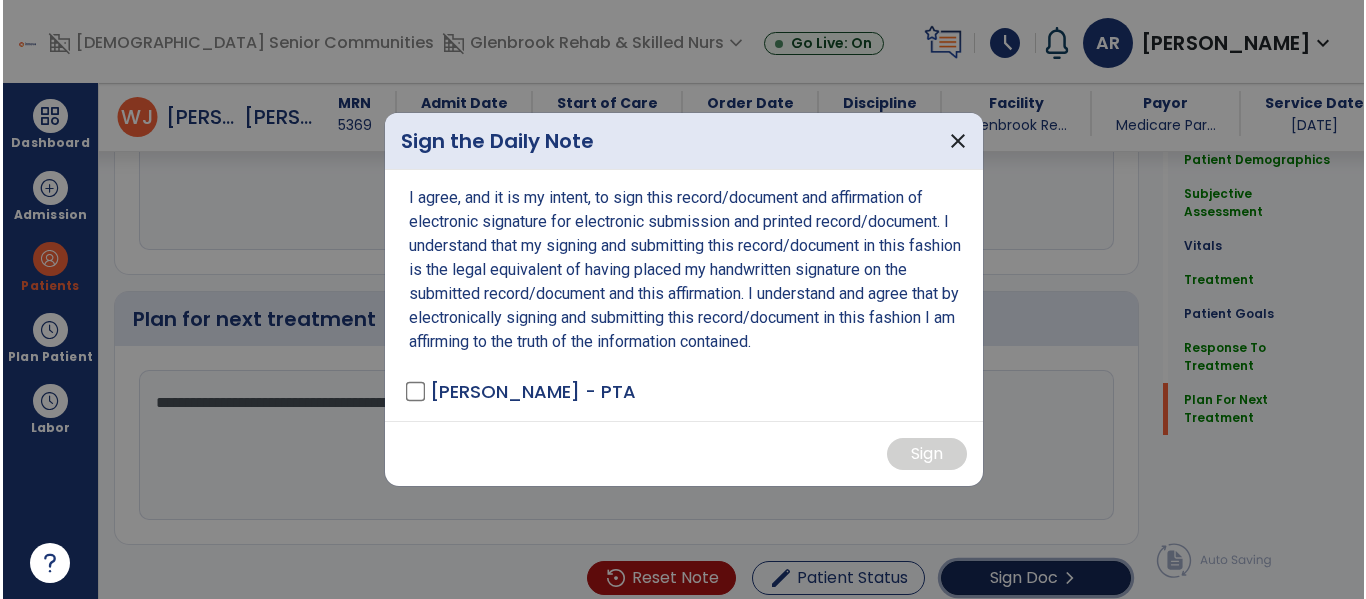 scroll, scrollTop: 2502, scrollLeft: 0, axis: vertical 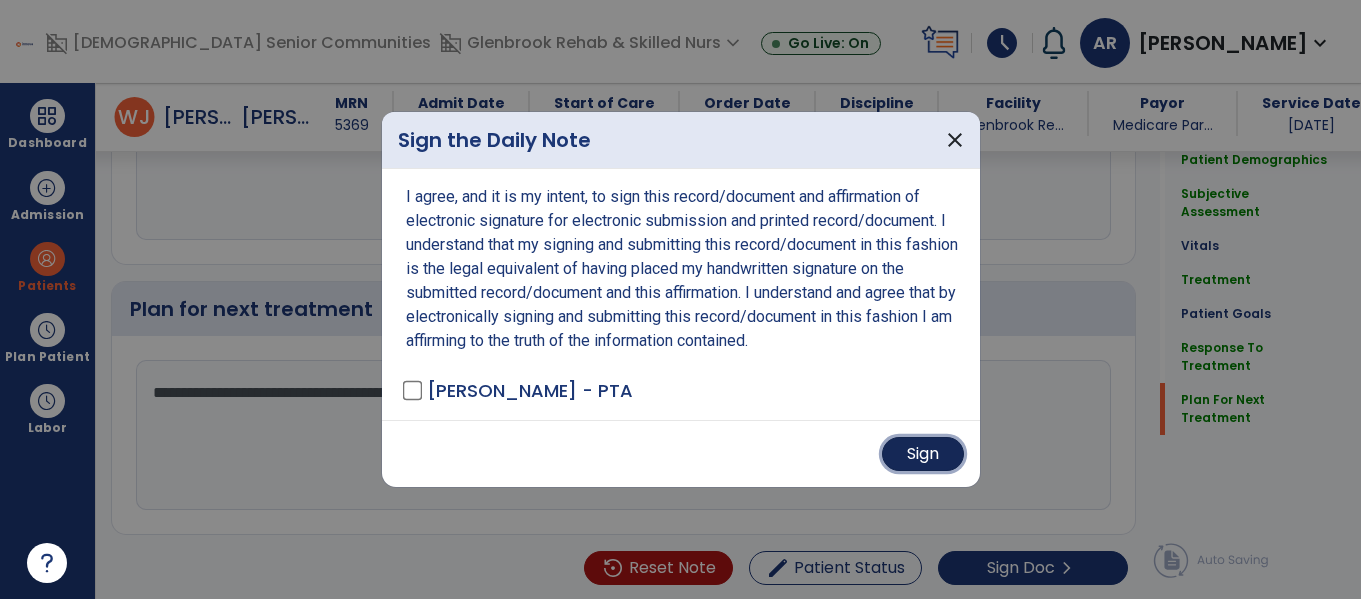 click on "Sign" at bounding box center (923, 454) 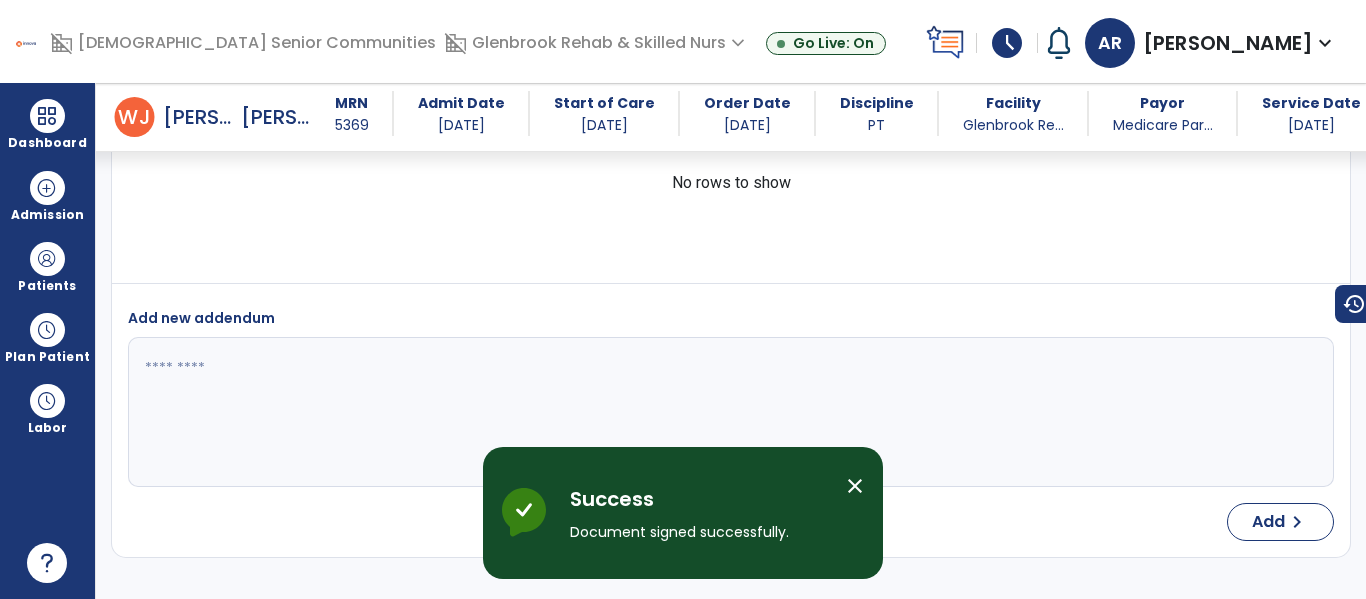 scroll, scrollTop: 2987, scrollLeft: 0, axis: vertical 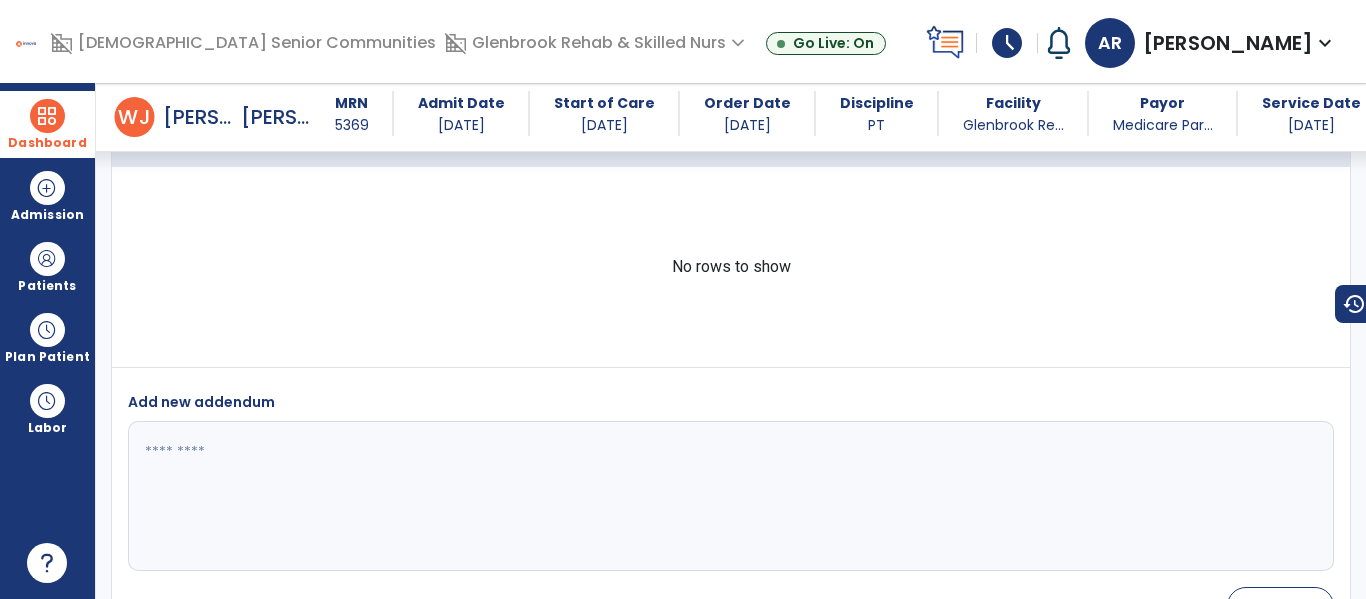 click at bounding box center [47, 116] 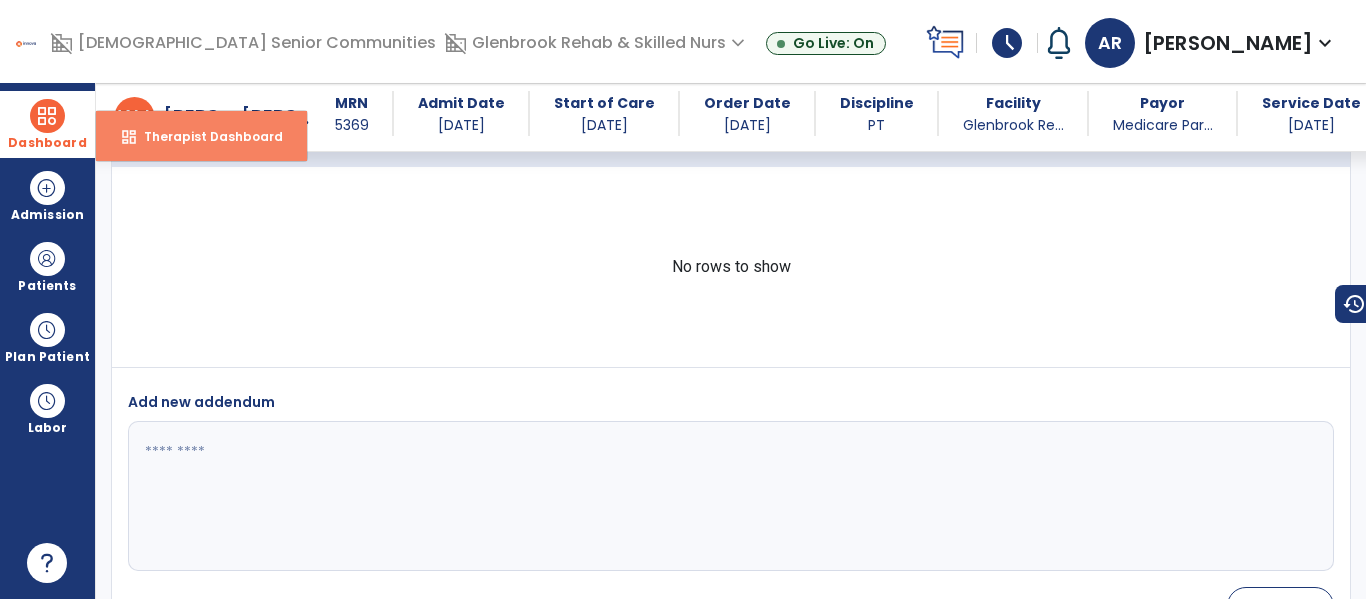 click on "Therapist Dashboard" at bounding box center [205, 136] 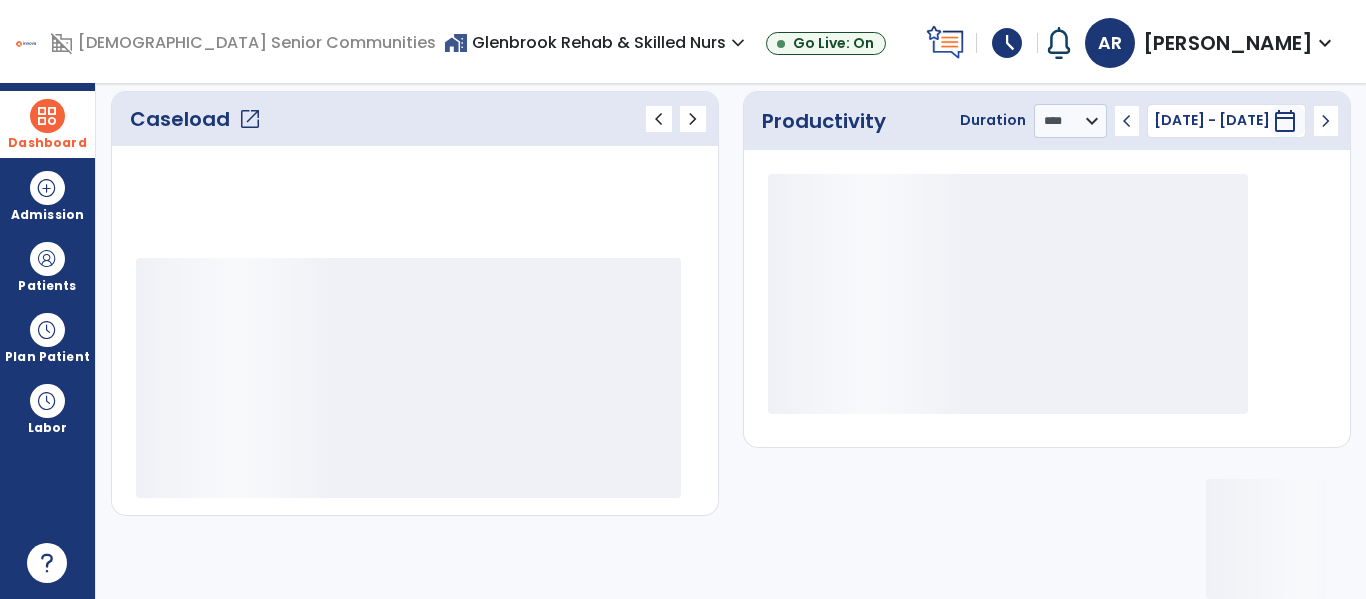 scroll, scrollTop: 276, scrollLeft: 0, axis: vertical 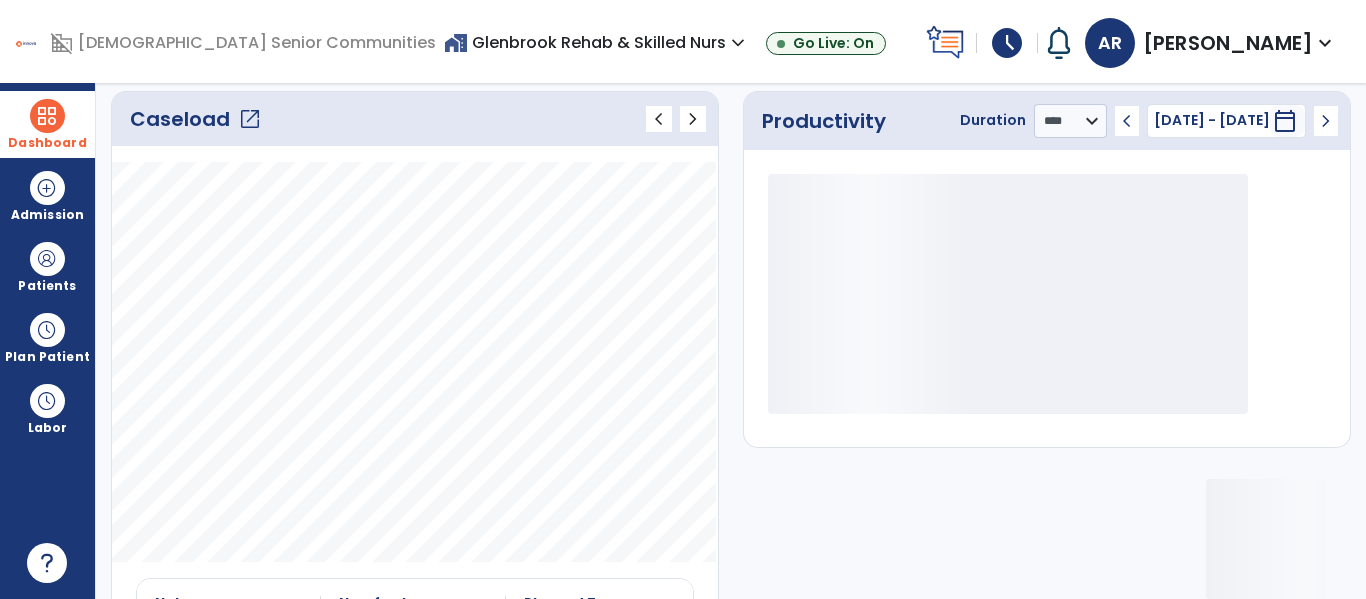 click on "Caseload   open_in_new" 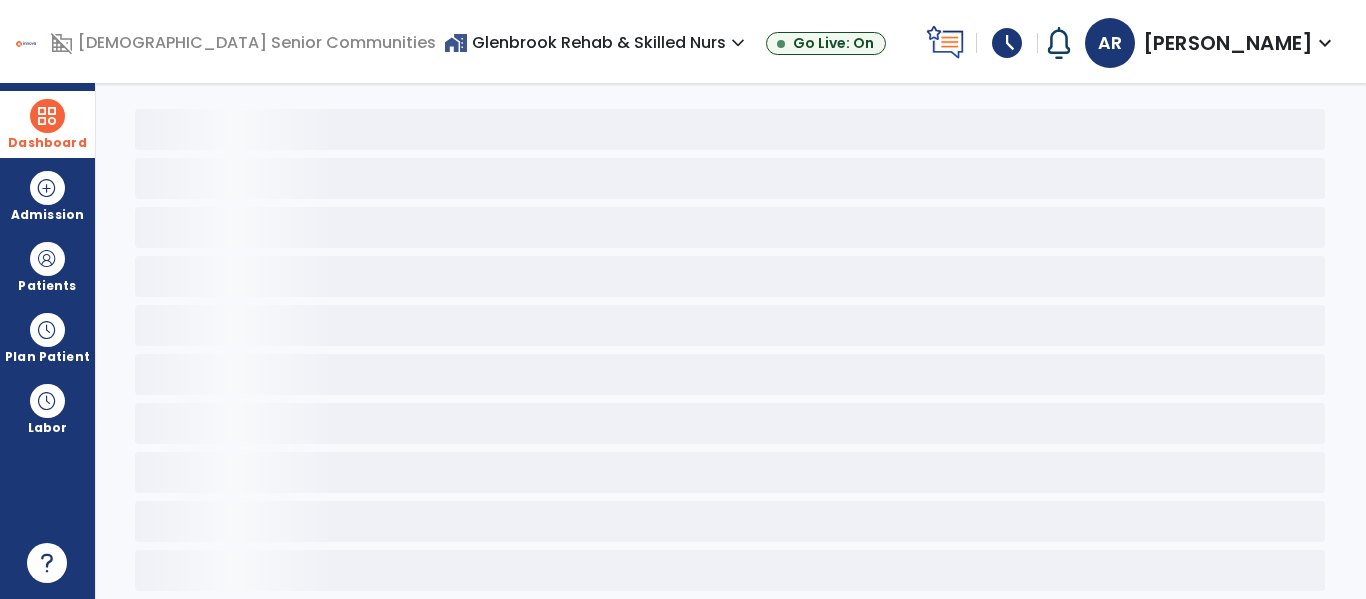 scroll, scrollTop: 78, scrollLeft: 0, axis: vertical 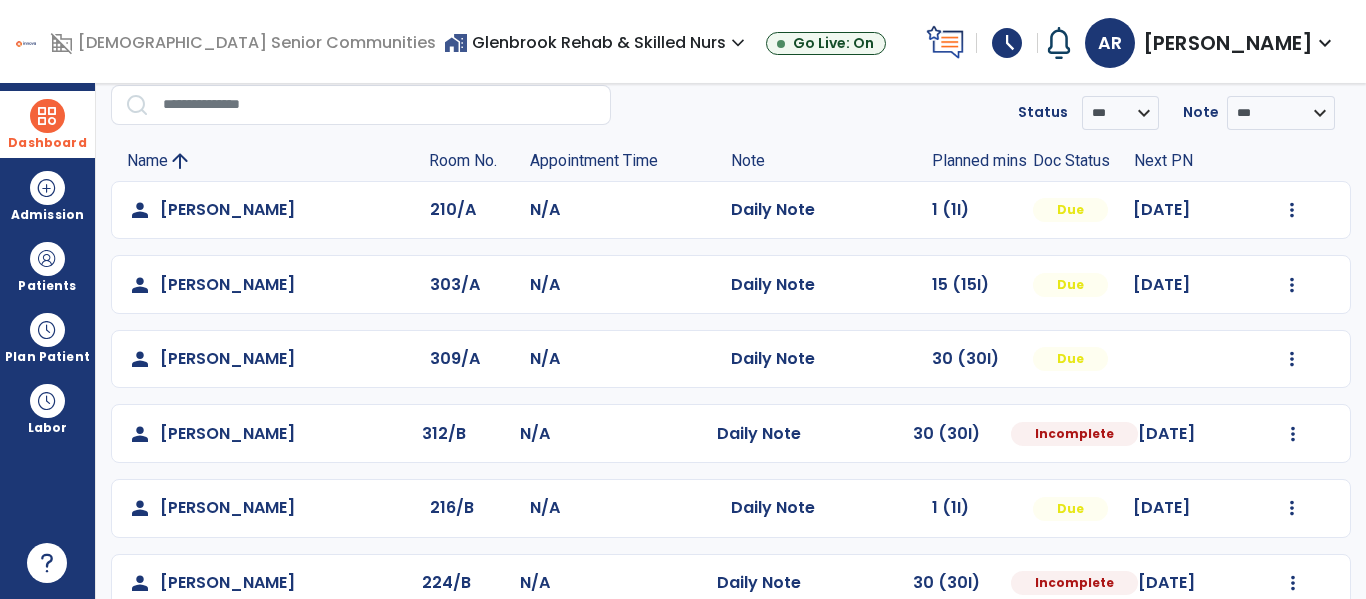 click on "Mark Visit As Complete   Reset Note   Open Document   G + C Mins" 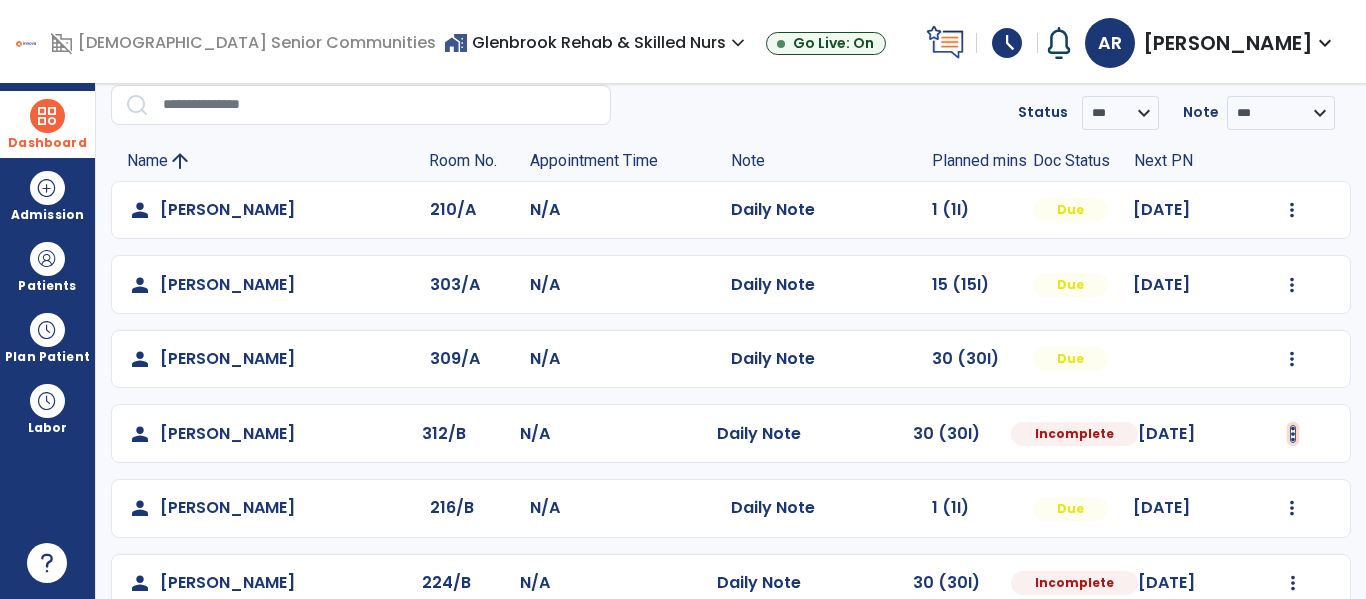 click at bounding box center [1292, 210] 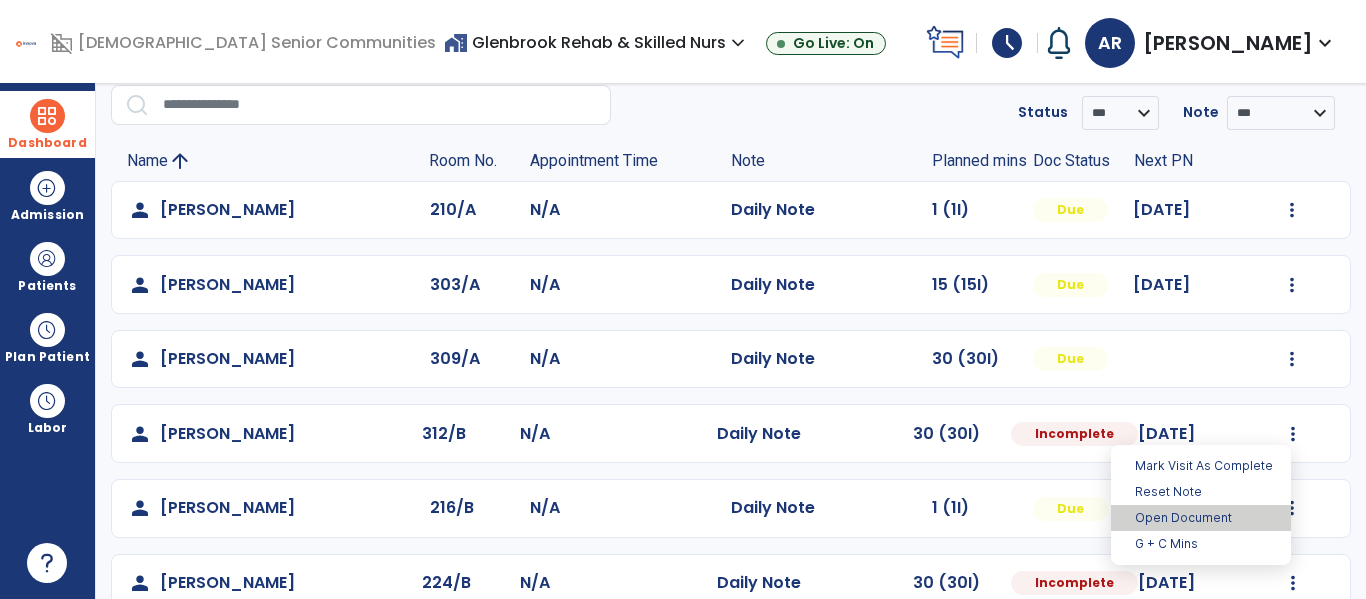 click on "Open Document" at bounding box center [1201, 518] 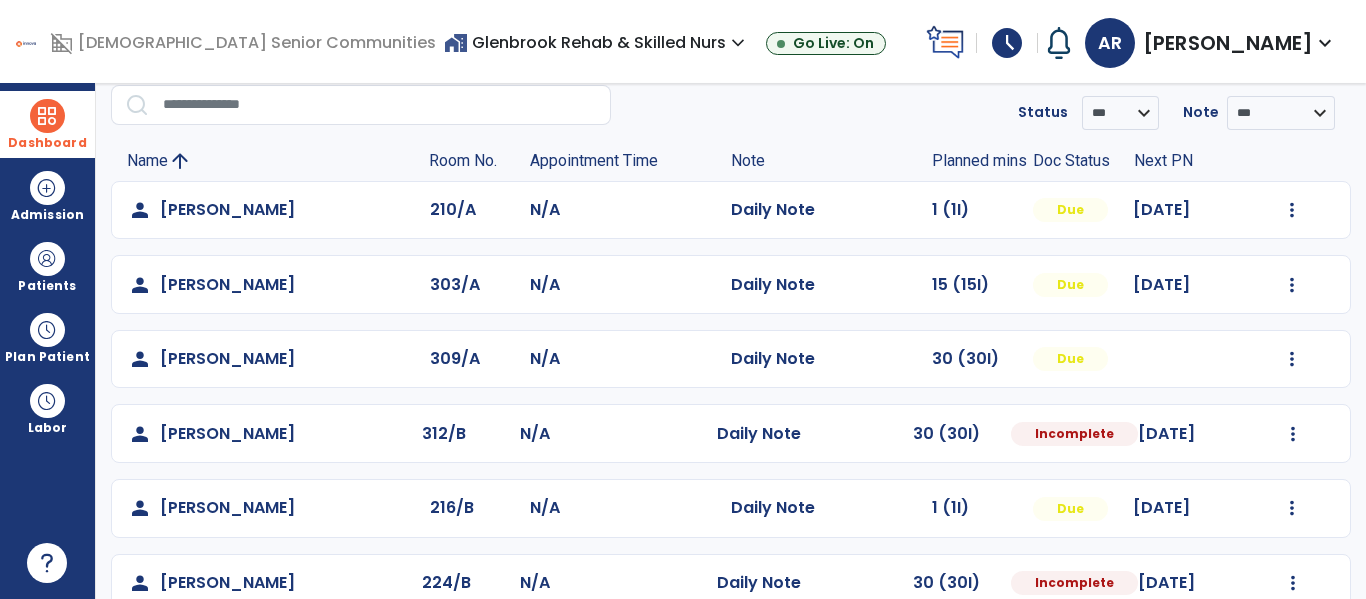 select on "*" 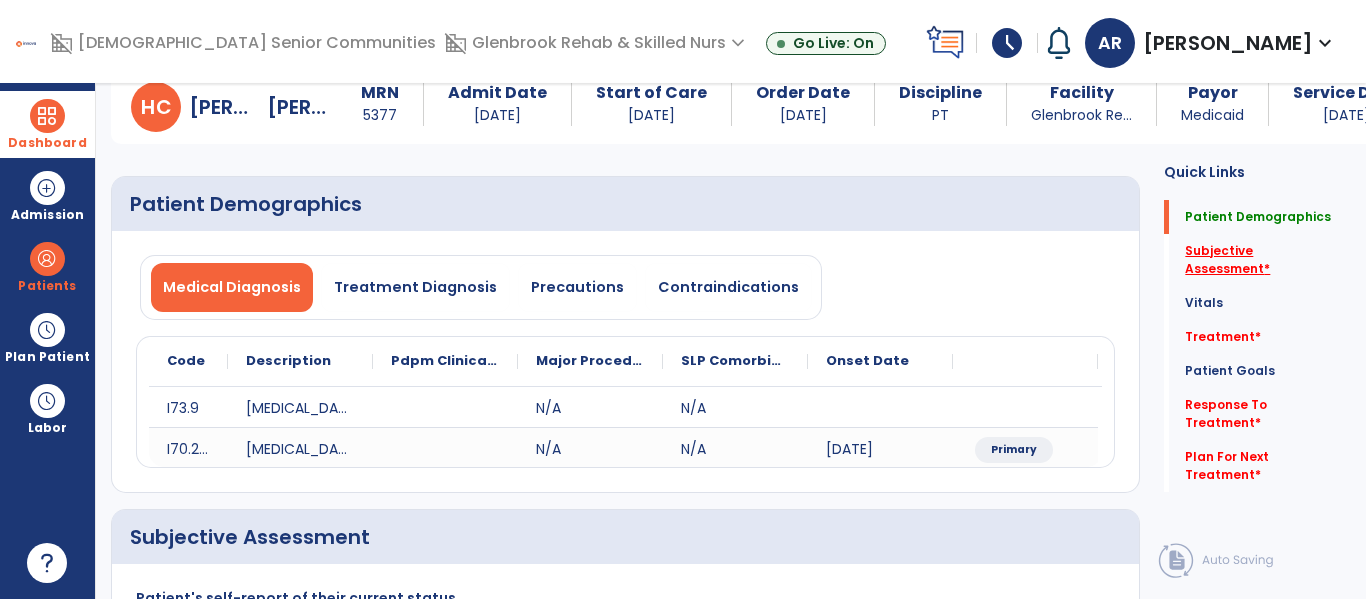 click on "Subjective Assessment   *" 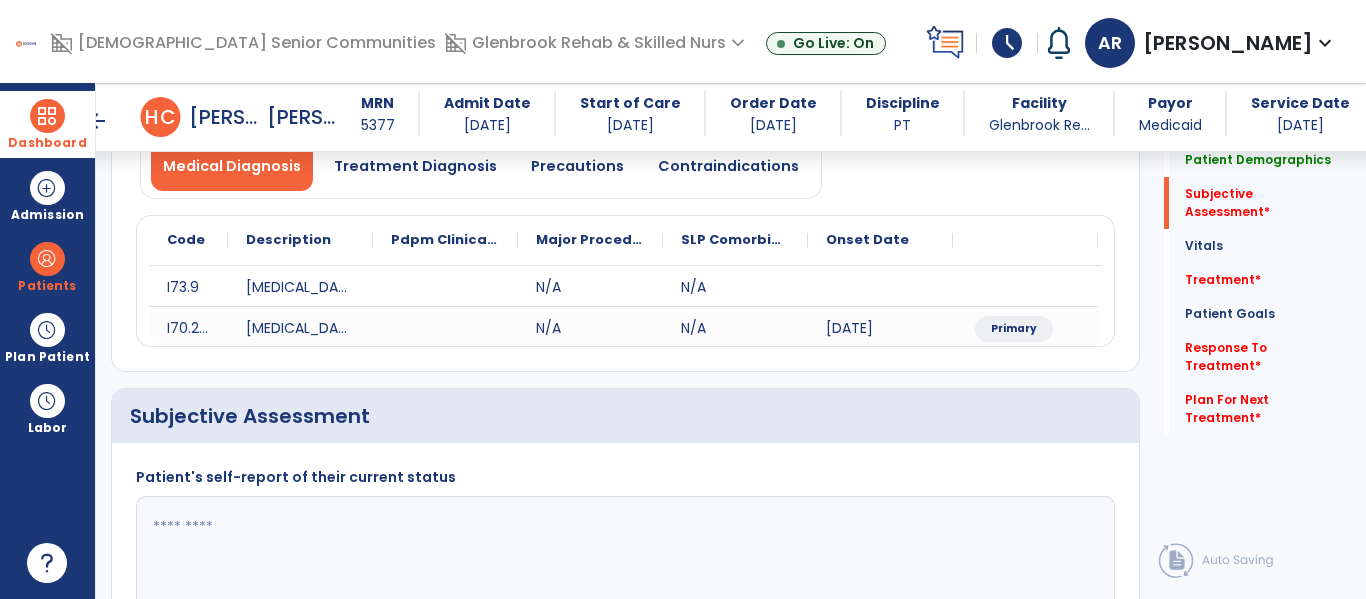 scroll, scrollTop: 387, scrollLeft: 0, axis: vertical 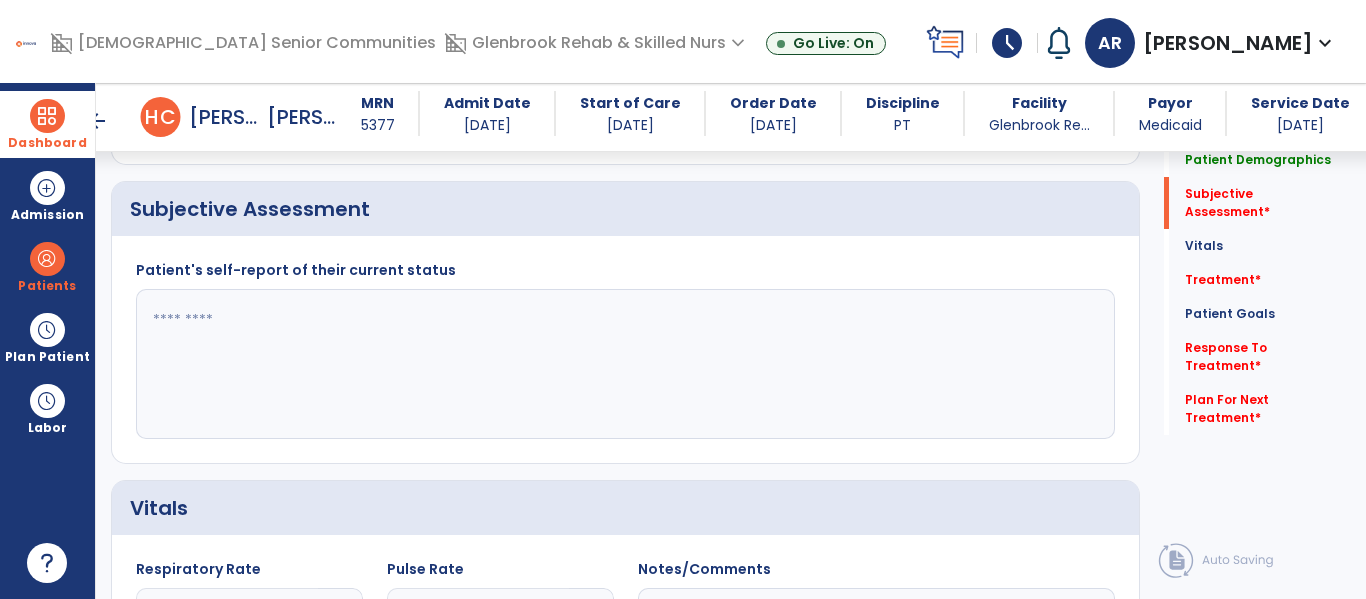 click 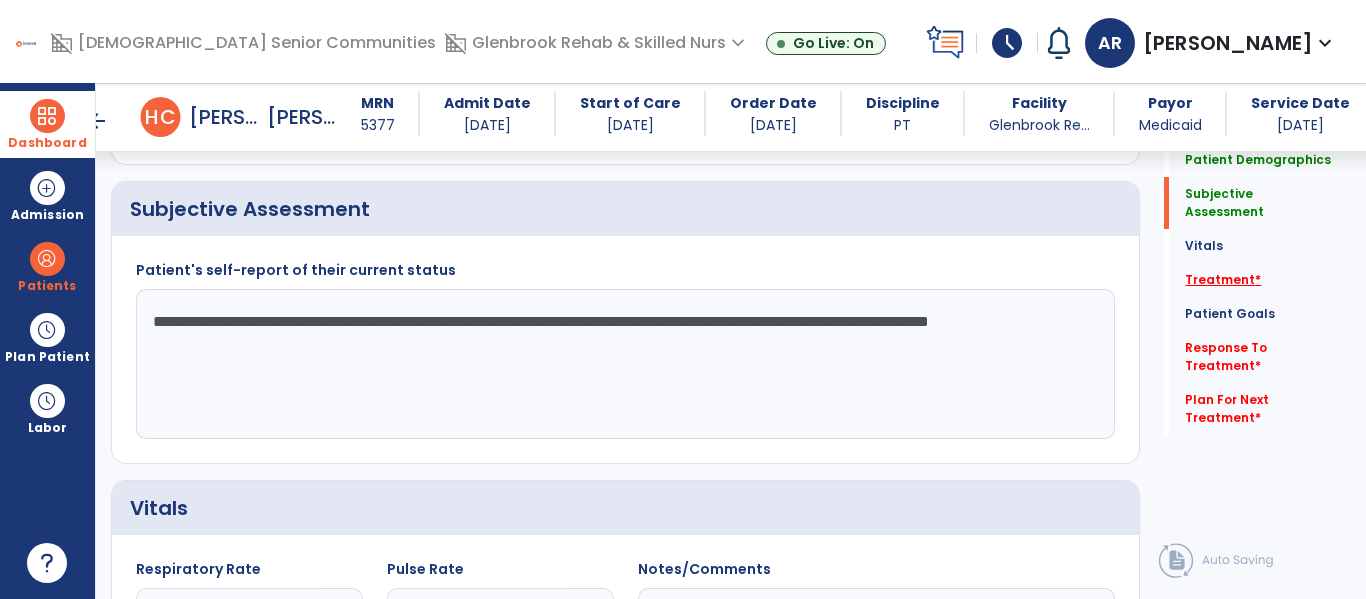 type on "**********" 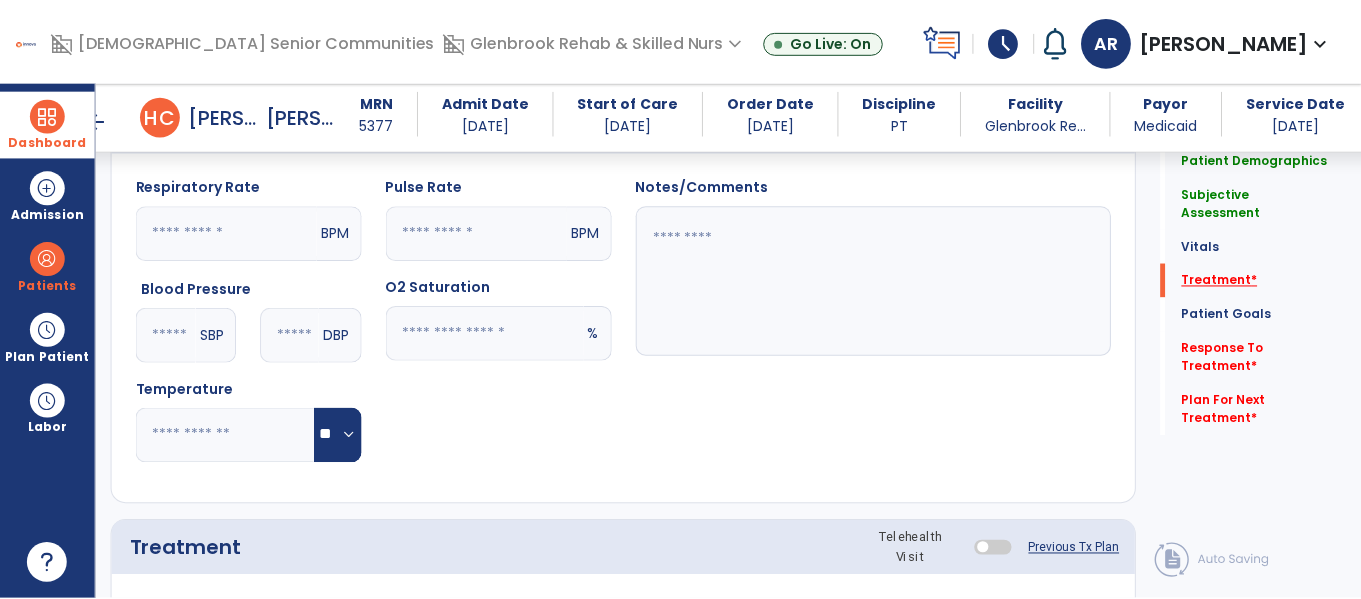 scroll, scrollTop: 1076, scrollLeft: 0, axis: vertical 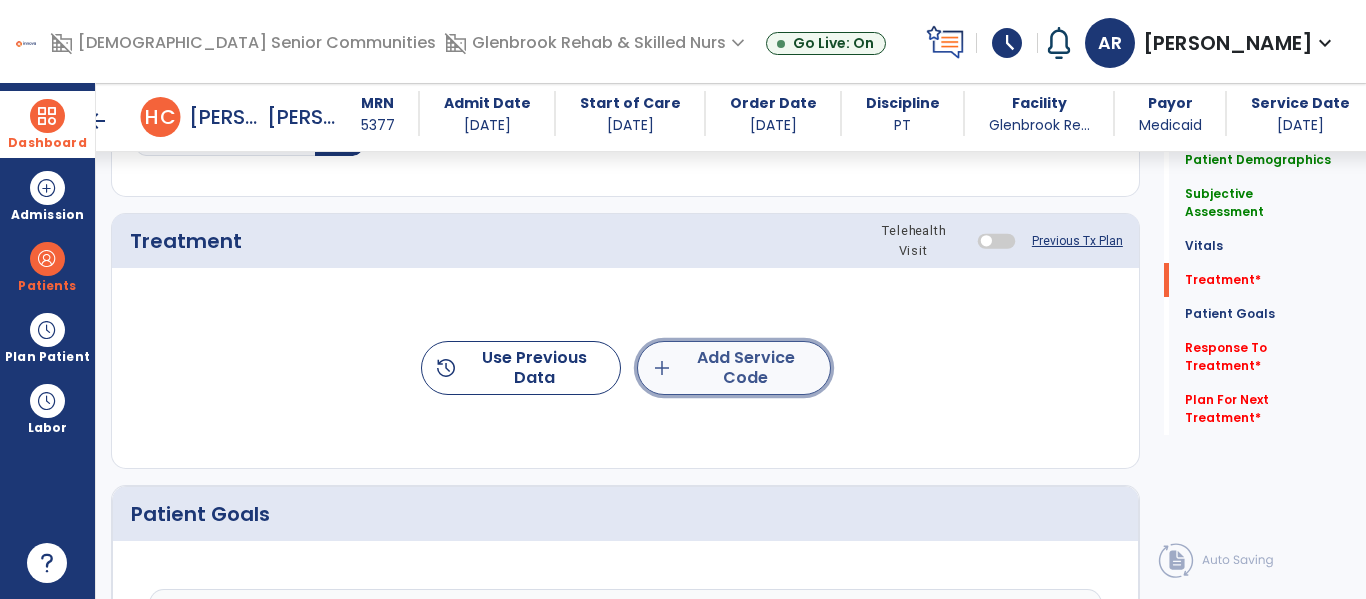 click on "add  Add Service Code" 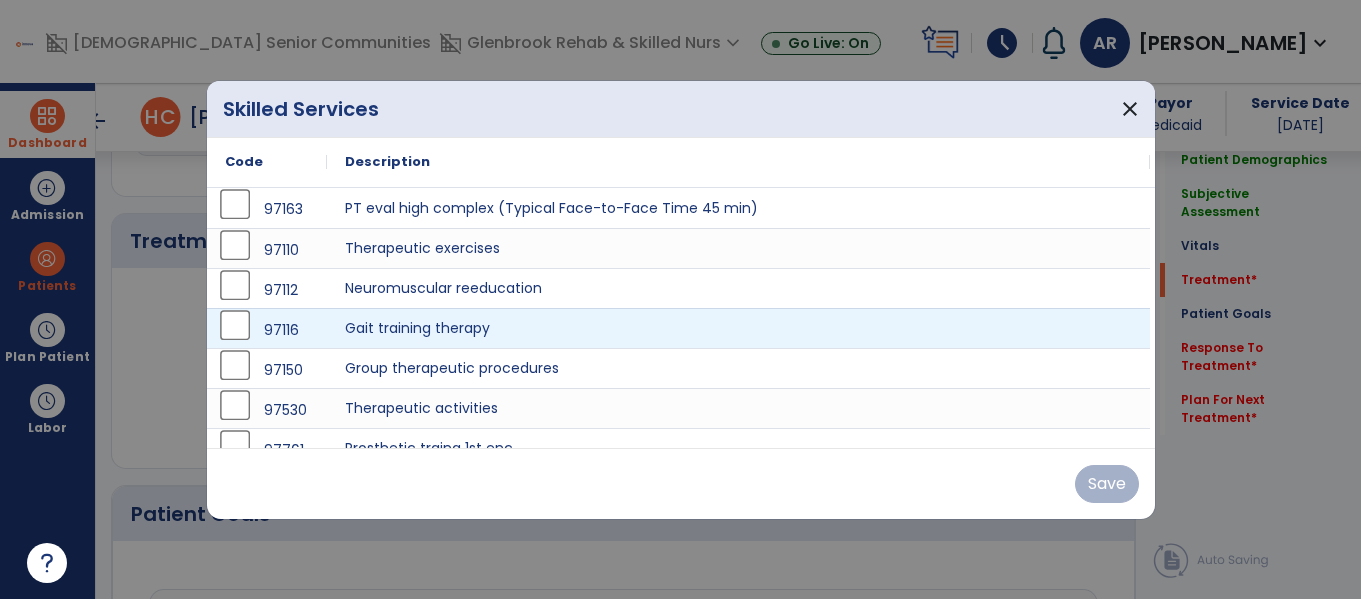 scroll, scrollTop: 1076, scrollLeft: 0, axis: vertical 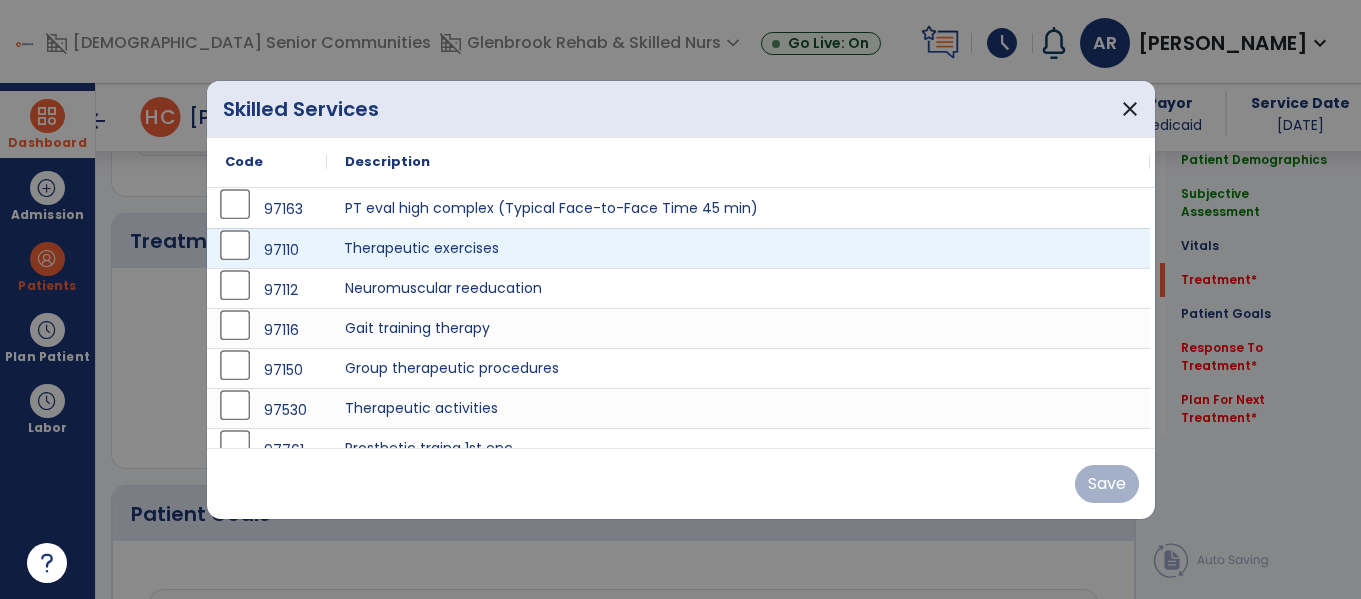 click on "Therapeutic exercises" at bounding box center [738, 248] 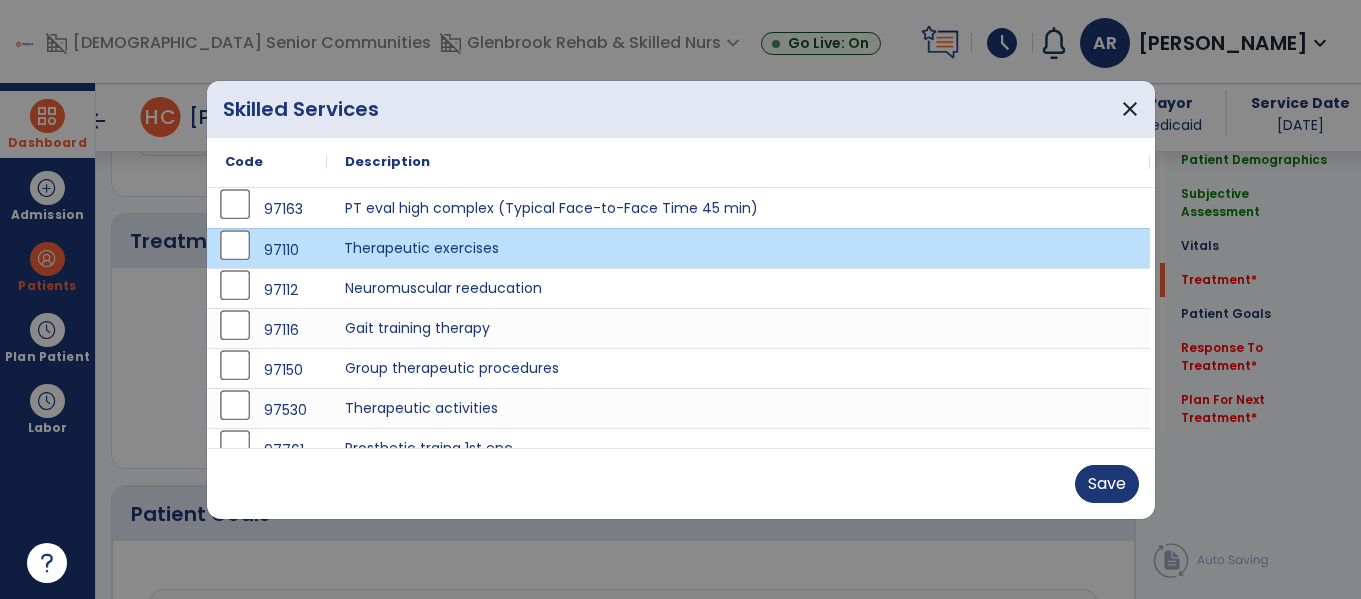 click on "Save" at bounding box center (681, 484) 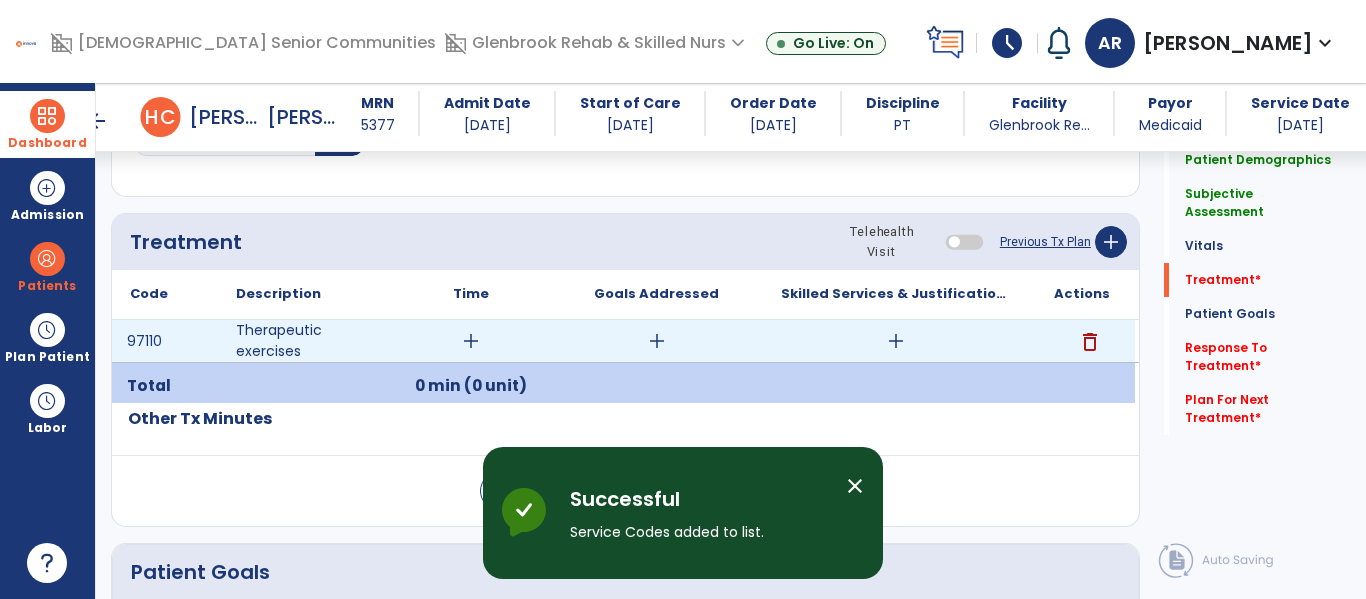 click on "add" at bounding box center (896, 341) 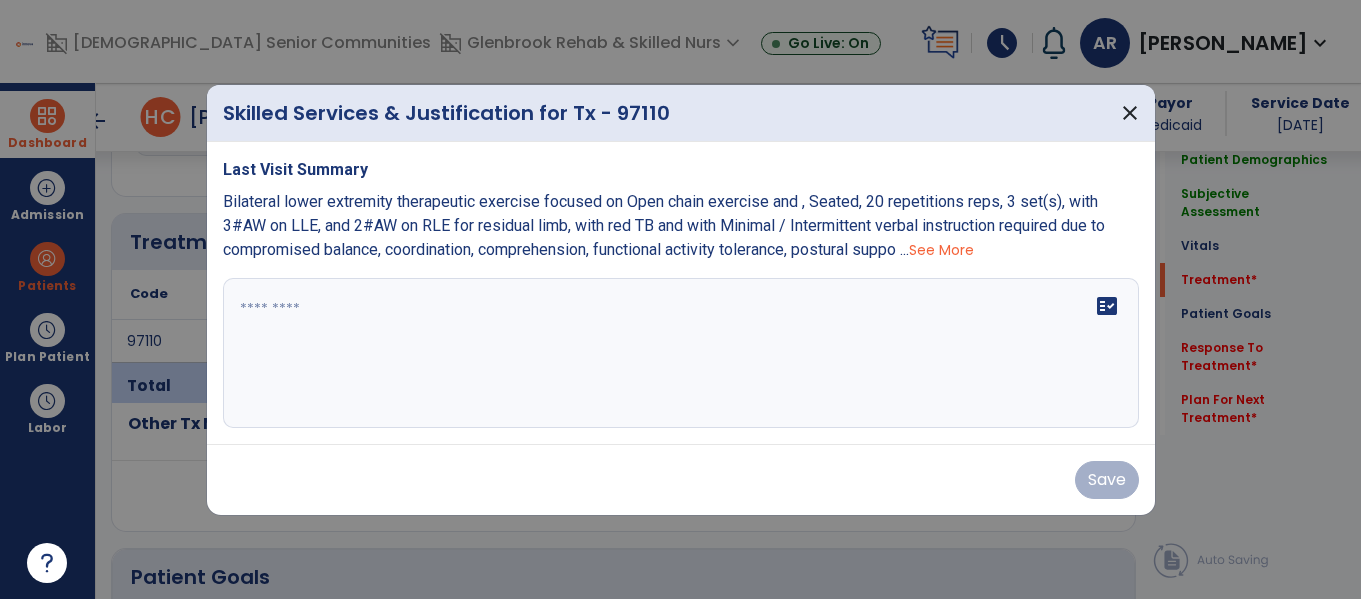scroll, scrollTop: 1076, scrollLeft: 0, axis: vertical 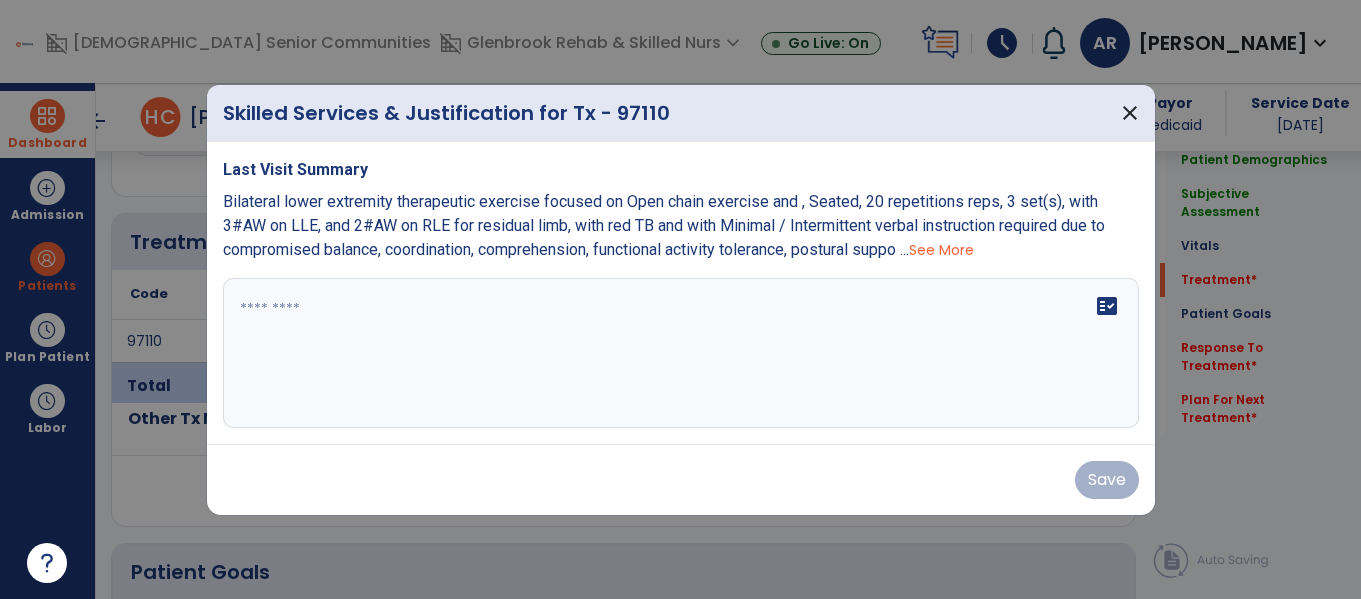 click on "Last Visit Summary Bilateral lower extremity therapeutic exercise focused on Open chain exercise and , Seated, 20 repetitions reps, 3 set(s), with 3#AW on LLE, and 2#AW on RLE for residual limb, with red TB and with Minimal / Intermittent verbal instruction required due to compromised balance, coordination, comprehension, functional activity tolerance, postural suppo ...  See More   fact_check" at bounding box center (681, 293) 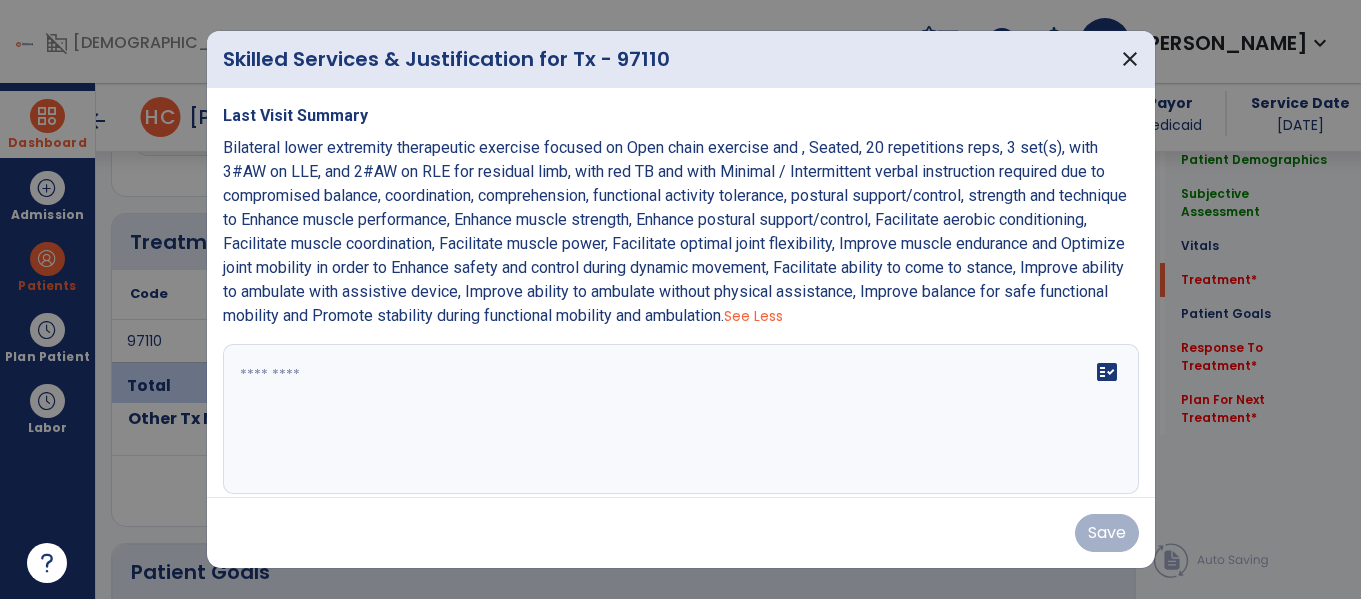 click on "Bilateral lower extremity therapeutic exercise focused on Open chain exercise and , Seated, 20 repetitions reps, 3 set(s), with 3#AW on LLE, and 2#AW on RLE for residual limb, with red TB and with Minimal / Intermittent verbal instruction required due to compromised balance, coordination, comprehension, functional activity tolerance, postural support/control, strength and technique to Enhance muscle performance, Enhance muscle strength, Enhance postural support/control, Facilitate aerobic conditioning, Facilitate muscle coordination, Facilitate muscle power, Facilitate optimal joint flexibility, Improve muscle endurance and Optimize joint mobility in order to Enhance safety and control during dynamic movement, Facilitate ability to come to stance, Improve ability to ambulate with assistive device, Improve ability to ambulate without physical assistance, Improve balance for safe functional mobility and Promote stability during functional mobility and ambulation." at bounding box center (675, 231) 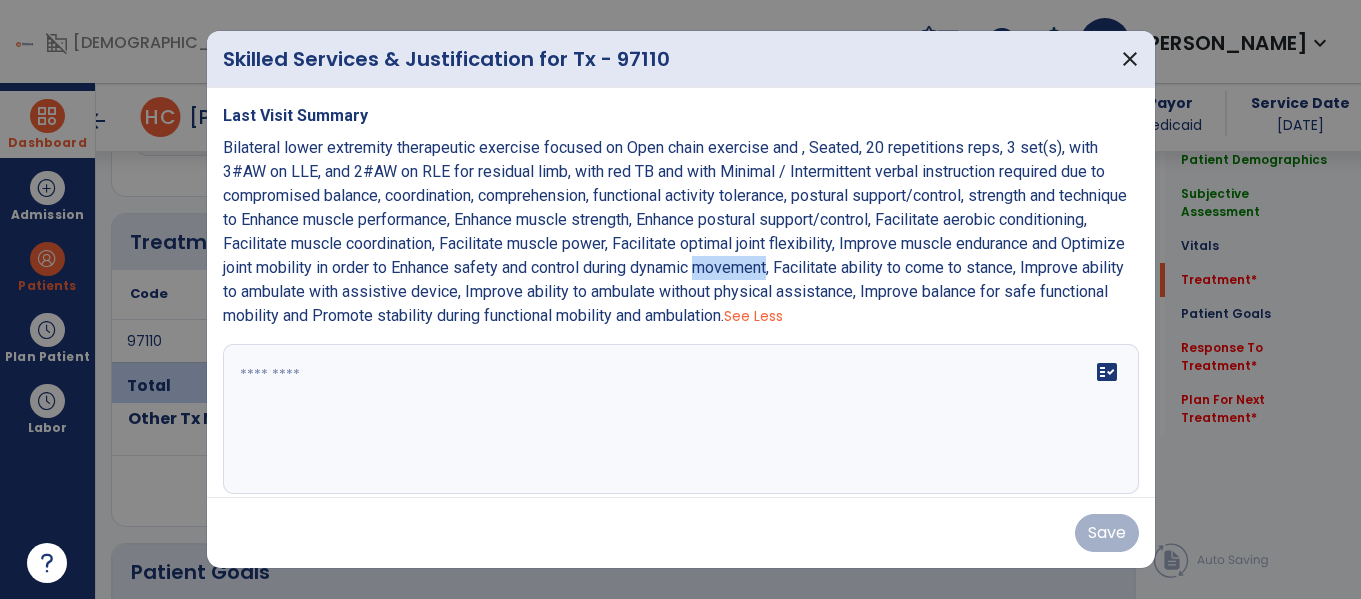 click on "Bilateral lower extremity therapeutic exercise focused on Open chain exercise and , Seated, 20 repetitions reps, 3 set(s), with 3#AW on LLE, and 2#AW on RLE for residual limb, with red TB and with Minimal / Intermittent verbal instruction required due to compromised balance, coordination, comprehension, functional activity tolerance, postural support/control, strength and technique to Enhance muscle performance, Enhance muscle strength, Enhance postural support/control, Facilitate aerobic conditioning, Facilitate muscle coordination, Facilitate muscle power, Facilitate optimal joint flexibility, Improve muscle endurance and Optimize joint mobility in order to Enhance safety and control during dynamic movement, Facilitate ability to come to stance, Improve ability to ambulate with assistive device, Improve ability to ambulate without physical assistance, Improve balance for safe functional mobility and Promote stability during functional mobility and ambulation." at bounding box center [675, 231] 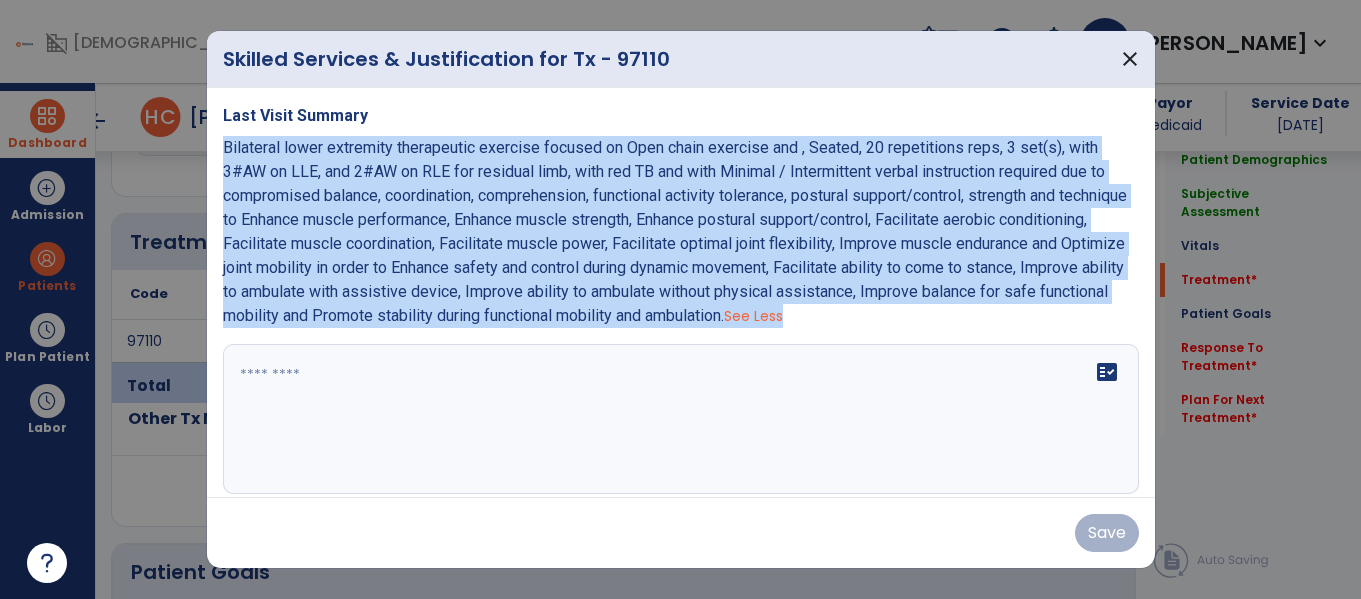 copy on "Bilateral lower extremity therapeutic exercise focused on Open chain exercise and , Seated, 20 repetitions reps, 3 set(s), with 3#AW on LLE, and 2#AW on RLE for residual limb, with red TB and with Minimal / Intermittent verbal instruction required due to compromised balance, coordination, comprehension, functional activity tolerance, postural support/control, strength and technique to Enhance muscle performance, Enhance muscle strength, Enhance postural support/control, Facilitate aerobic conditioning, Facilitate muscle coordination, Facilitate muscle power, Facilitate optimal joint flexibility, Improve muscle endurance and Optimize joint mobility in order to Enhance safety and control during dynamic movement, Facilitate ability to come to stance, Improve ability to ambulate with assistive device, Improve ability to ambulate without physical assistance, Improve balance for safe functional mobility and Promote stability during functional mobility and ambulation.   See Less" 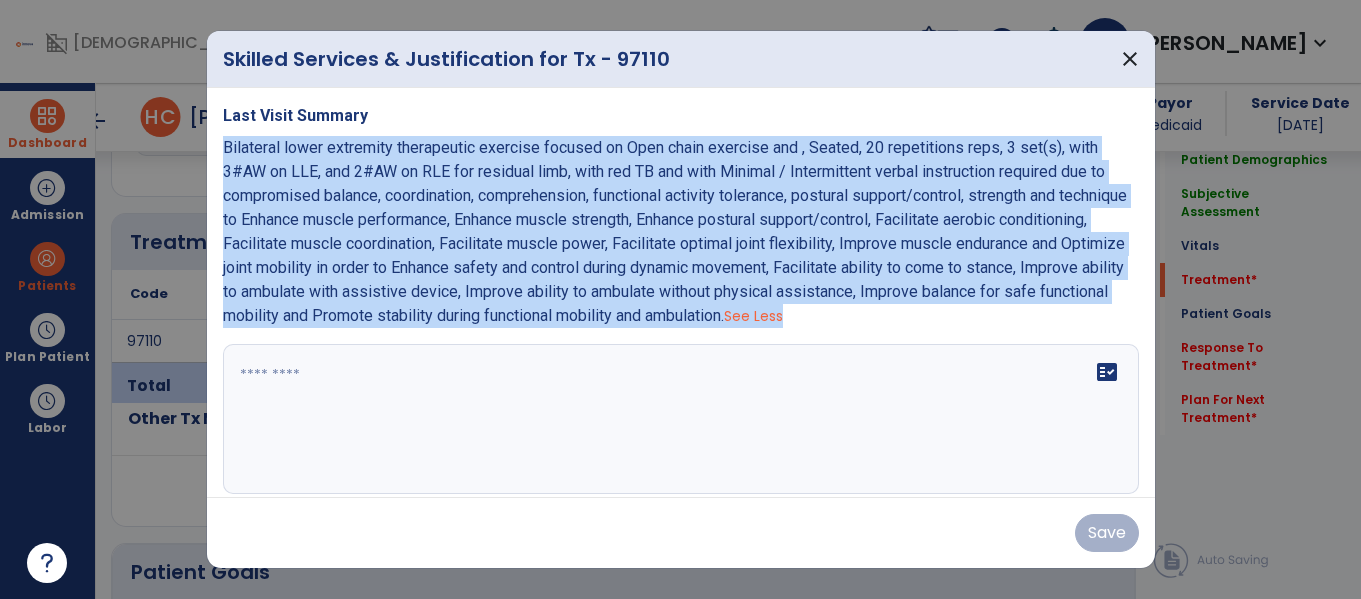 click on "fact_check" at bounding box center (681, 419) 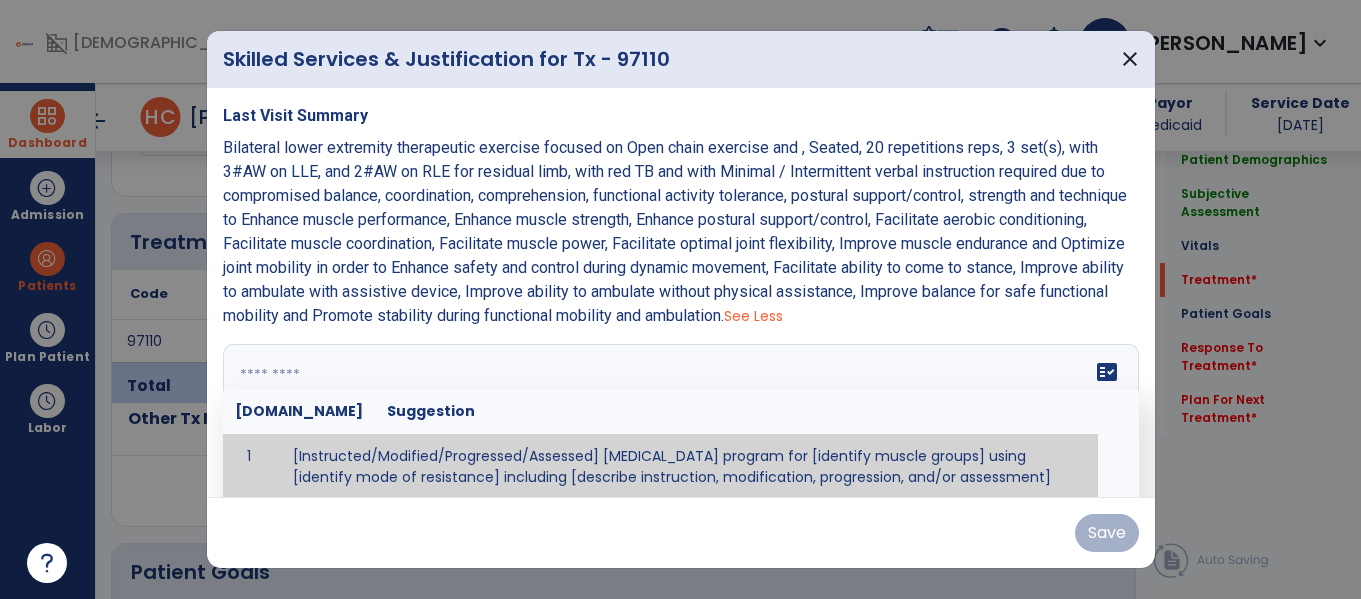 scroll, scrollTop: 3, scrollLeft: 0, axis: vertical 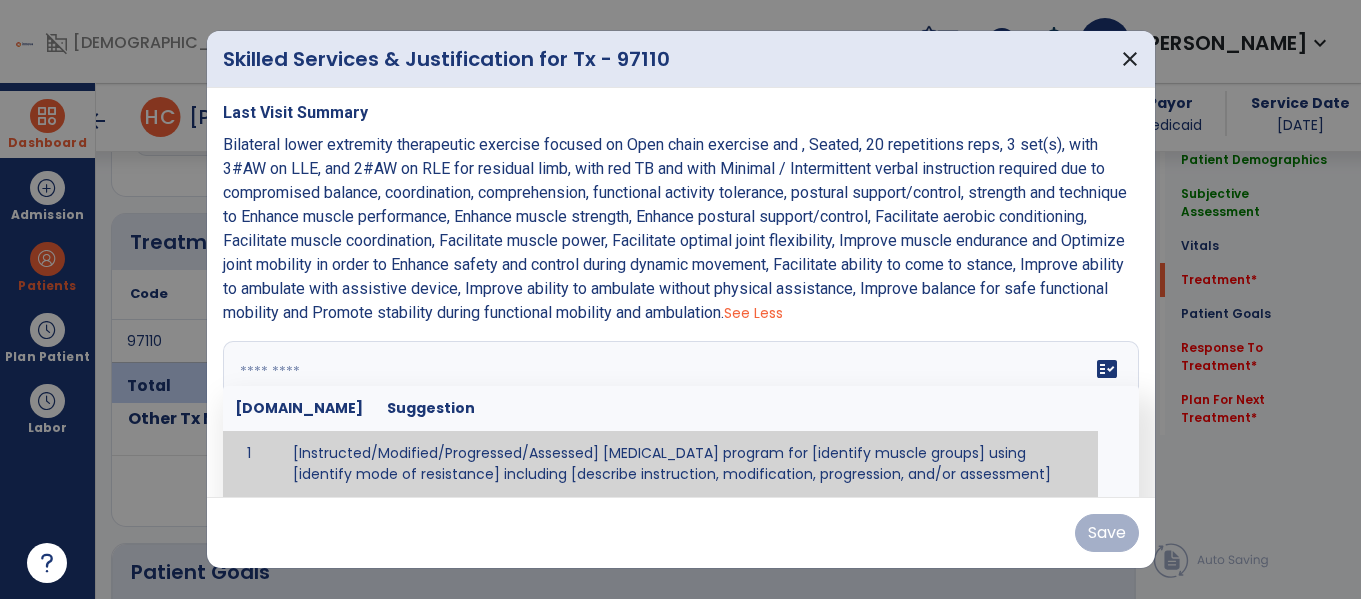 paste on "**********" 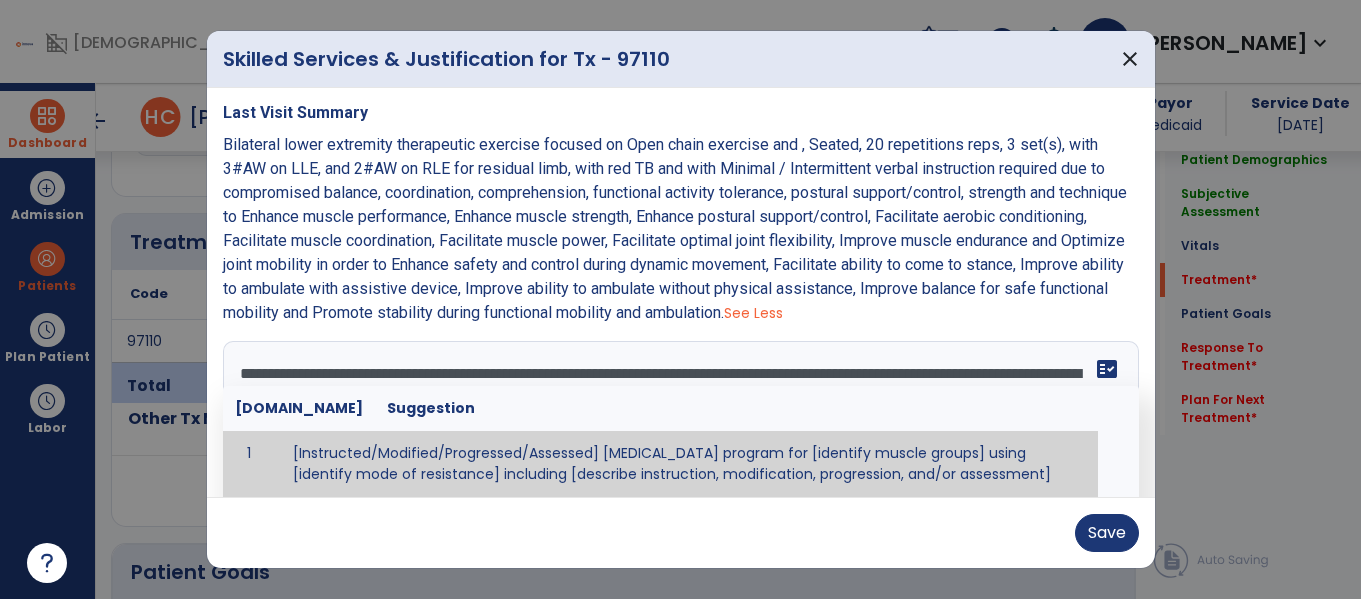 scroll, scrollTop: 159, scrollLeft: 0, axis: vertical 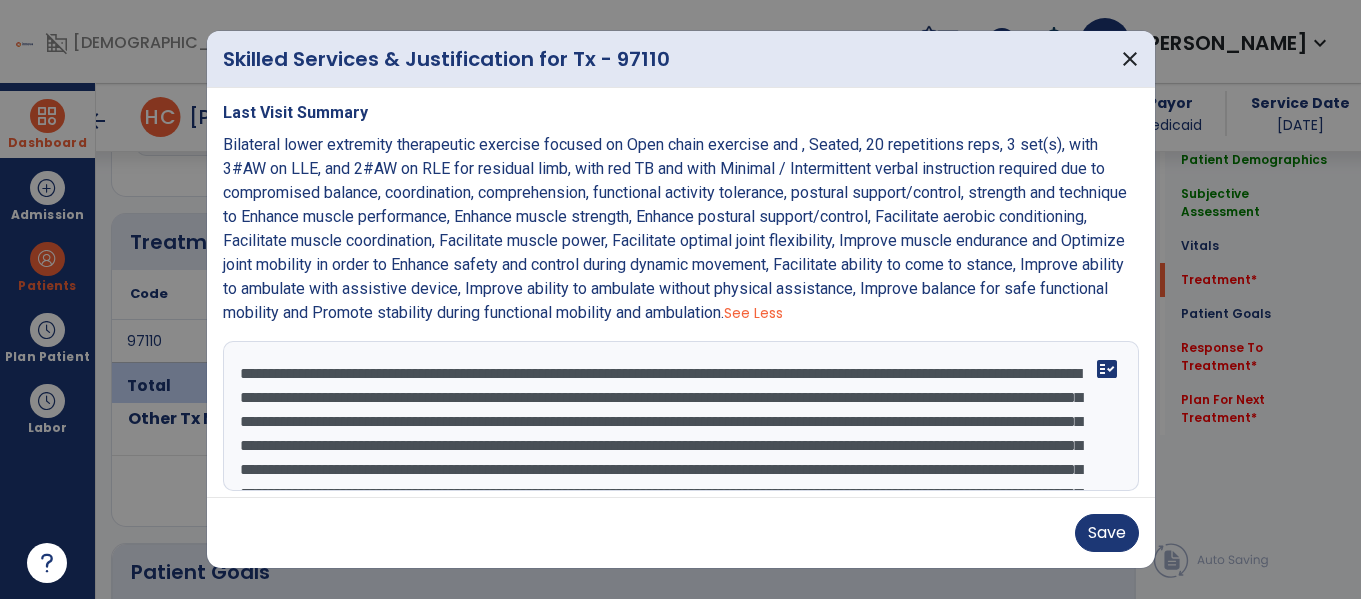 click on "**********" at bounding box center (678, 416) 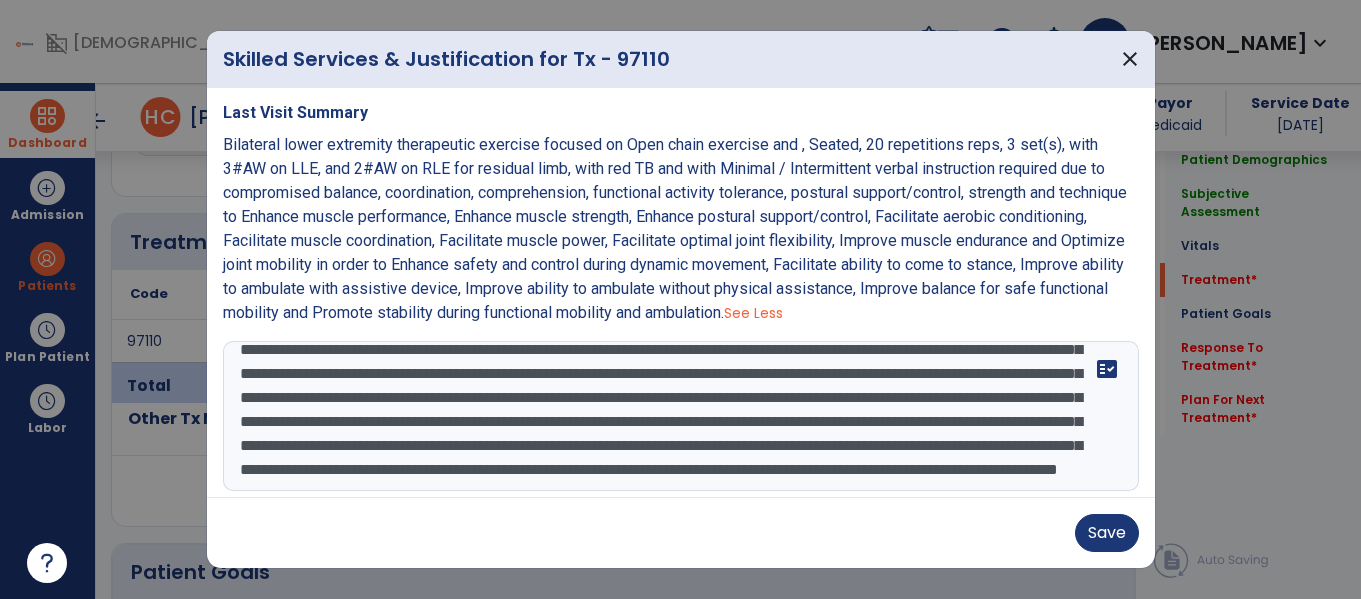 scroll, scrollTop: 120, scrollLeft: 0, axis: vertical 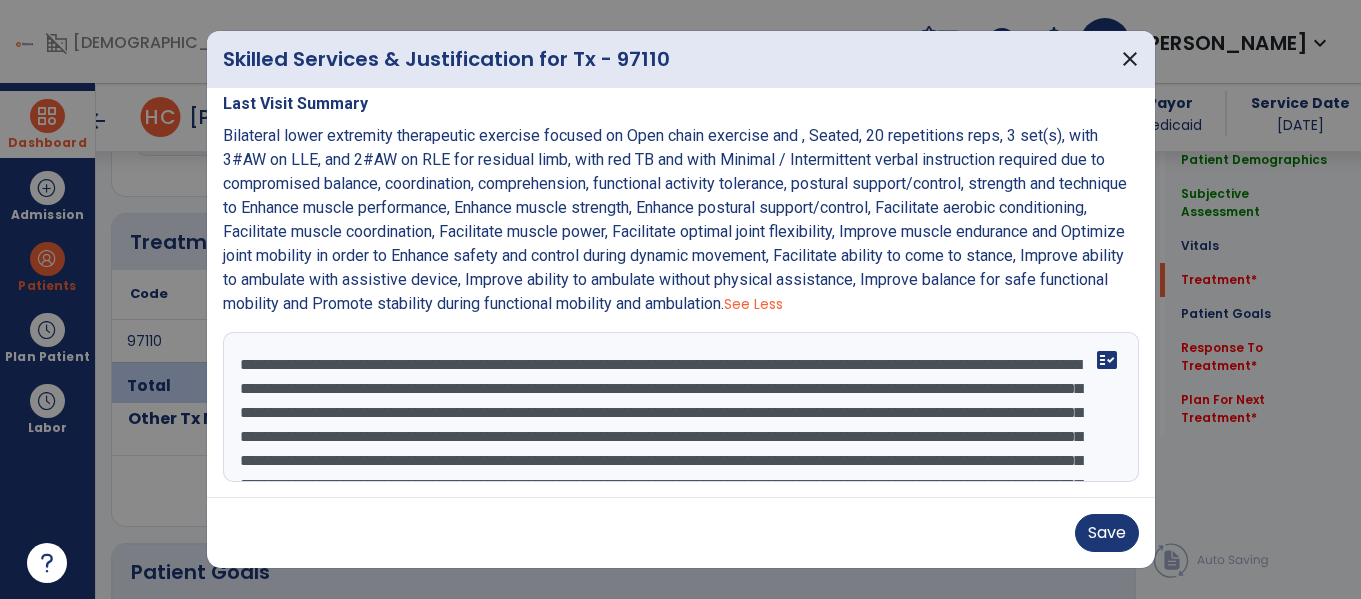 click on "**********" at bounding box center (678, 407) 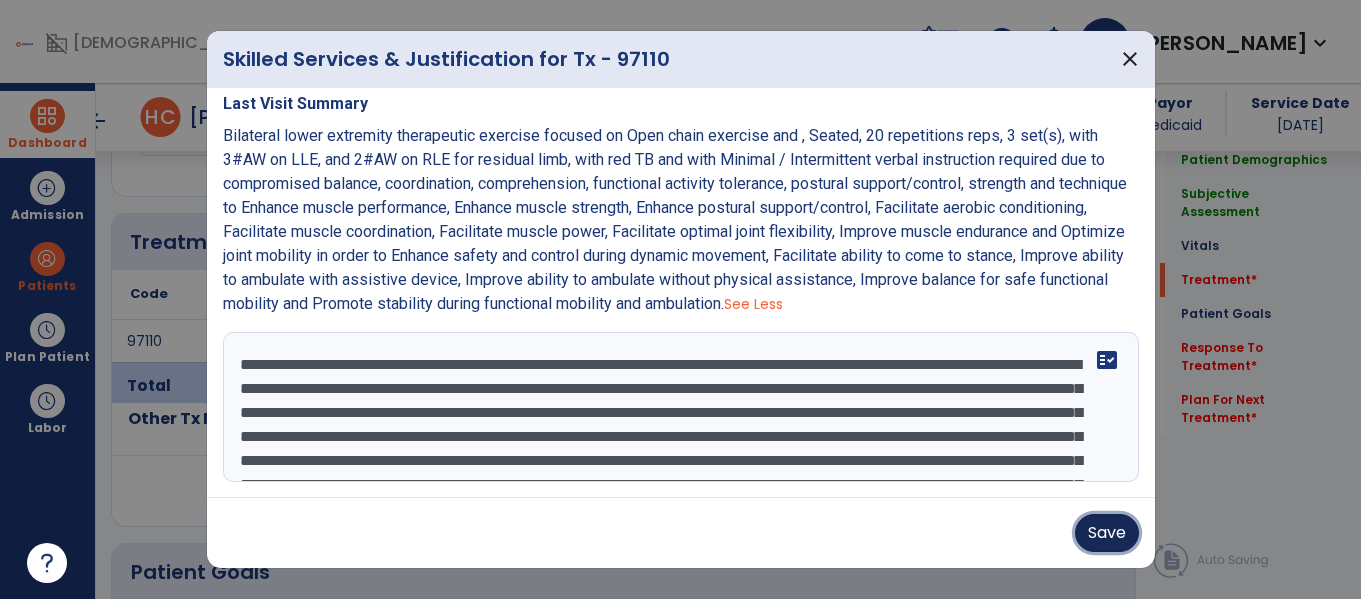 click on "Save" at bounding box center [1107, 533] 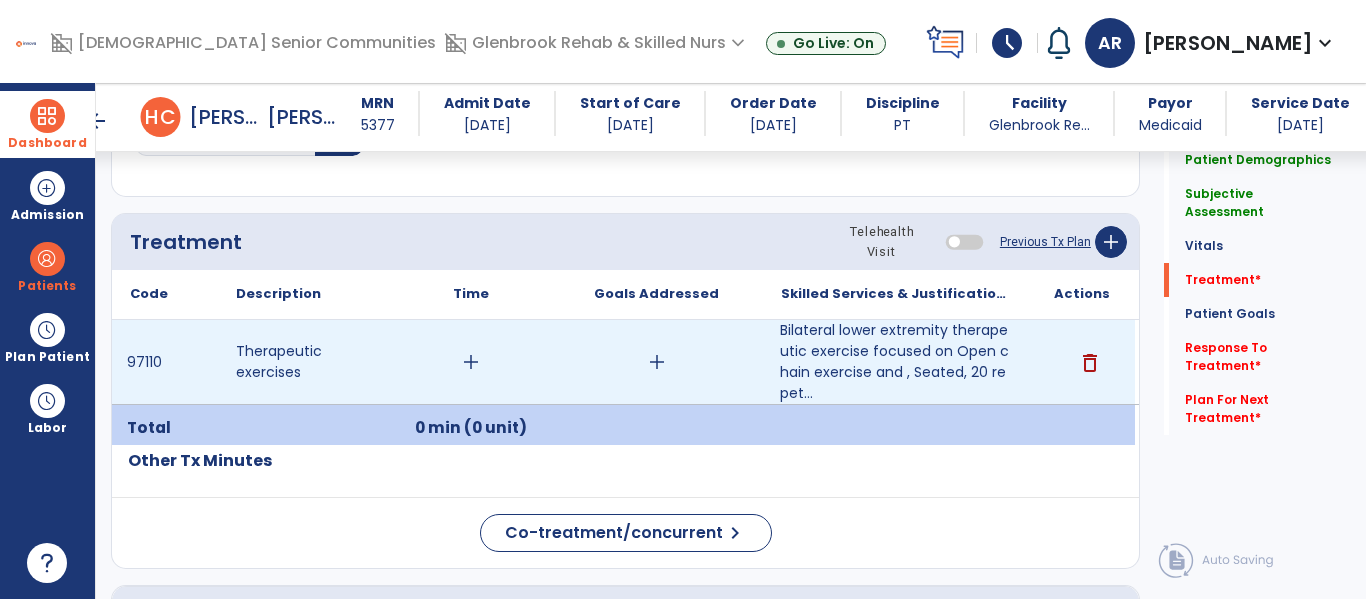 click on "add" at bounding box center (471, 362) 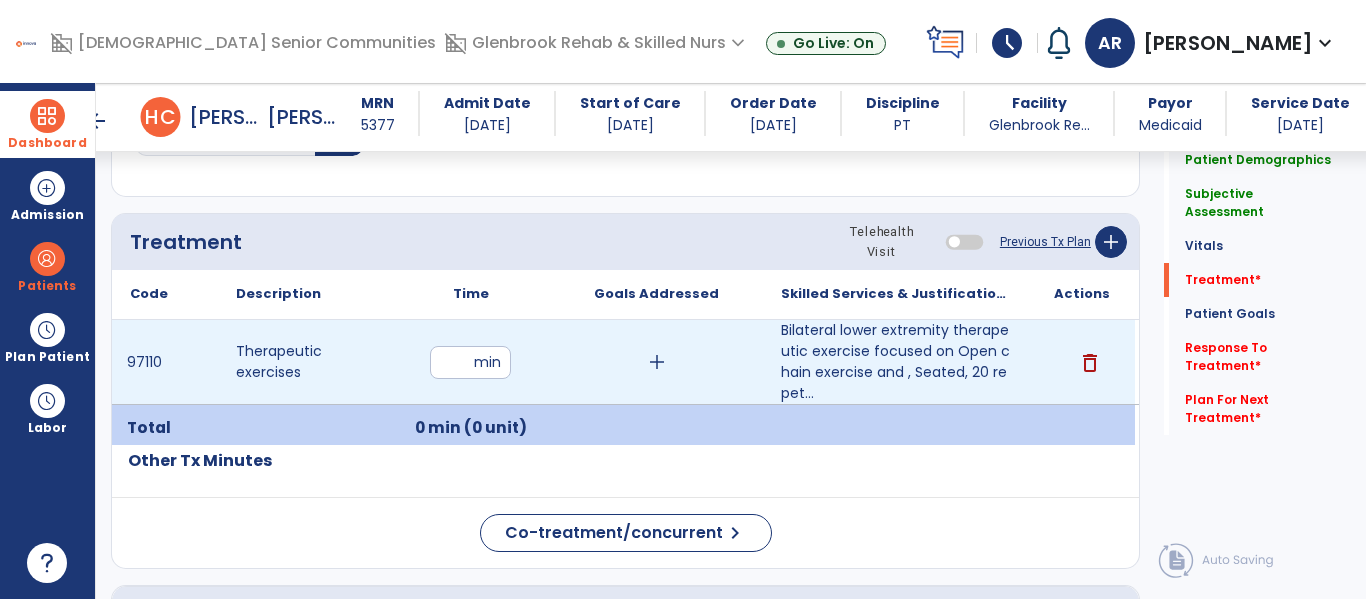 type on "**" 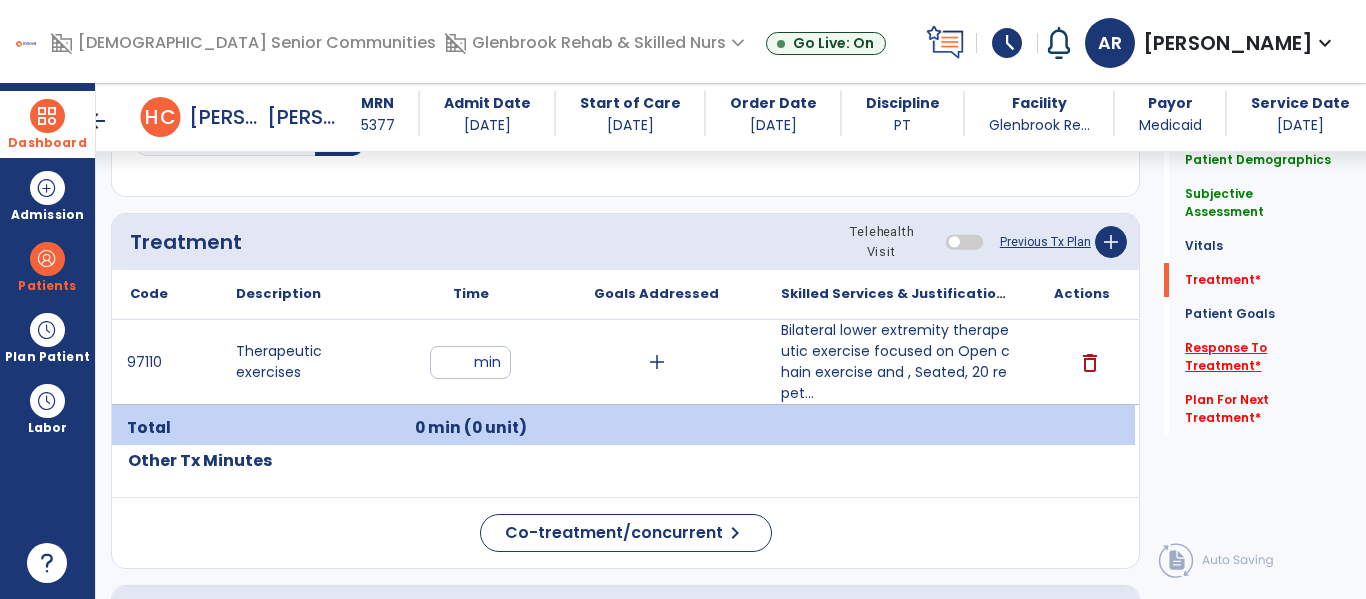 click on "Response To Treatment   *" 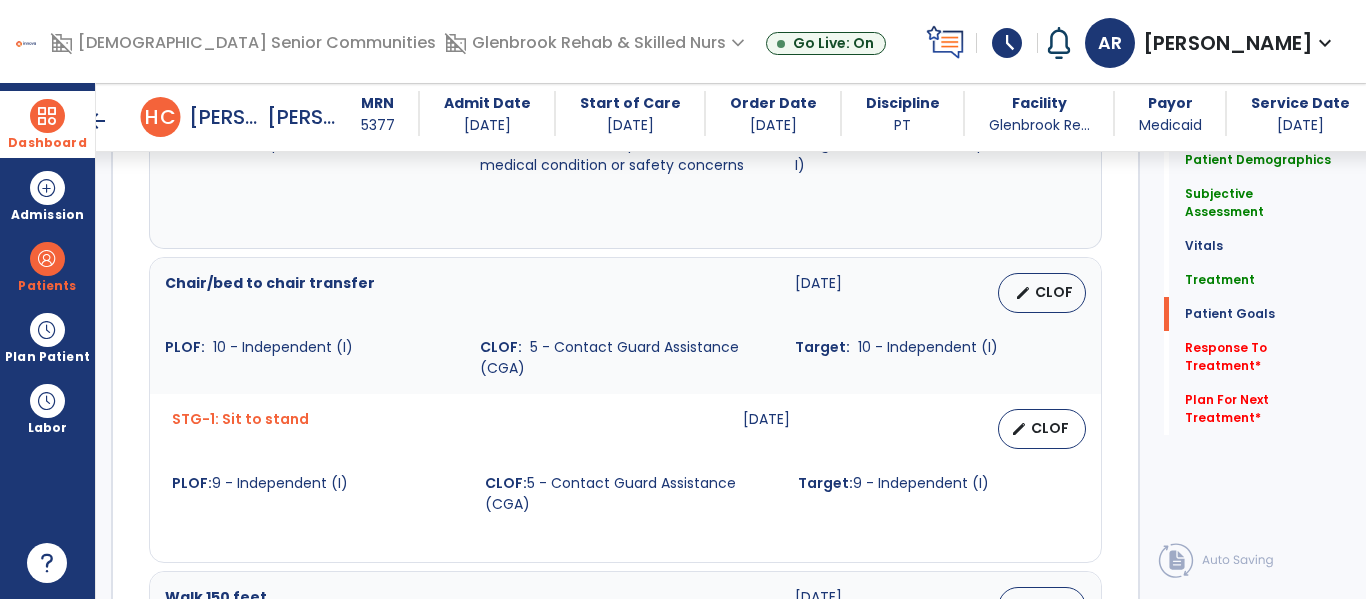 scroll, scrollTop: 3040, scrollLeft: 0, axis: vertical 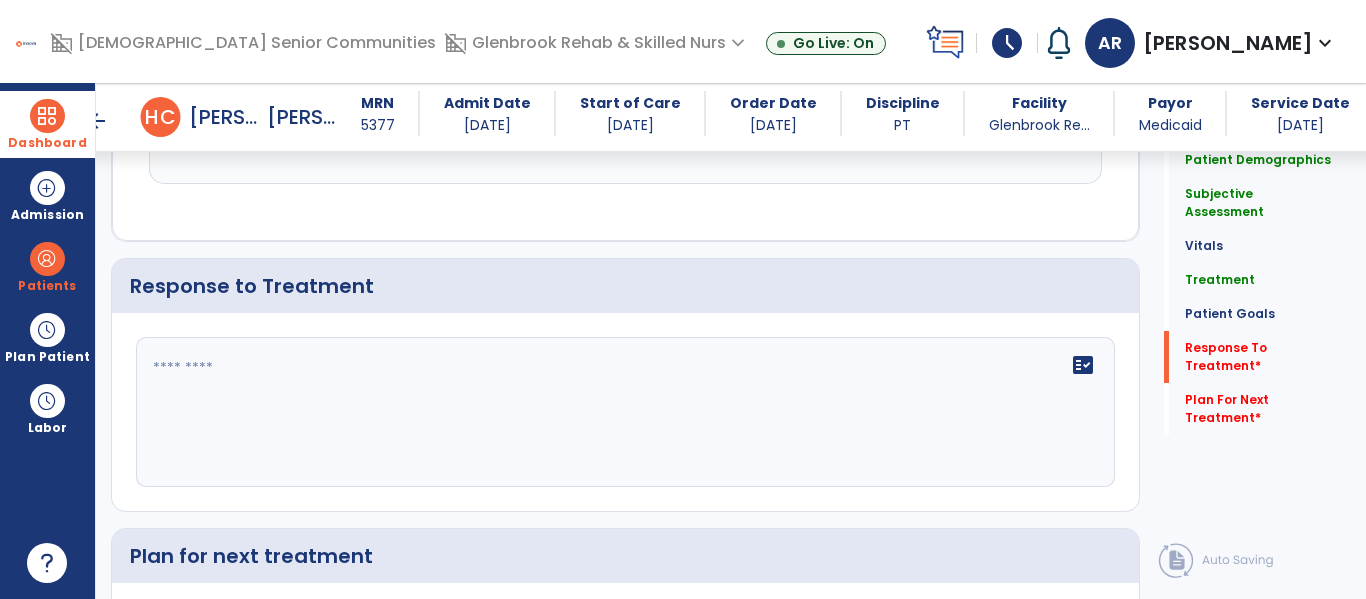 click on "fact_check" 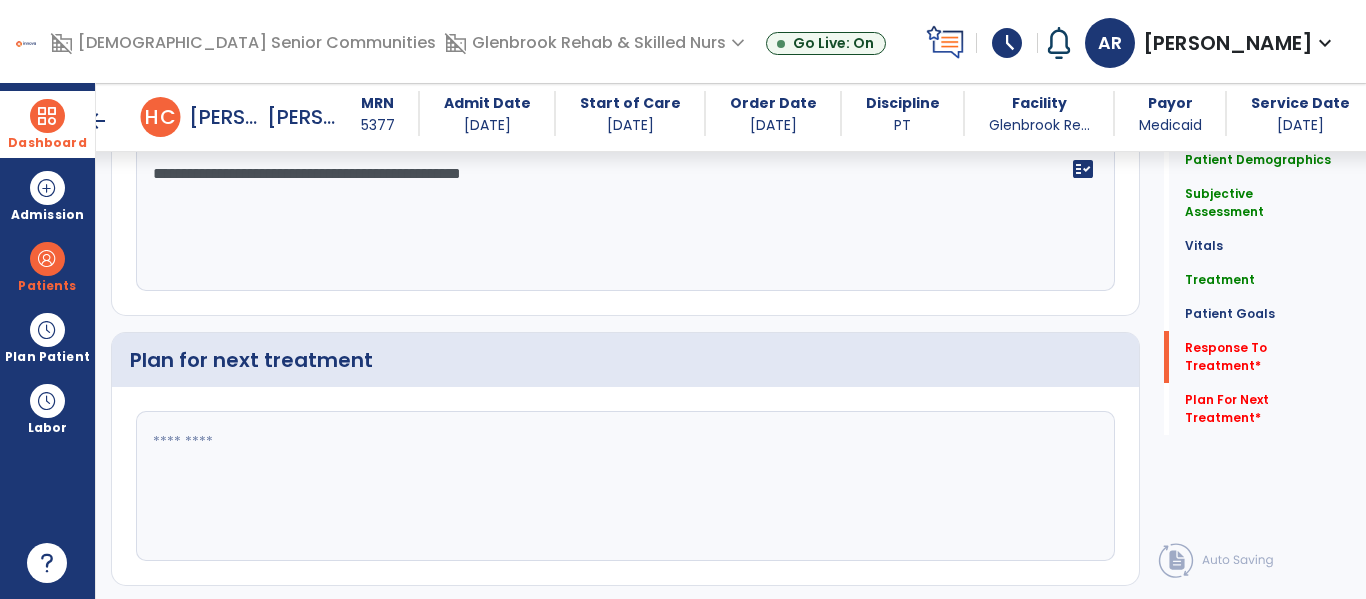 scroll, scrollTop: 3289, scrollLeft: 0, axis: vertical 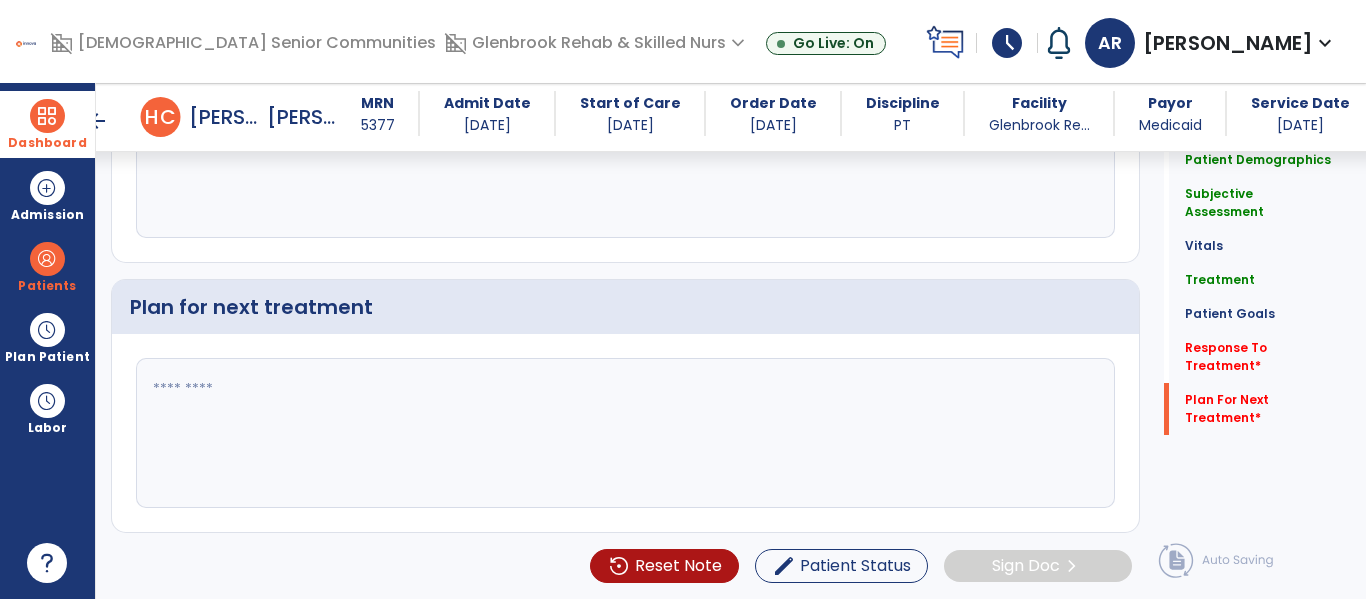 type on "**********" 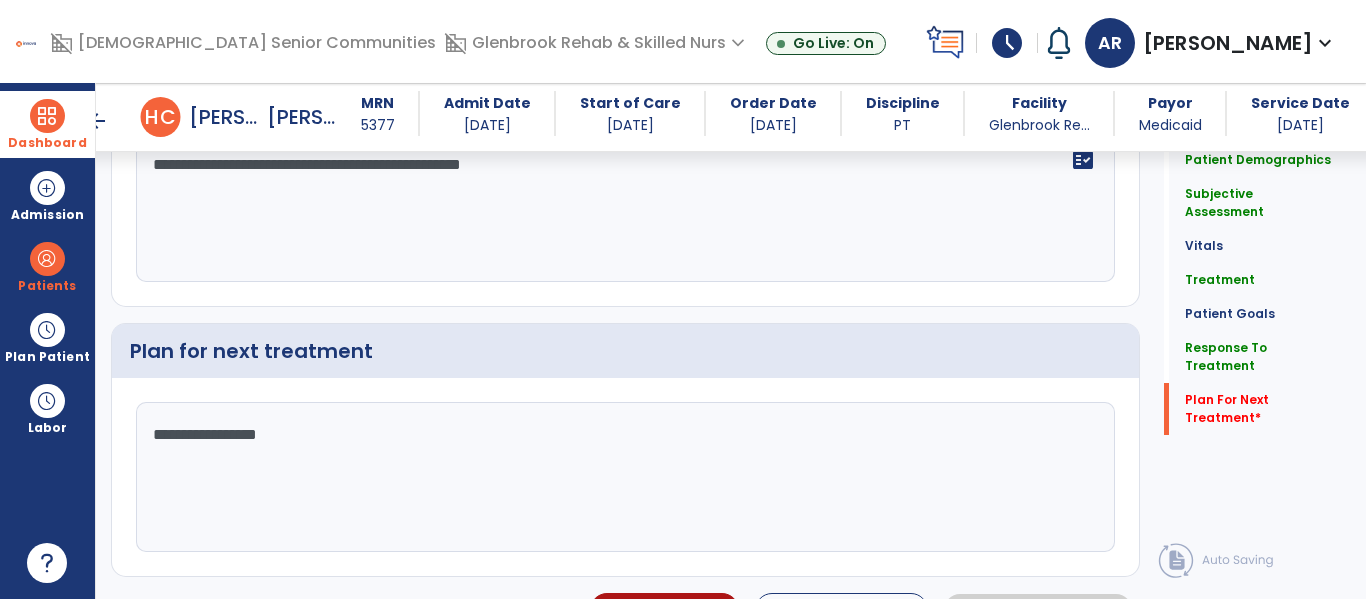scroll, scrollTop: 3289, scrollLeft: 0, axis: vertical 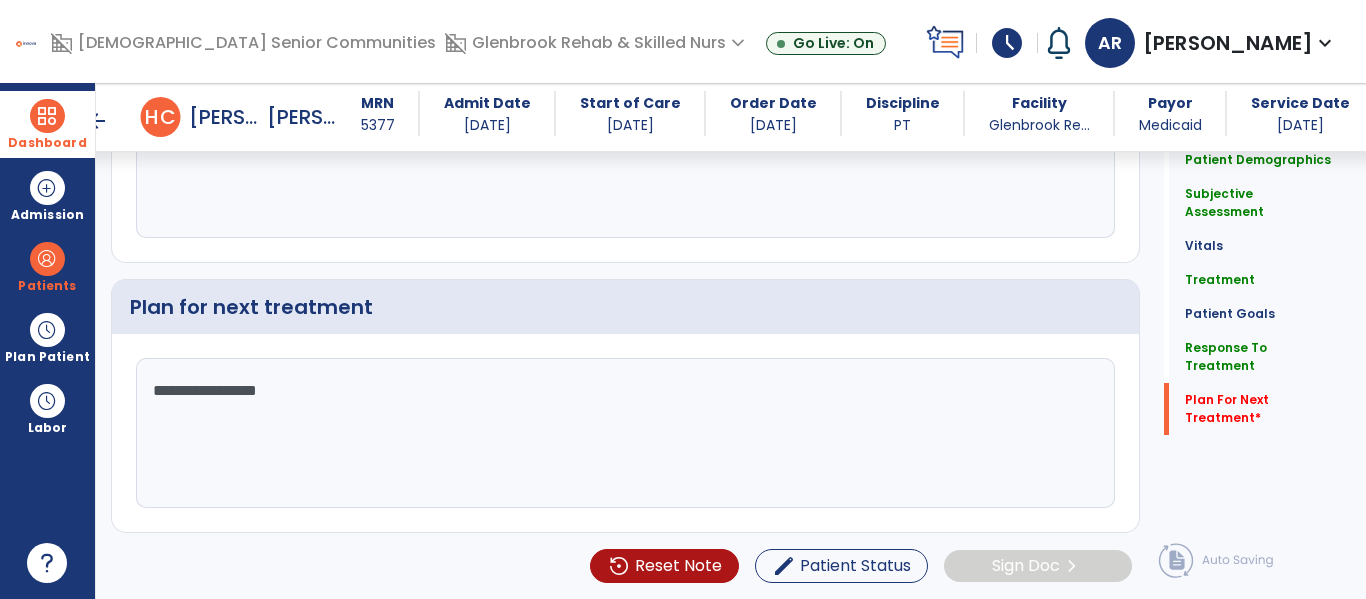 click on "**********" 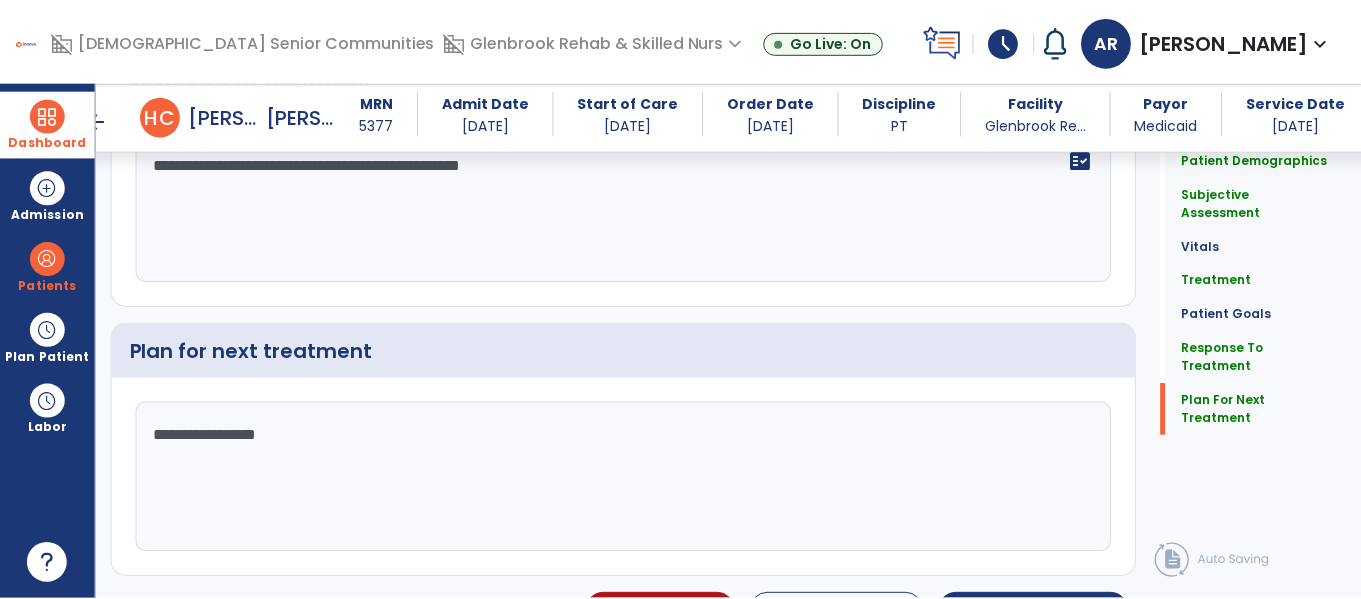 scroll, scrollTop: 3289, scrollLeft: 0, axis: vertical 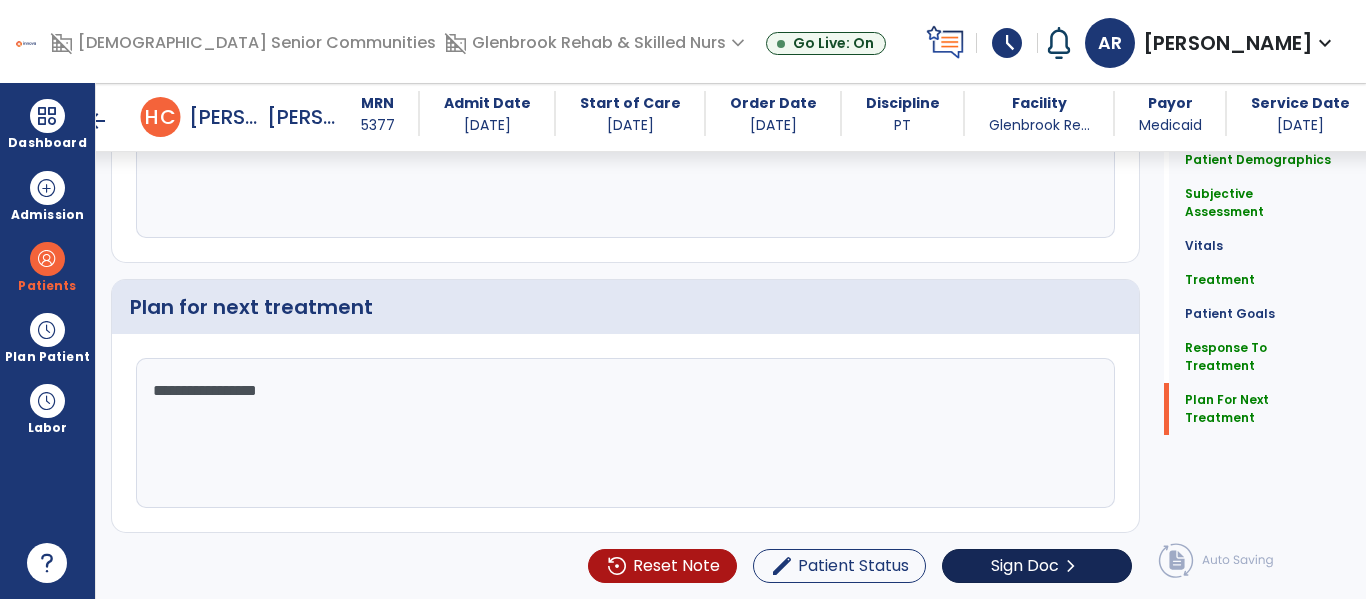 type on "**********" 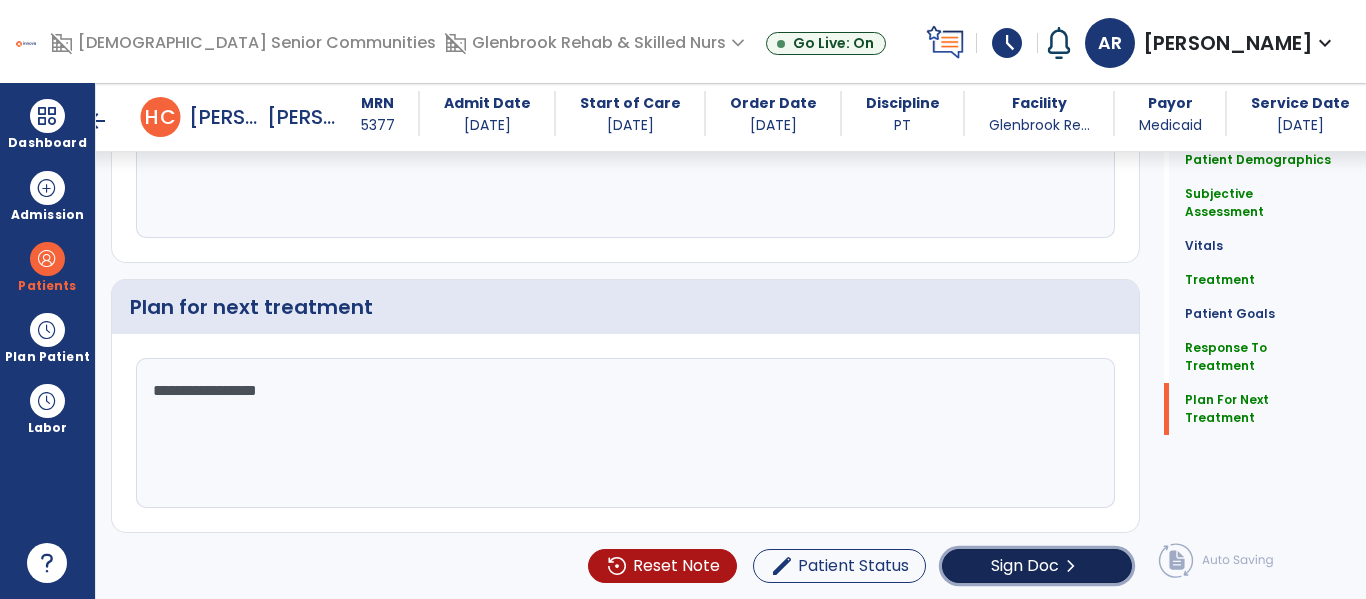 click on "Sign Doc" 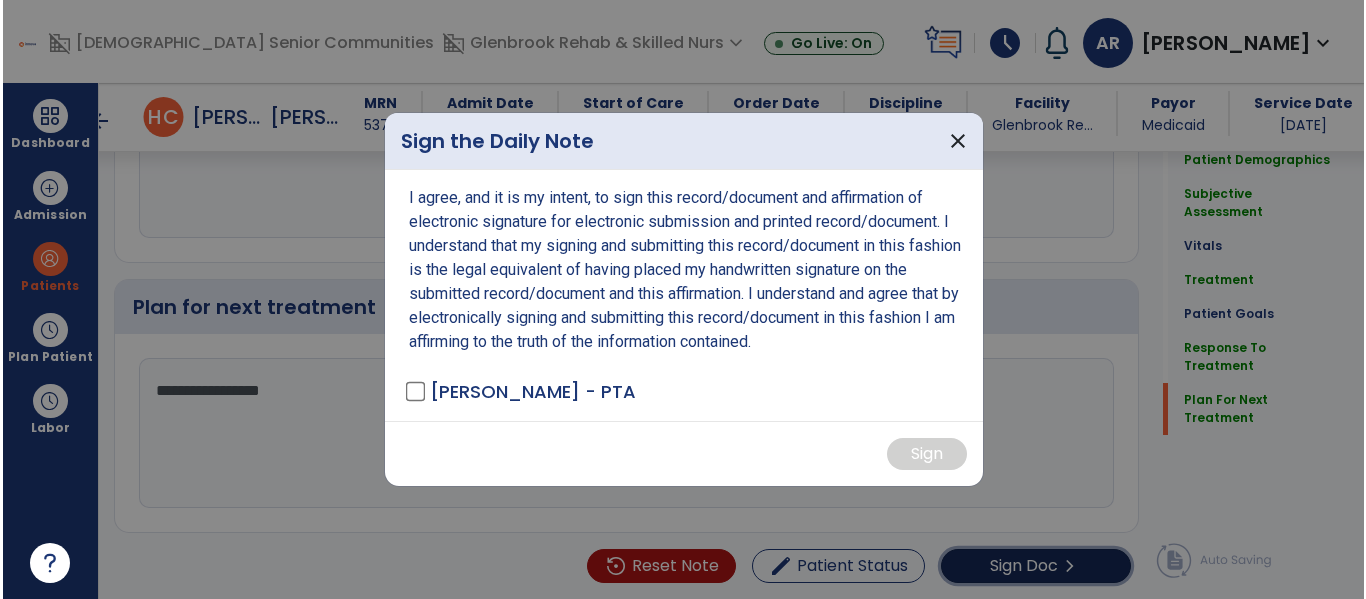 scroll, scrollTop: 3289, scrollLeft: 0, axis: vertical 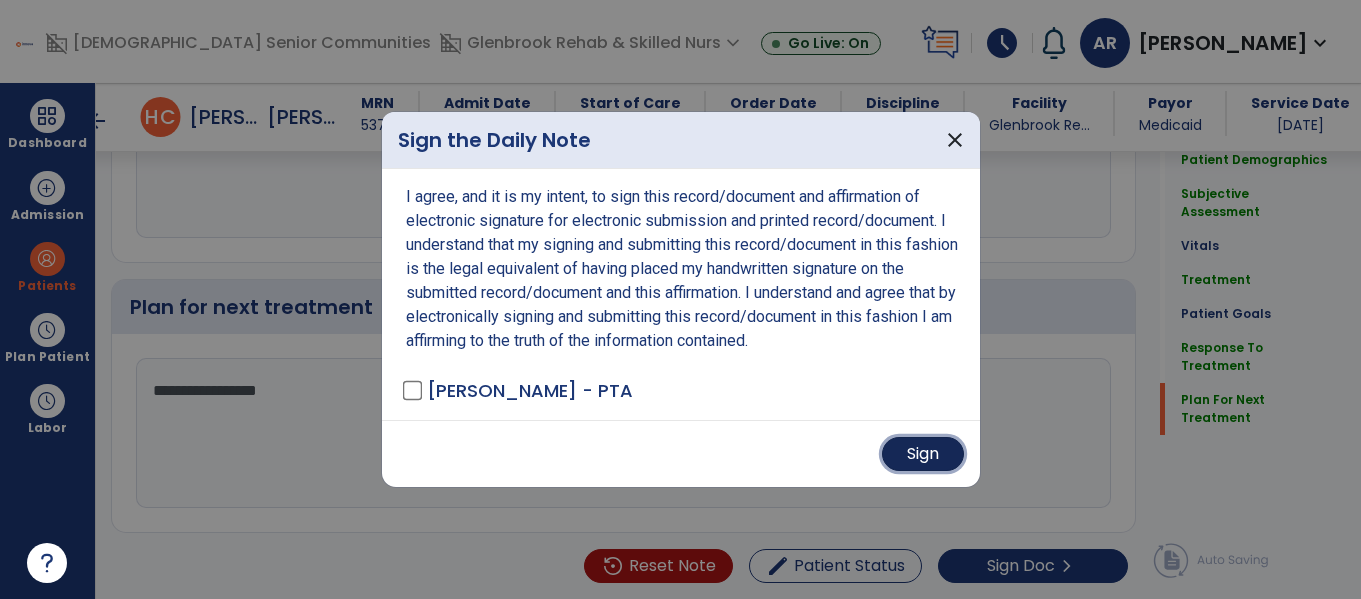 click on "Sign" at bounding box center (923, 454) 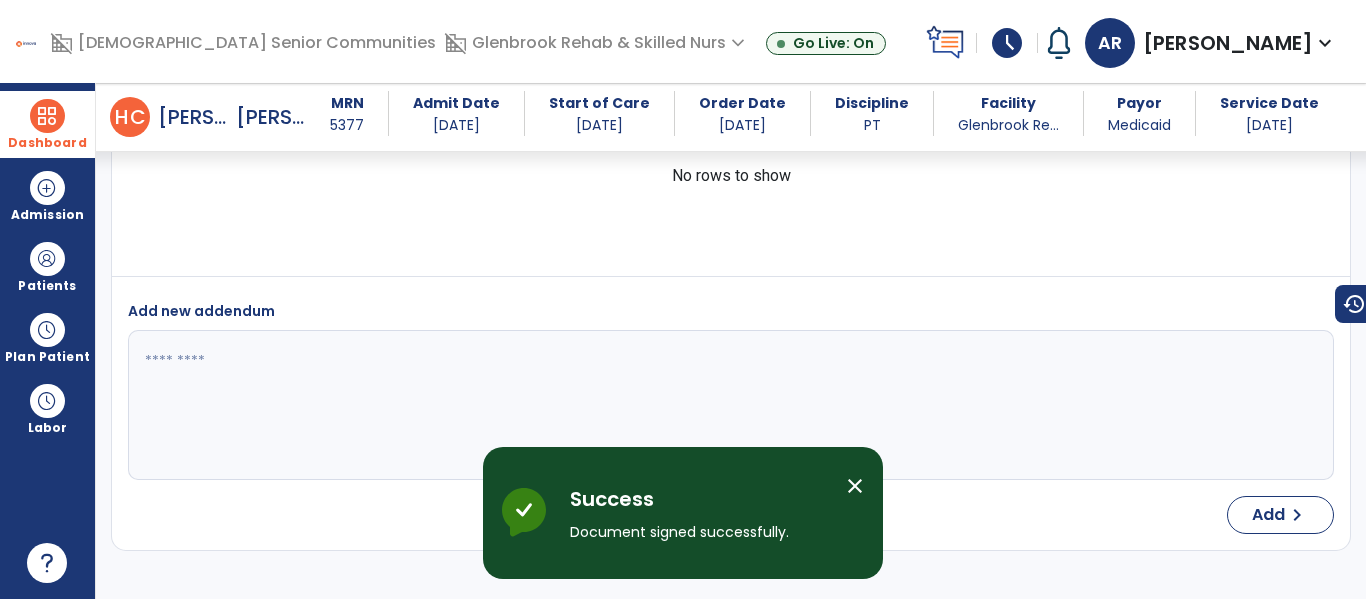 click on "Dashboard" at bounding box center (47, 143) 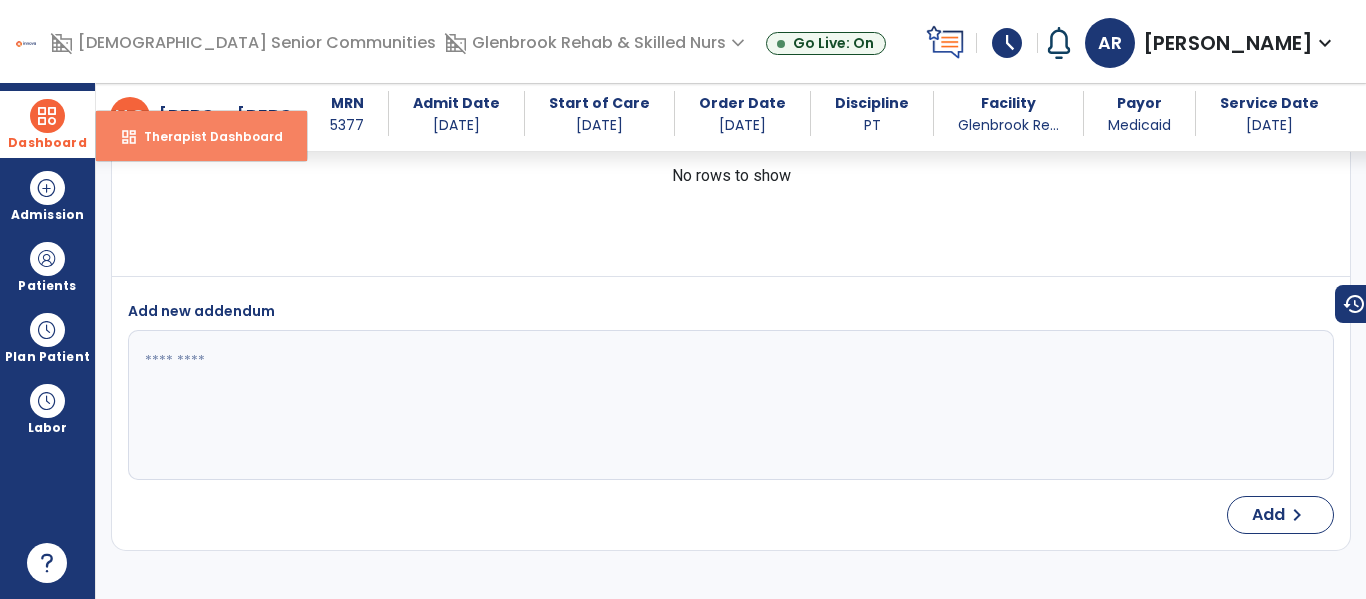 click on "dashboard" at bounding box center (129, 137) 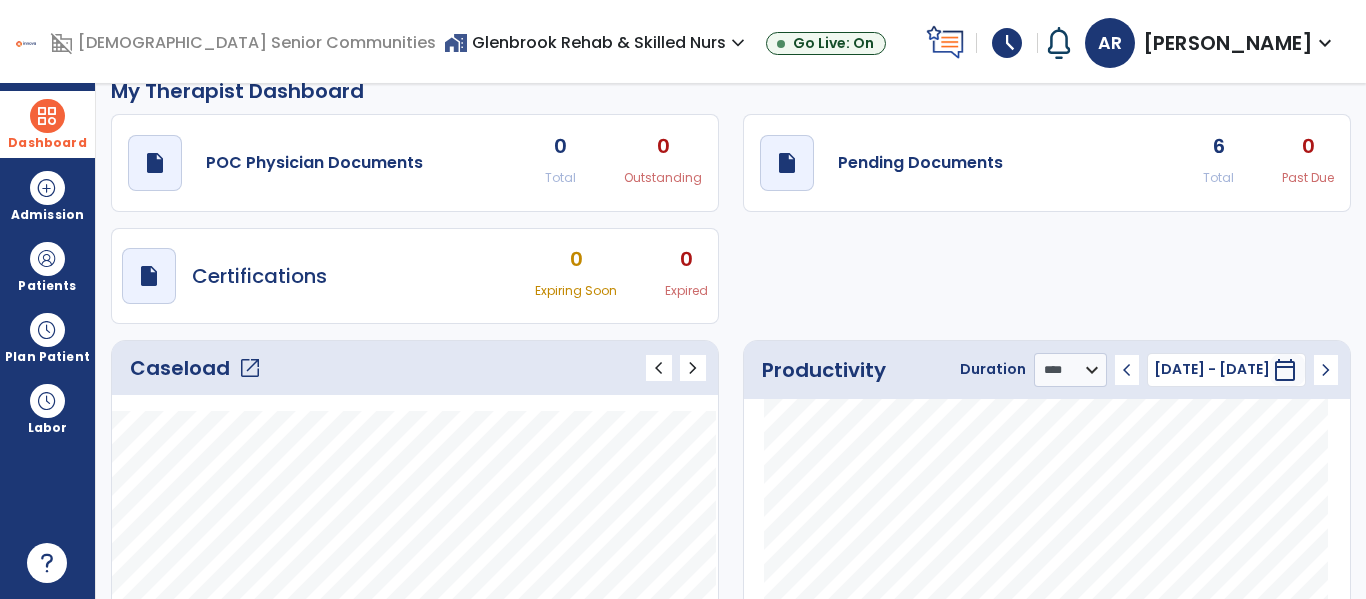 scroll, scrollTop: 9, scrollLeft: 0, axis: vertical 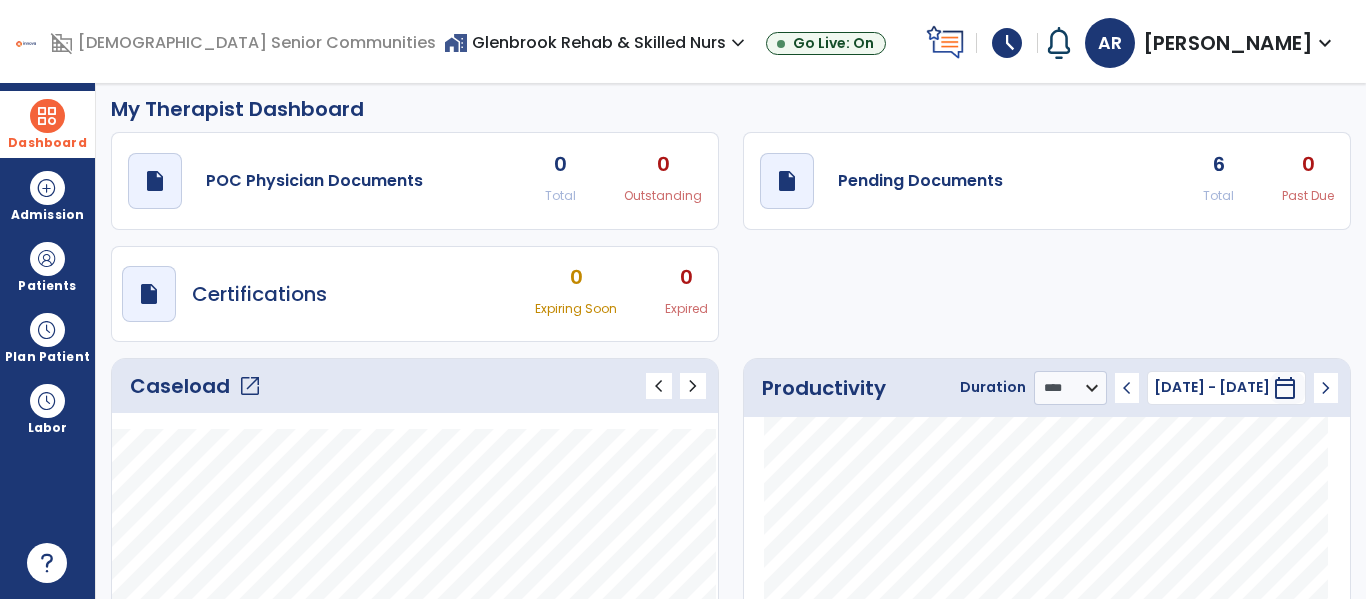 click on "Caseload   open_in_new" 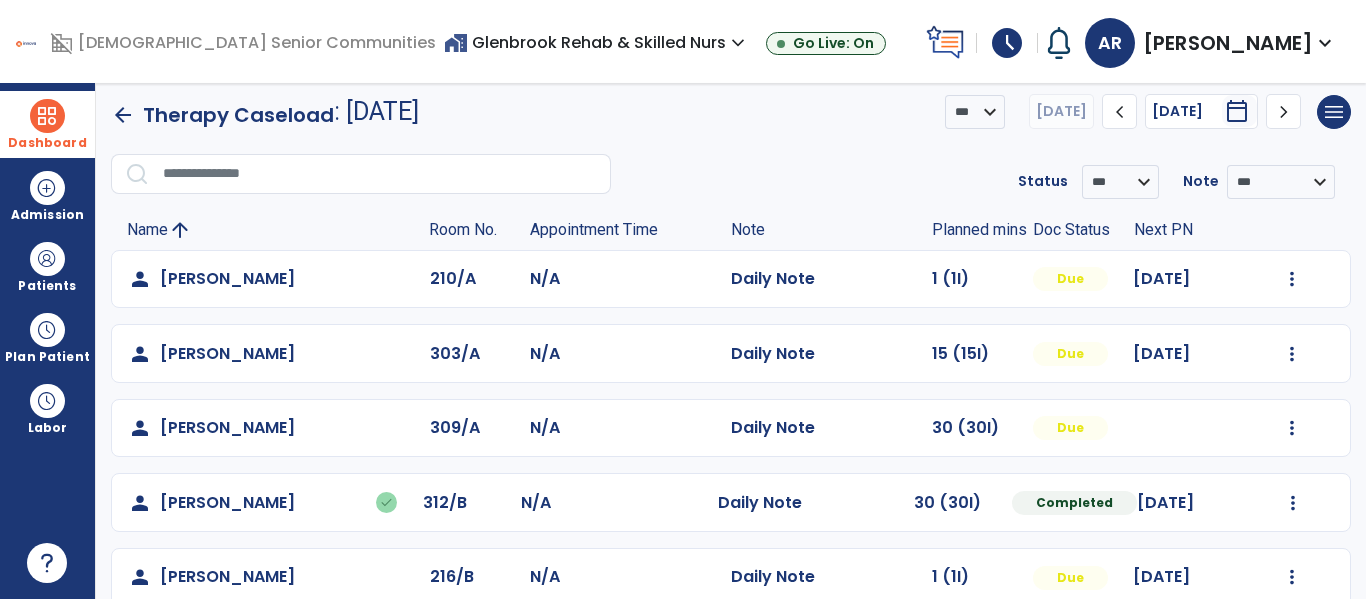 scroll, scrollTop: 264, scrollLeft: 0, axis: vertical 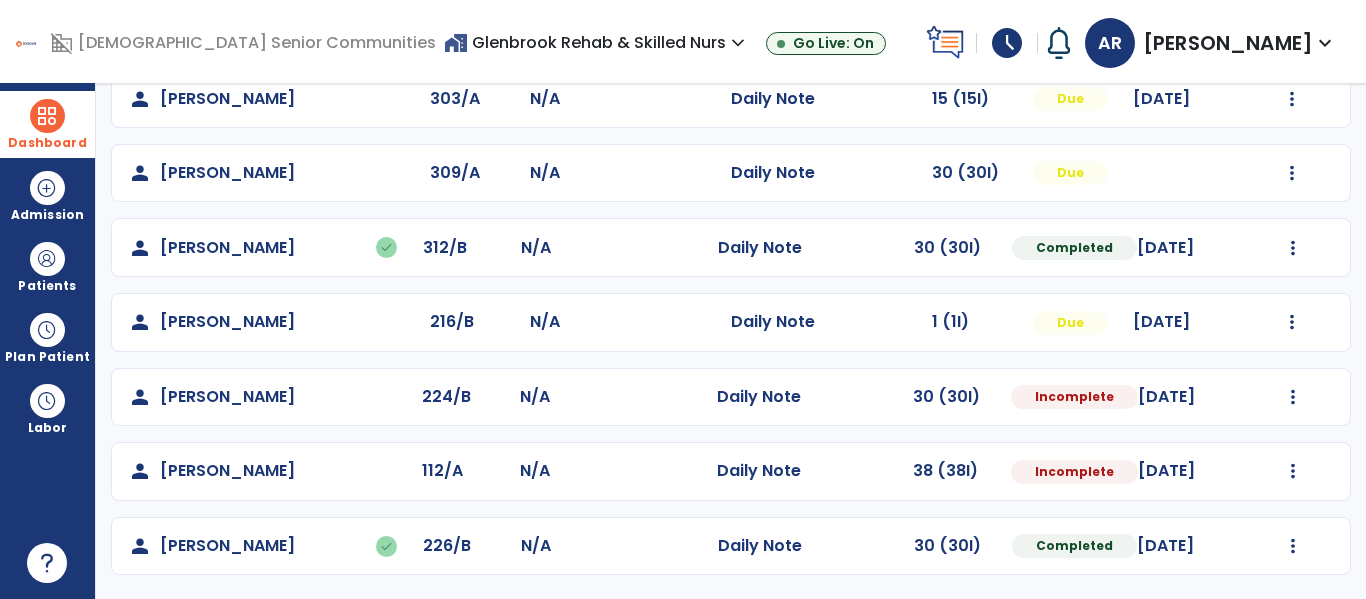 click on "Mark Visit As Complete   Reset Note   Open Document   G + C Mins" 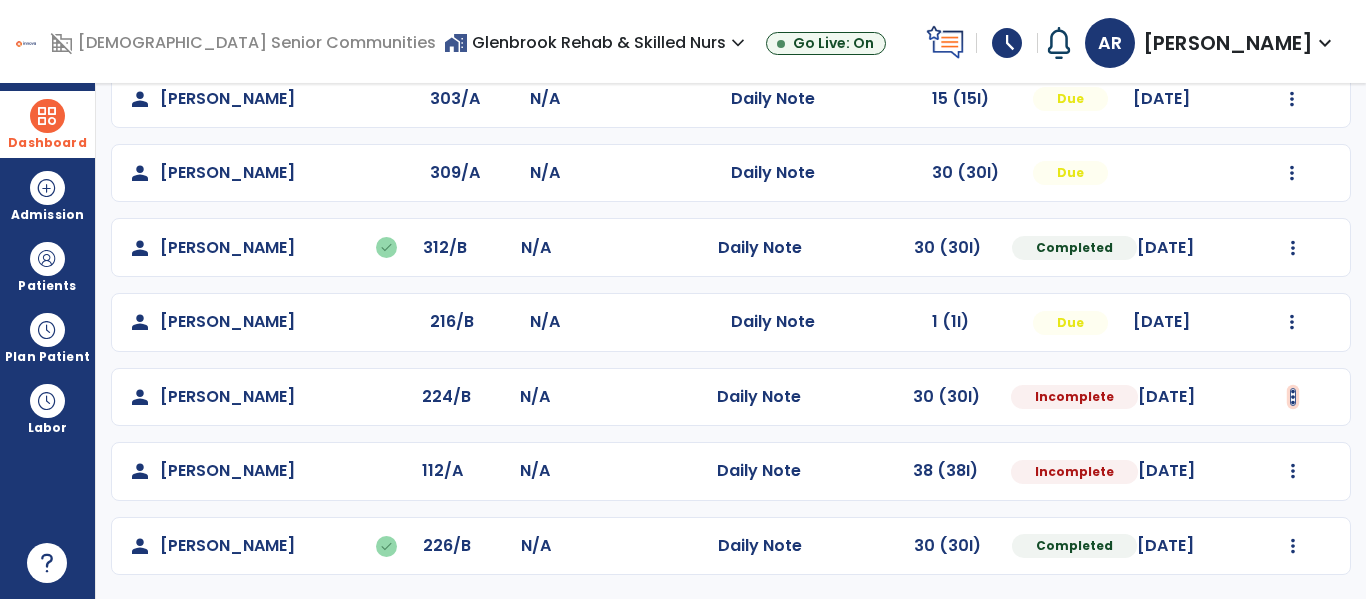 click at bounding box center (1292, 24) 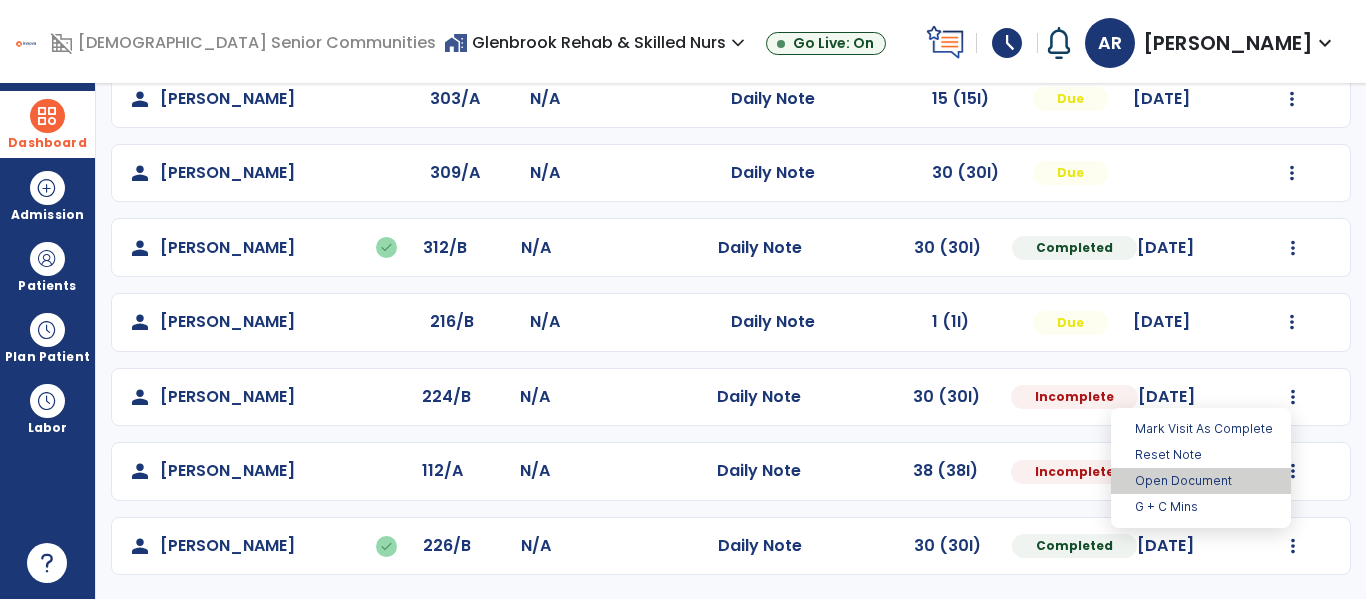 click on "Open Document" at bounding box center [1201, 481] 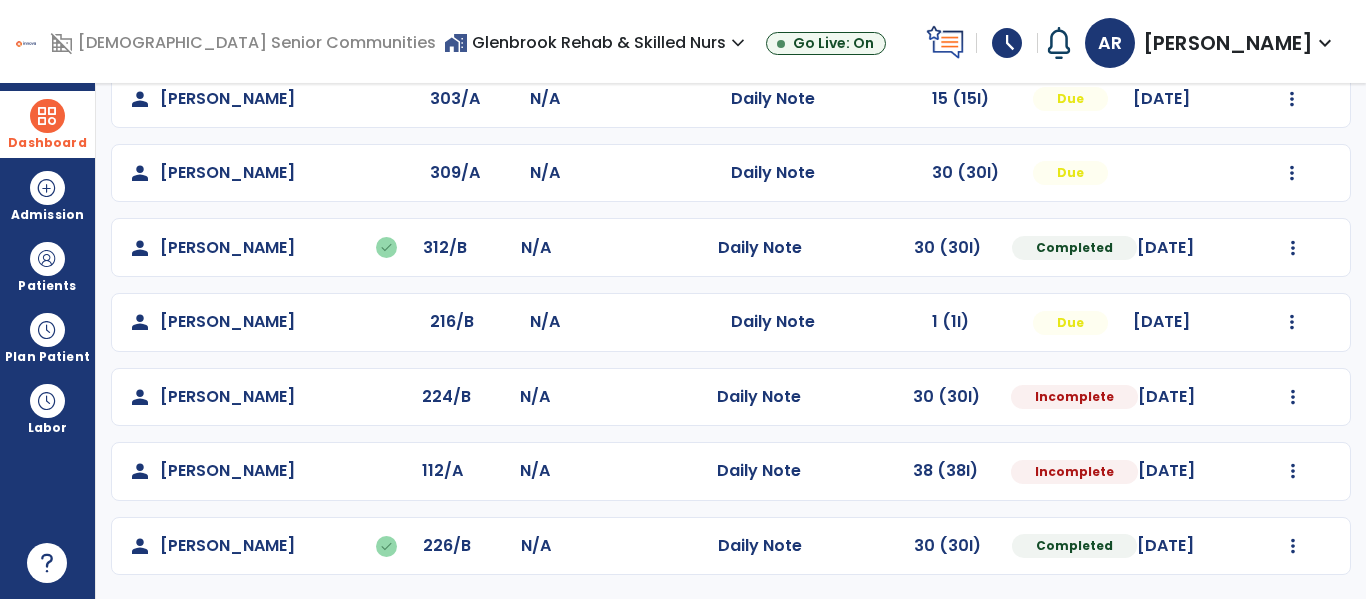 select on "*" 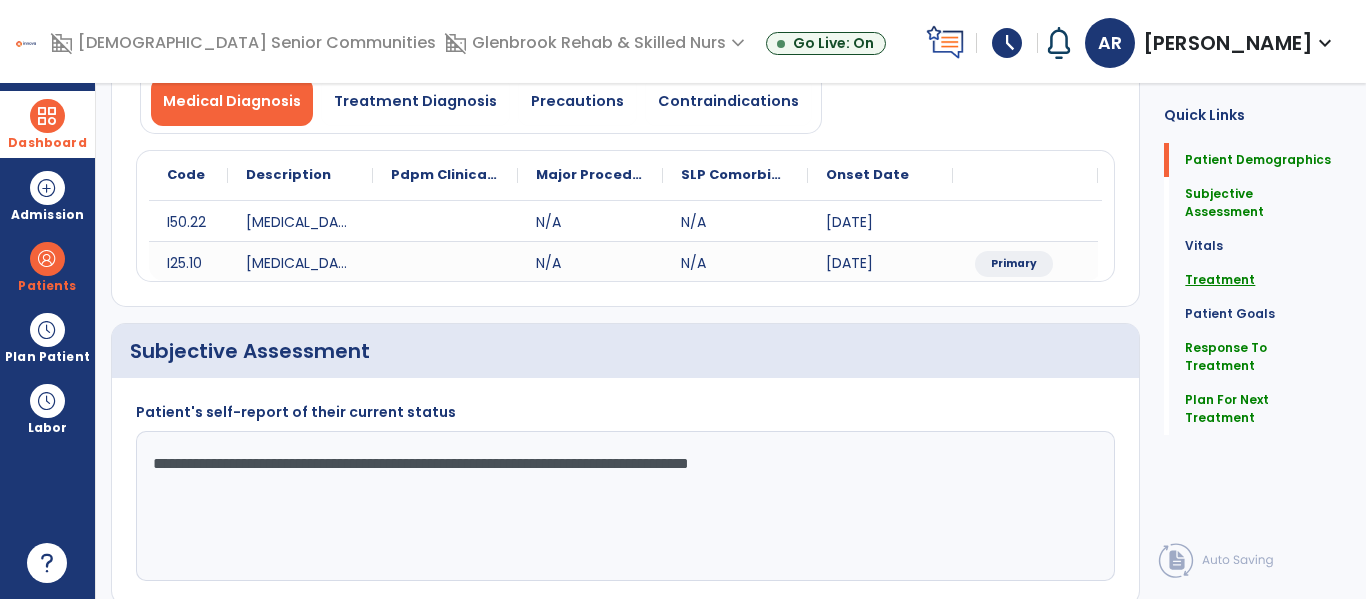 click on "Treatment" 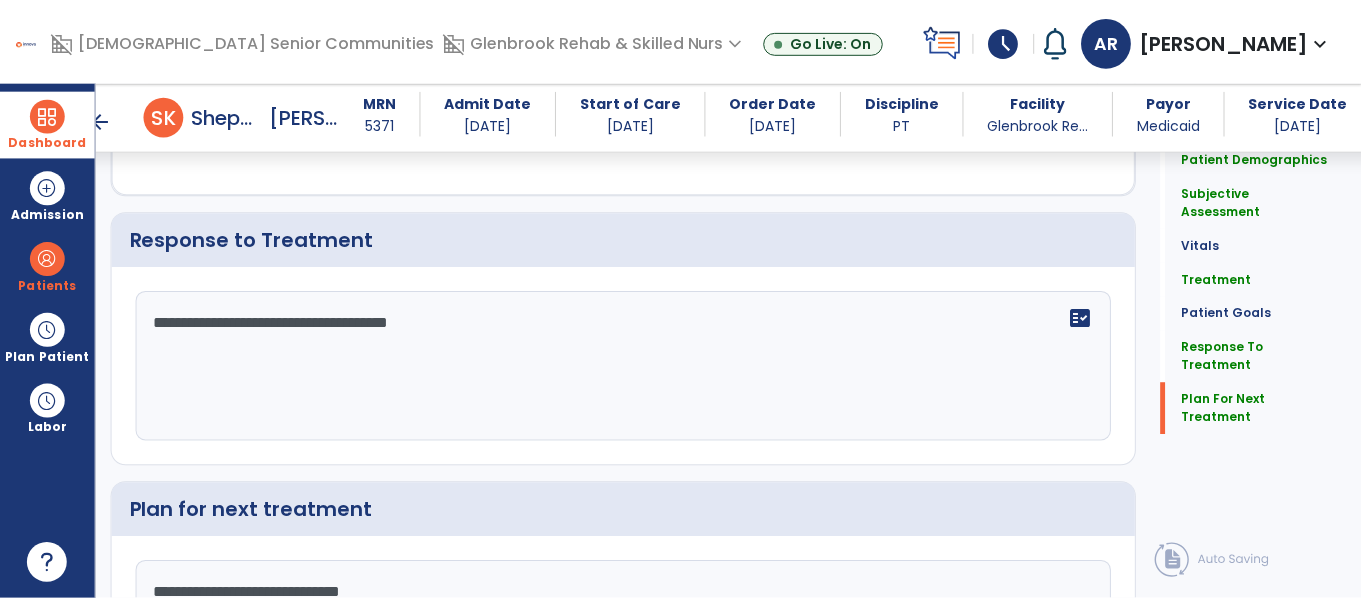 scroll, scrollTop: 3392, scrollLeft: 0, axis: vertical 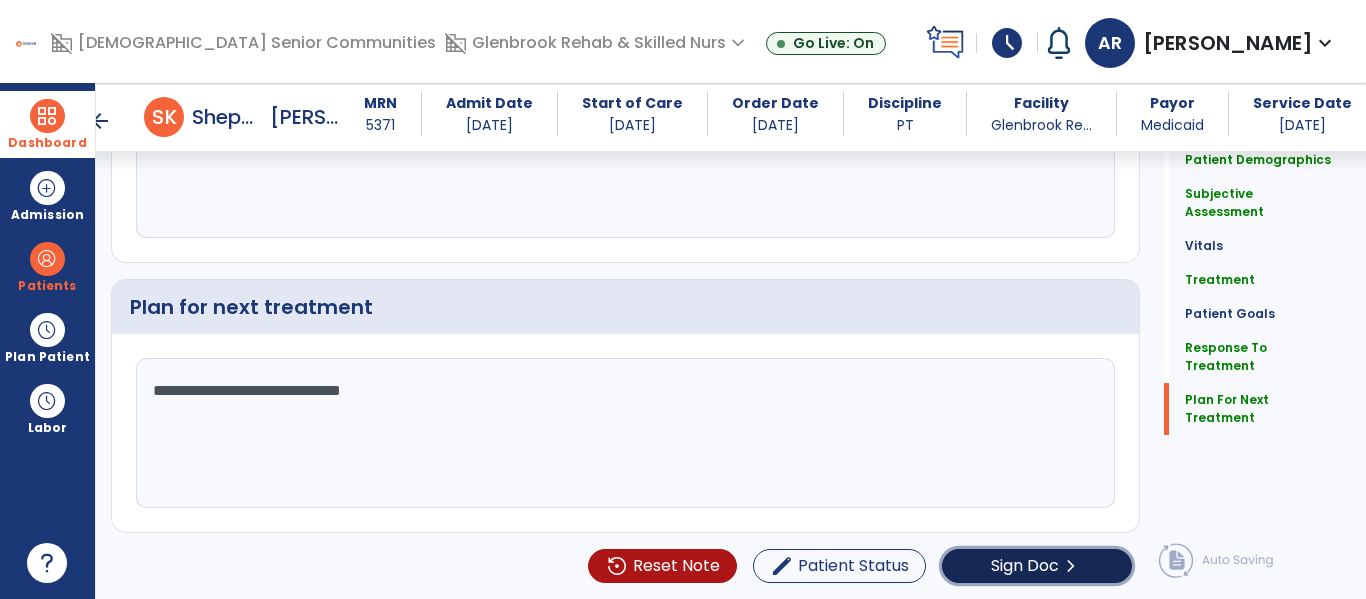 click on "Sign Doc" 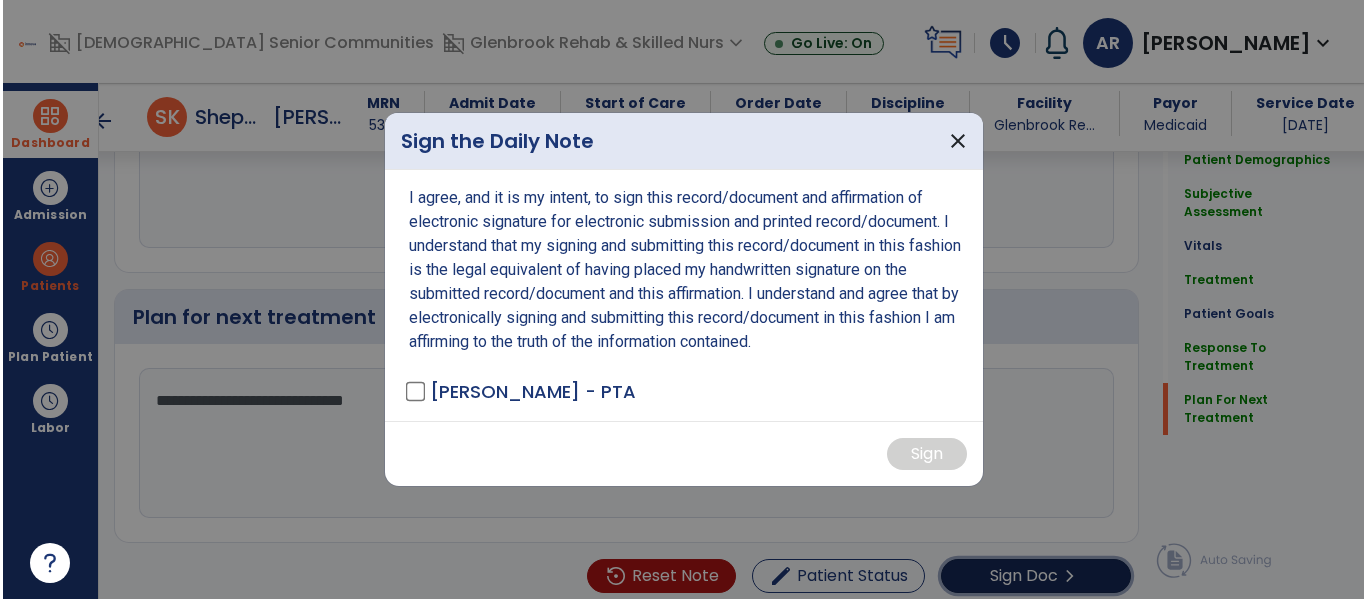 scroll, scrollTop: 3392, scrollLeft: 0, axis: vertical 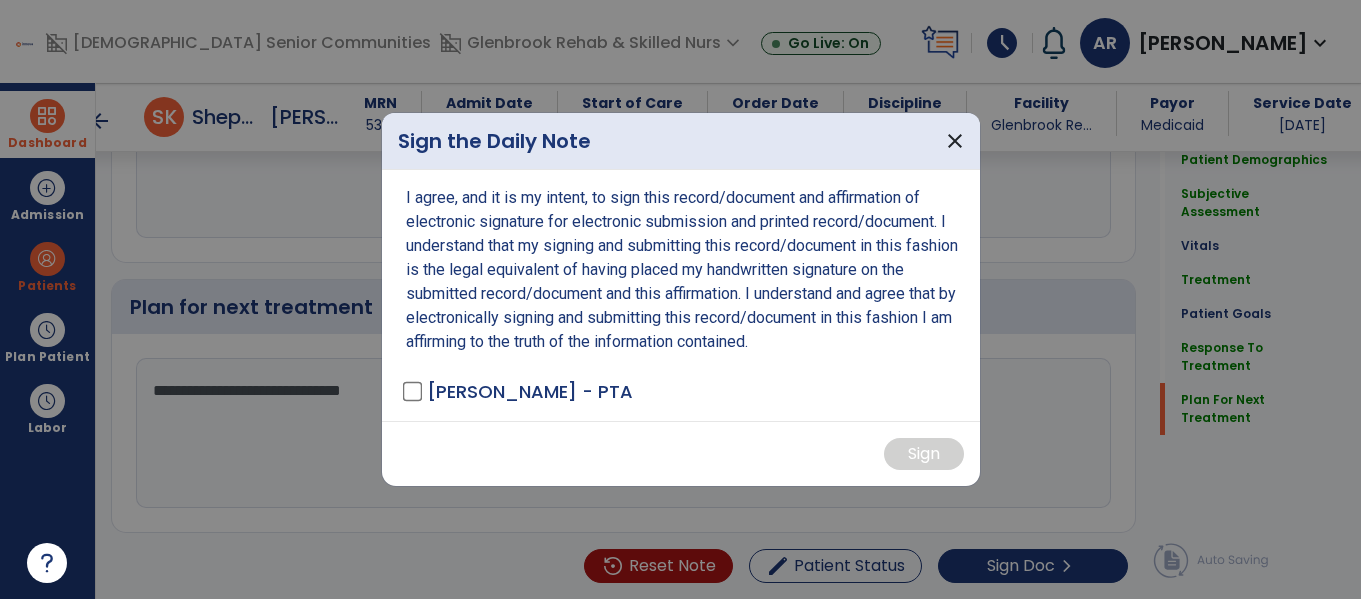 click on "[PERSON_NAME]  - PTA" at bounding box center (530, 391) 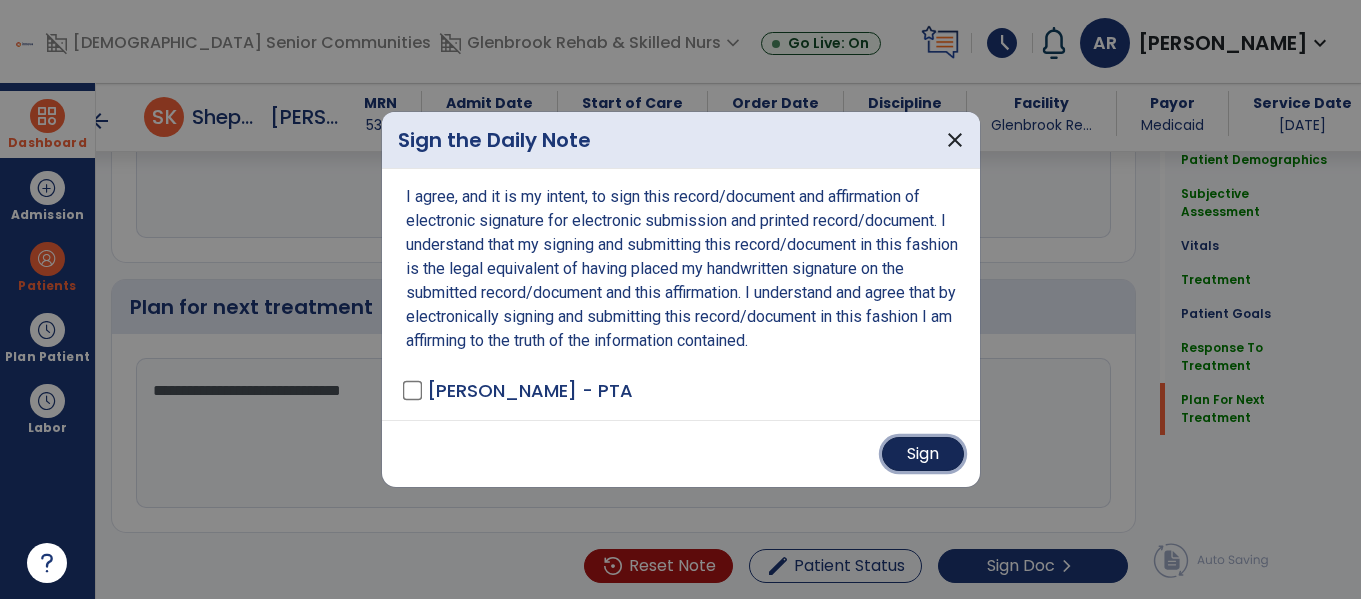 click on "Sign" at bounding box center (923, 454) 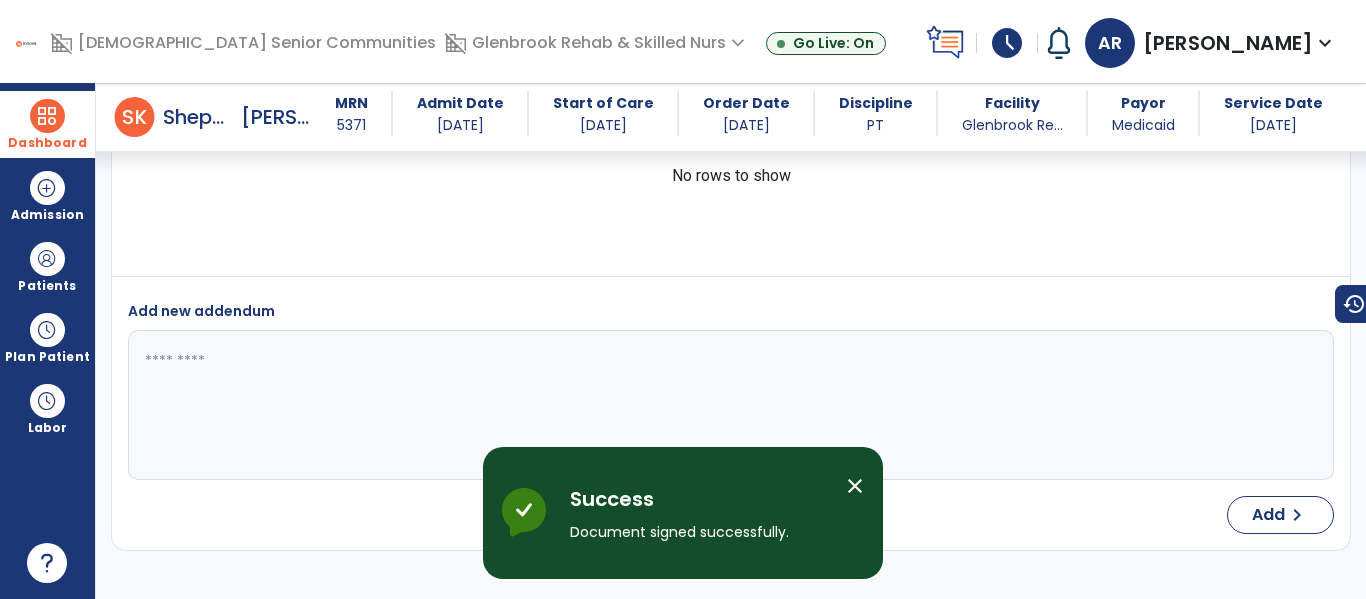 click on "Dashboard  dashboard  Therapist Dashboard" at bounding box center (47, 124) 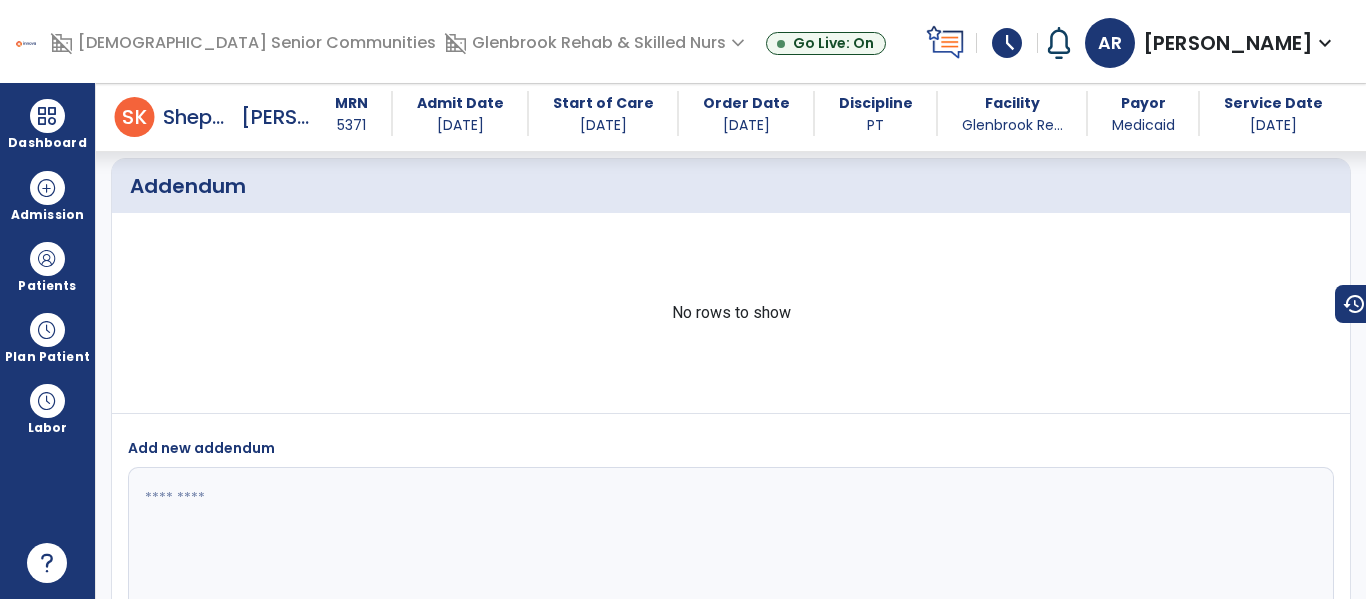 scroll, scrollTop: 5397, scrollLeft: 0, axis: vertical 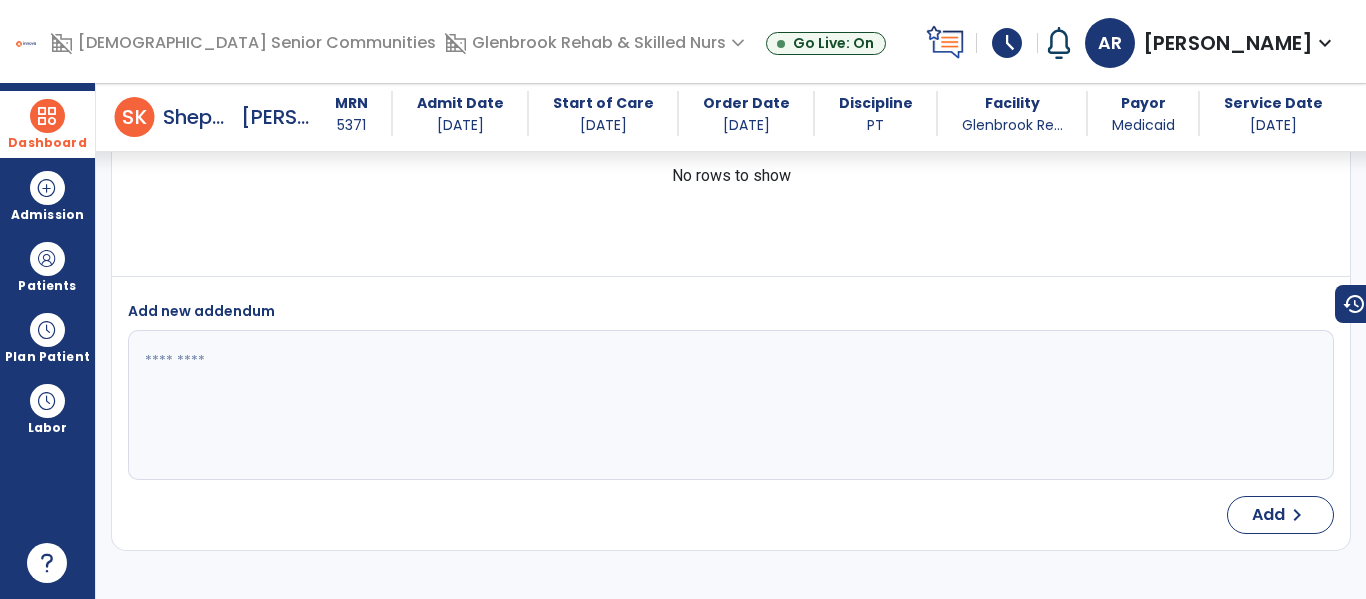 click on "Dashboard  dashboard  Therapist Dashboard" at bounding box center (47, 124) 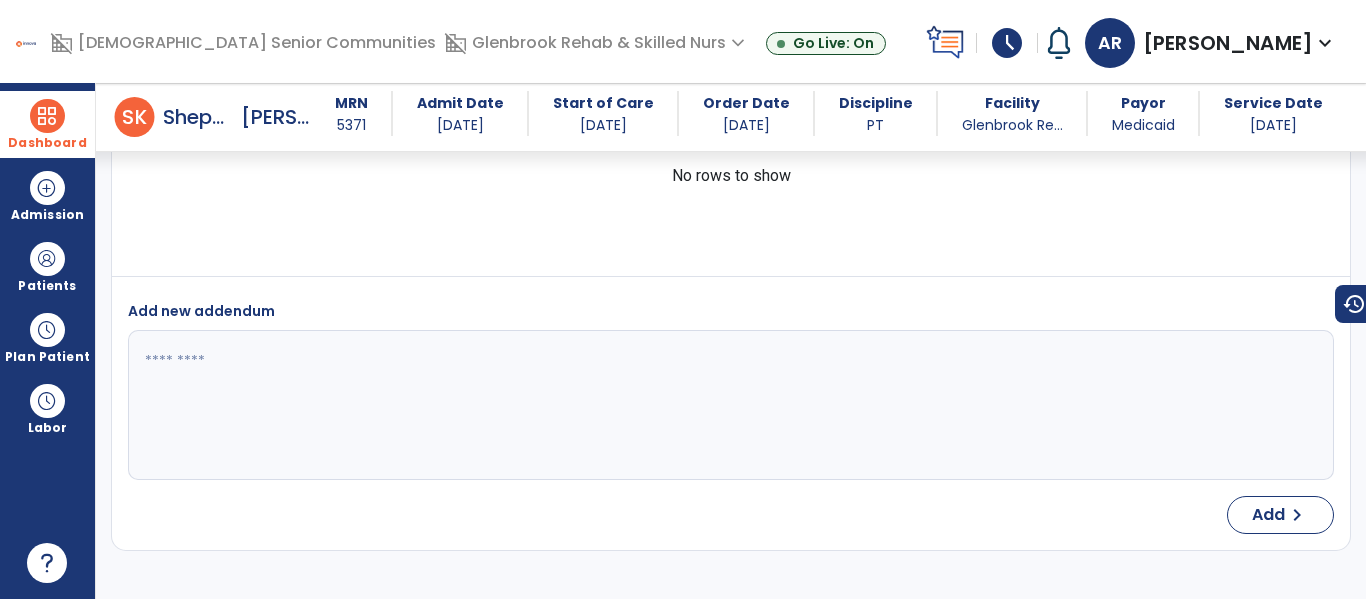 click on "Dashboard" at bounding box center (47, 124) 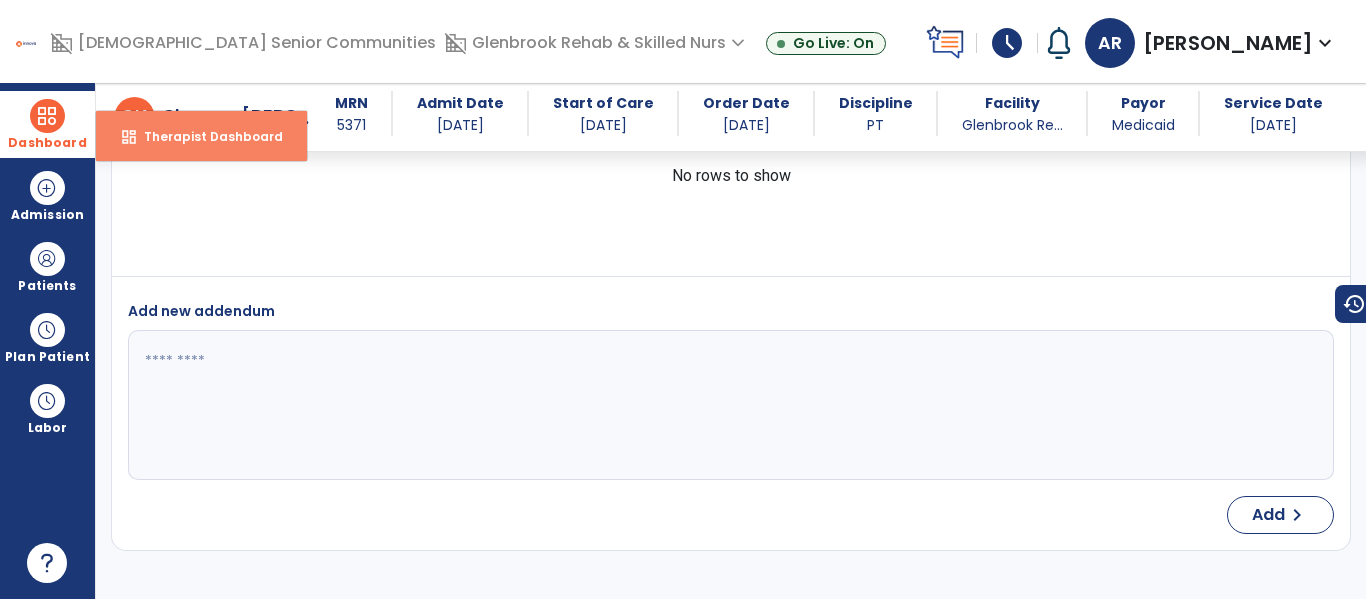 click on "dashboard" at bounding box center [129, 137] 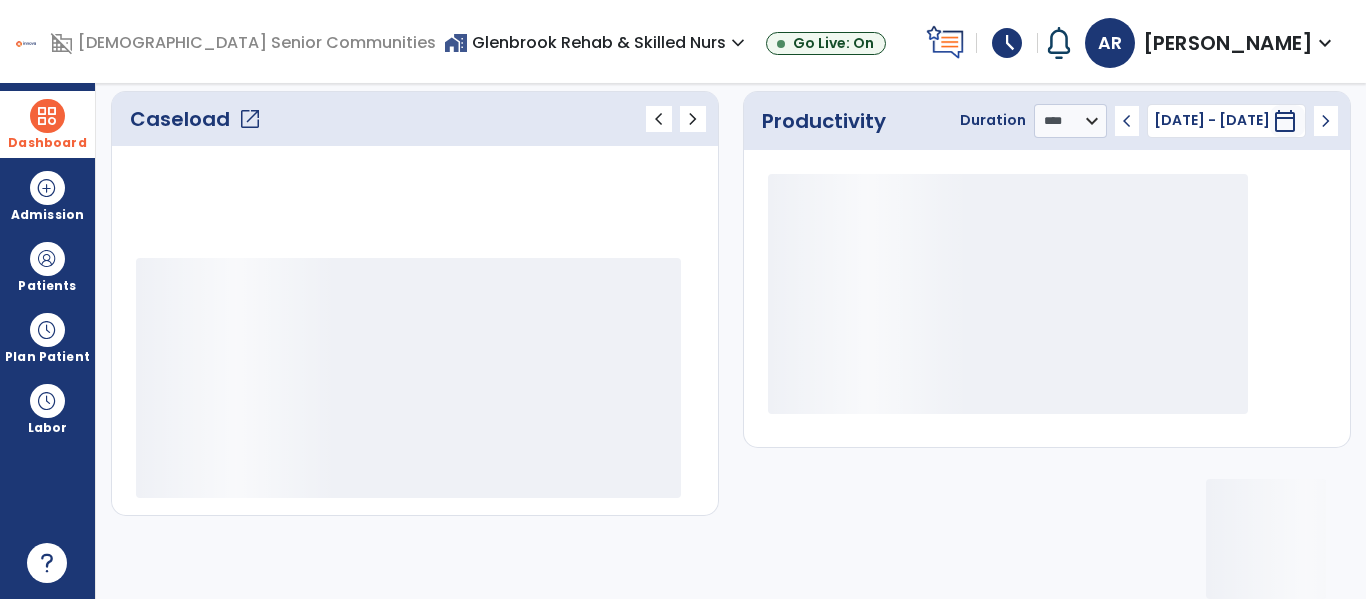 scroll, scrollTop: 276, scrollLeft: 0, axis: vertical 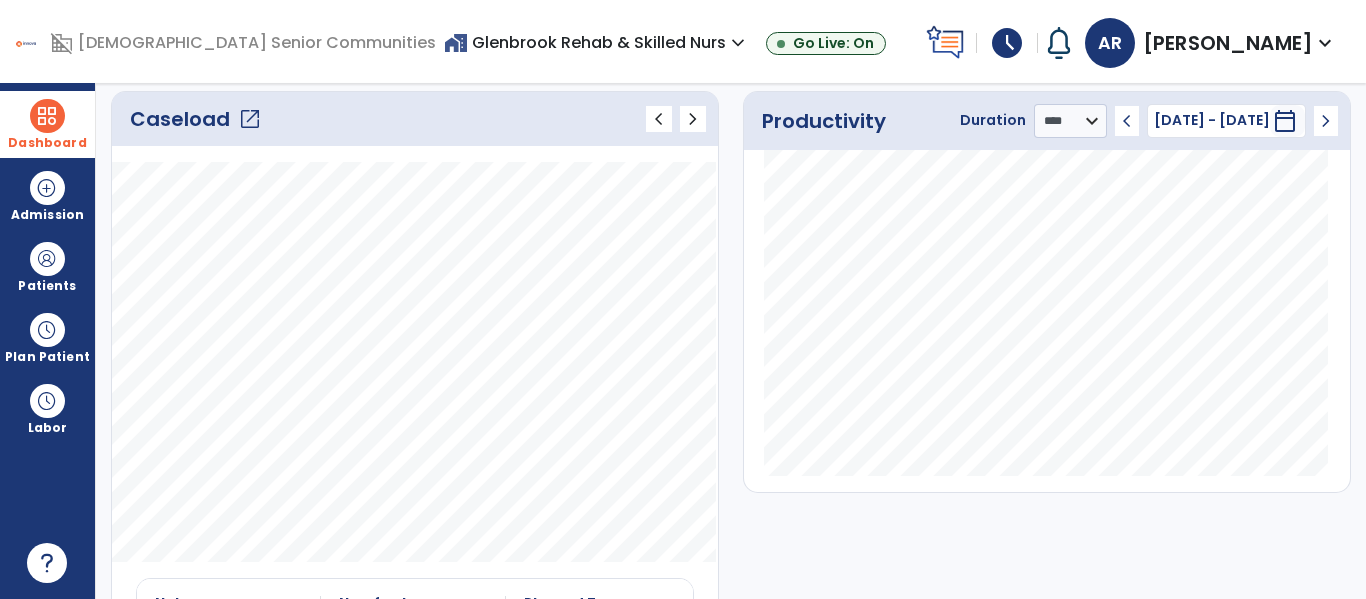 click on "open_in_new" 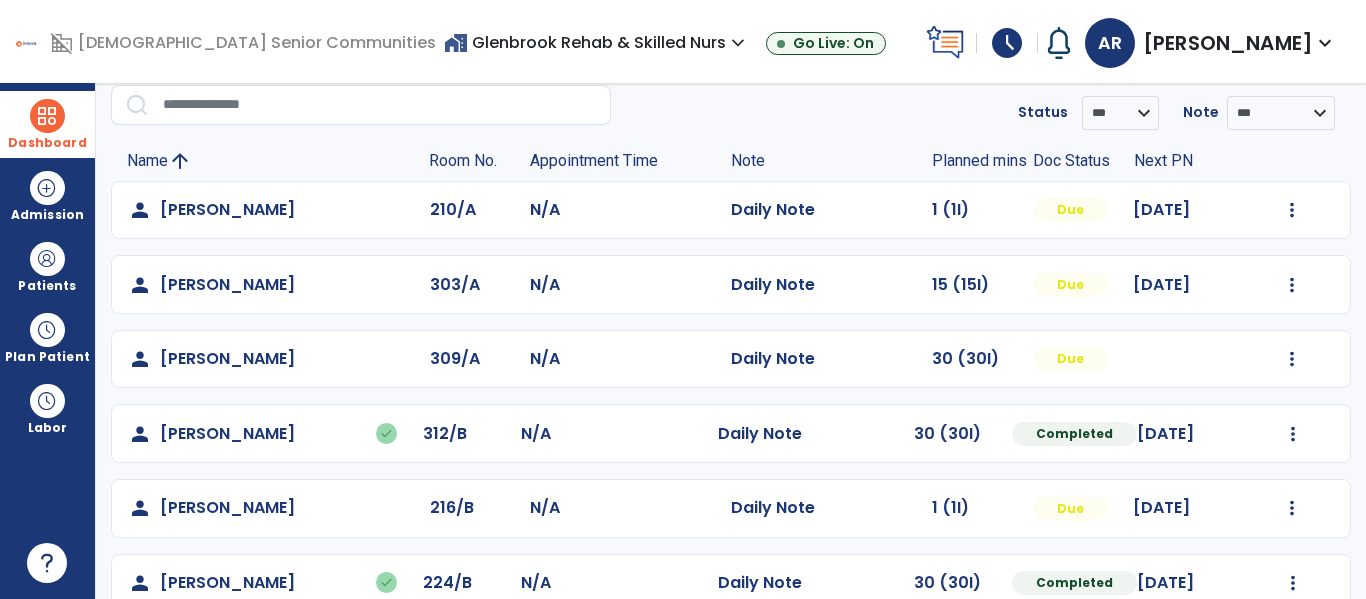 scroll, scrollTop: 264, scrollLeft: 0, axis: vertical 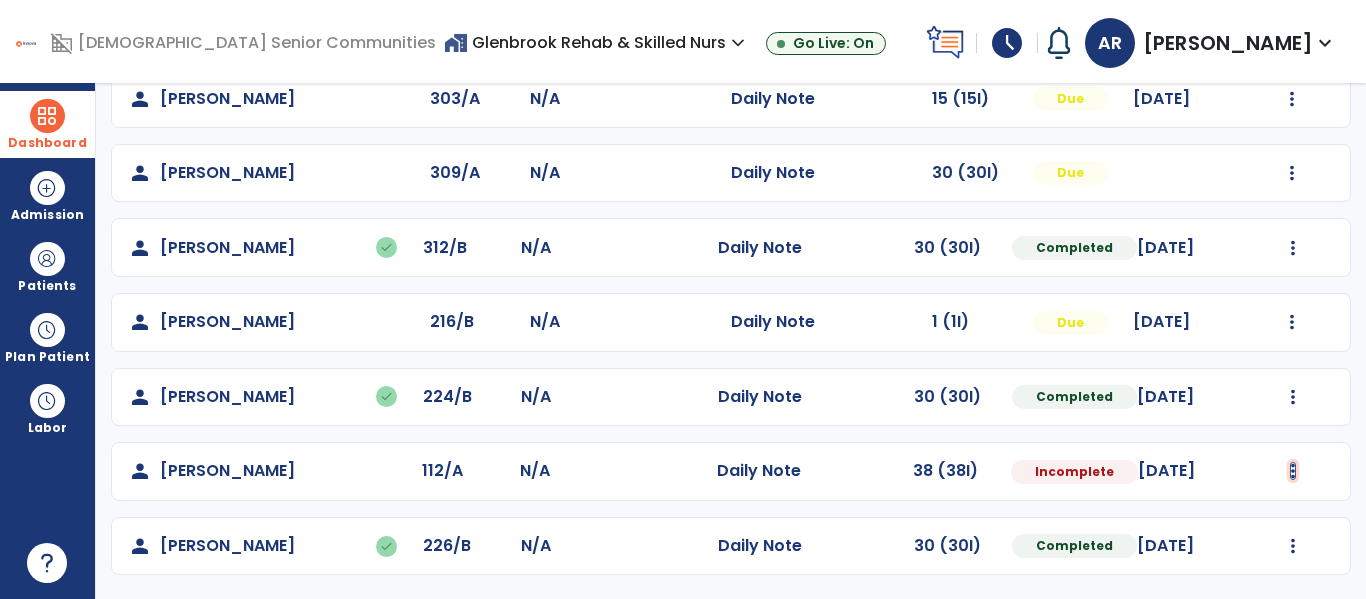 click at bounding box center [1292, 24] 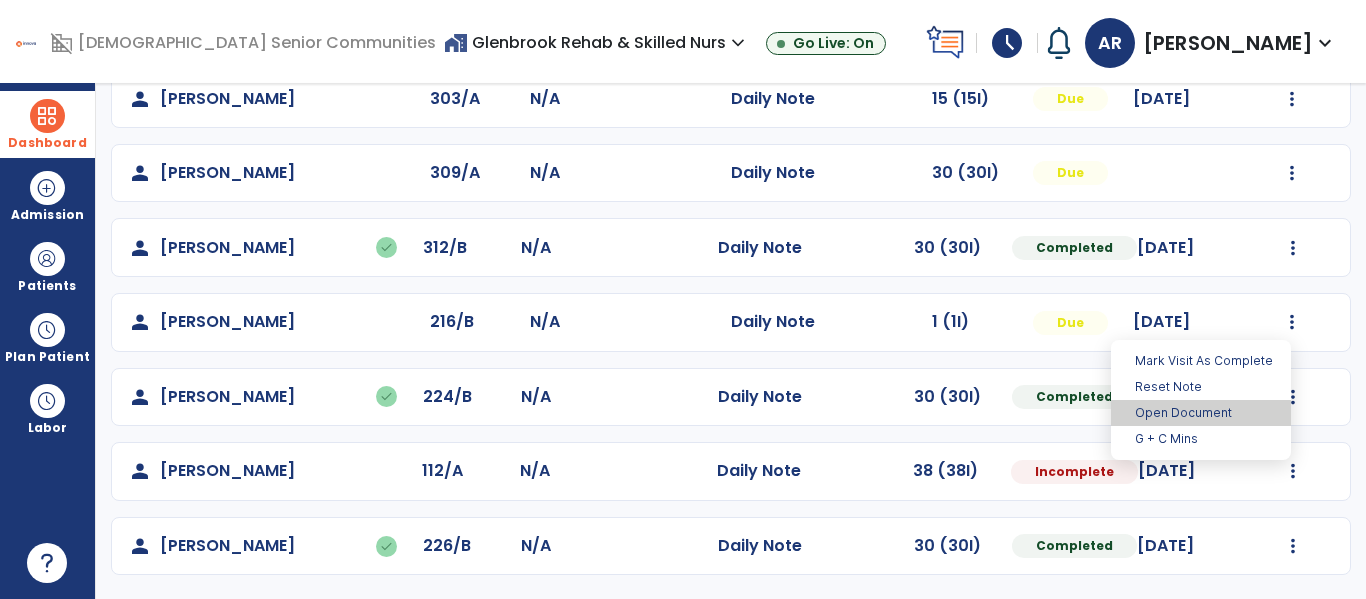 click on "Open Document" at bounding box center (1201, 413) 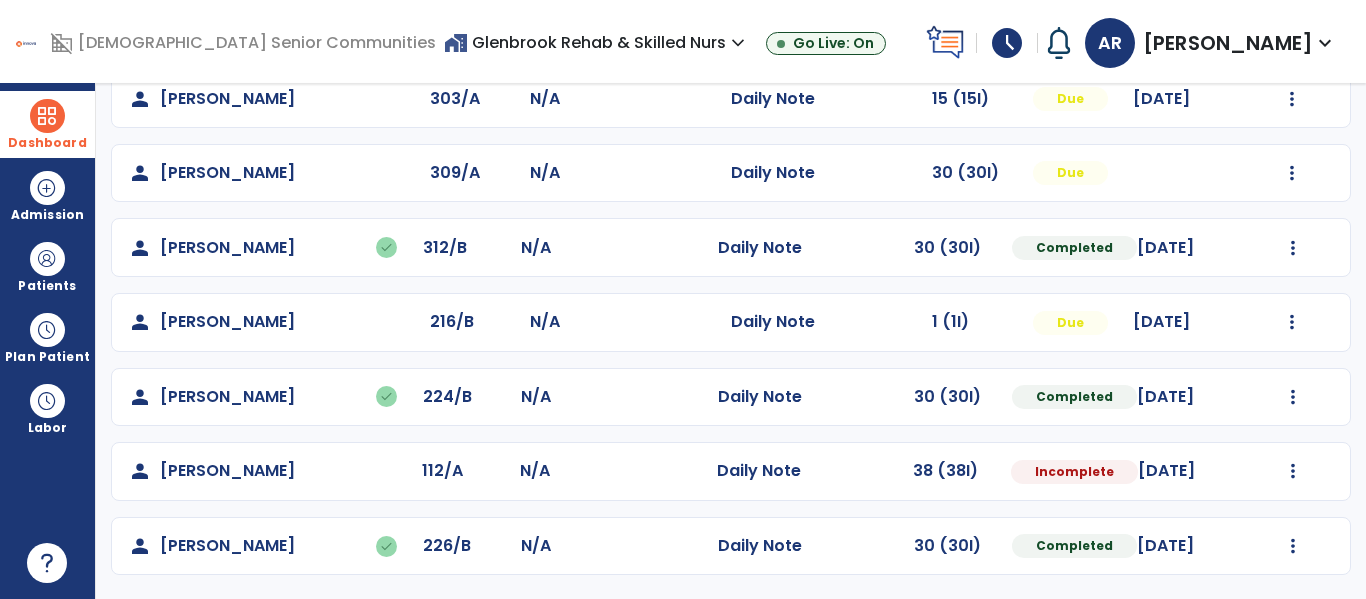 select on "*" 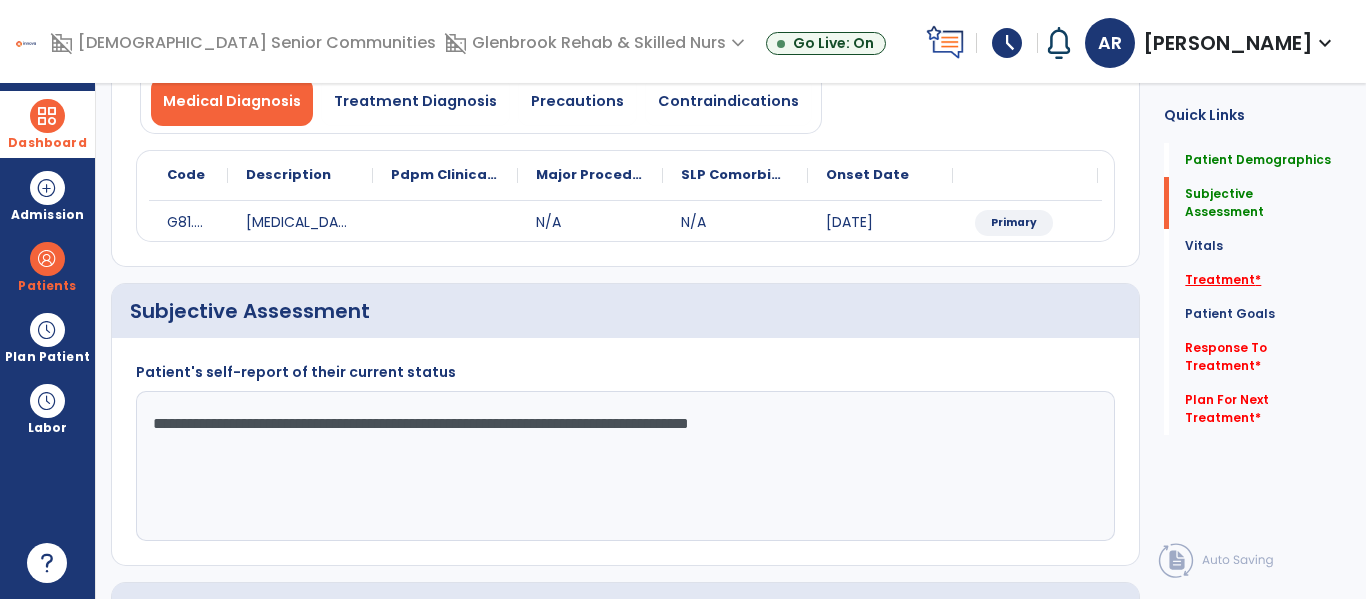 click on "Treatment   *" 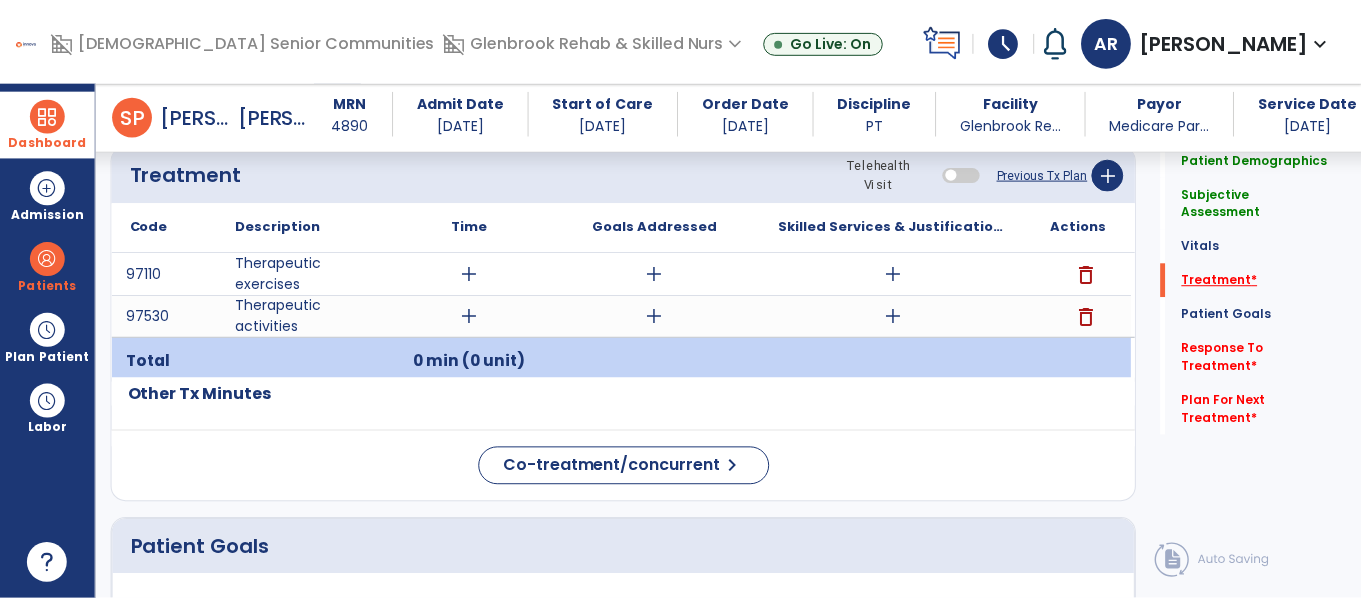 scroll, scrollTop: 1105, scrollLeft: 0, axis: vertical 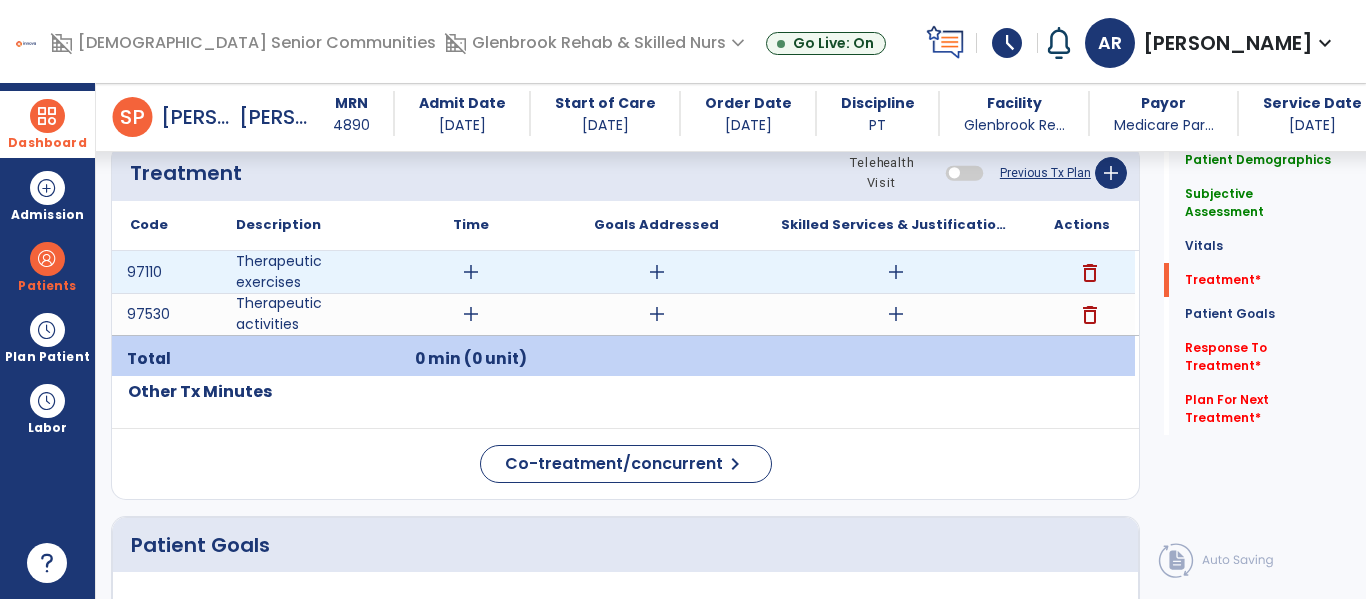 click on "add" at bounding box center (896, 272) 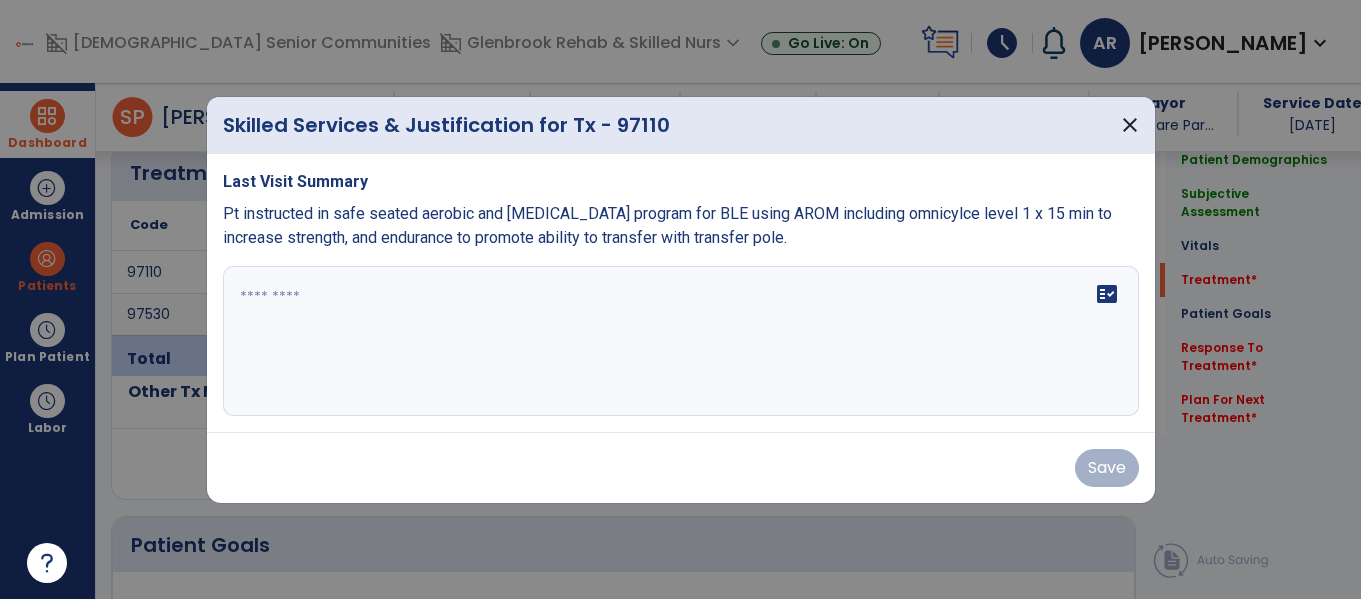 scroll, scrollTop: 1105, scrollLeft: 0, axis: vertical 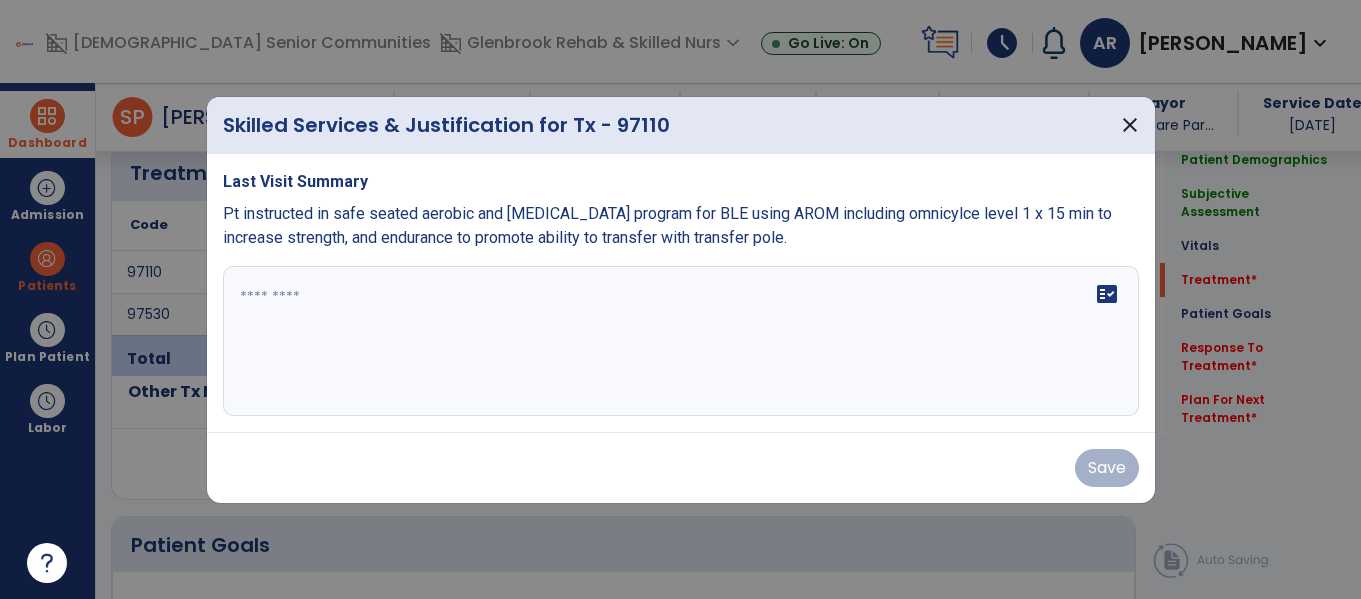 click on "Pt instructed in safe seated aerobic and [MEDICAL_DATA] program for BLE using AROM including omnicylce level 1 x 15 min to increase strength, and endurance to promote ability to transfer with transfer pole." at bounding box center (667, 225) 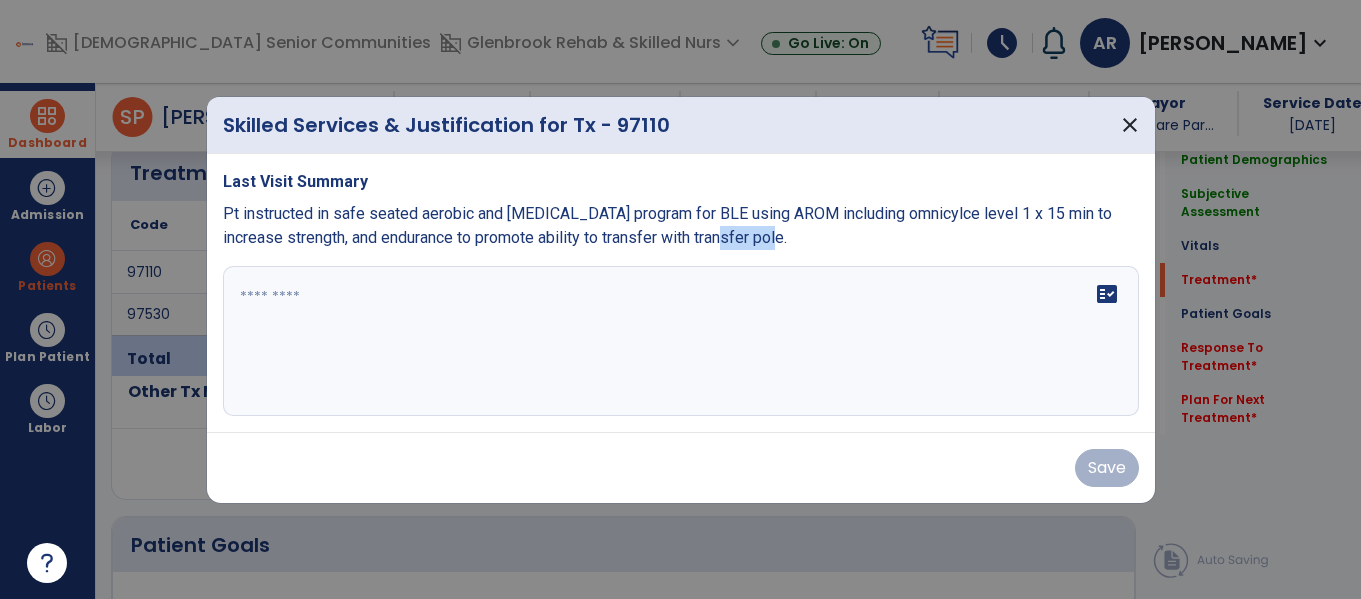 click on "Pt instructed in safe seated aerobic and [MEDICAL_DATA] program for BLE using AROM including omnicylce level 1 x 15 min to increase strength, and endurance to promote ability to transfer with transfer pole." at bounding box center (667, 225) 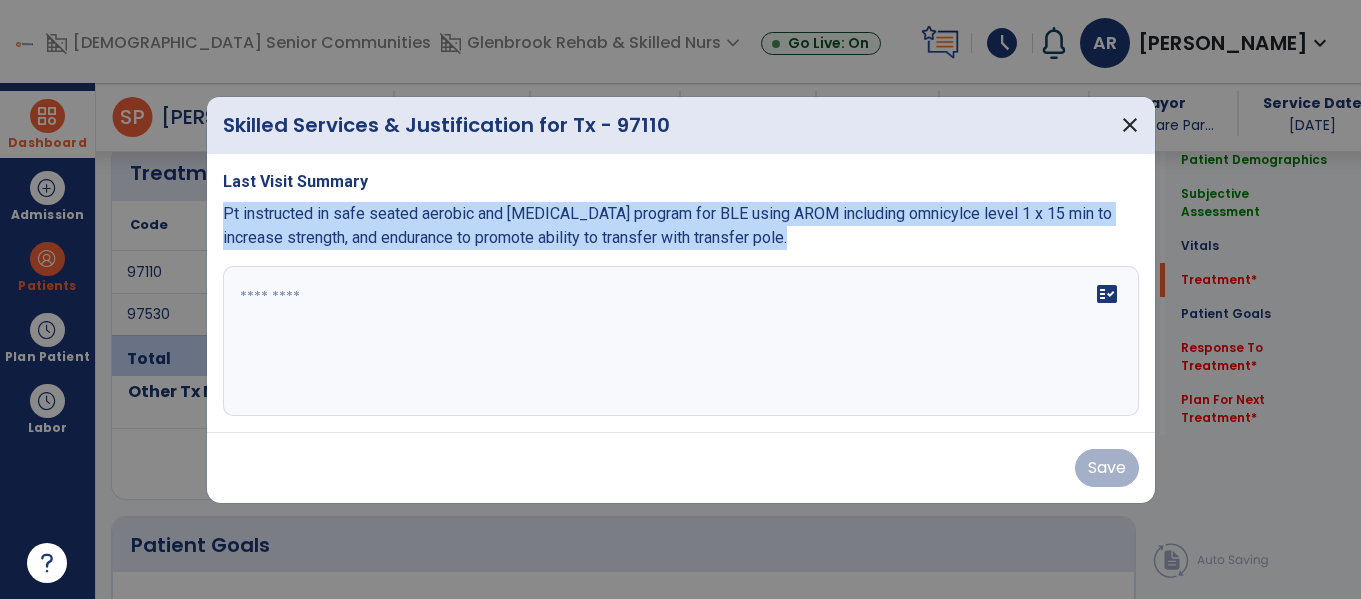 copy on "Pt instructed in safe seated aerobic and [MEDICAL_DATA] program for BLE using AROM including omnicylce level 1 x 15 min to increase strength, and endurance to promote ability to transfer with transfer pole." 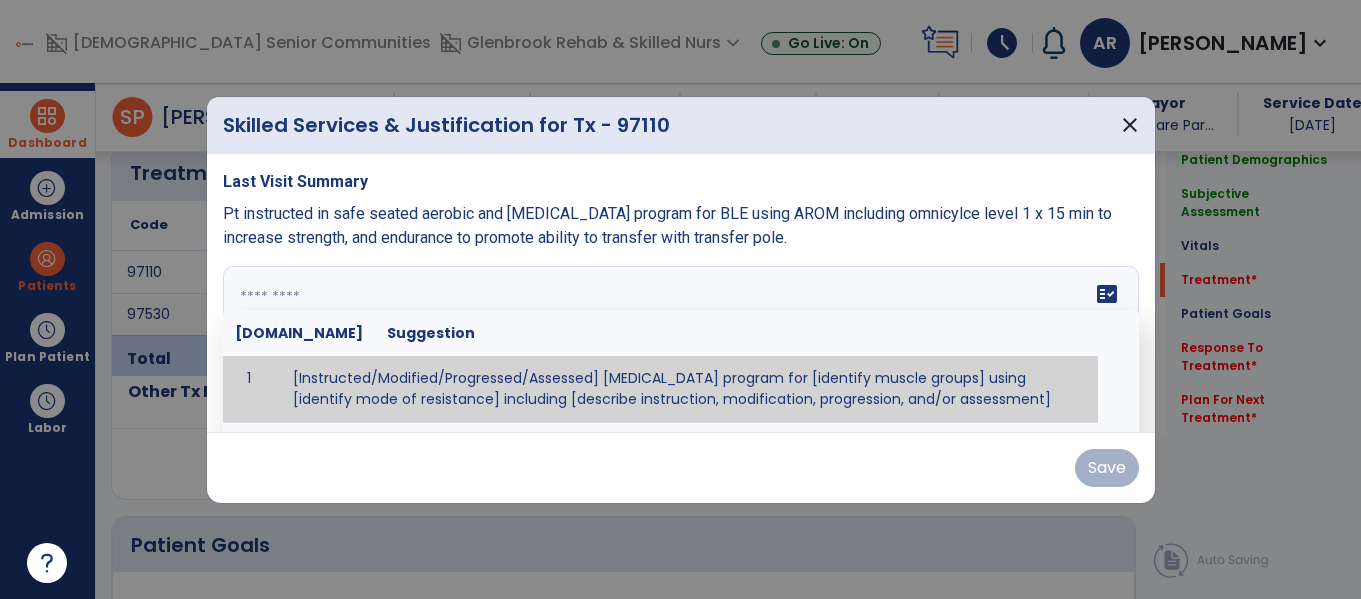 paste on "**********" 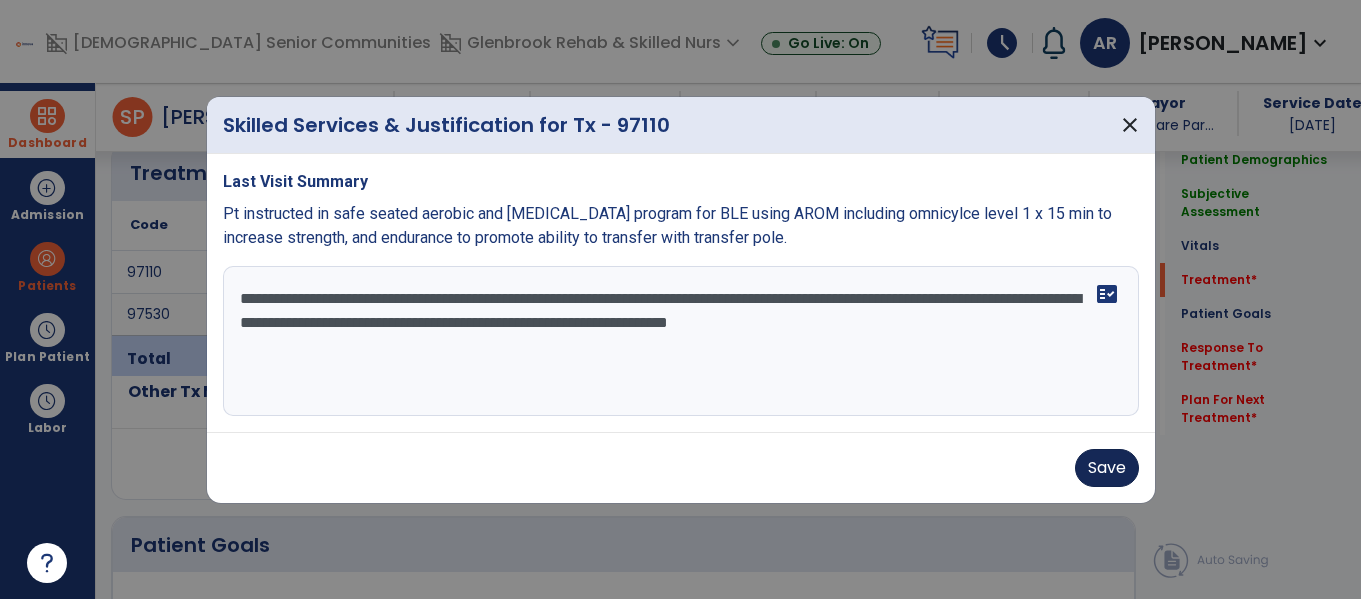 type on "**********" 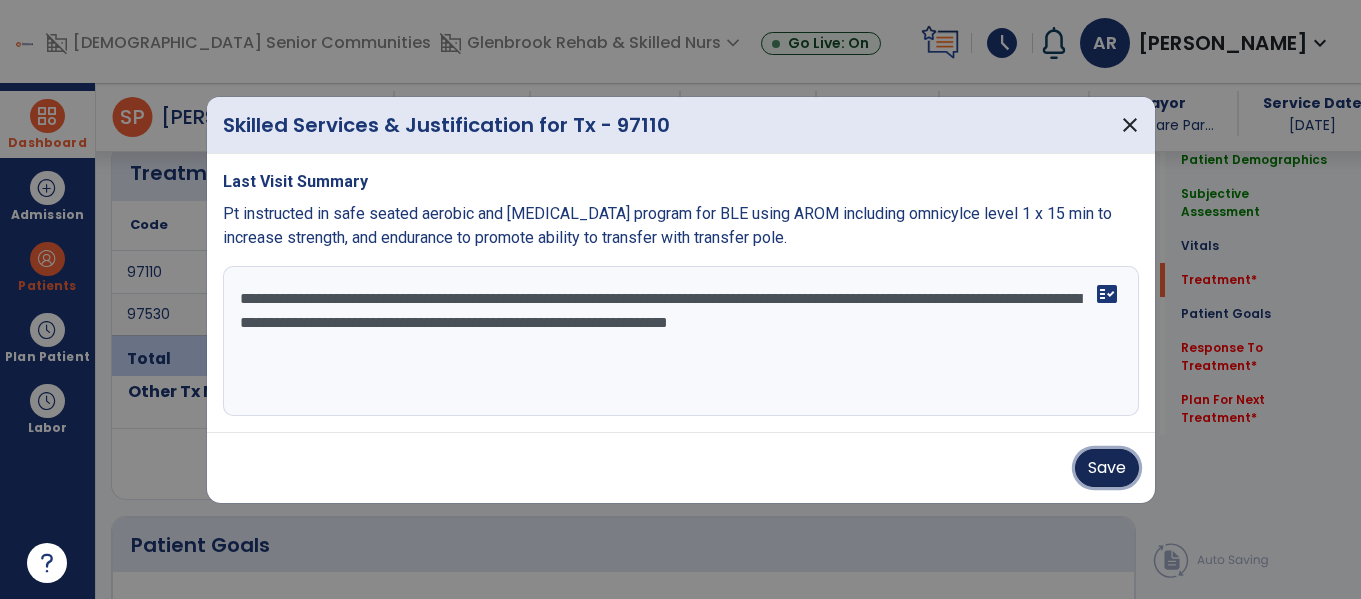 click on "Save" at bounding box center [1107, 468] 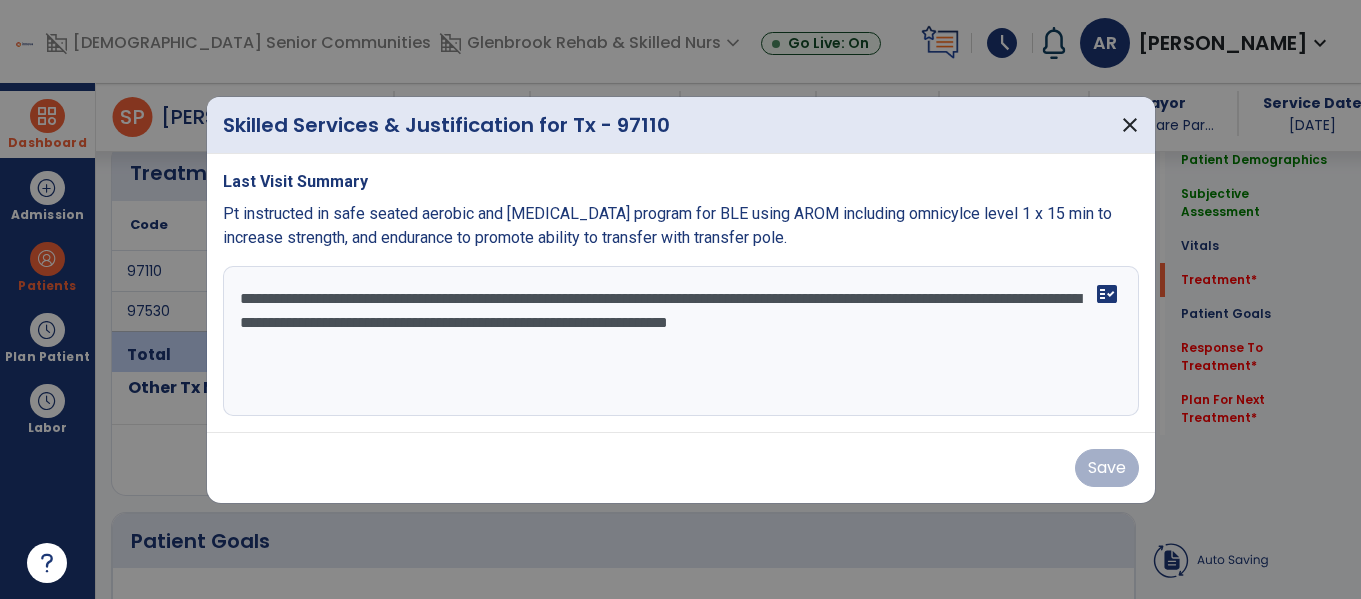 click on "Co-treatment/concurrent  chevron_right" 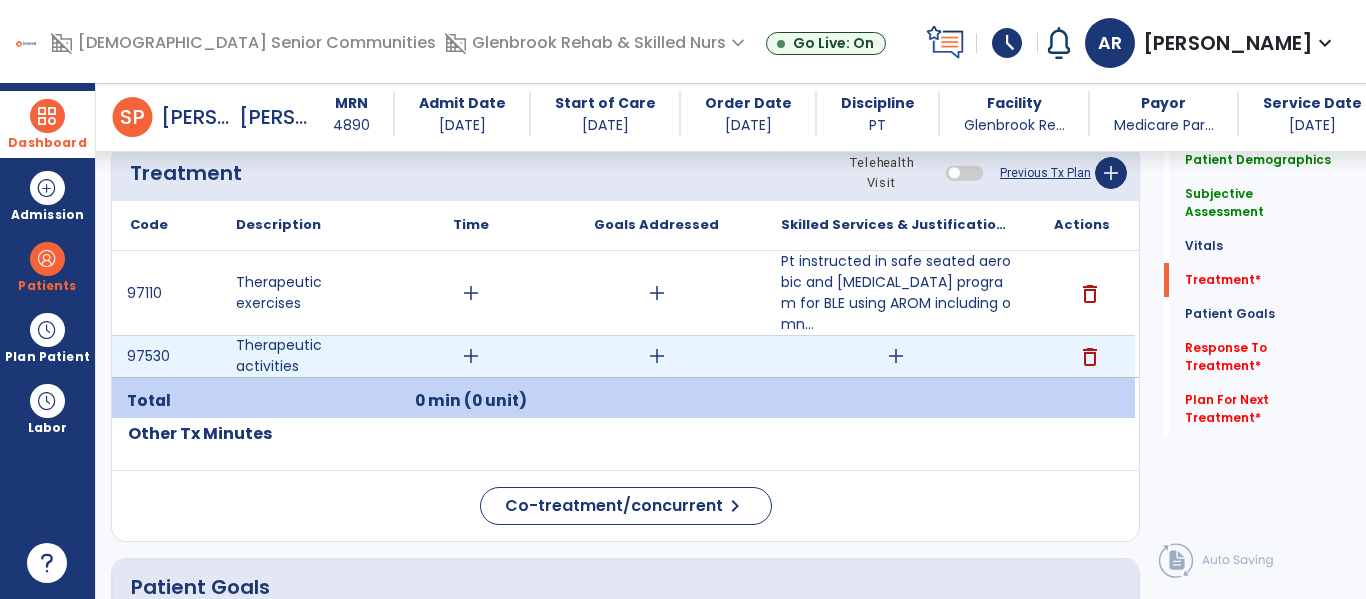 click on "add" at bounding box center [896, 356] 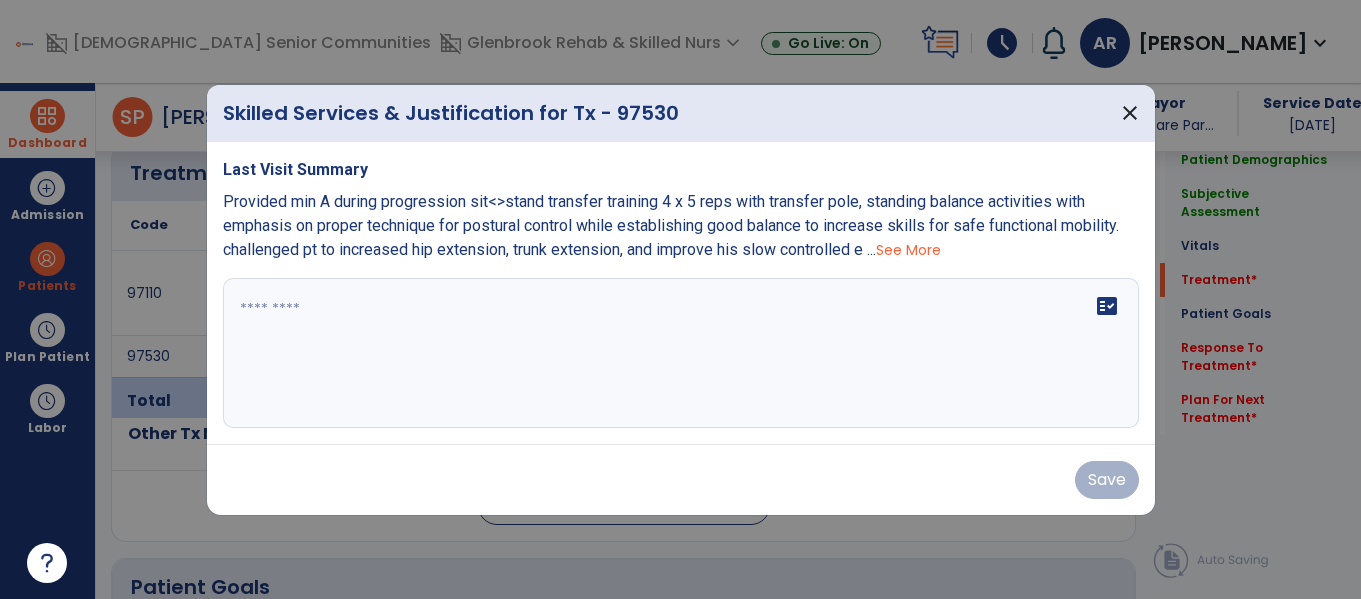 scroll, scrollTop: 1105, scrollLeft: 0, axis: vertical 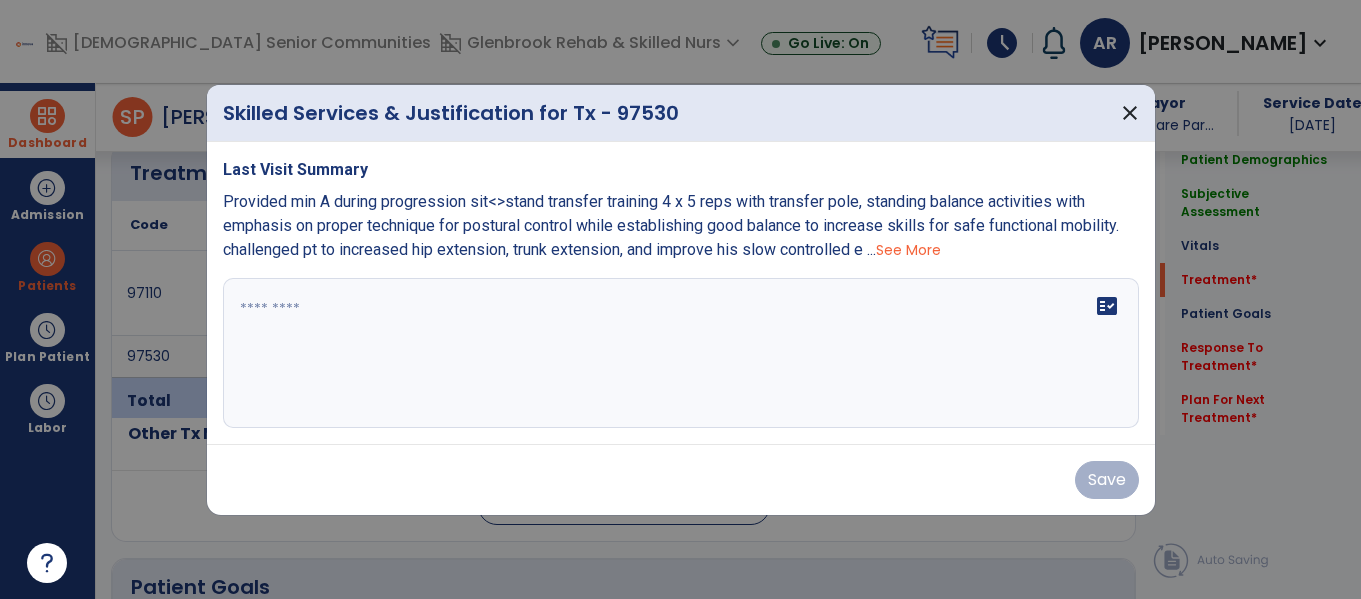 click on "See More" at bounding box center (908, 250) 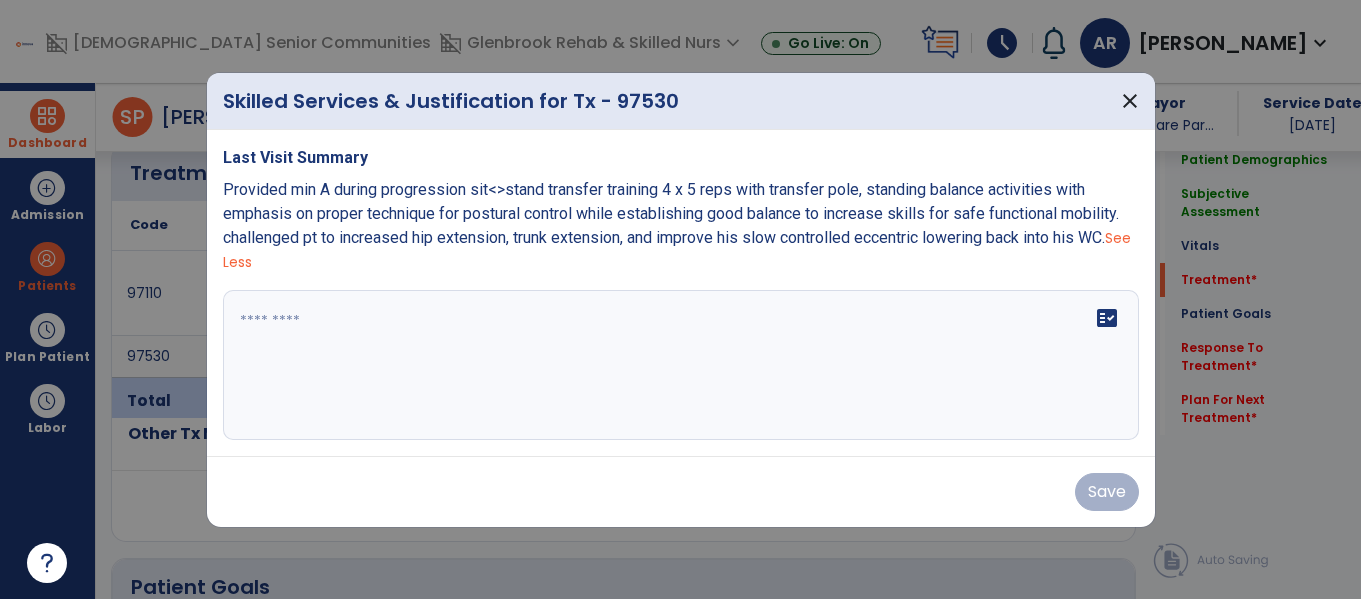 click on "Provided min A during progression sit<>stand transfer training 4 x 5 reps with transfer pole, standing balance activities with emphasis on proper technique for postural control while establishing good balance to increase skills for safe functional mobility. challenged pt to increased hip extension, trunk extension, and improve his slow controlled eccentric lowering back into his WC." at bounding box center (671, 213) 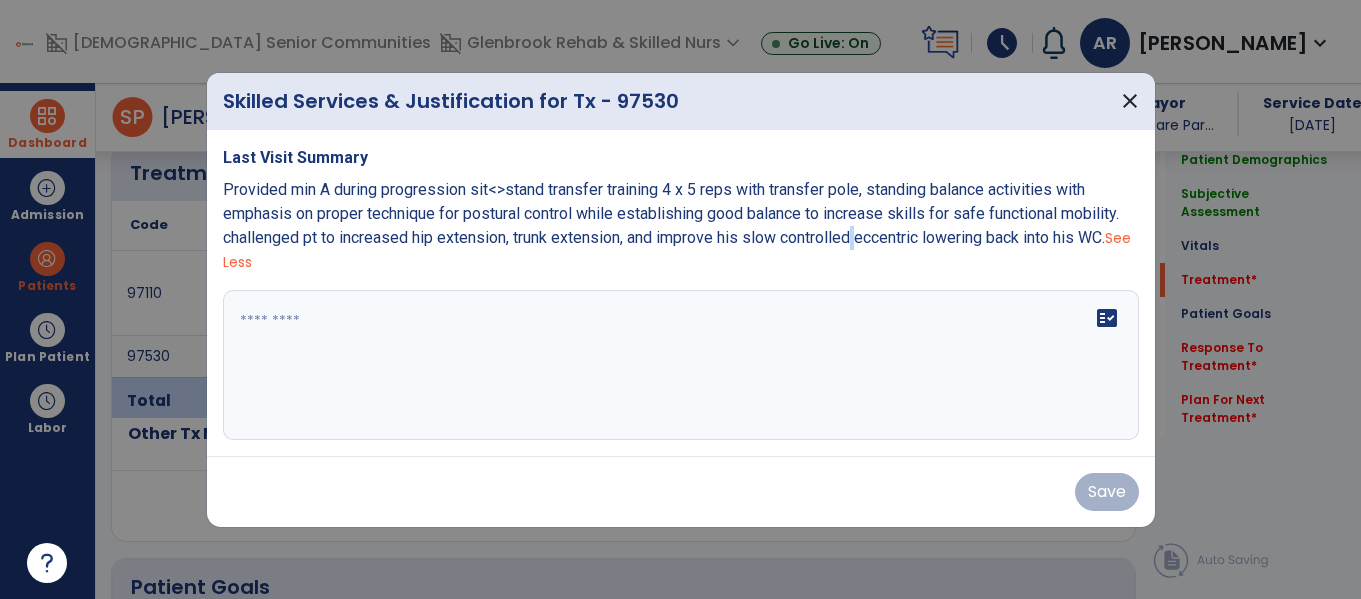 click on "Provided min A during progression sit<>stand transfer training 4 x 5 reps with transfer pole, standing balance activities with emphasis on proper technique for postural control while establishing good balance to increase skills for safe functional mobility. challenged pt to increased hip extension, trunk extension, and improve his slow controlled eccentric lowering back into his WC." at bounding box center (671, 213) 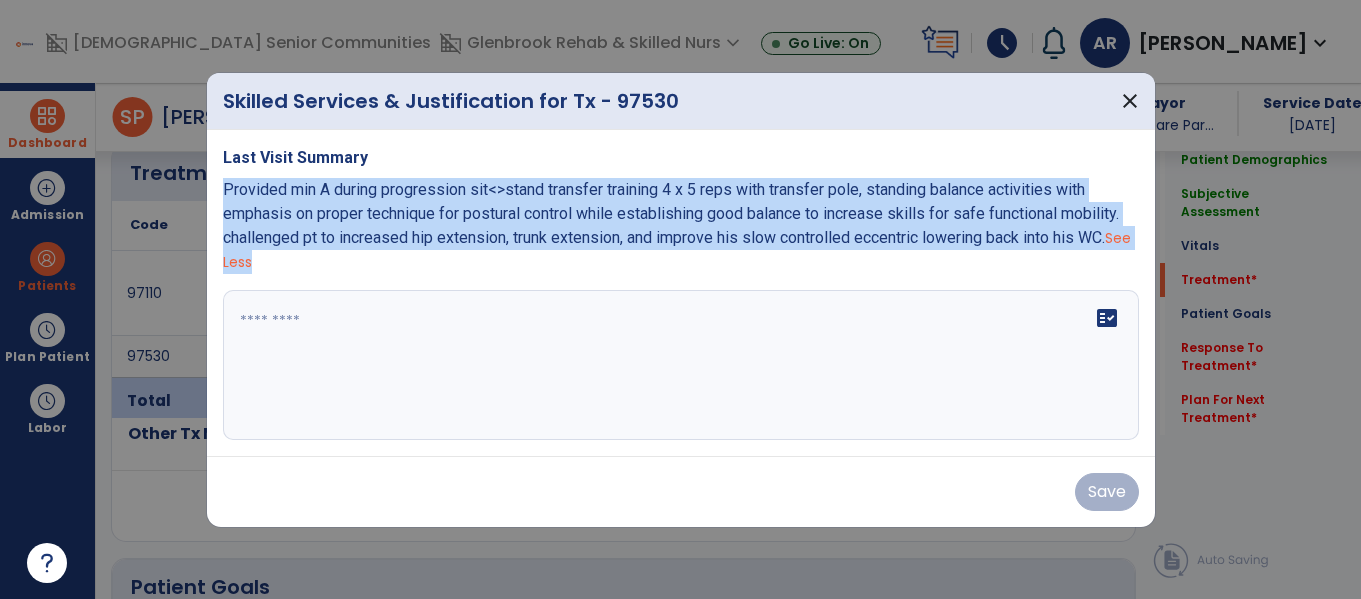 copy on "Provided min A during progression sit<>stand transfer training 4 x 5 reps with transfer pole, standing balance activities with emphasis on proper technique for postural control while establishing good balance to increase skills for safe functional mobility. challenged pt to increased hip extension, trunk extension, and improve his slow controlled eccentric lowering back into his WC.  See Less" 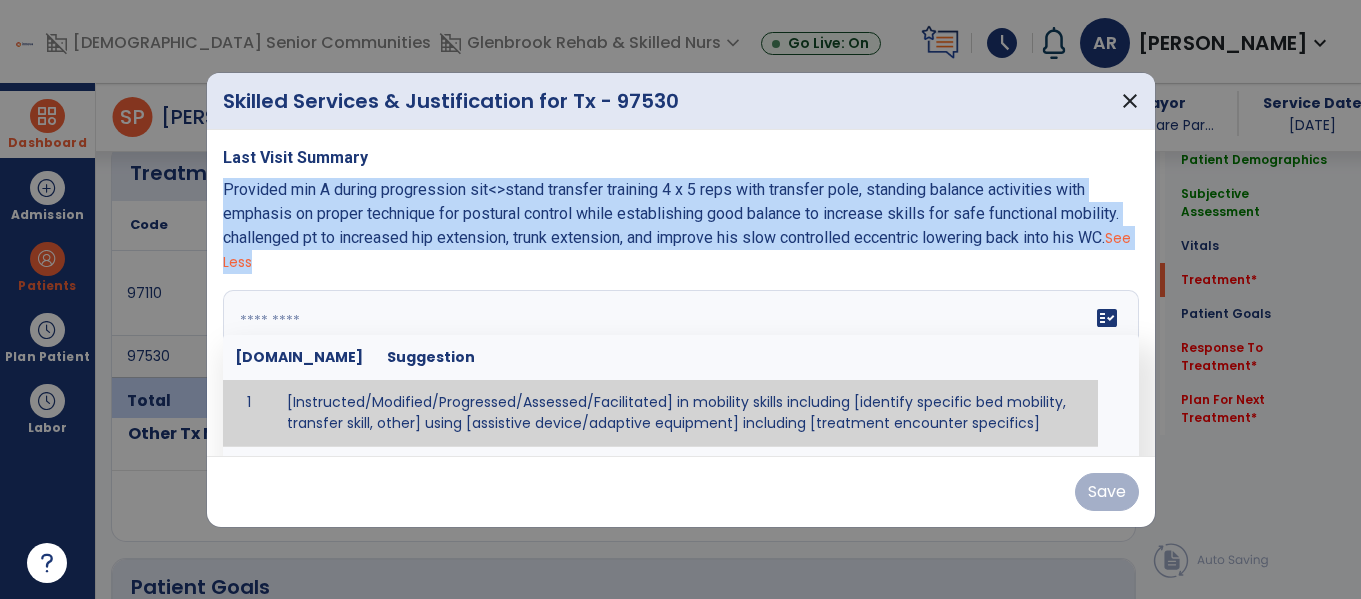 click at bounding box center [678, 365] 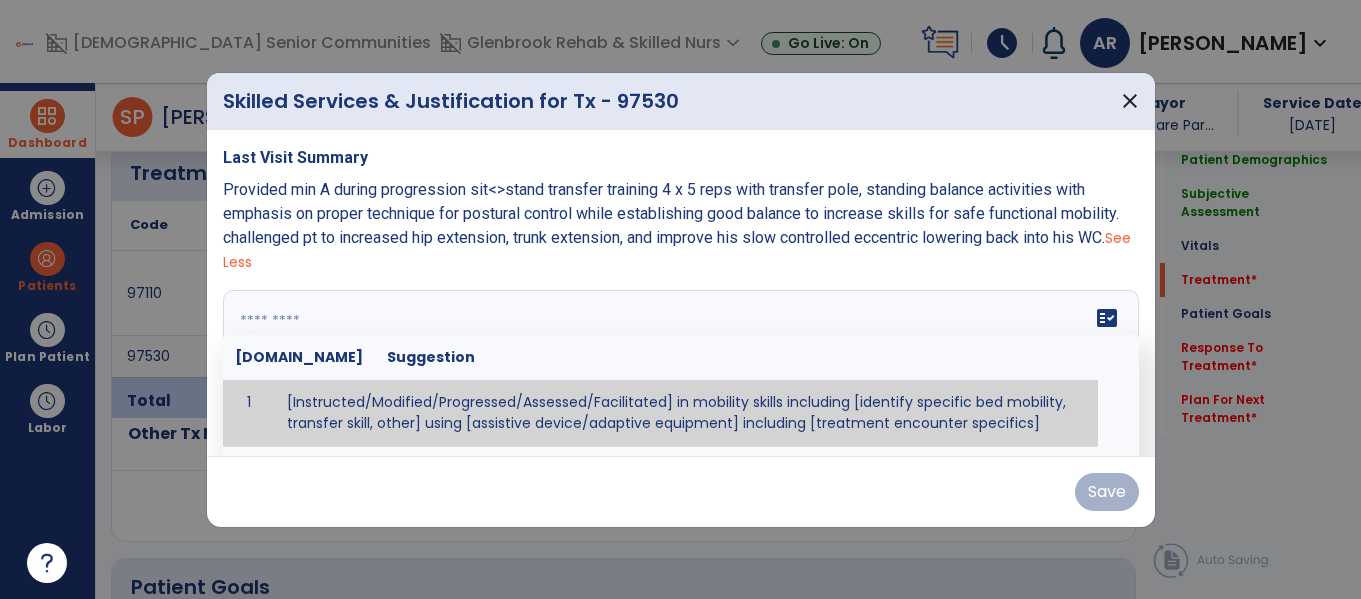 paste on "**********" 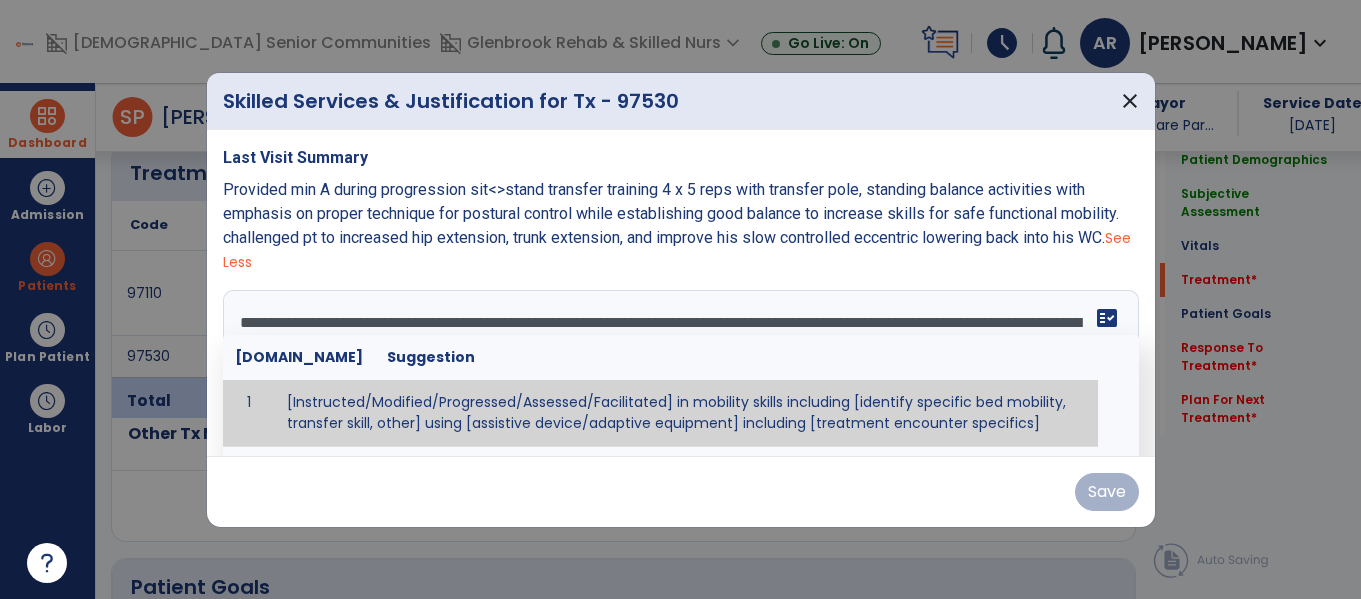 scroll, scrollTop: 16, scrollLeft: 0, axis: vertical 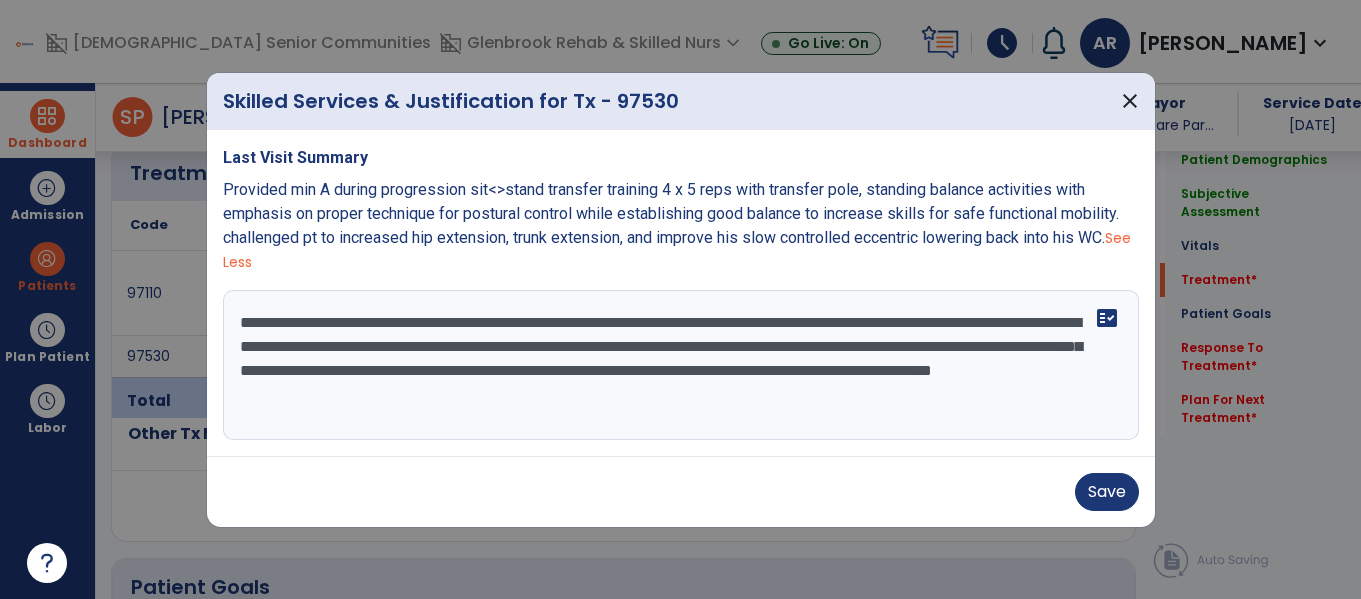 click on "**********" at bounding box center (681, 365) 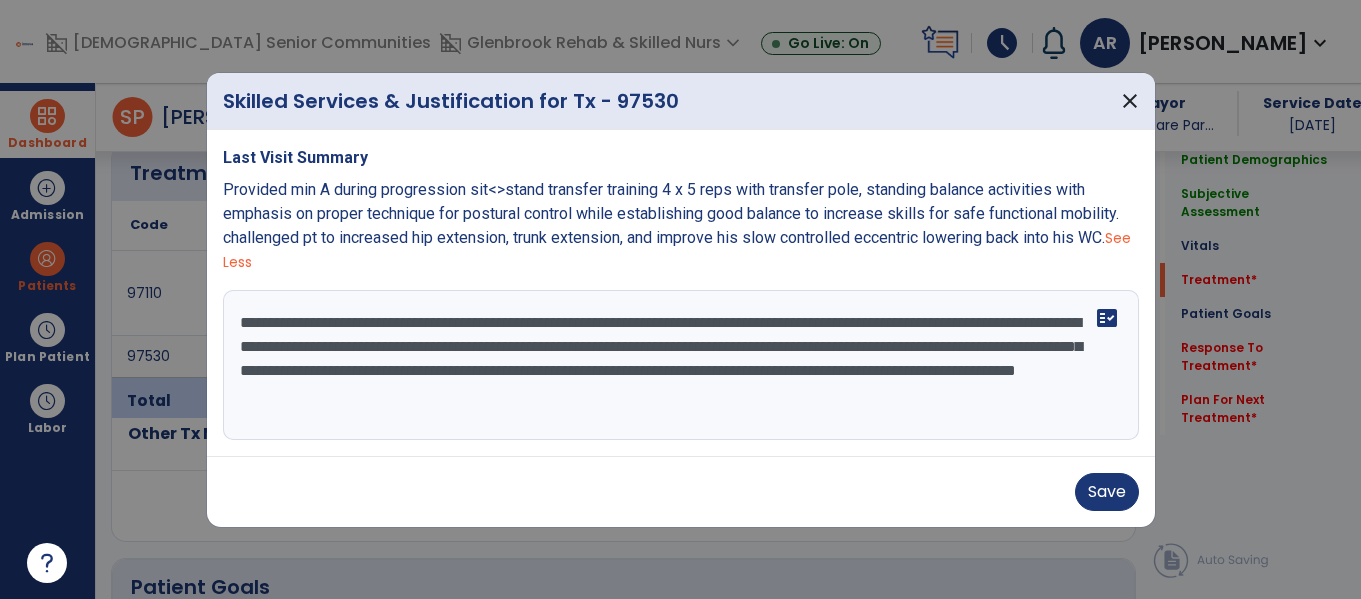 drag, startPoint x: 712, startPoint y: 367, endPoint x: 998, endPoint y: 390, distance: 286.92334 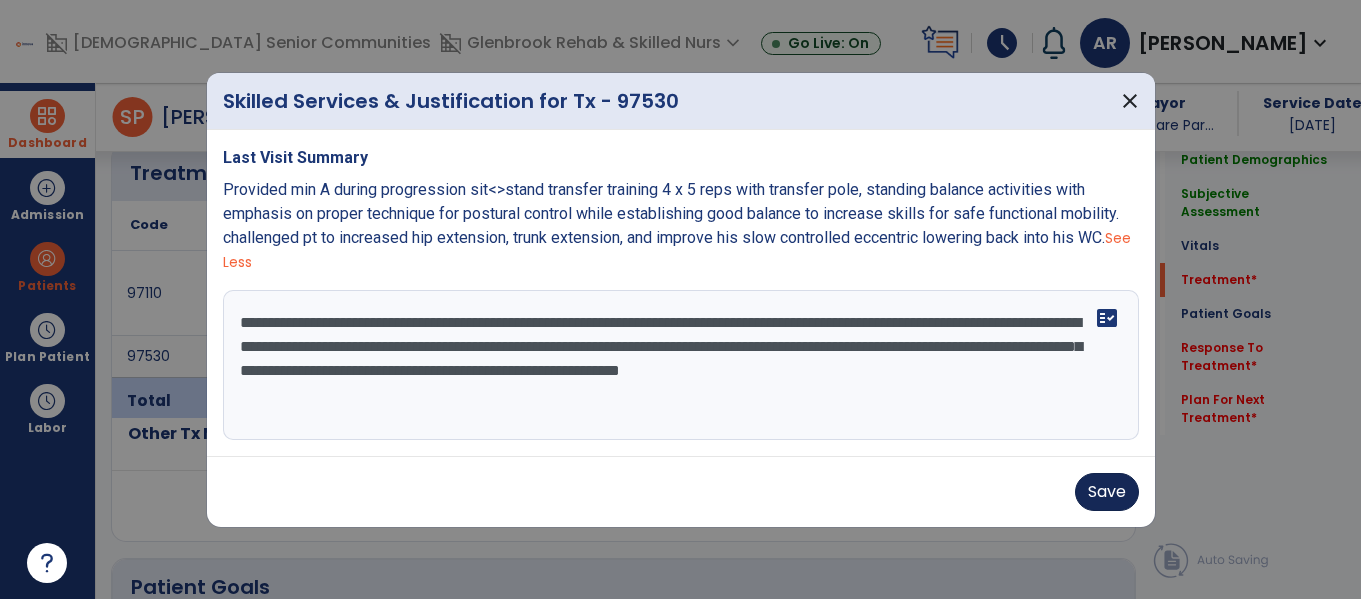type on "**********" 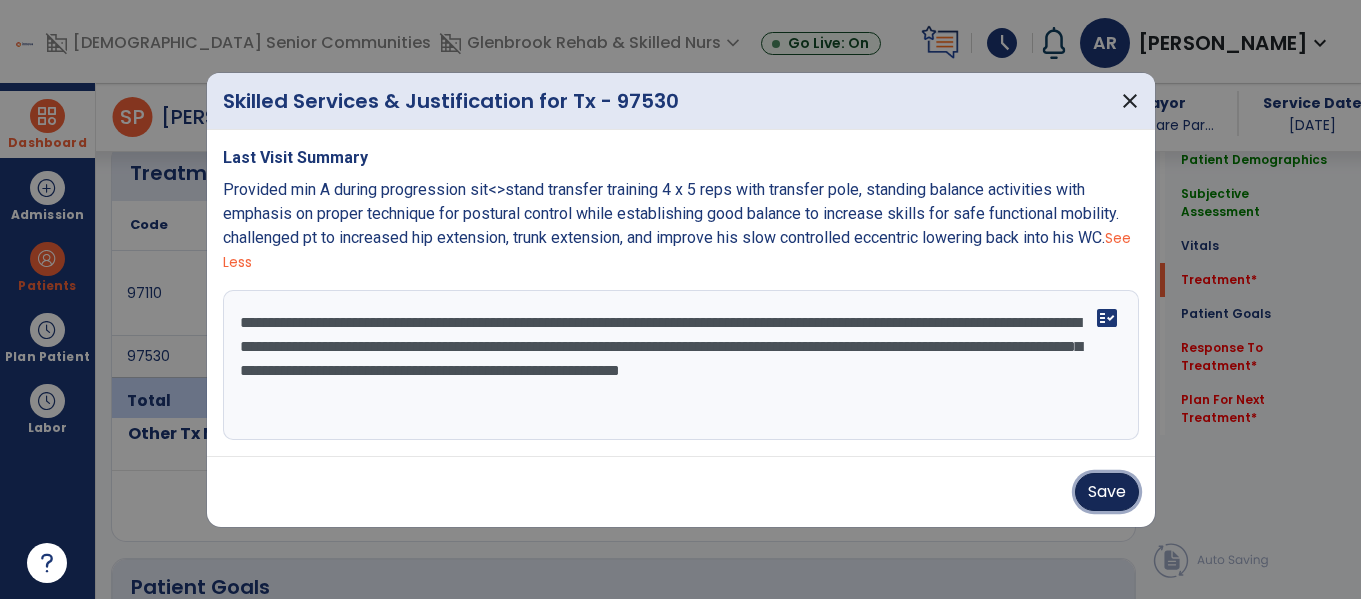 click on "Save" at bounding box center [1107, 492] 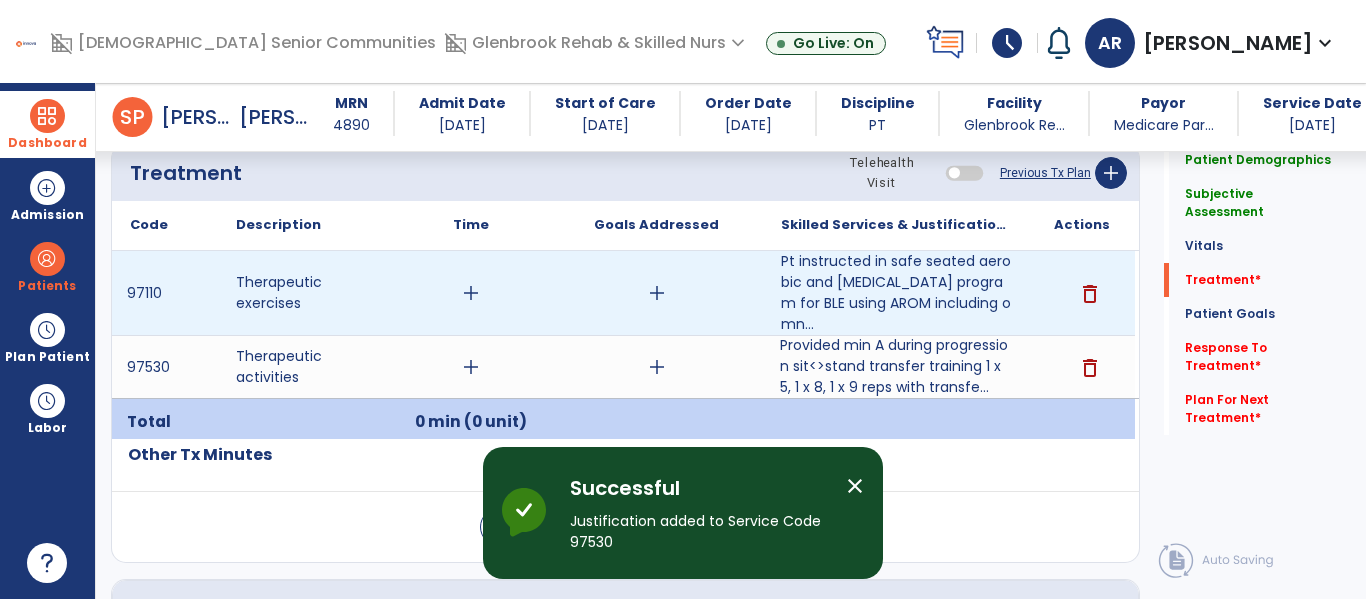 click on "add" at bounding box center (471, 293) 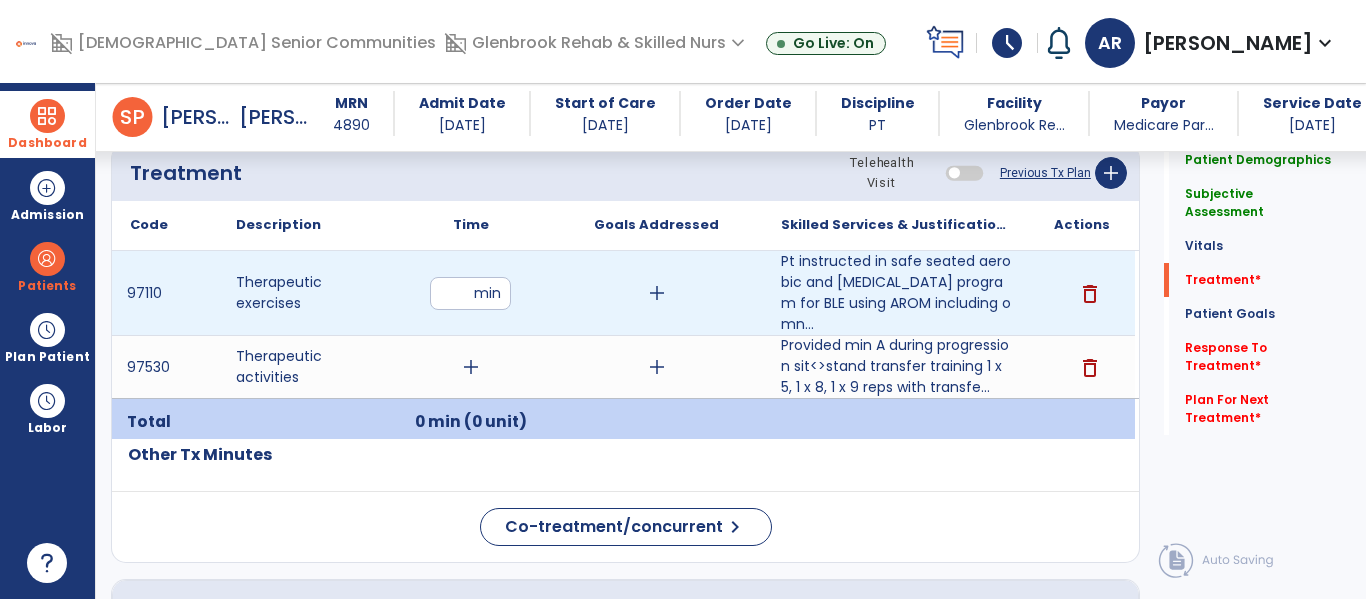 type on "**" 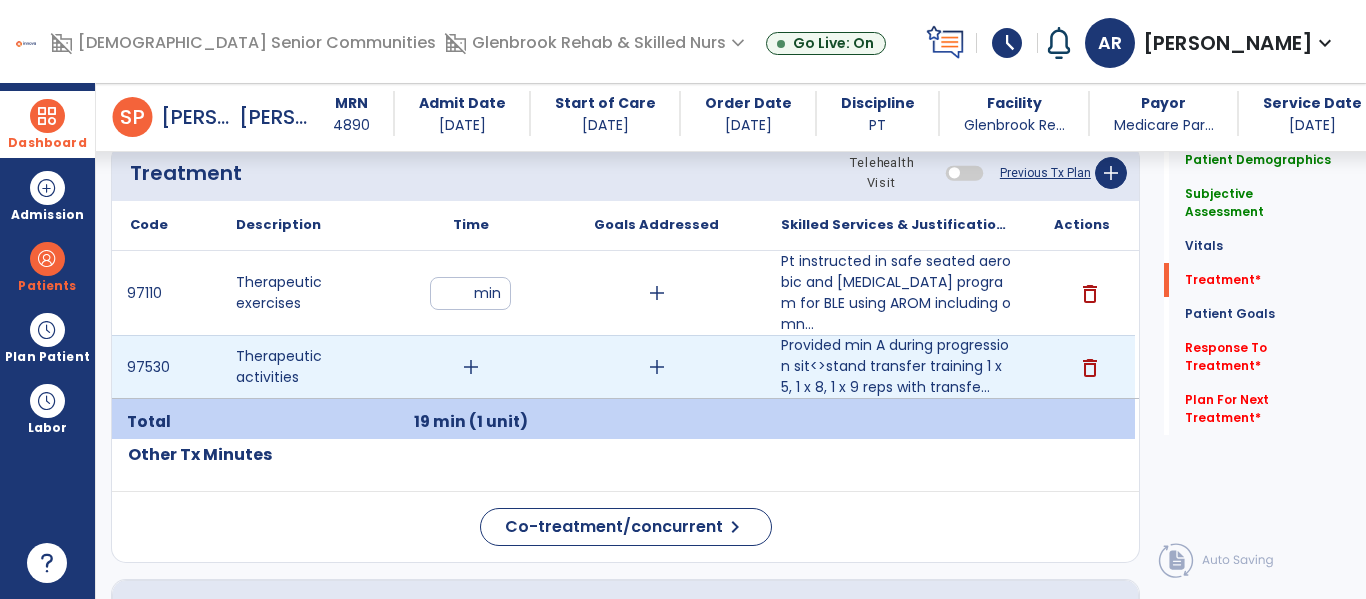 click on "add" at bounding box center (471, 367) 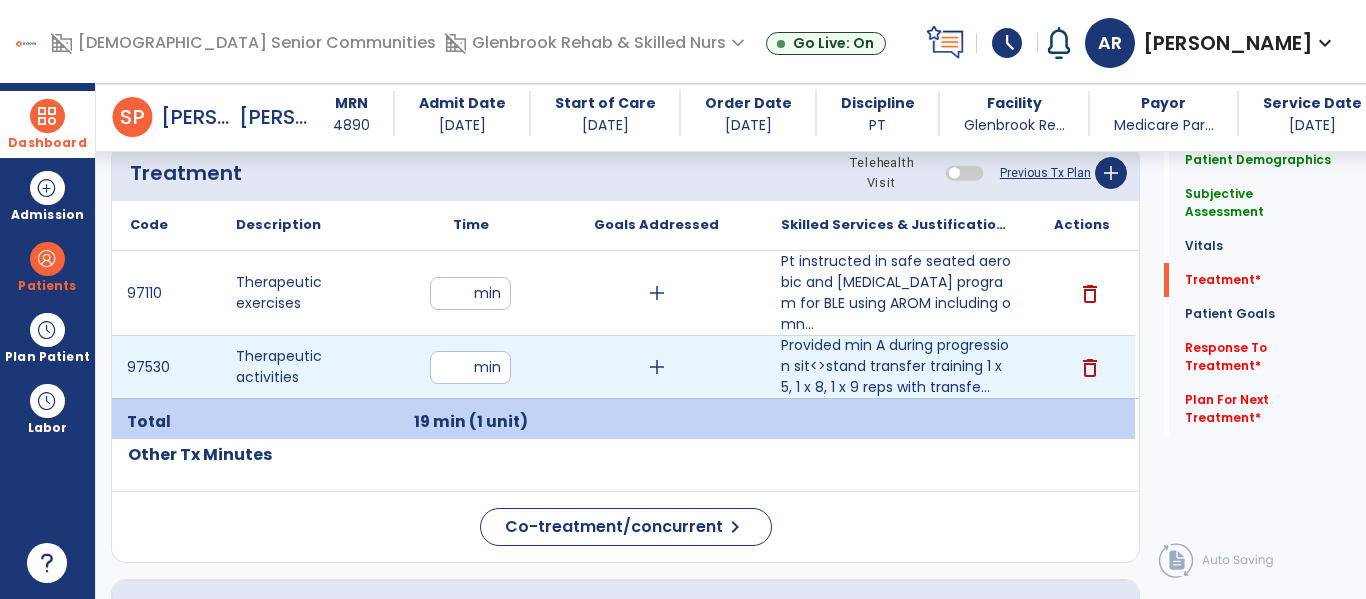 type on "**" 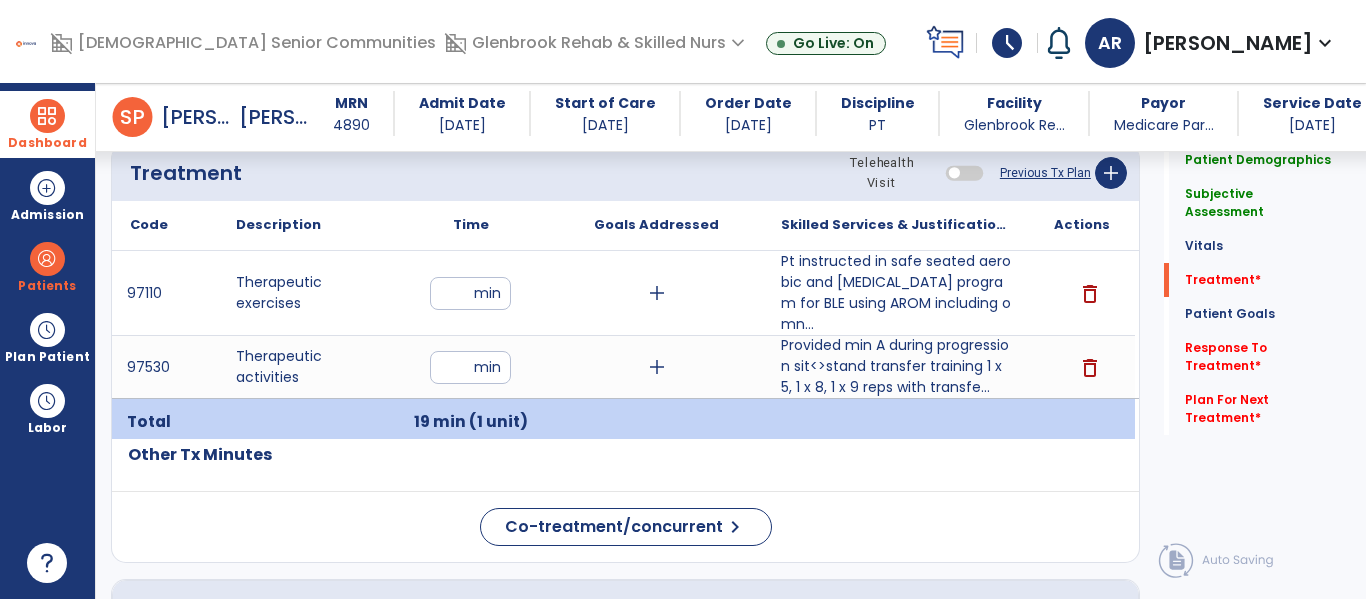 click on "Code
Description
Time" 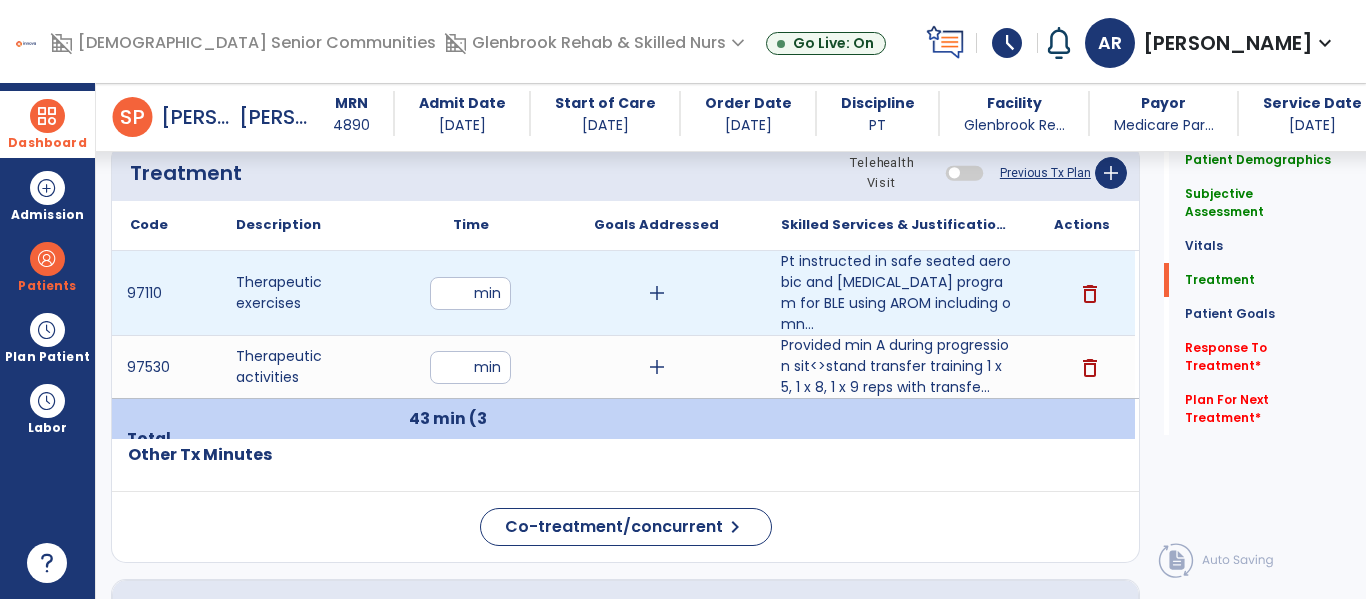 click on "**" at bounding box center [470, 293] 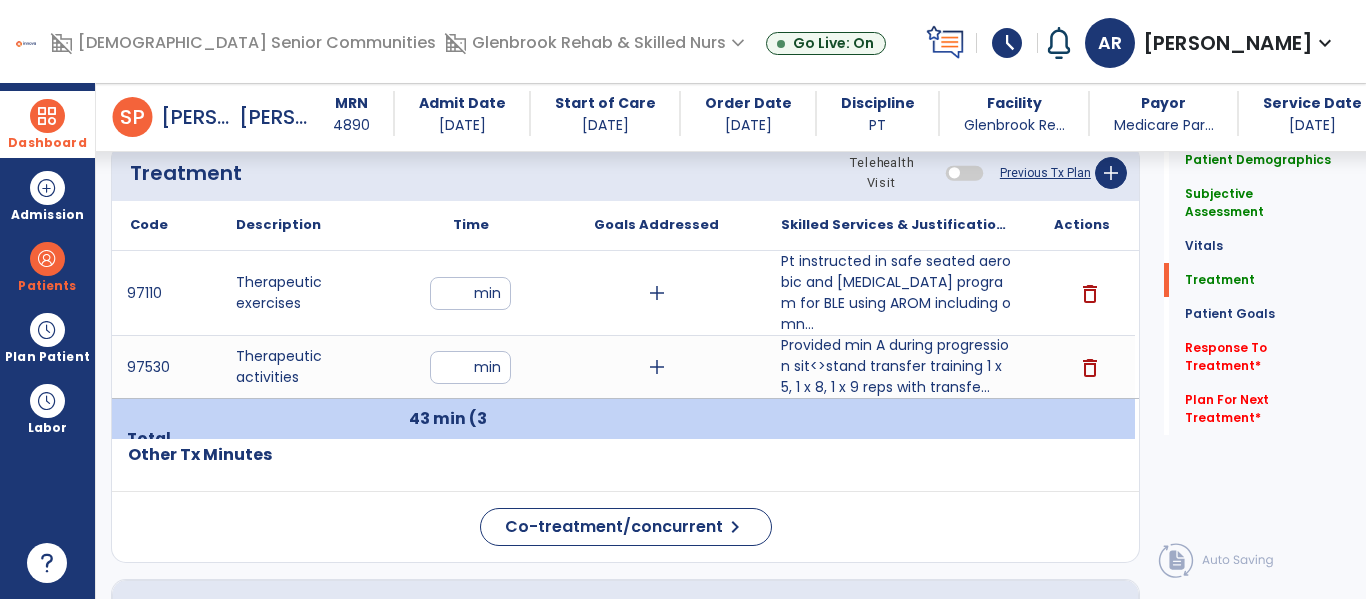 click on "Code
Description
Time" 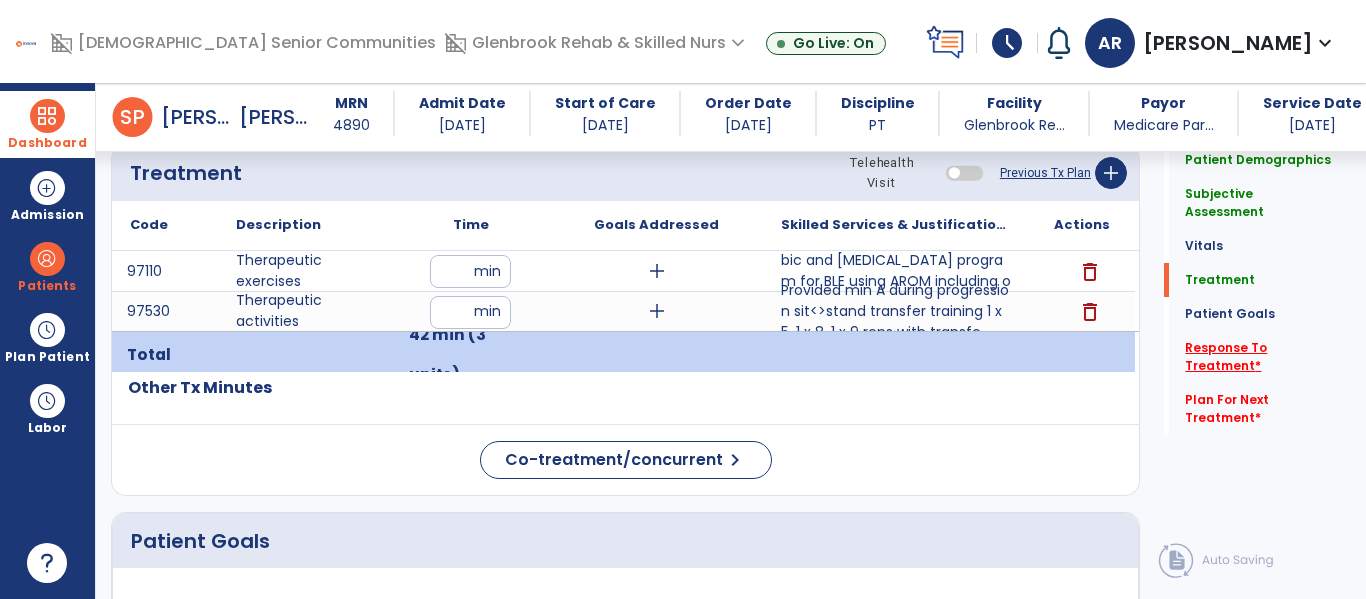click on "Response To Treatment   *" 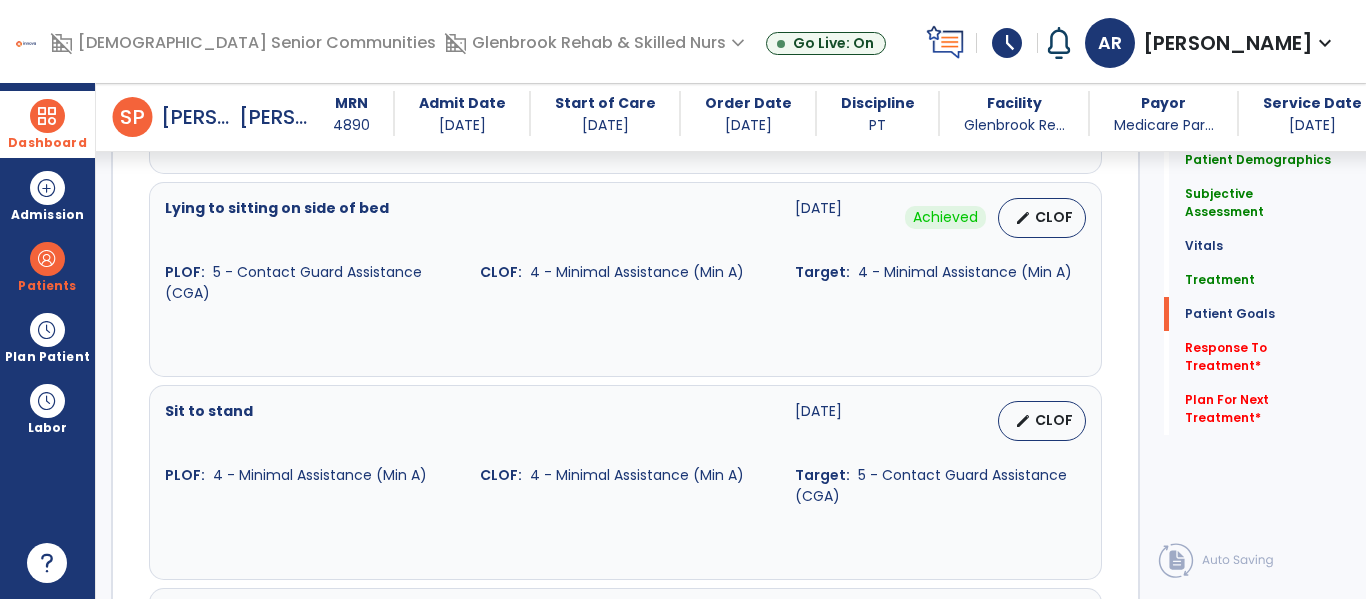 scroll, scrollTop: 2728, scrollLeft: 0, axis: vertical 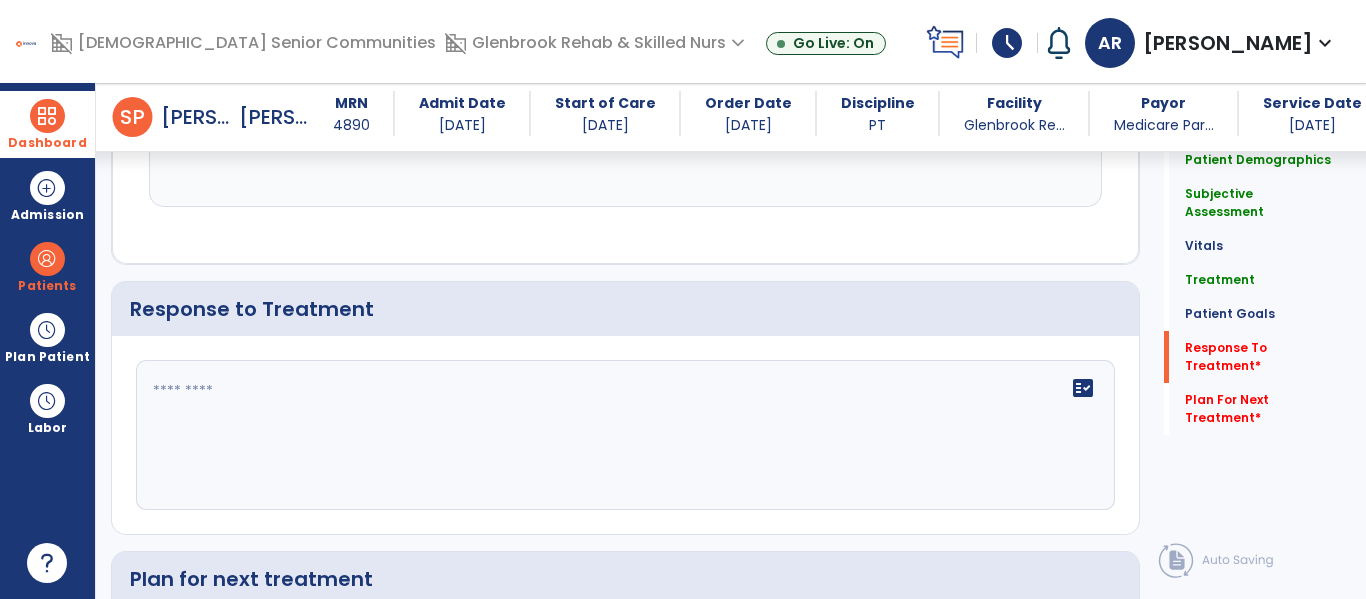 click 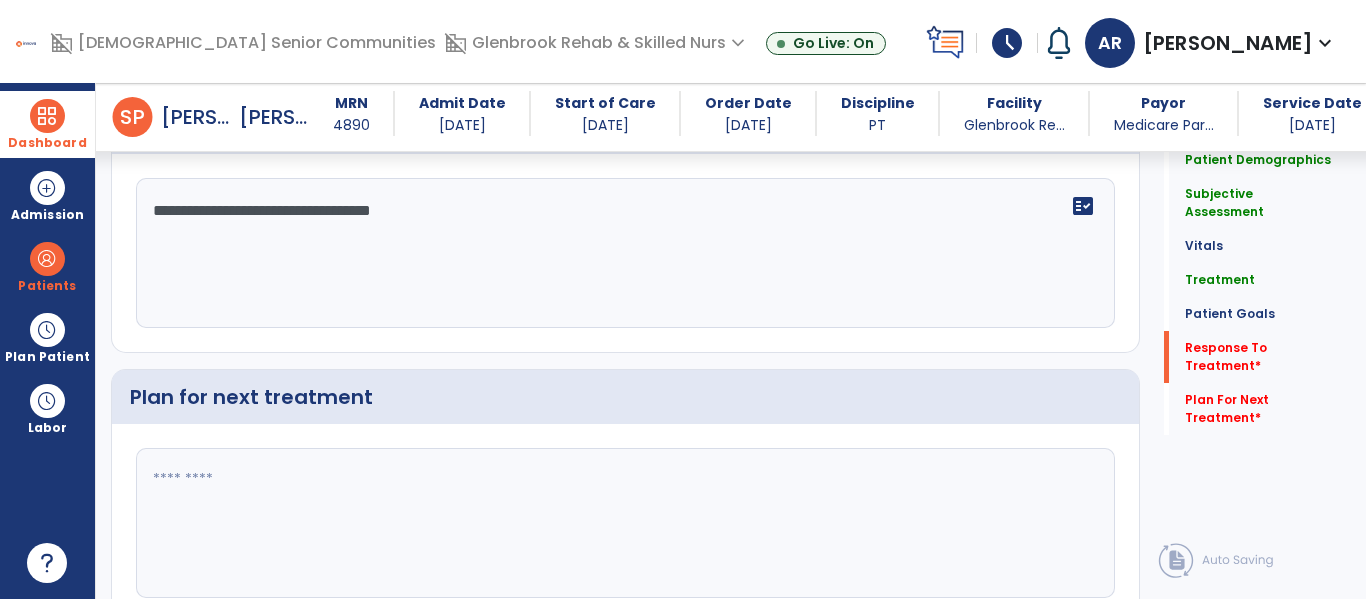 scroll, scrollTop: 2940, scrollLeft: 0, axis: vertical 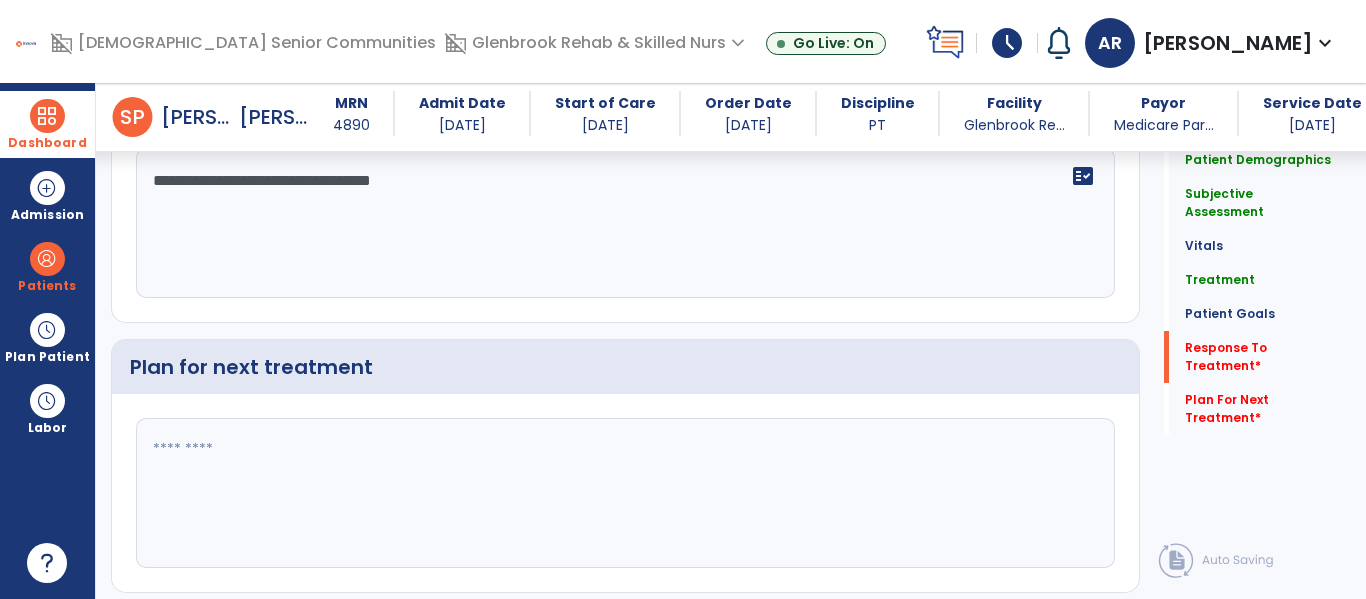 type on "**********" 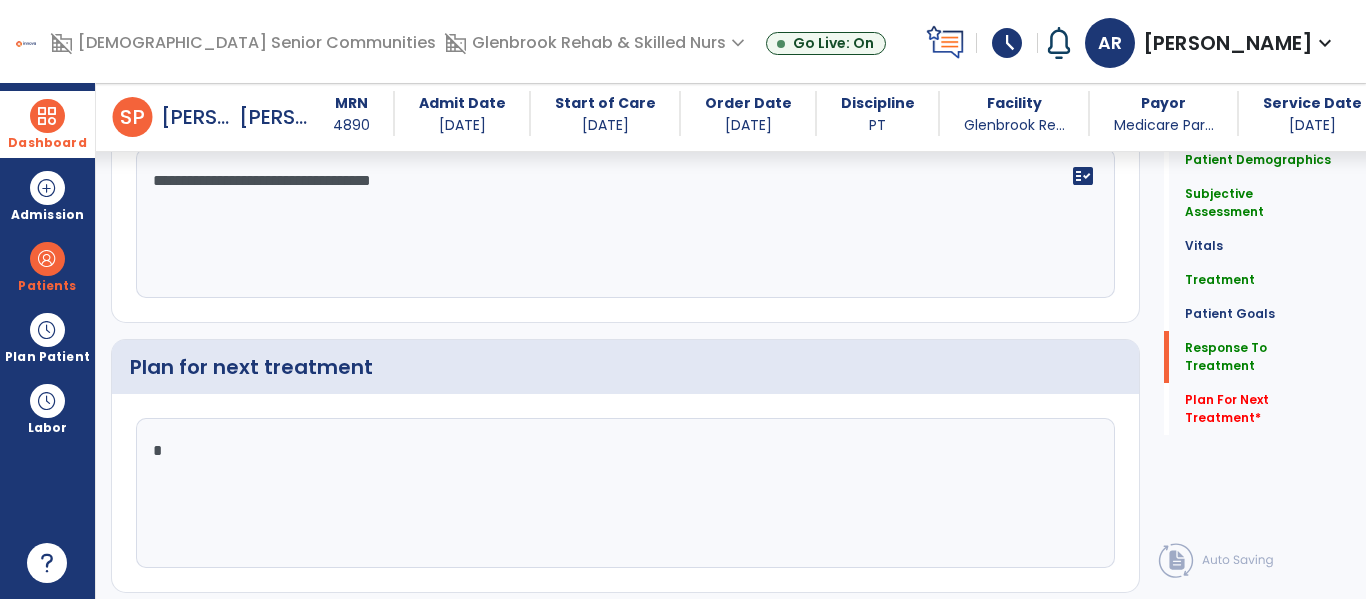 scroll, scrollTop: 2940, scrollLeft: 0, axis: vertical 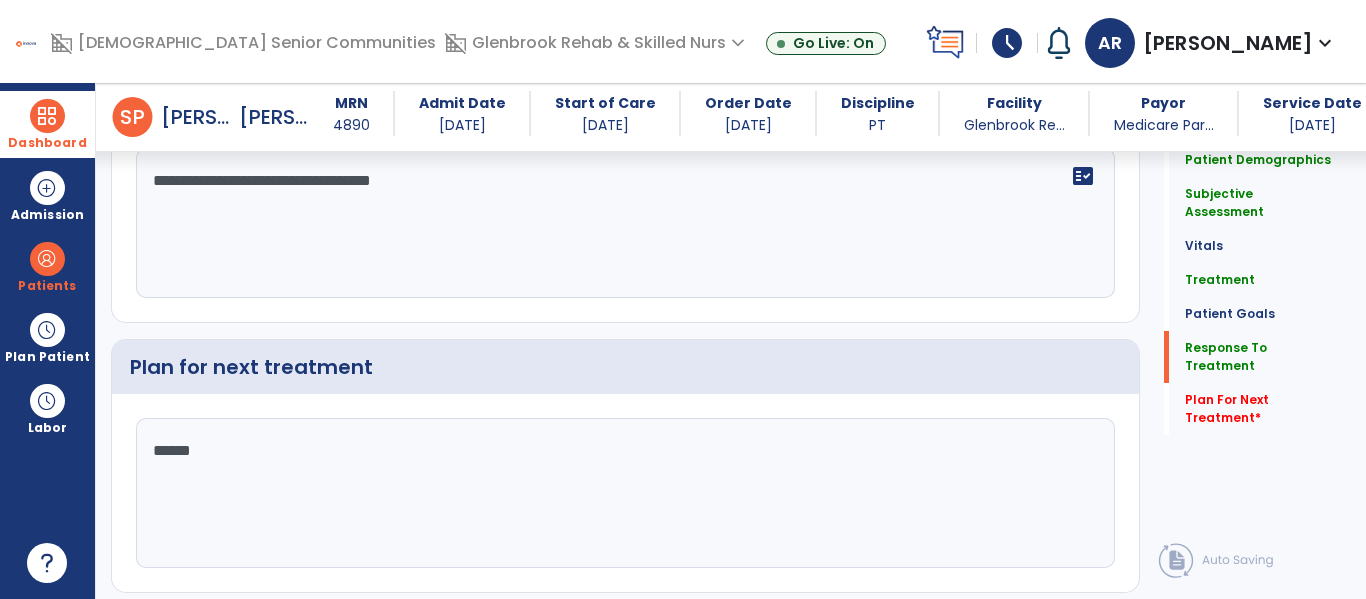 type on "*******" 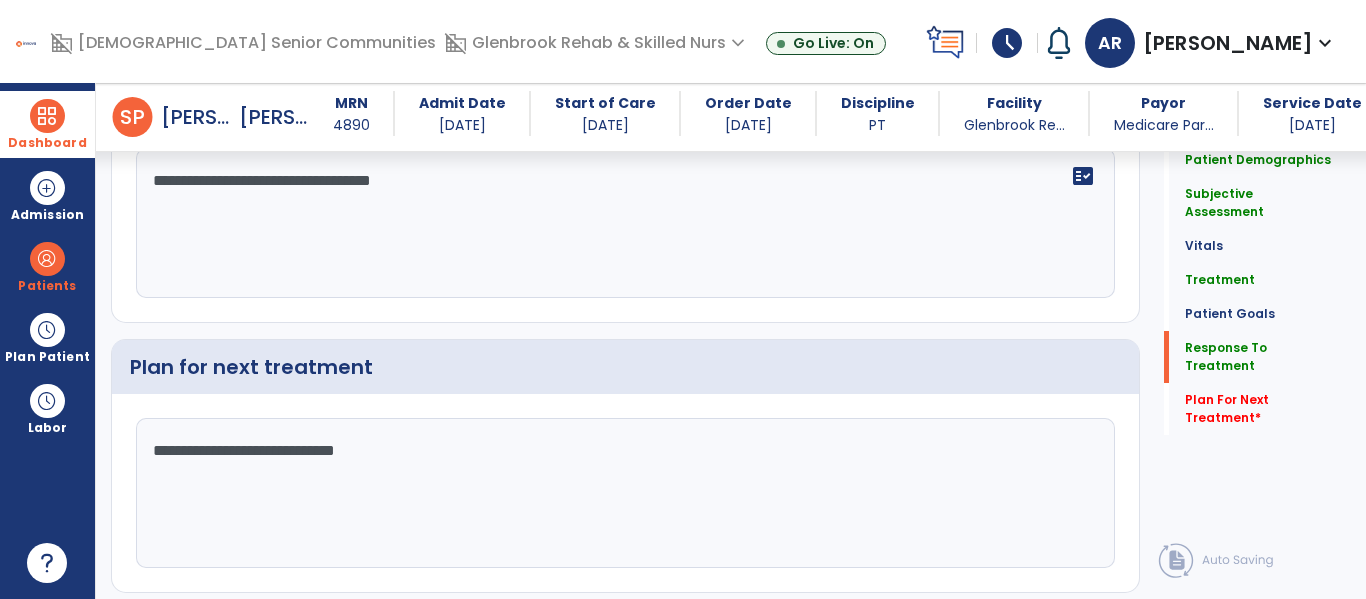 type on "**********" 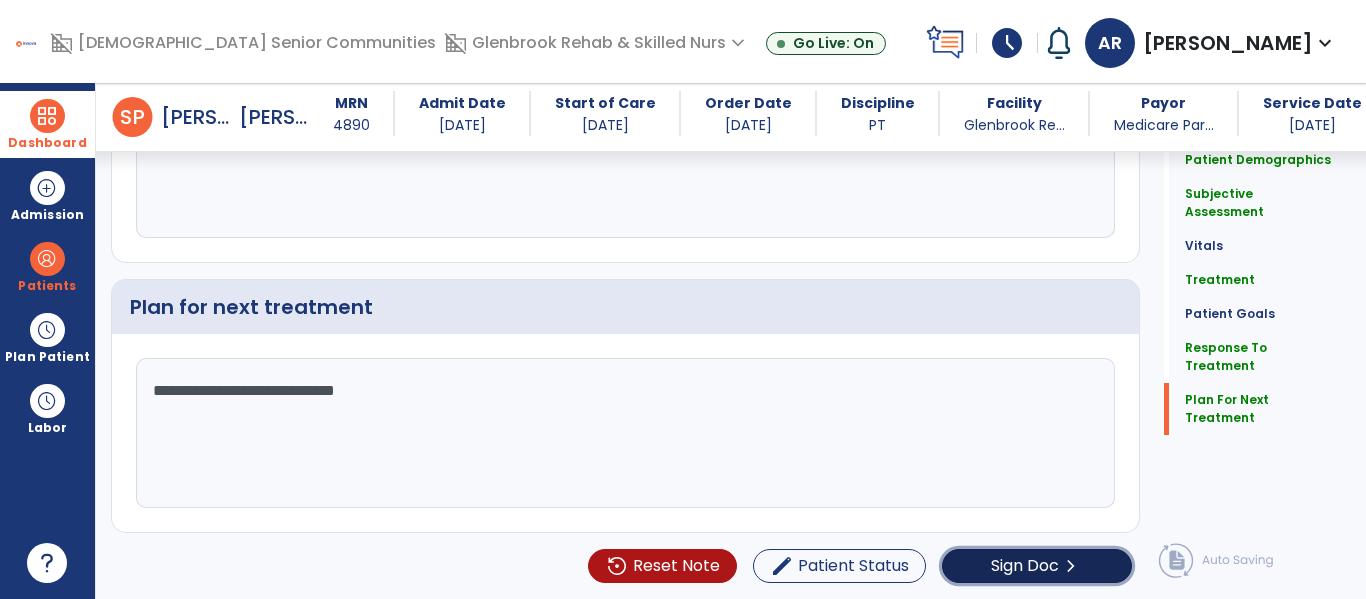 click on "Sign Doc  chevron_right" 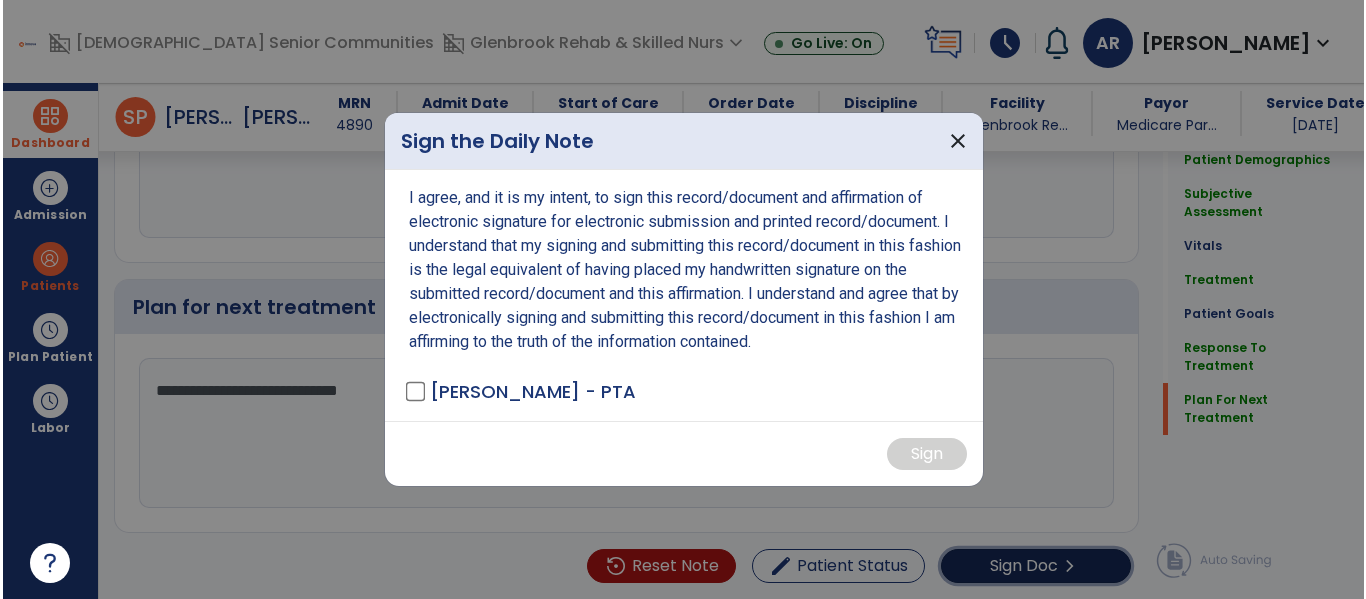 scroll, scrollTop: 3000, scrollLeft: 0, axis: vertical 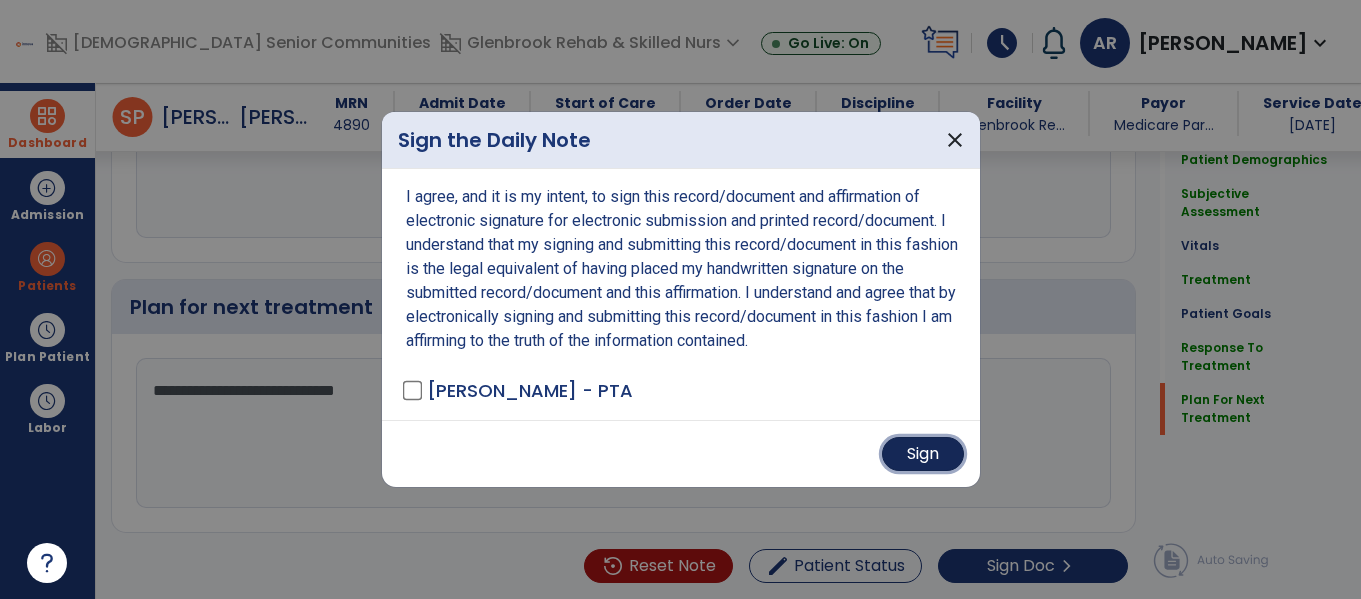 click on "Sign" at bounding box center [923, 454] 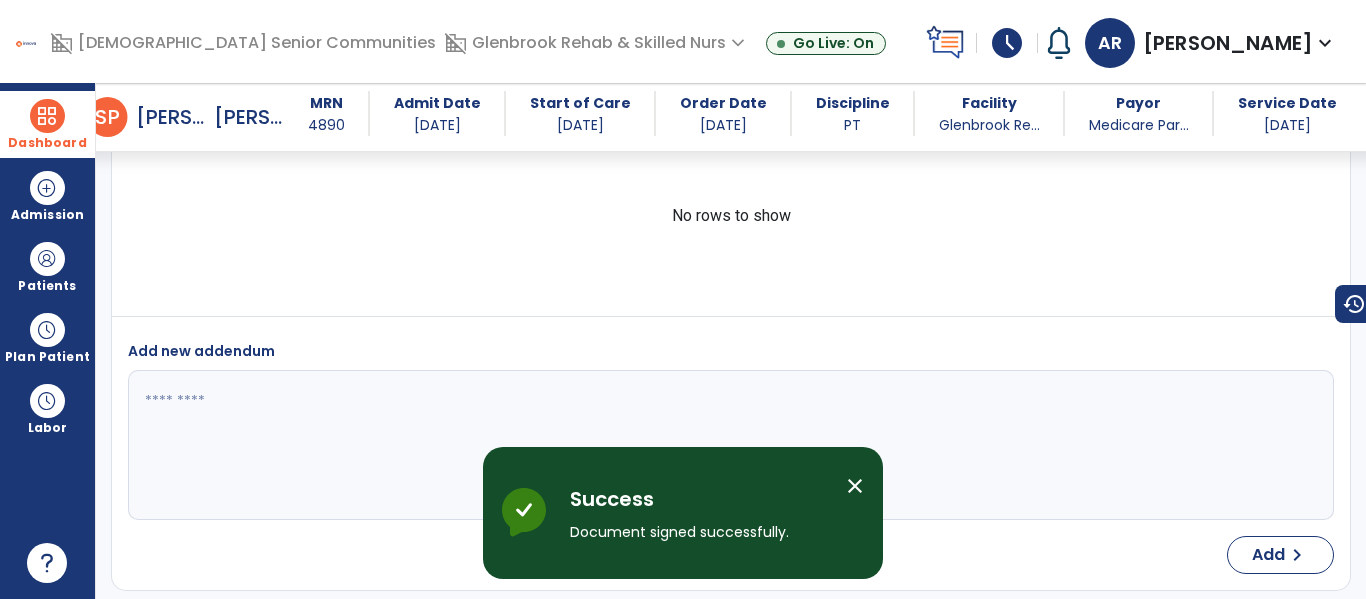 scroll, scrollTop: 3934, scrollLeft: 0, axis: vertical 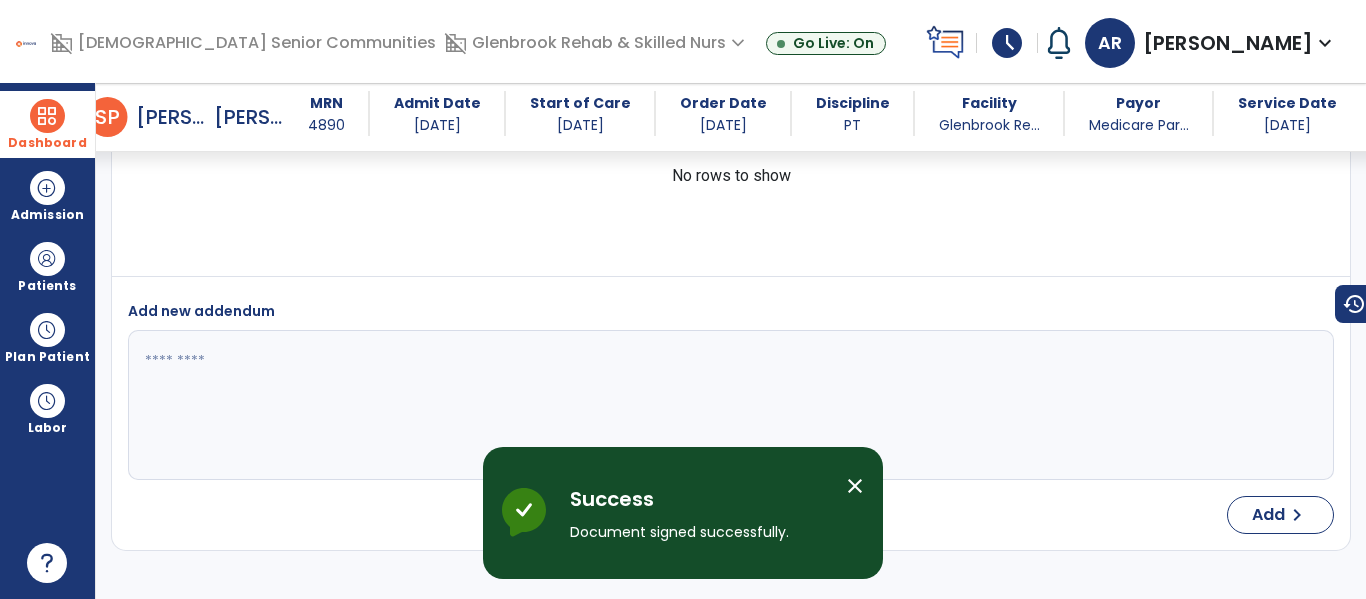 click on "Dashboard" at bounding box center [47, 124] 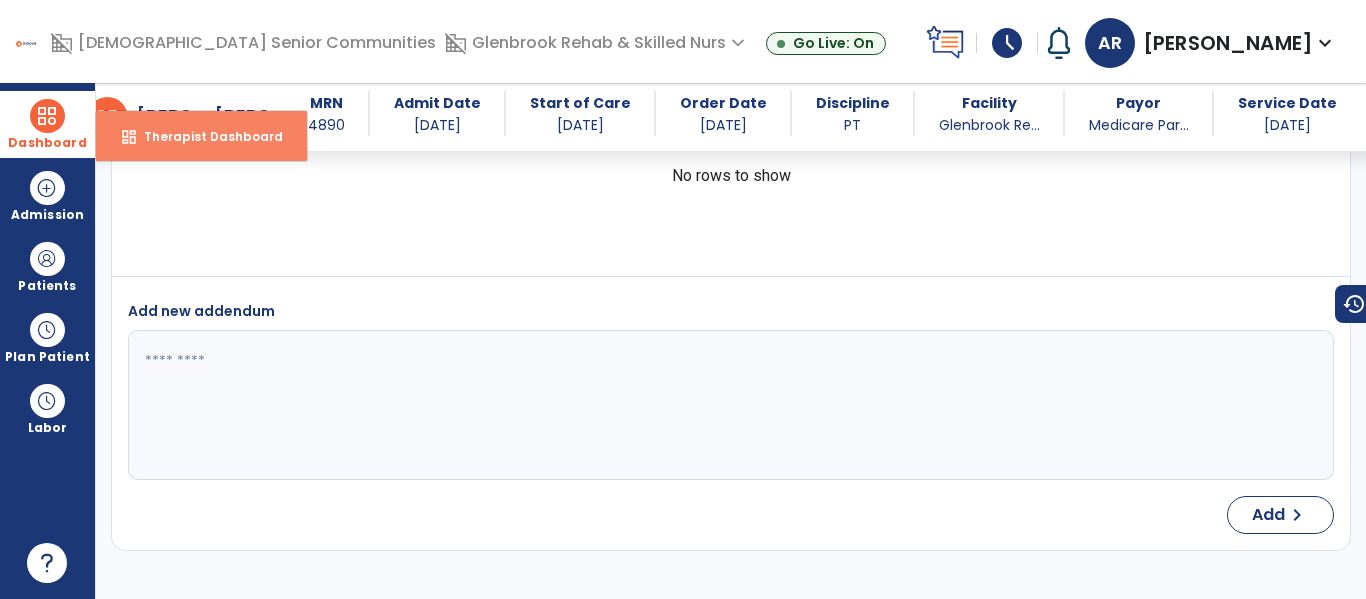 click on "Therapist Dashboard" at bounding box center [205, 136] 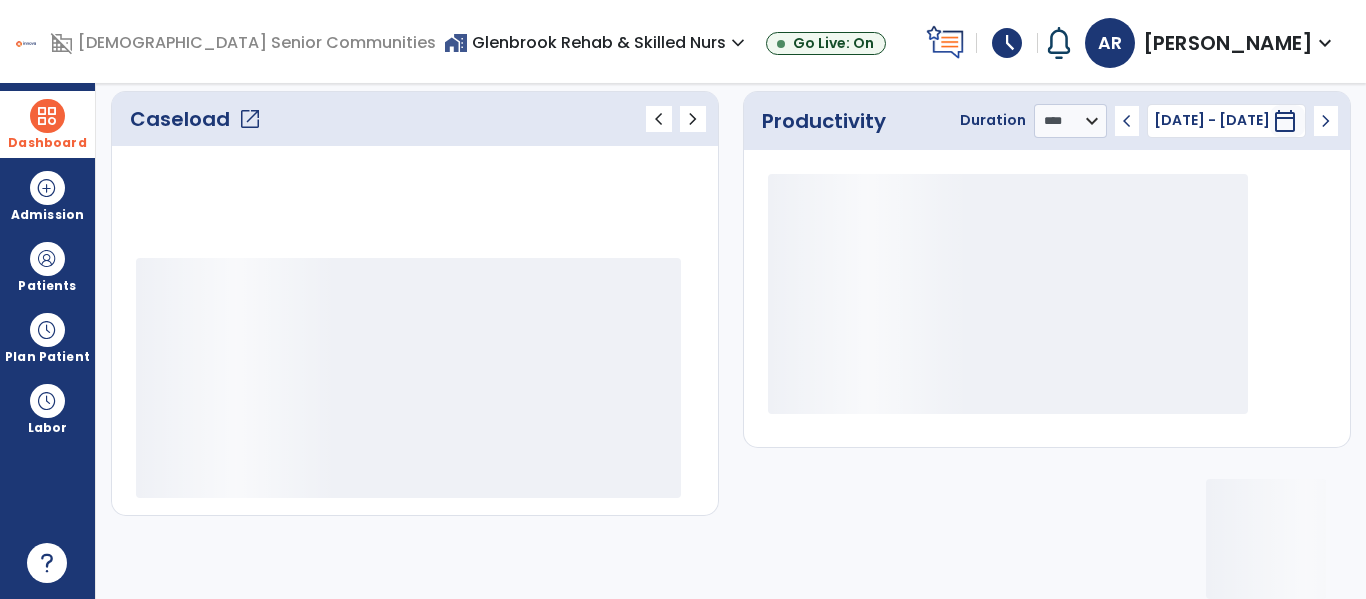 scroll, scrollTop: 276, scrollLeft: 0, axis: vertical 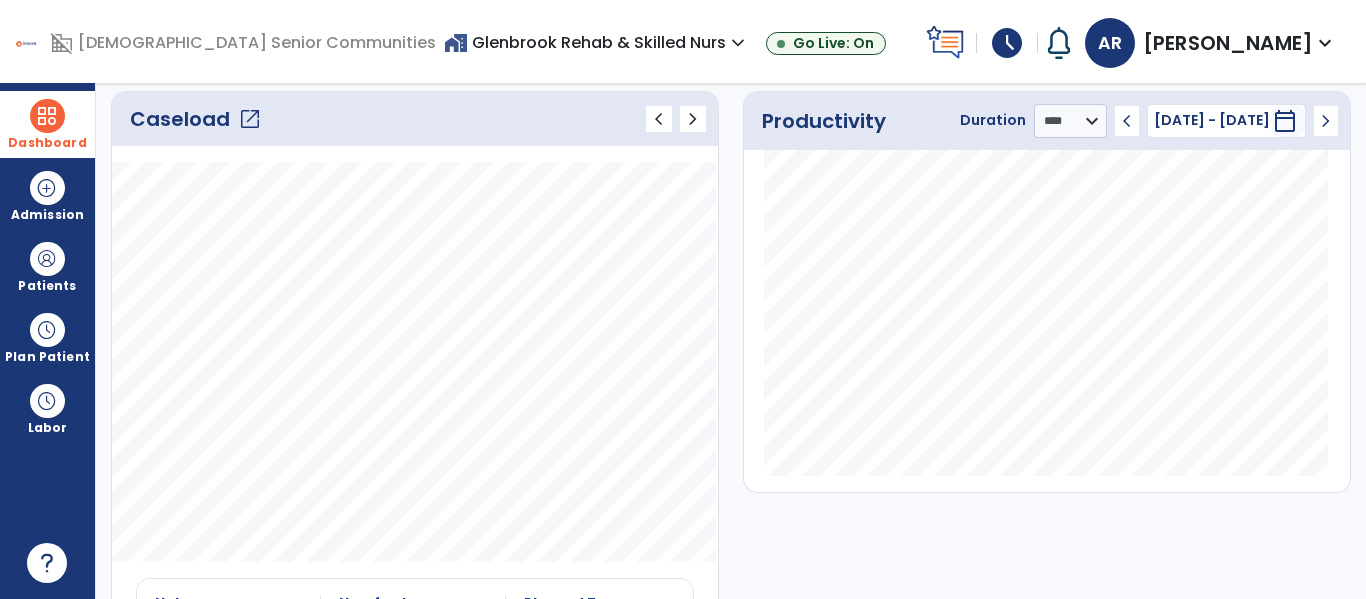 click on "Caseload   open_in_new   chevron_left   chevron_right" 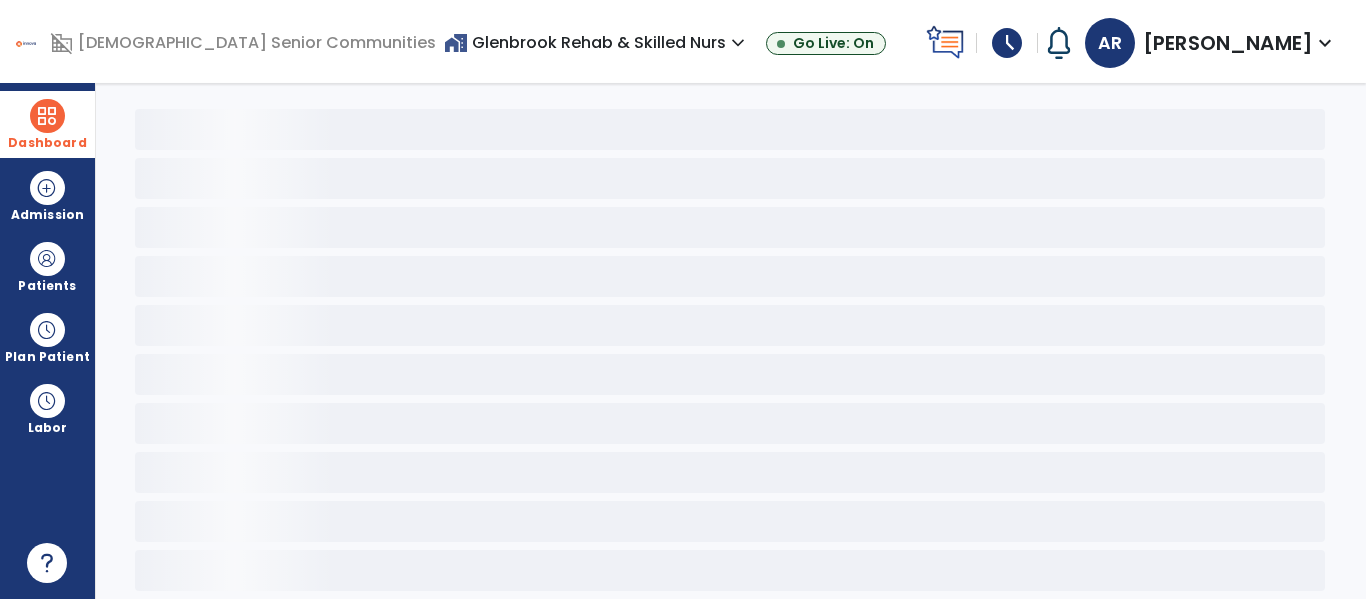 scroll, scrollTop: 78, scrollLeft: 0, axis: vertical 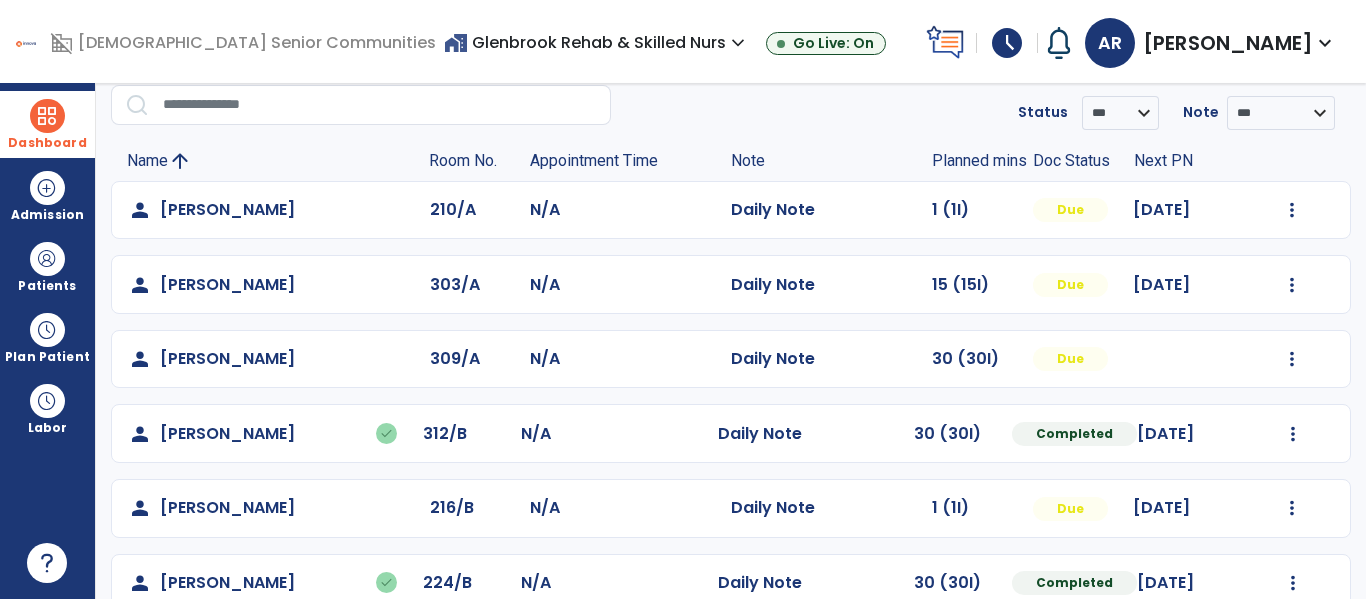 click on "Mark Visit As Complete   Reset Note   Open Document   G + C Mins" 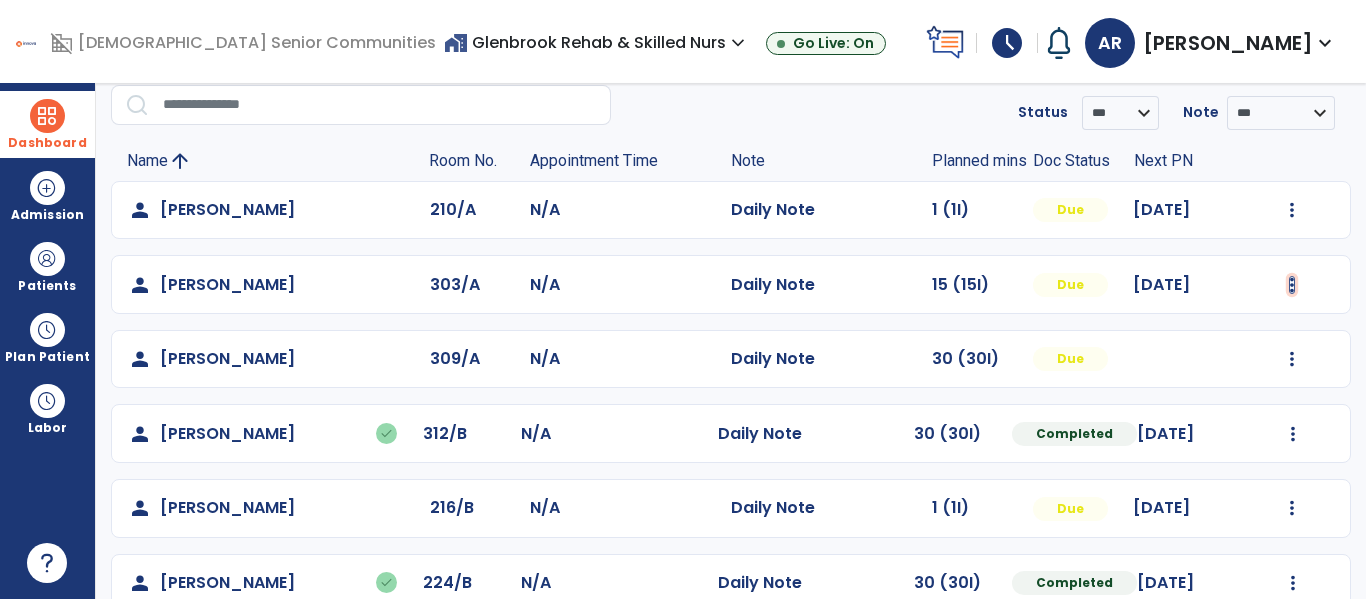 click at bounding box center [1292, 210] 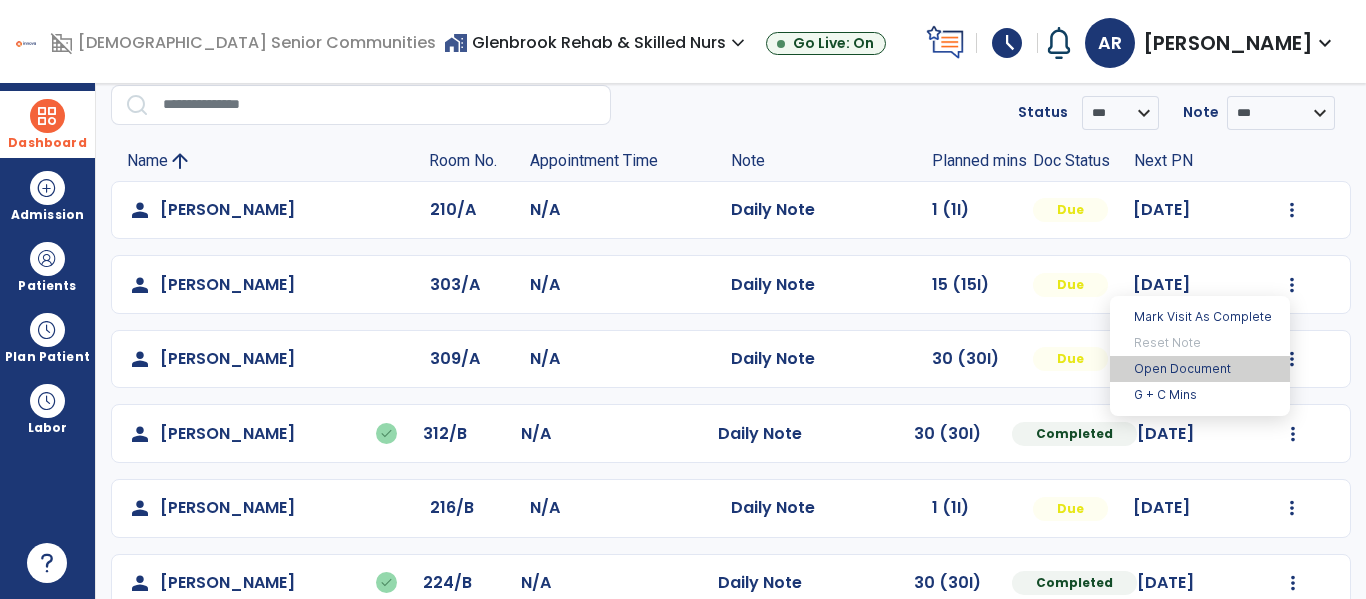 click on "Open Document" at bounding box center (1200, 369) 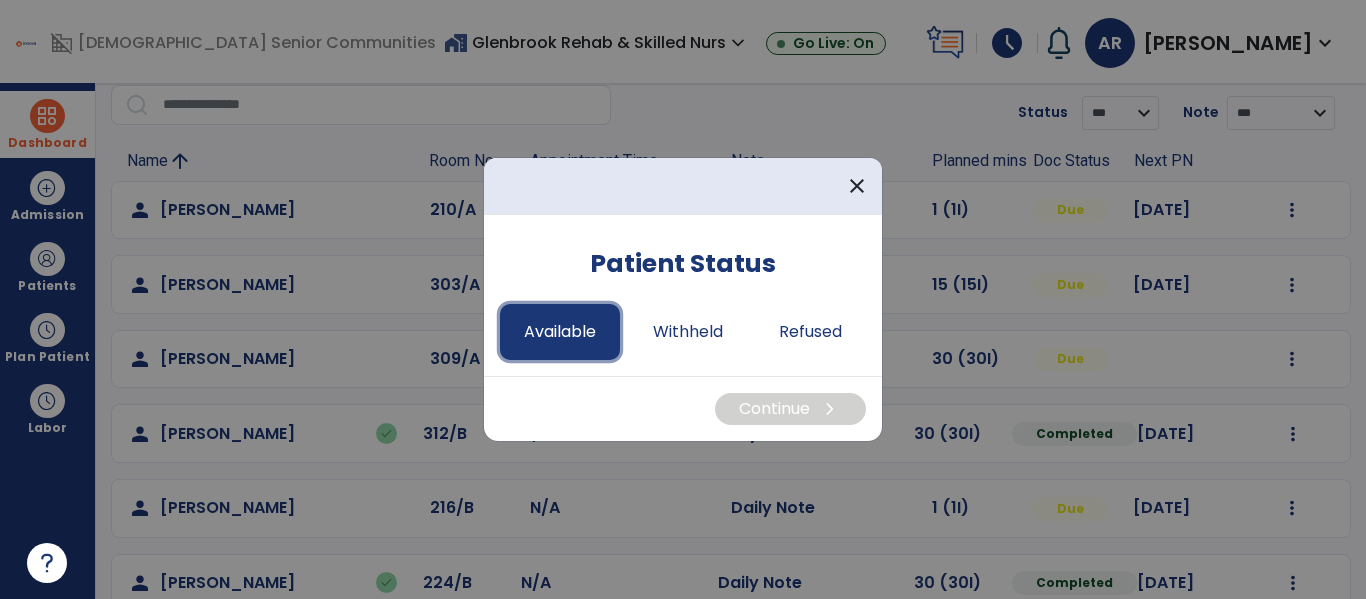click on "Available" at bounding box center (560, 332) 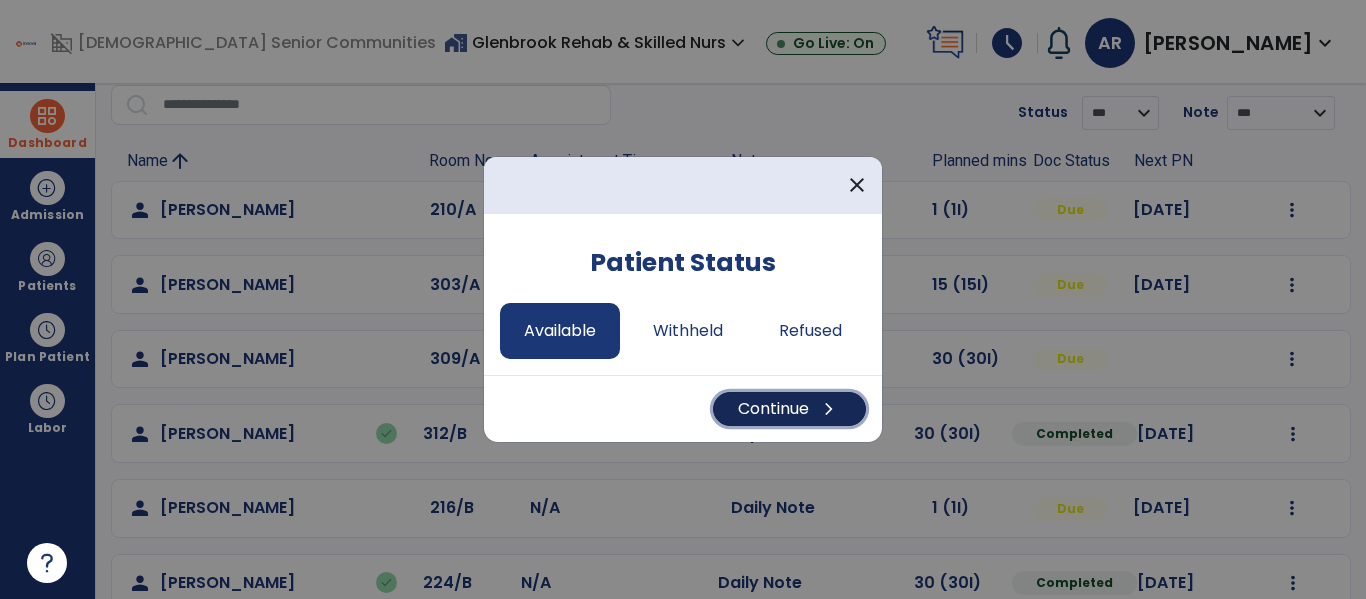 click on "Continue   chevron_right" at bounding box center [789, 409] 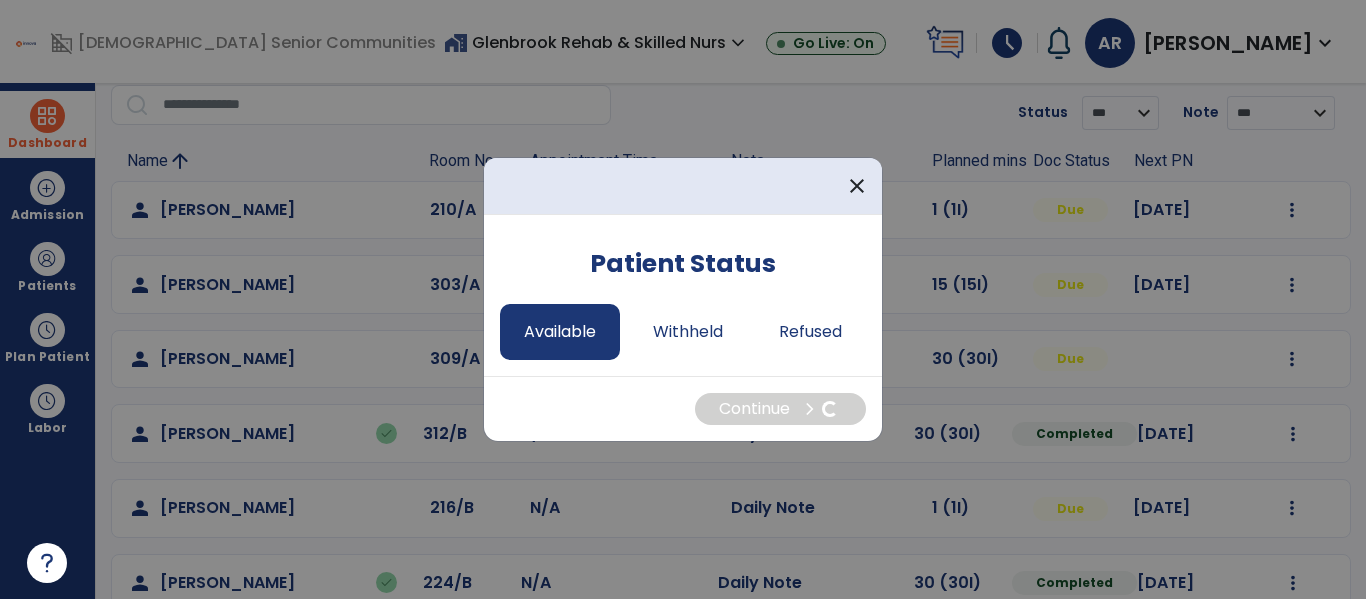 select on "*" 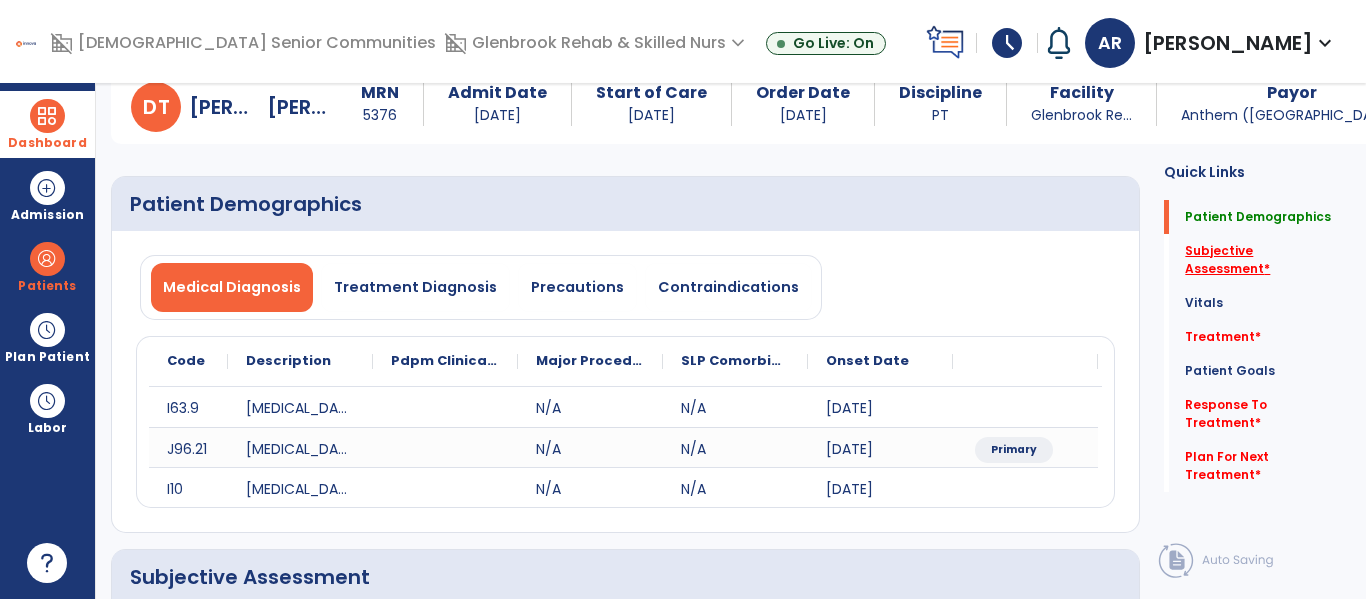 click on "Subjective Assessment   *" 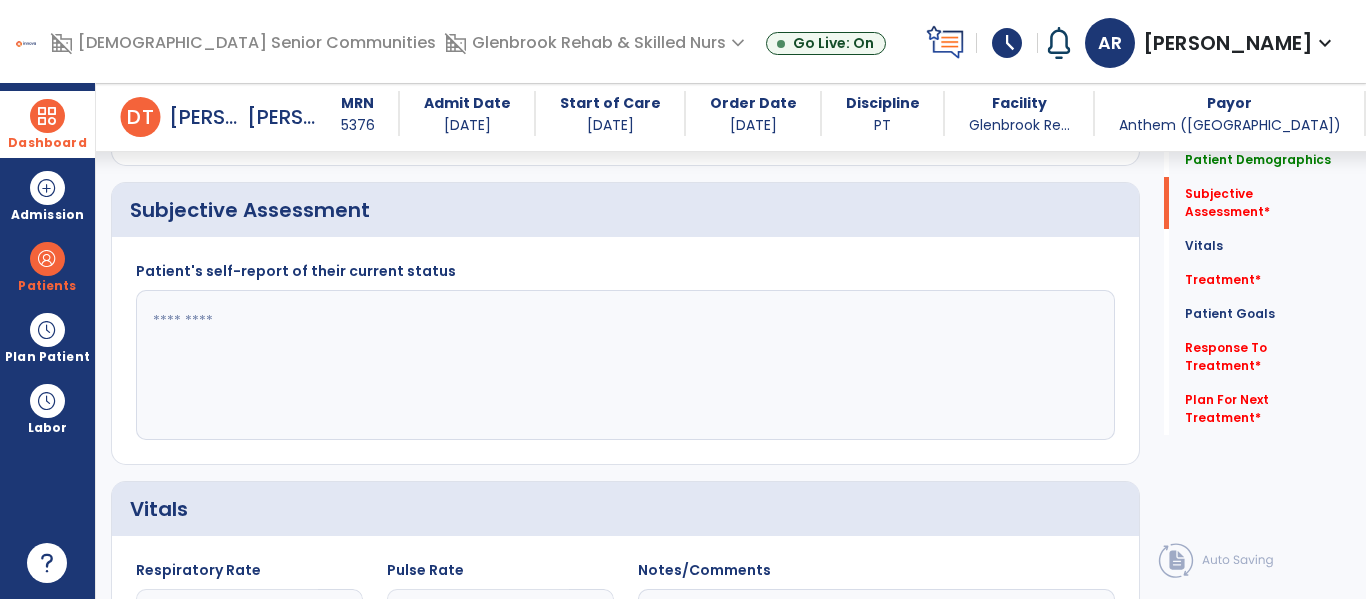 scroll, scrollTop: 427, scrollLeft: 0, axis: vertical 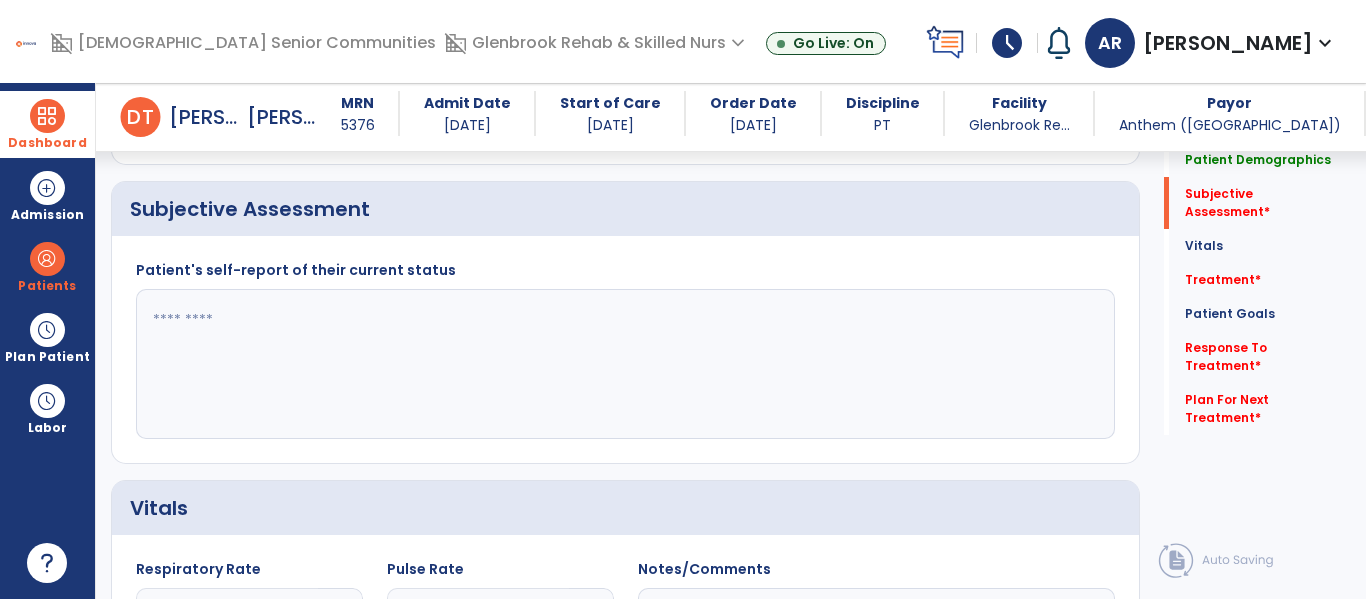 click 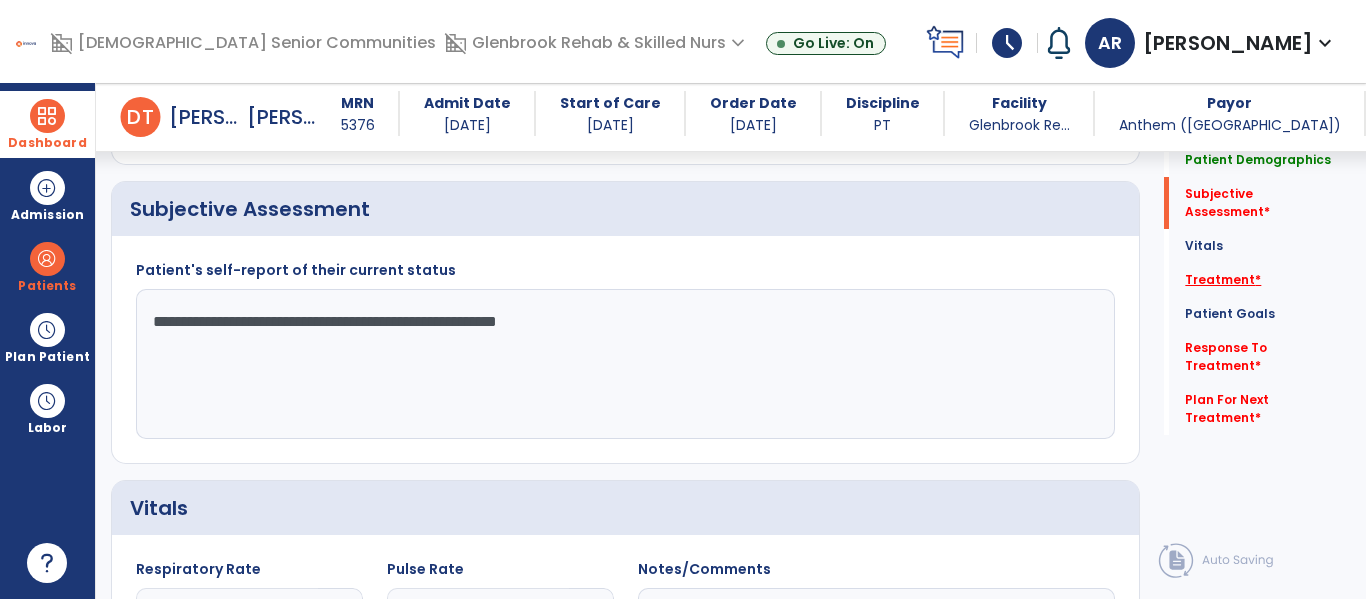 type on "**********" 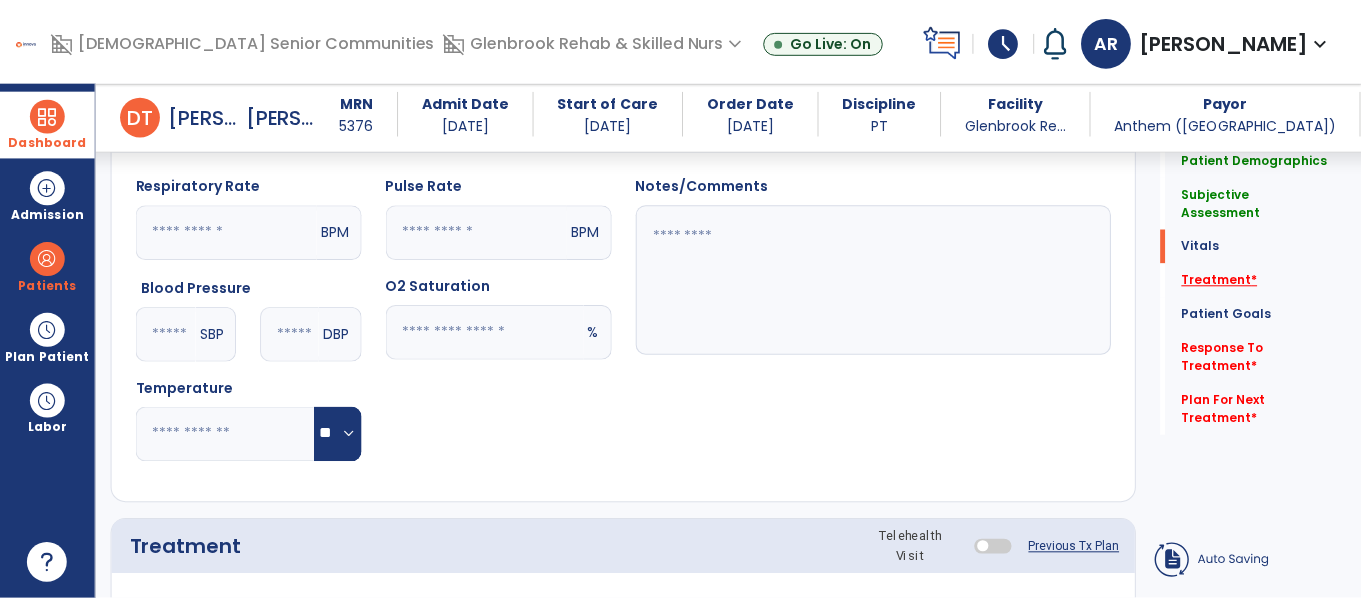 scroll, scrollTop: 1116, scrollLeft: 0, axis: vertical 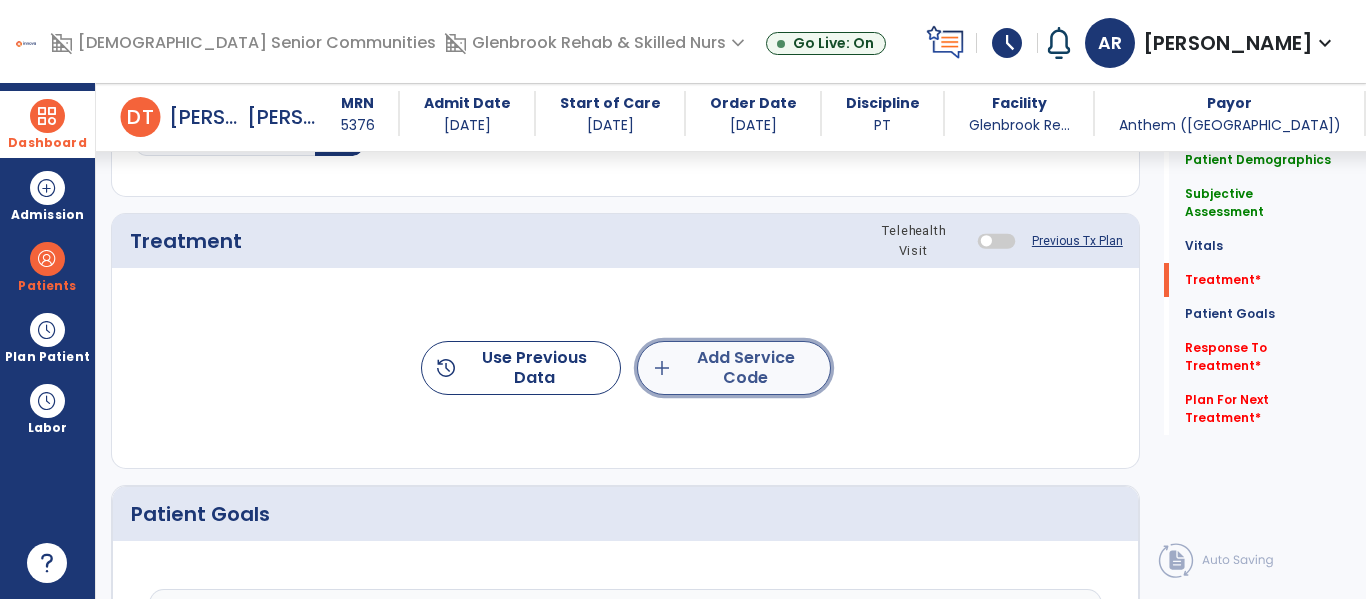 click on "add  Add Service Code" 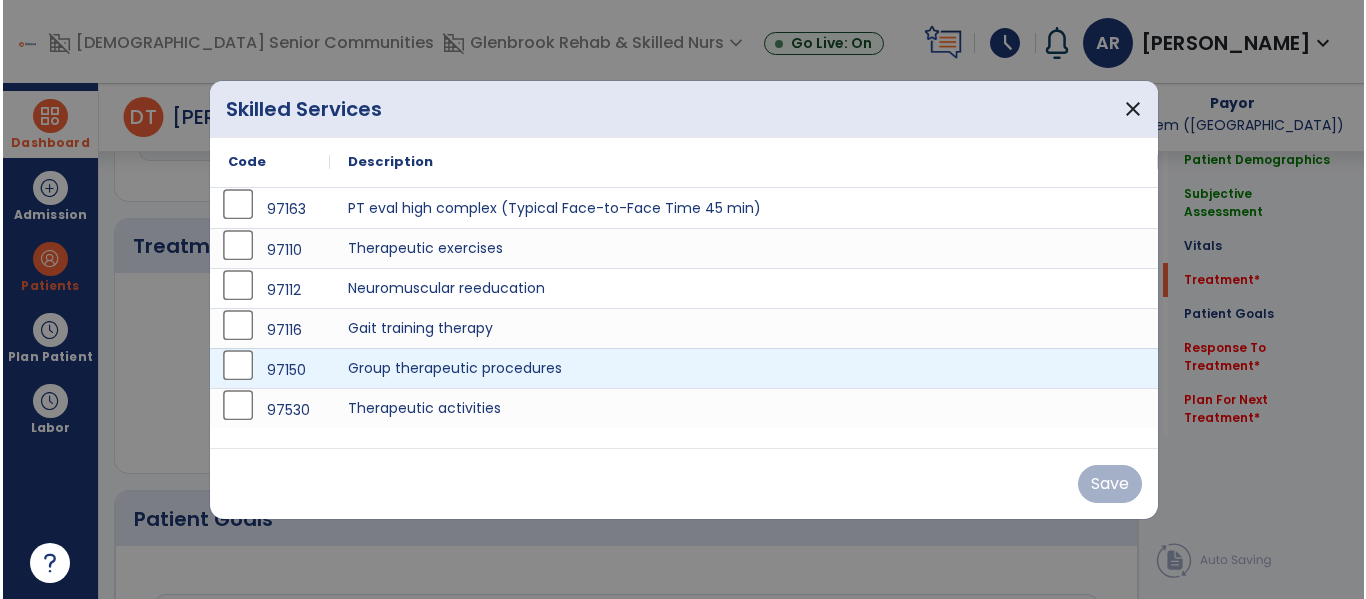 scroll, scrollTop: 1116, scrollLeft: 0, axis: vertical 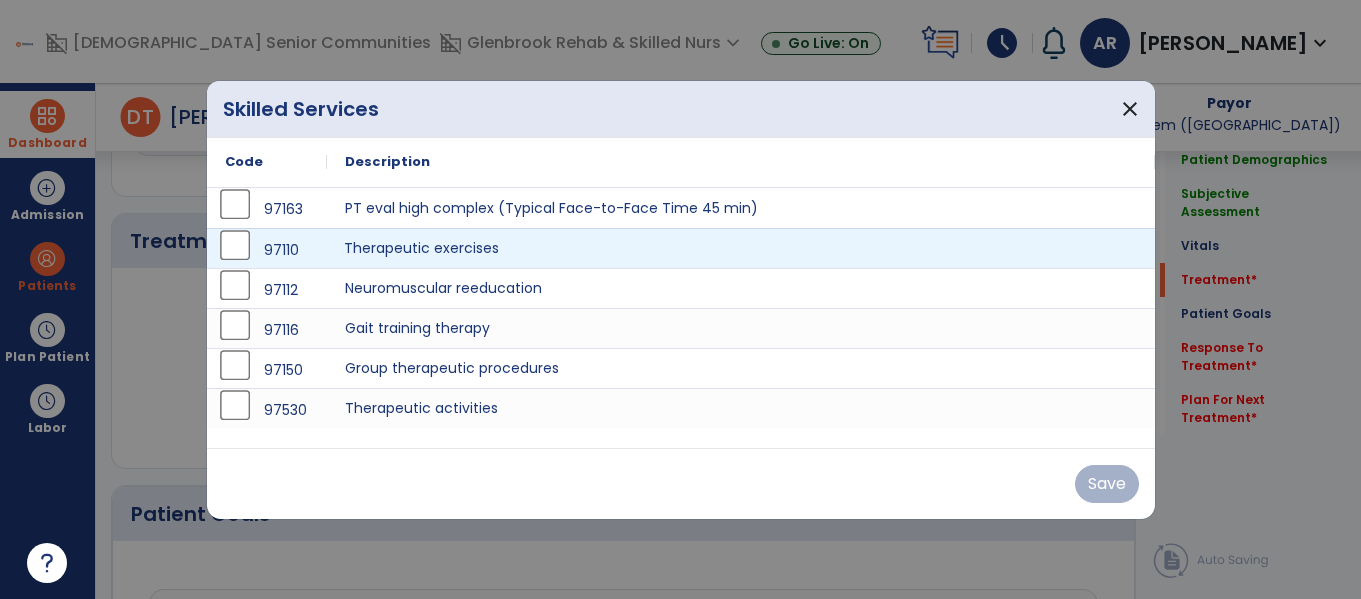 click on "Therapeutic exercises" at bounding box center (741, 248) 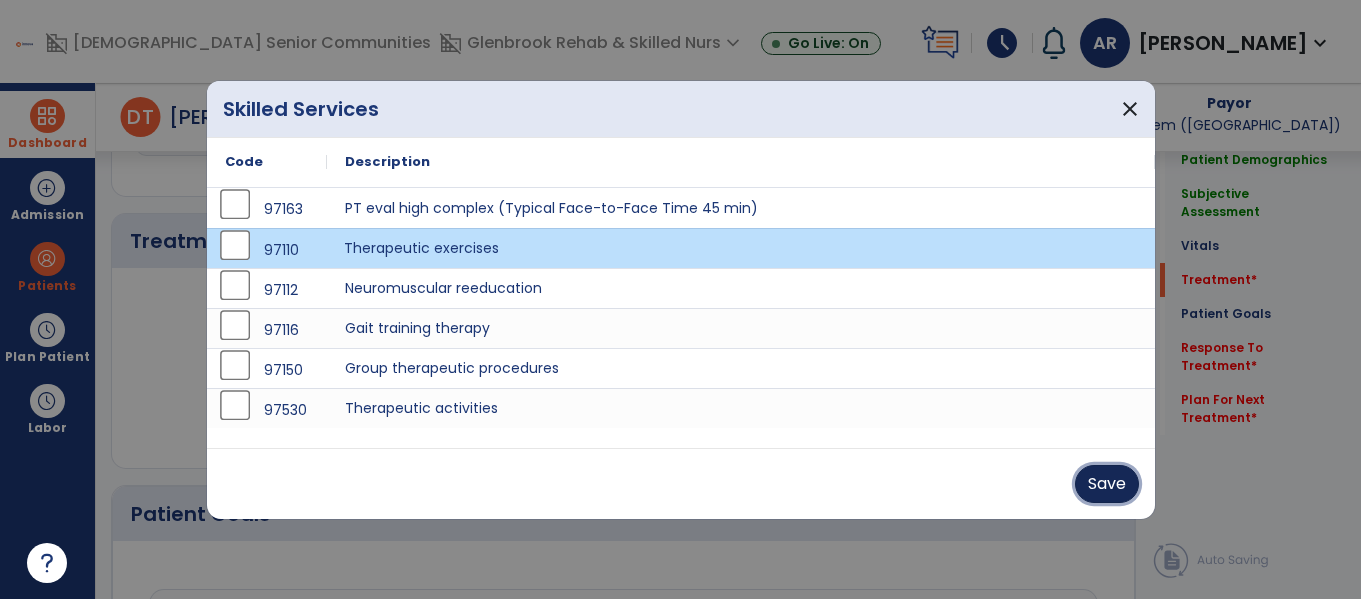 click on "Save" at bounding box center (1107, 484) 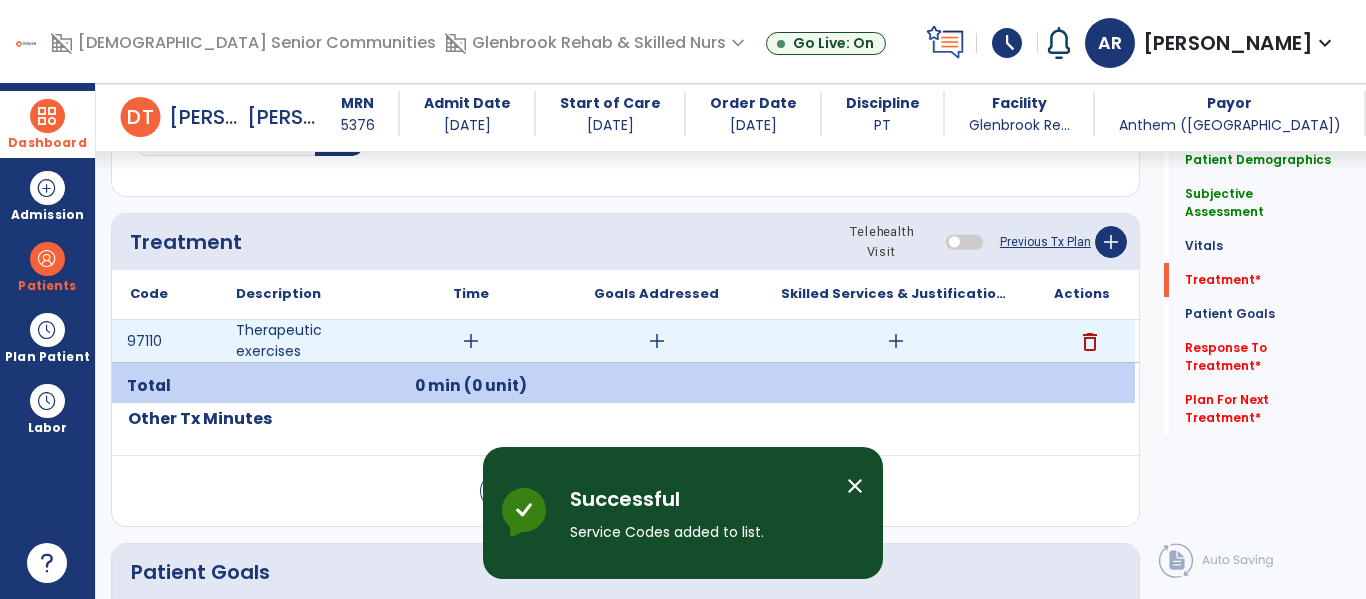 click on "add" at bounding box center [471, 341] 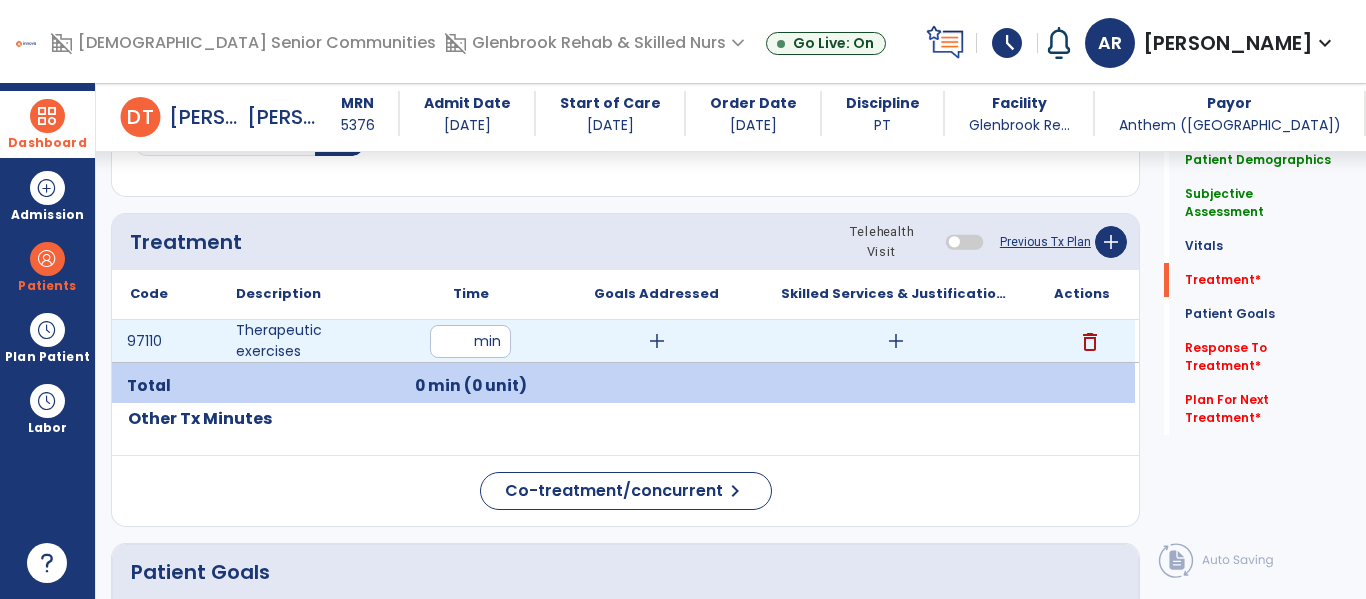 type on "**" 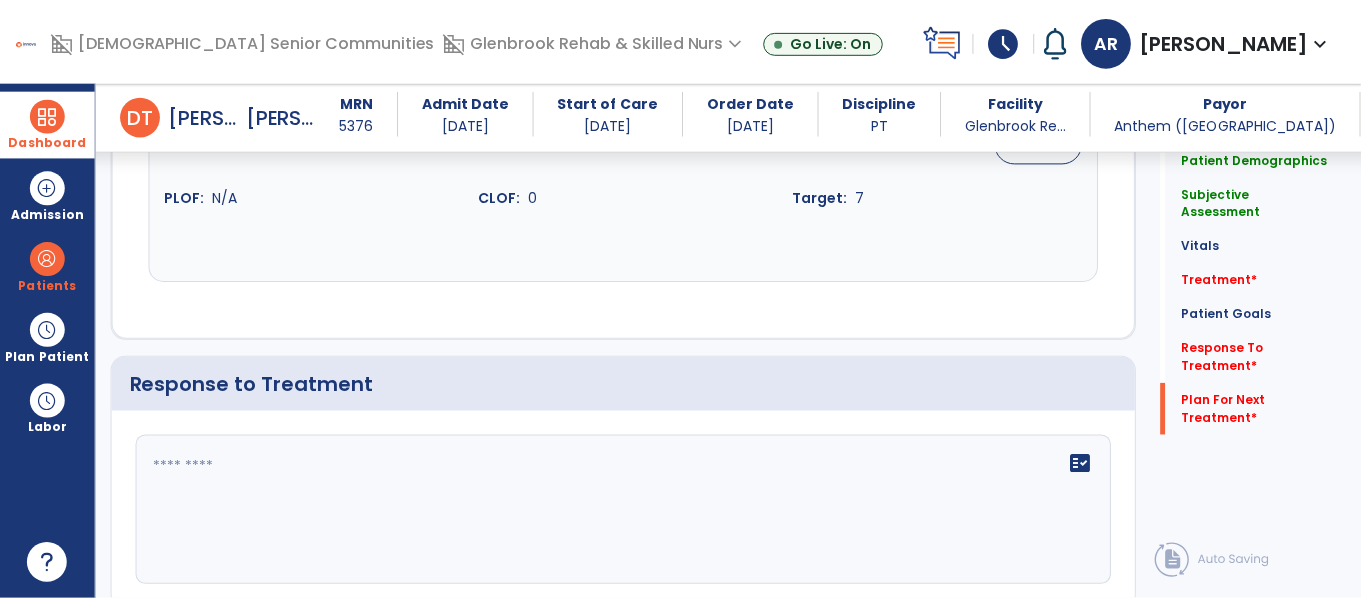 scroll, scrollTop: 3086, scrollLeft: 0, axis: vertical 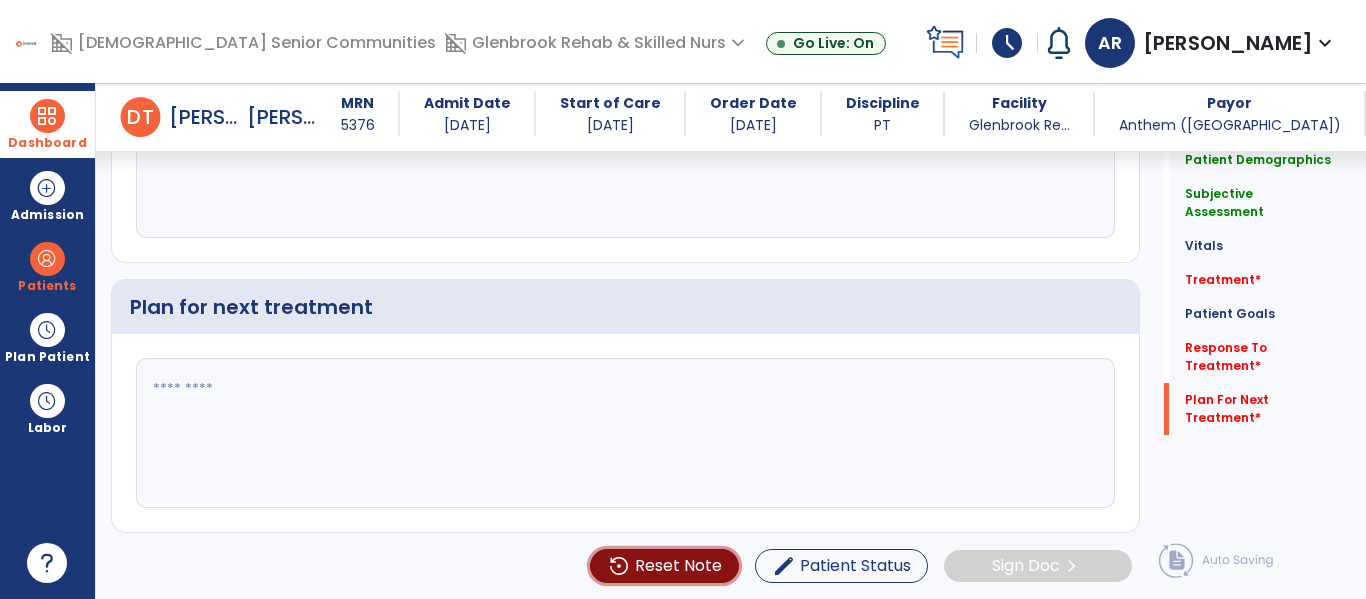 click on "Reset Note" 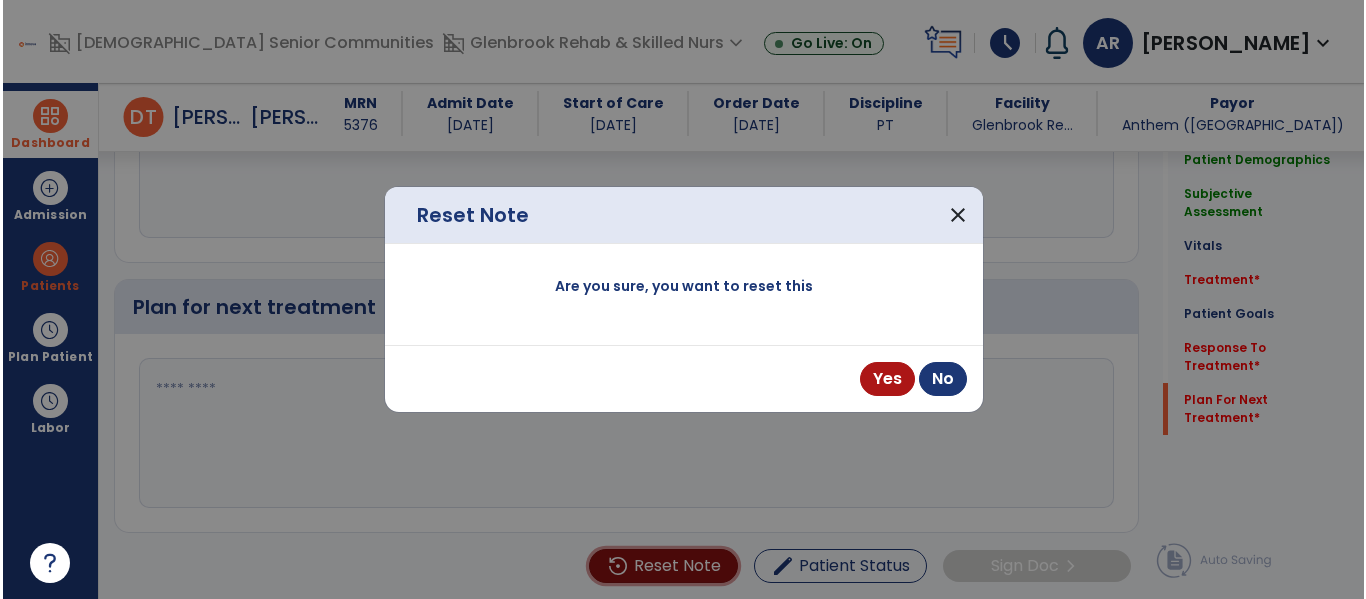 scroll, scrollTop: 3086, scrollLeft: 0, axis: vertical 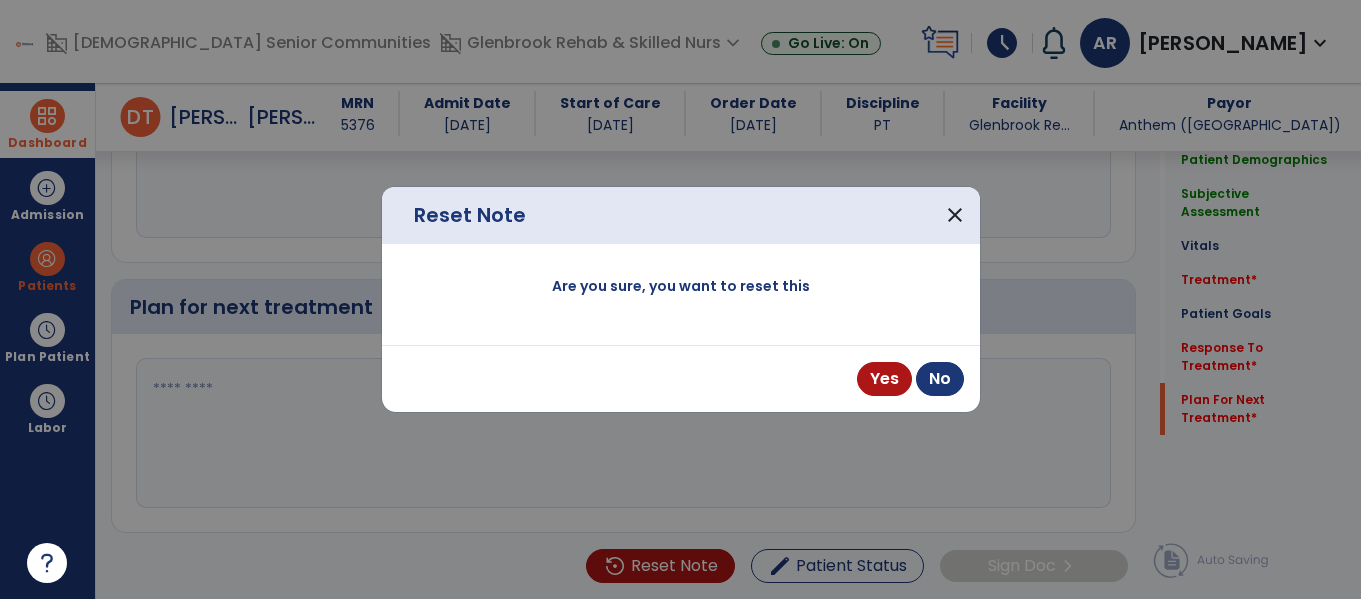 click on "Yes   No" at bounding box center [681, 378] 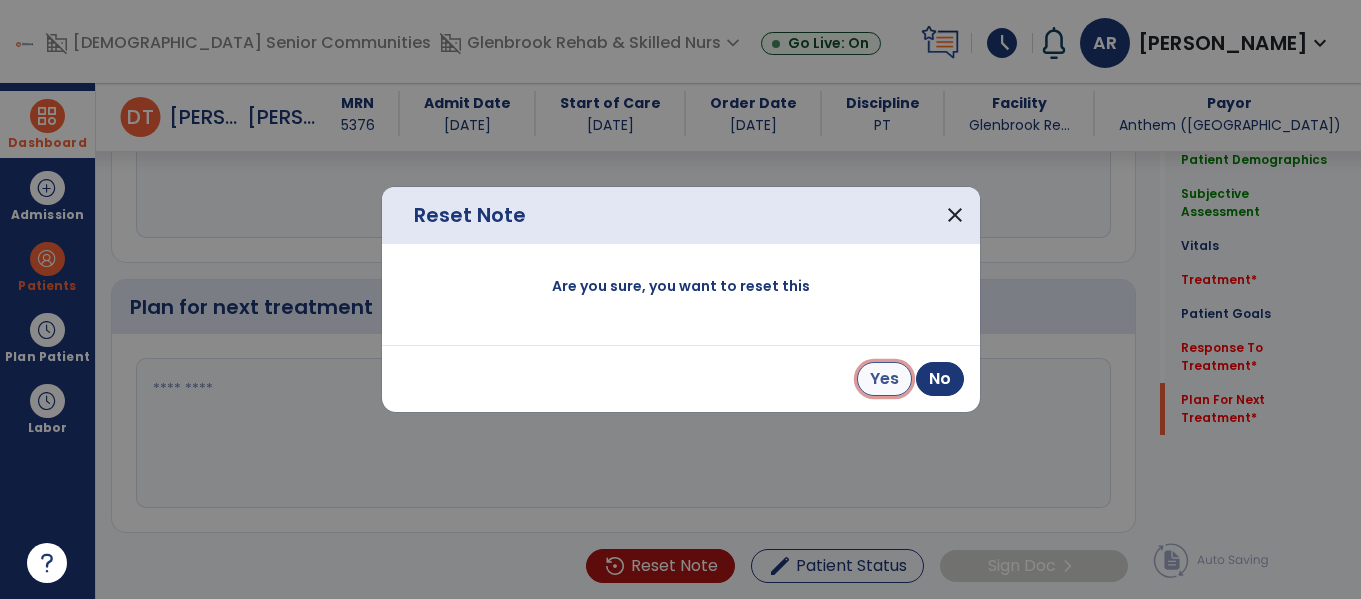 click on "Yes" at bounding box center [884, 379] 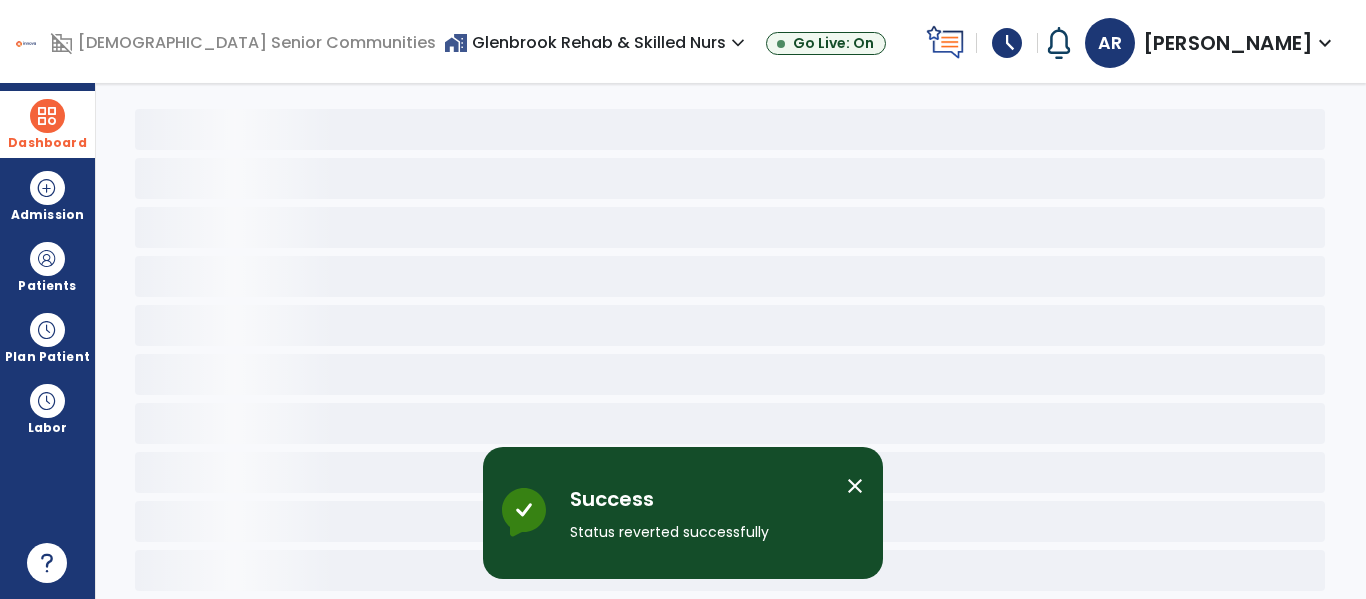 scroll, scrollTop: 78, scrollLeft: 0, axis: vertical 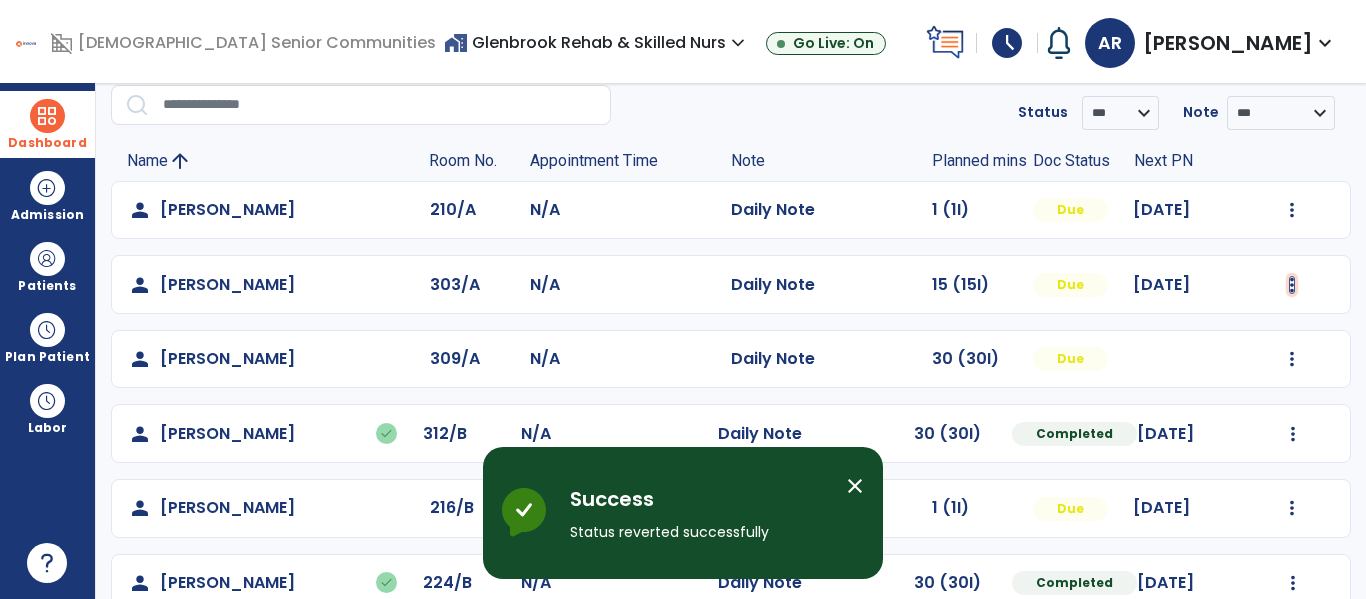 click at bounding box center [1292, 210] 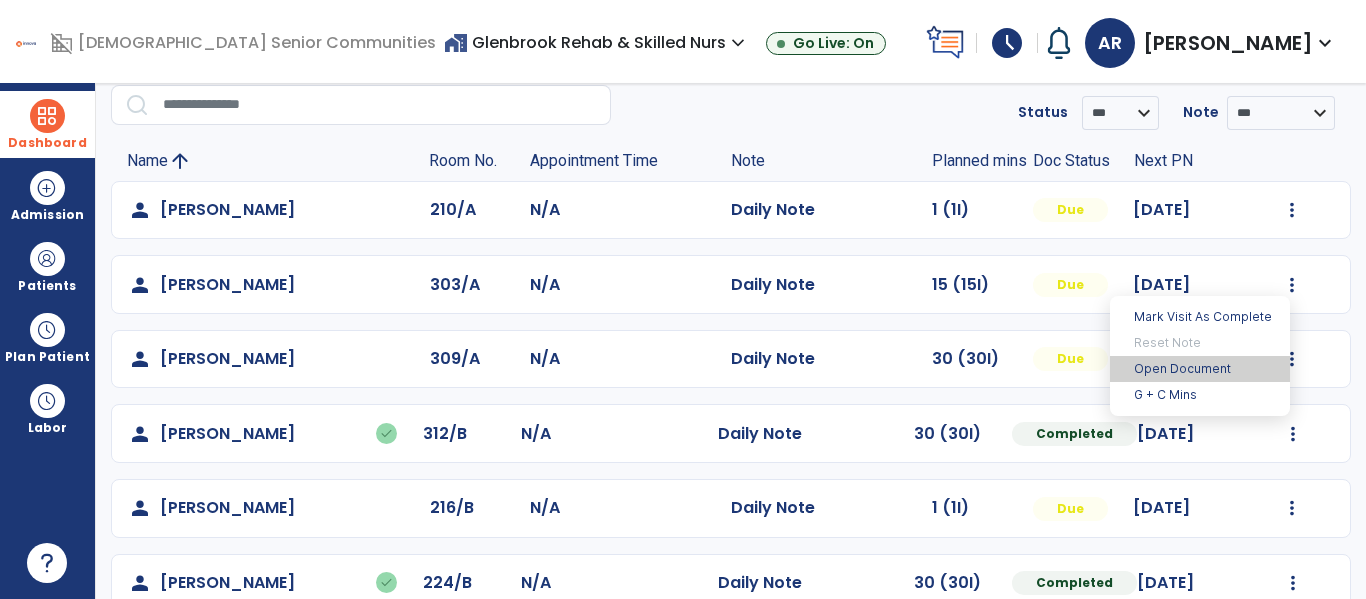 click on "Open Document" at bounding box center [1200, 369] 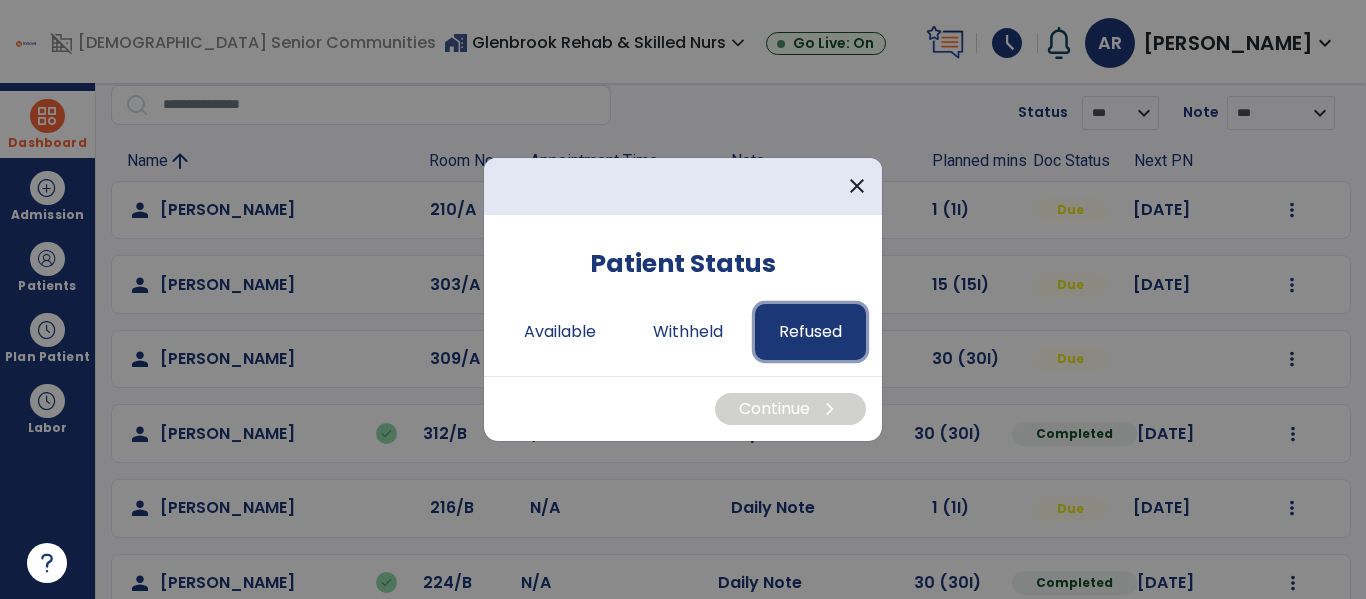 click on "Refused" at bounding box center [810, 332] 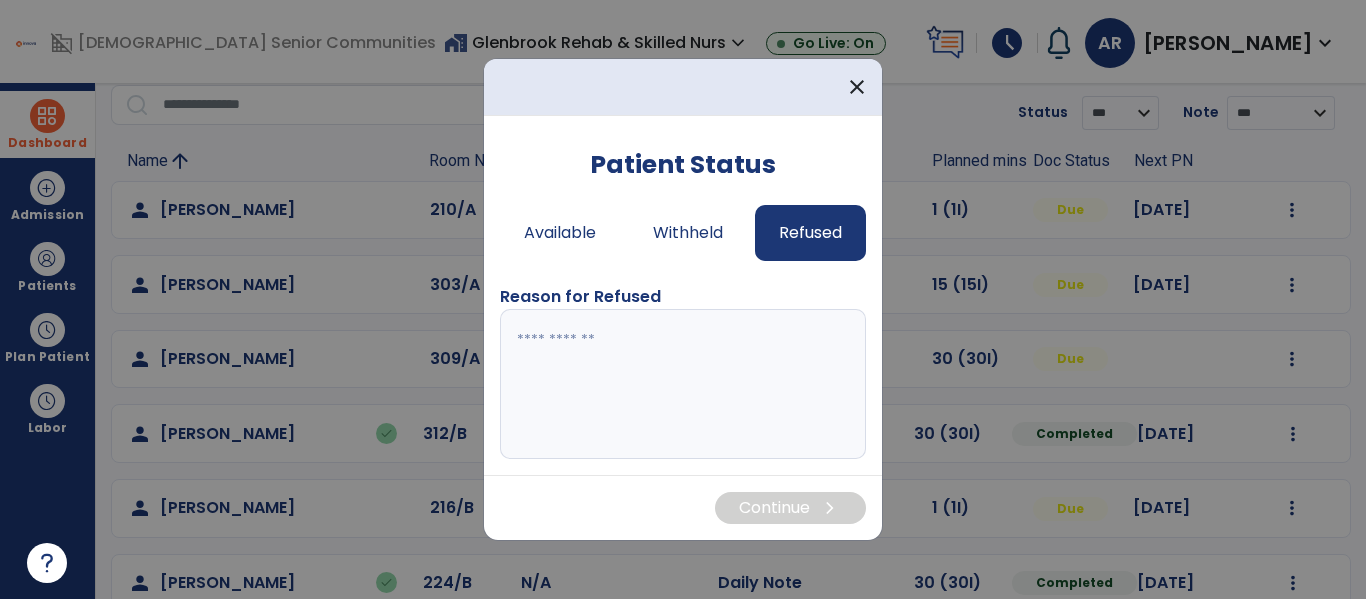 click at bounding box center (683, 384) 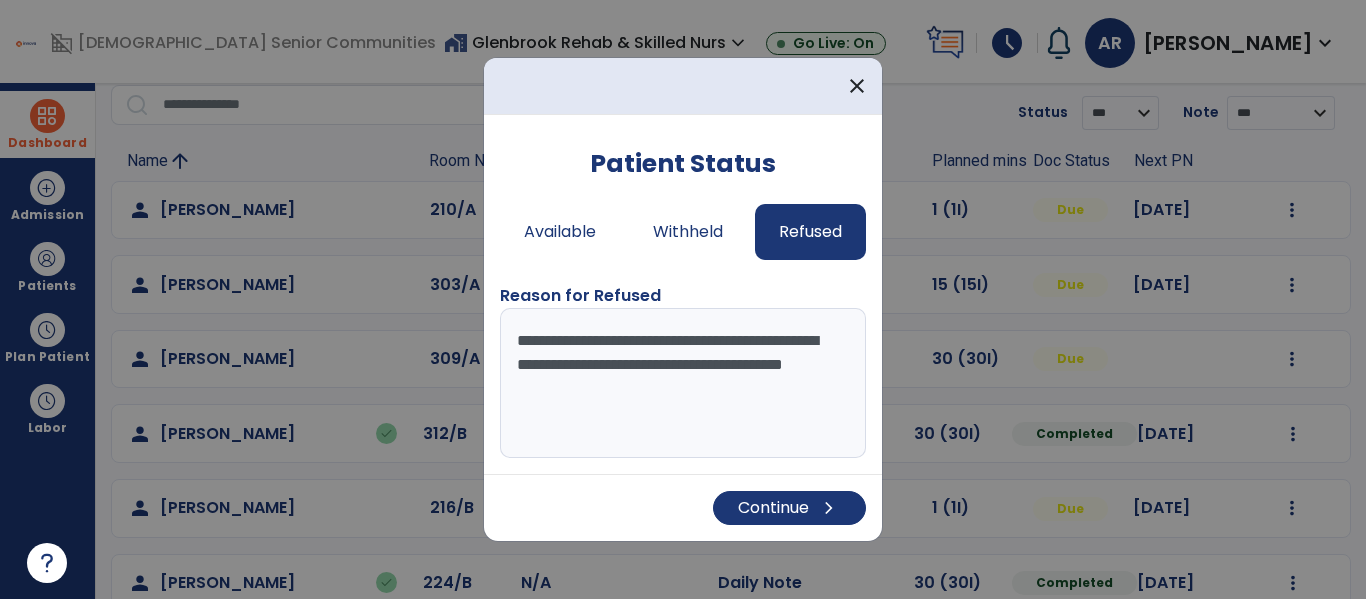 click on "**********" at bounding box center [683, 383] 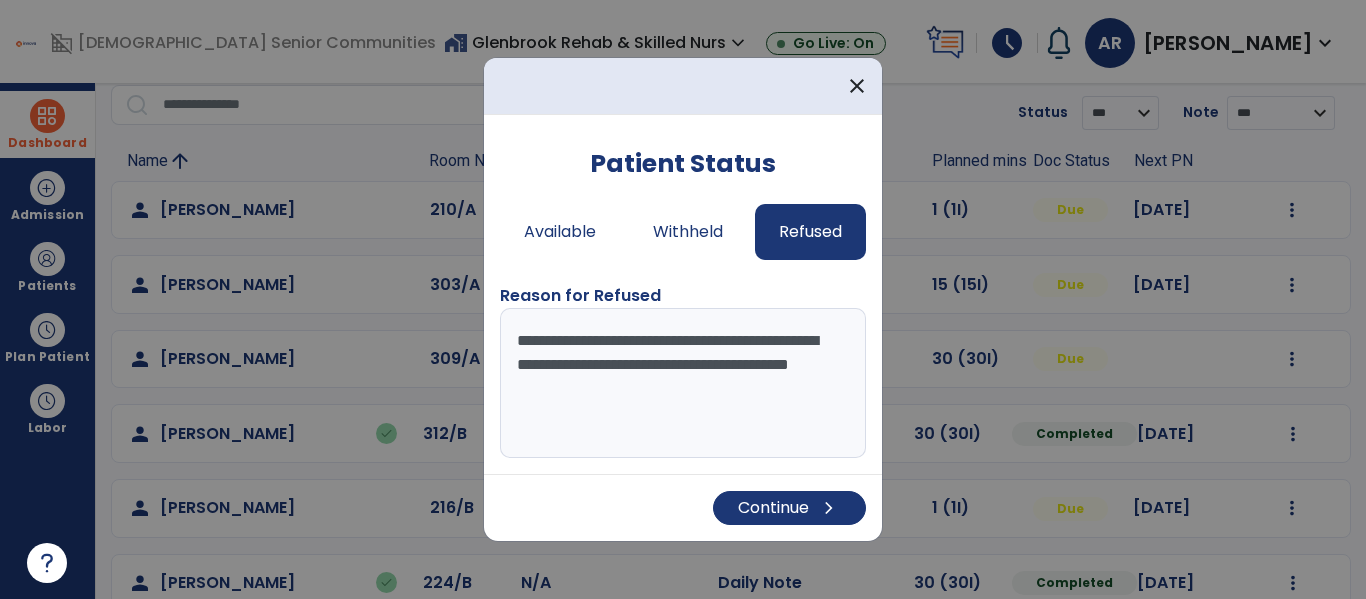 click on "**********" at bounding box center [683, 383] 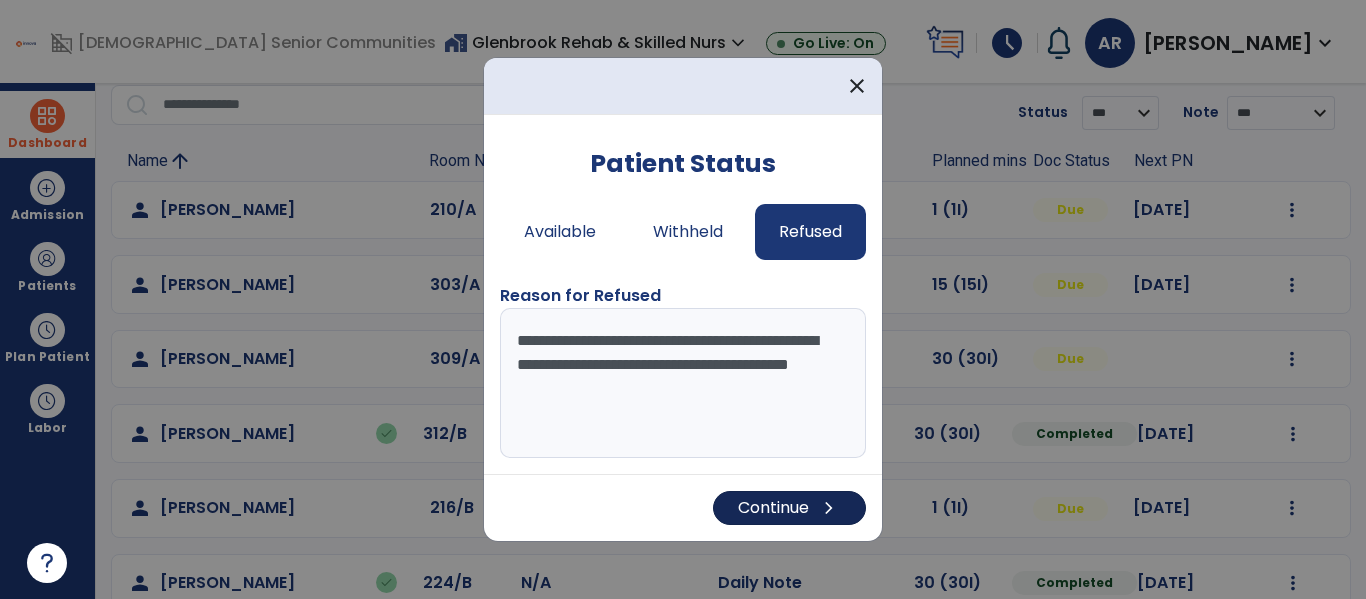 type on "**********" 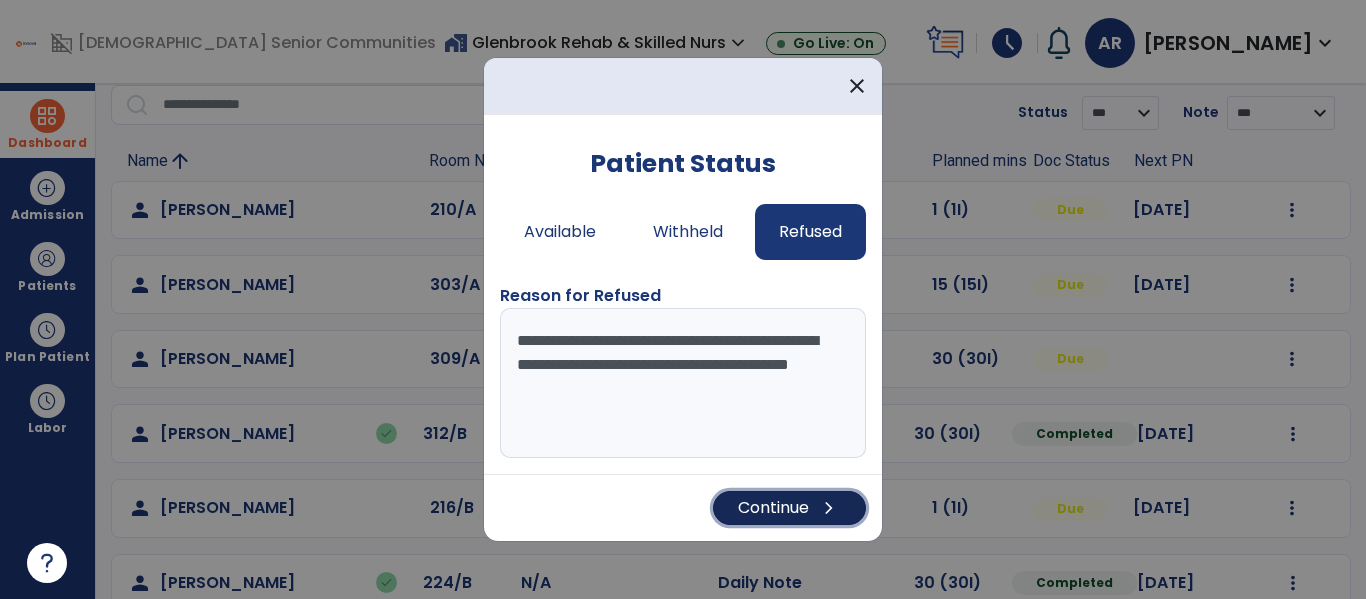 click on "Continue   chevron_right" at bounding box center (789, 508) 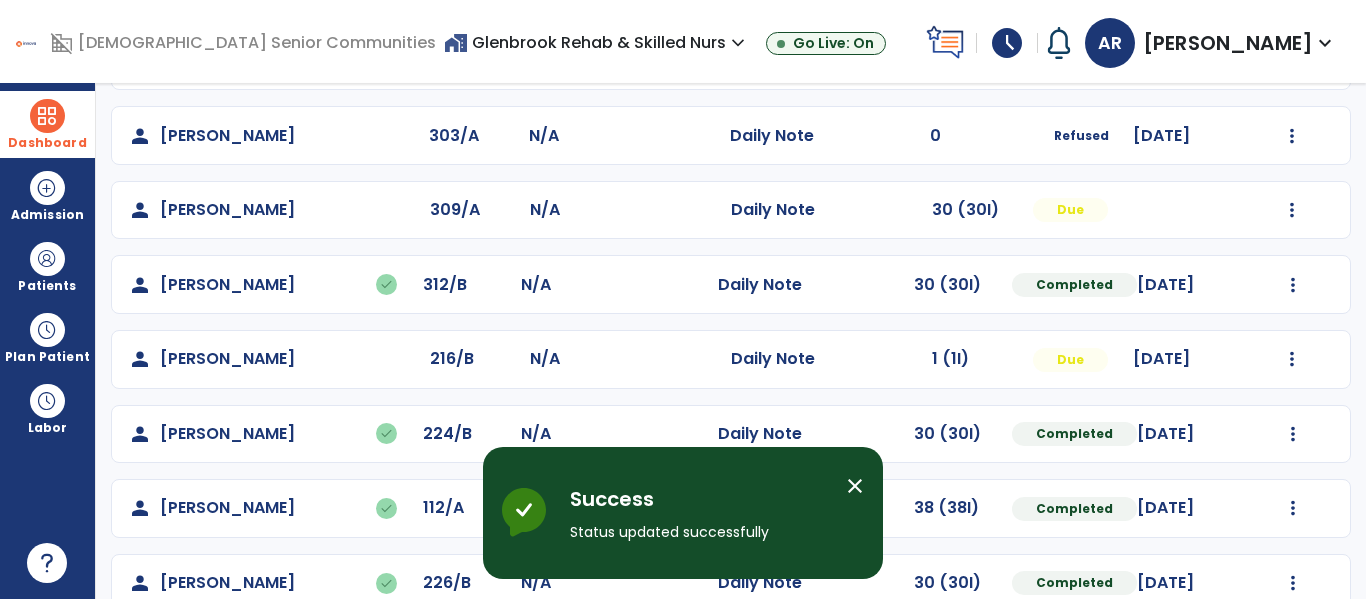 scroll, scrollTop: 249, scrollLeft: 0, axis: vertical 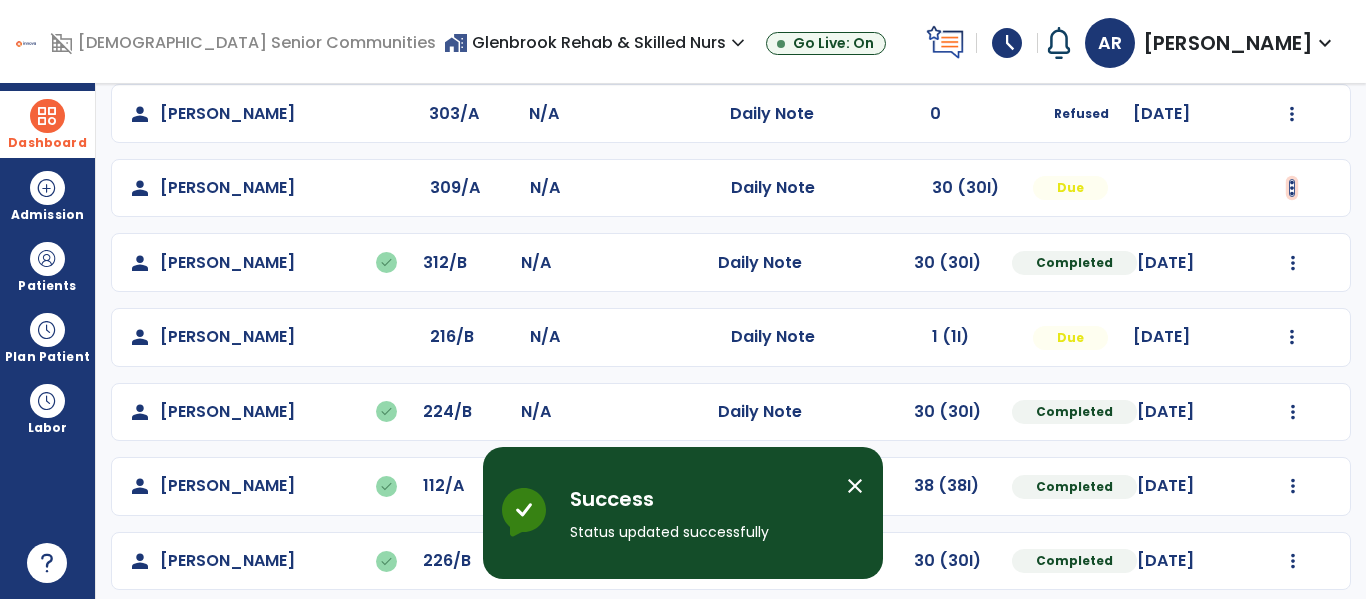 click at bounding box center (1292, 39) 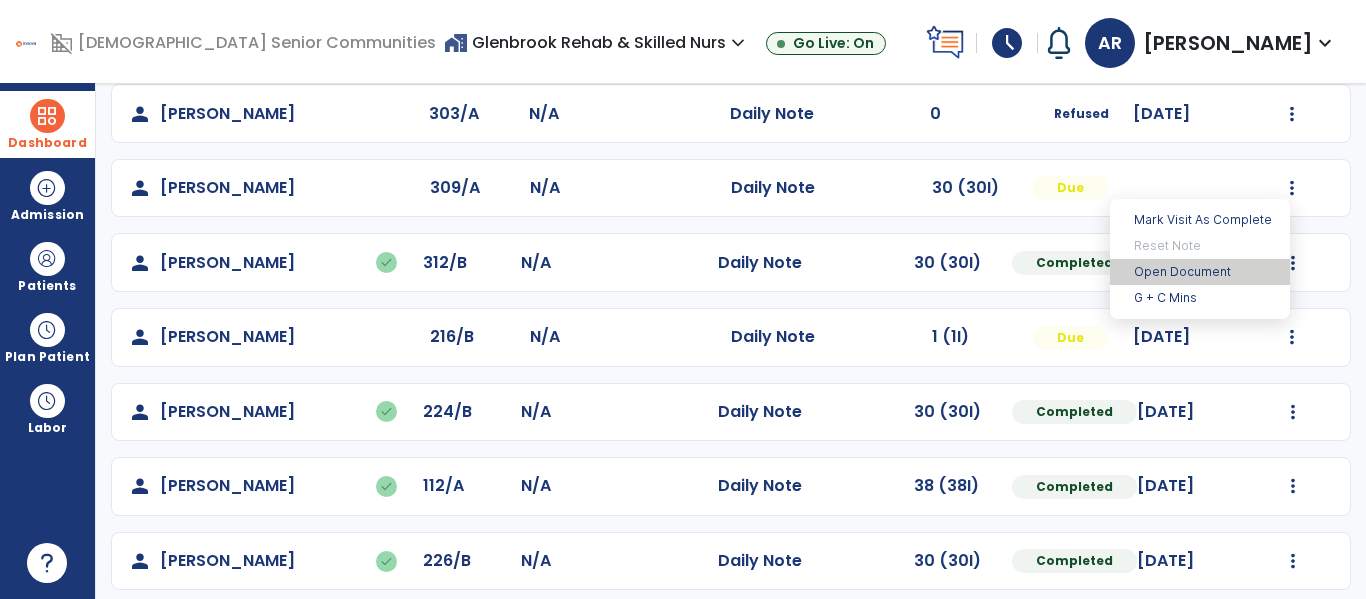 click on "Open Document" at bounding box center (1200, 272) 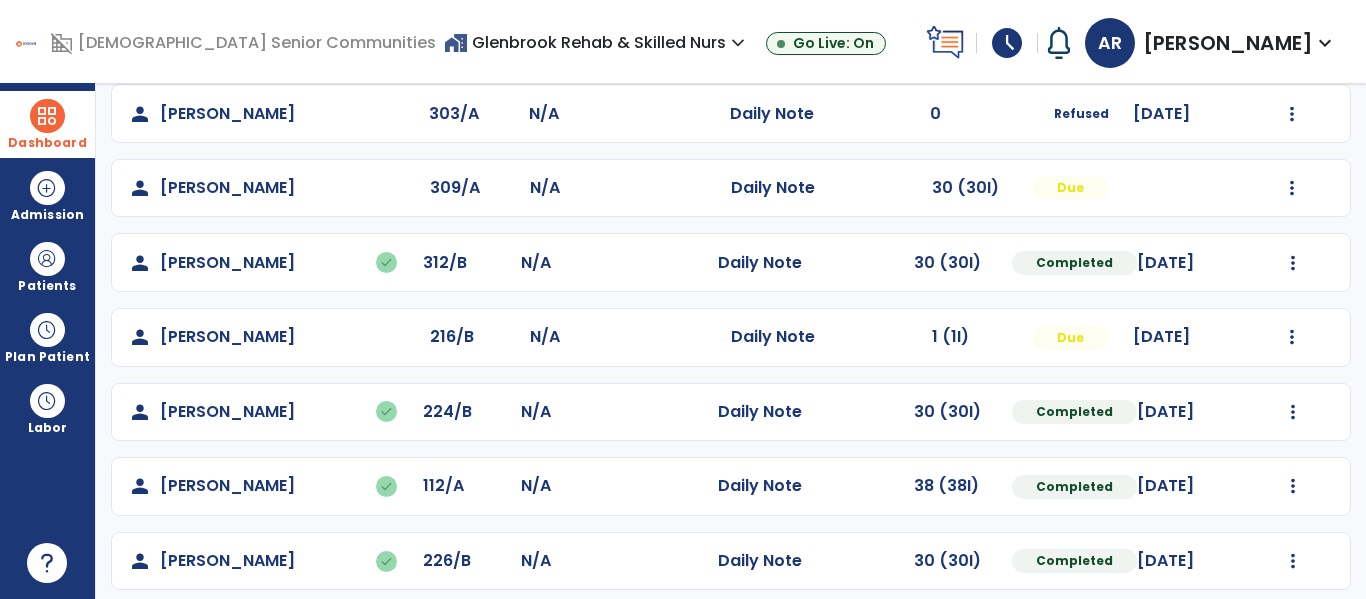 click on "[DATE]" 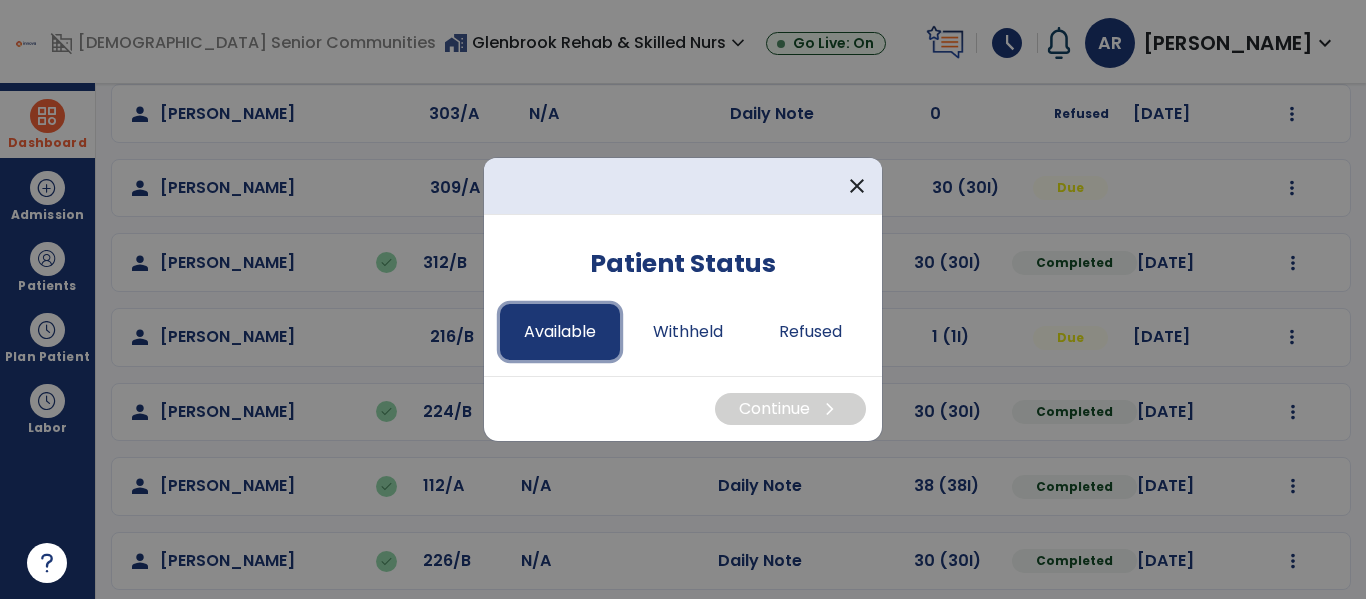 click on "Available" at bounding box center [560, 332] 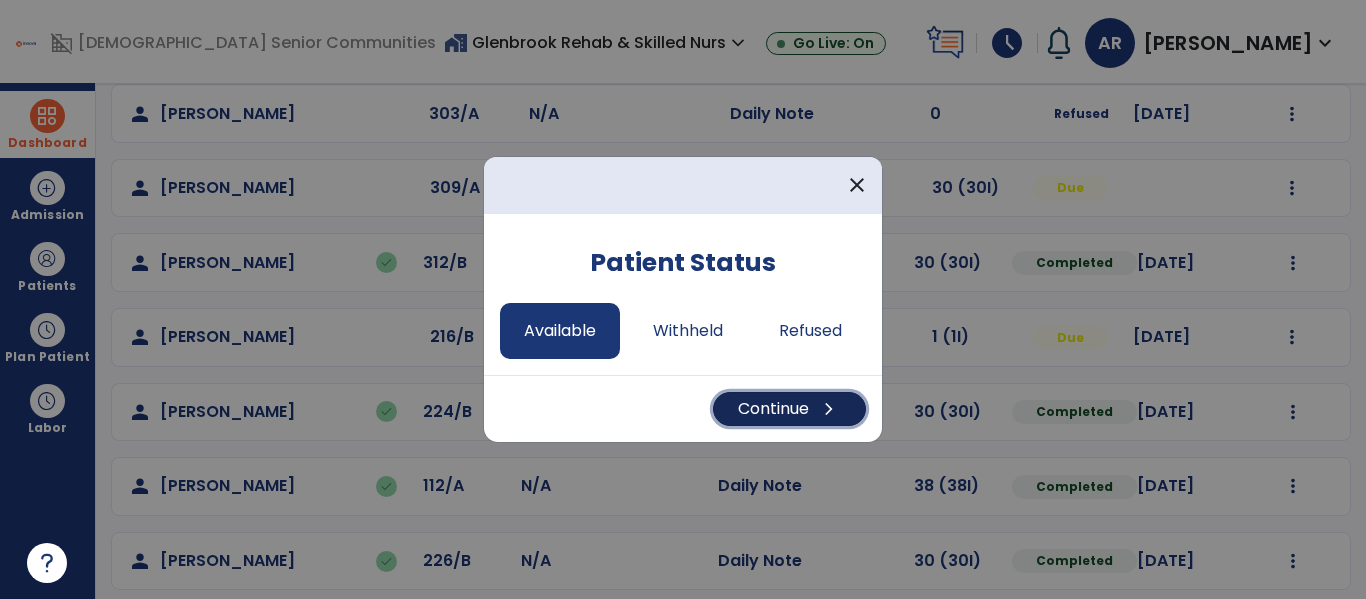click on "Continue   chevron_right" at bounding box center (789, 409) 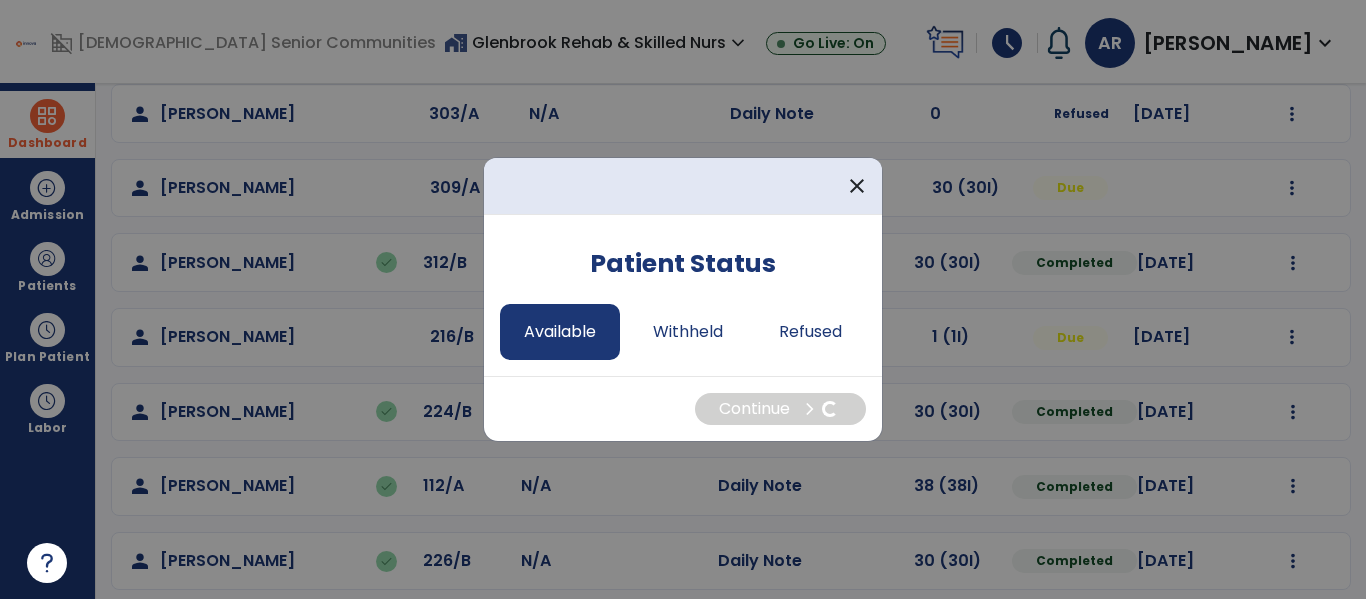 select on "*" 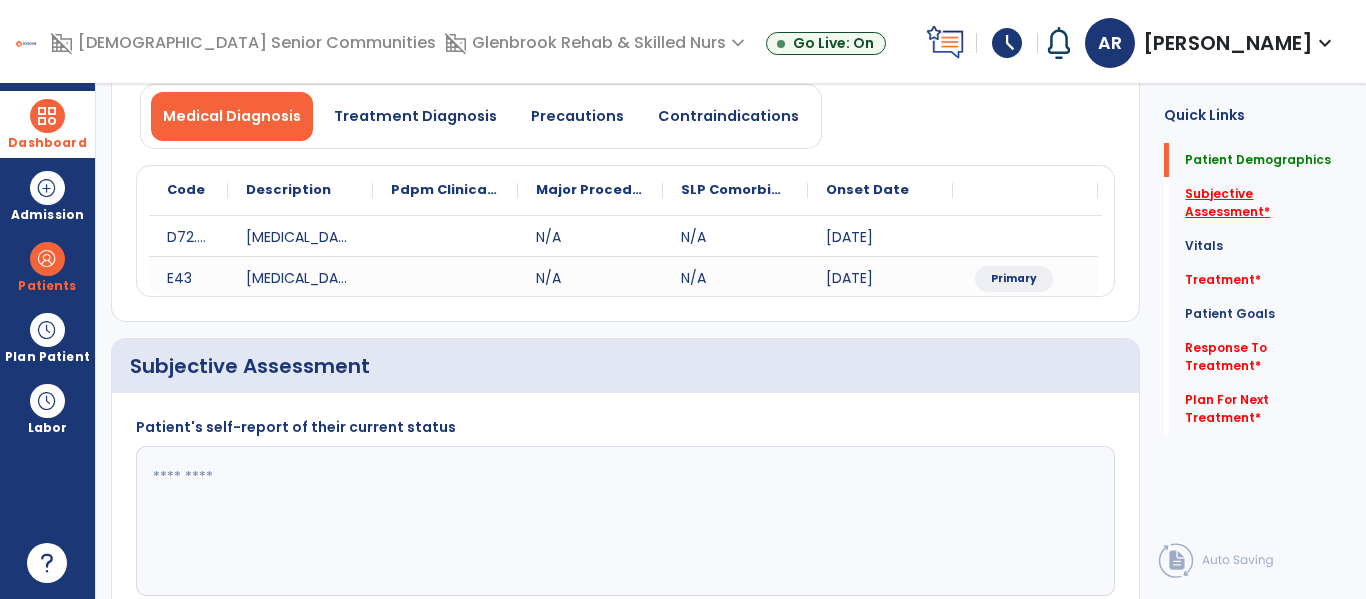 click on "Subjective Assessment   *" 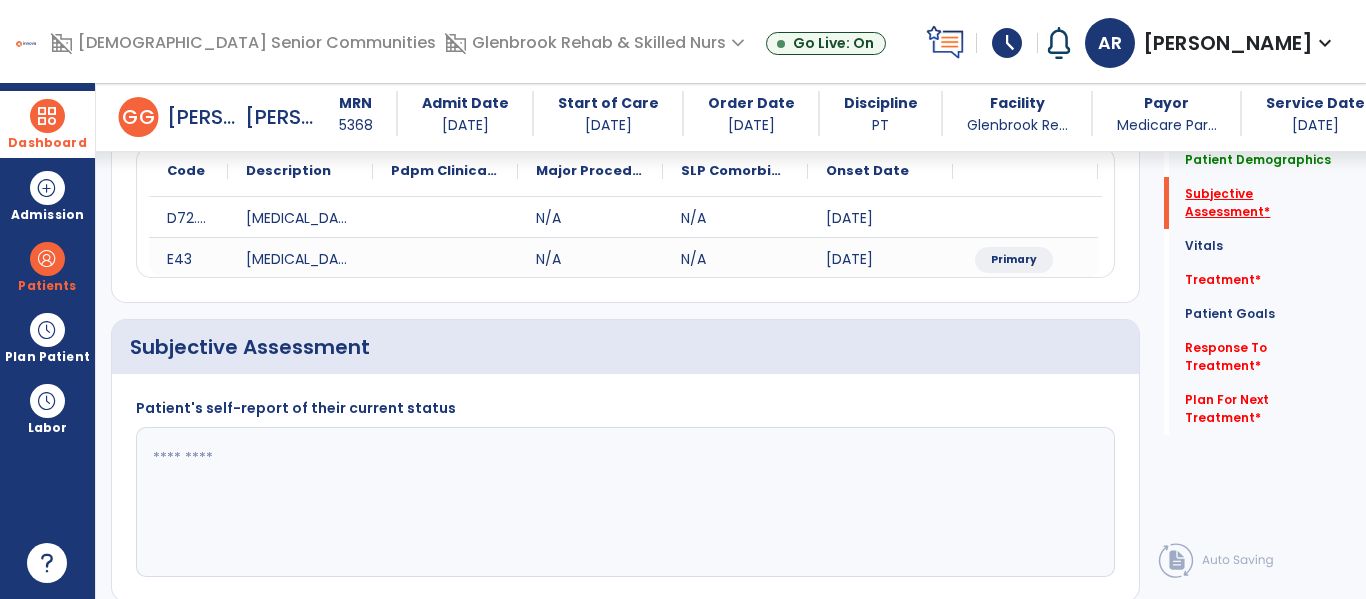 scroll, scrollTop: 387, scrollLeft: 0, axis: vertical 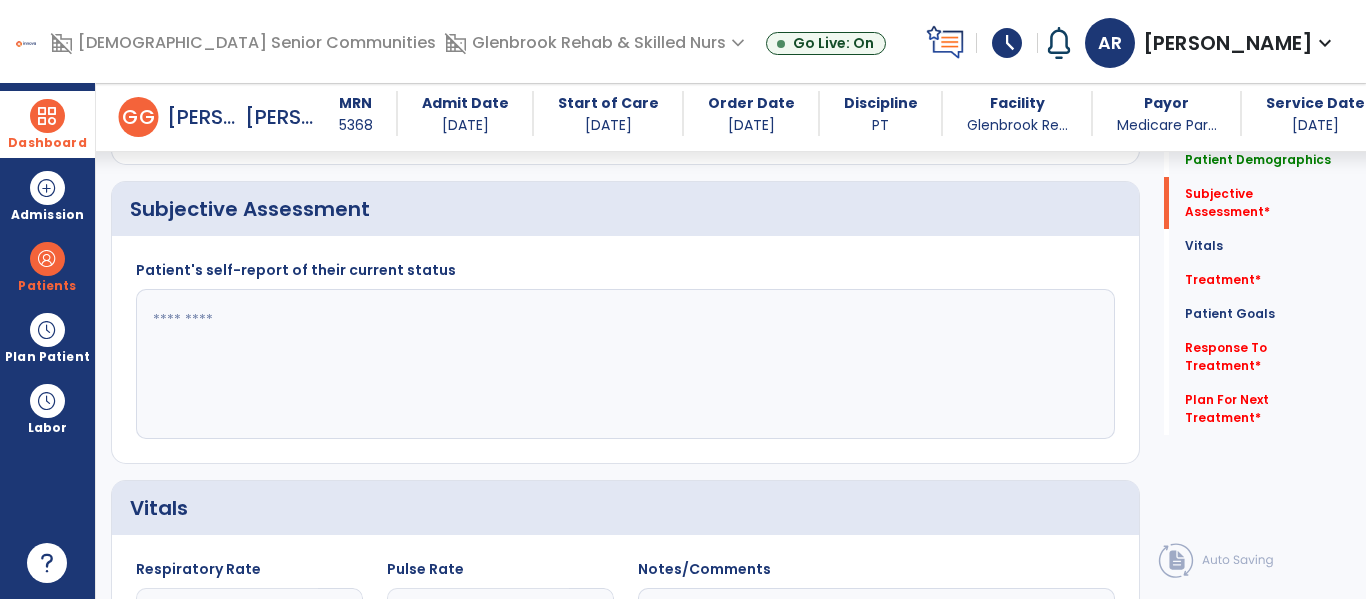 click 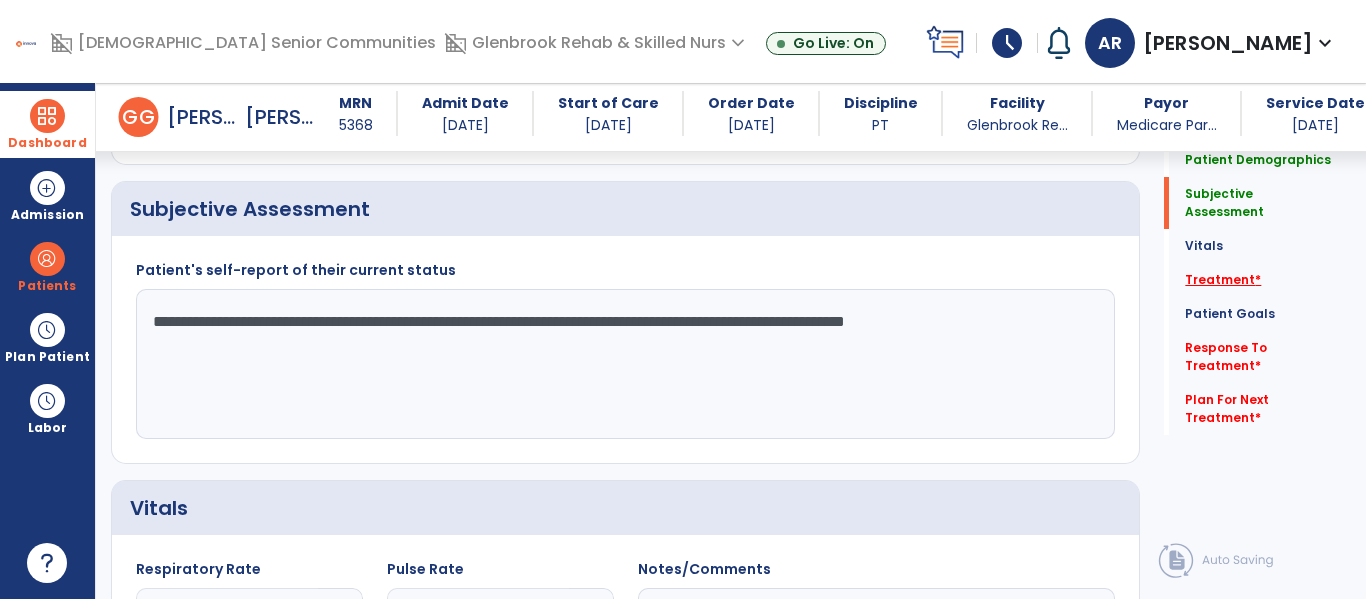 type on "**********" 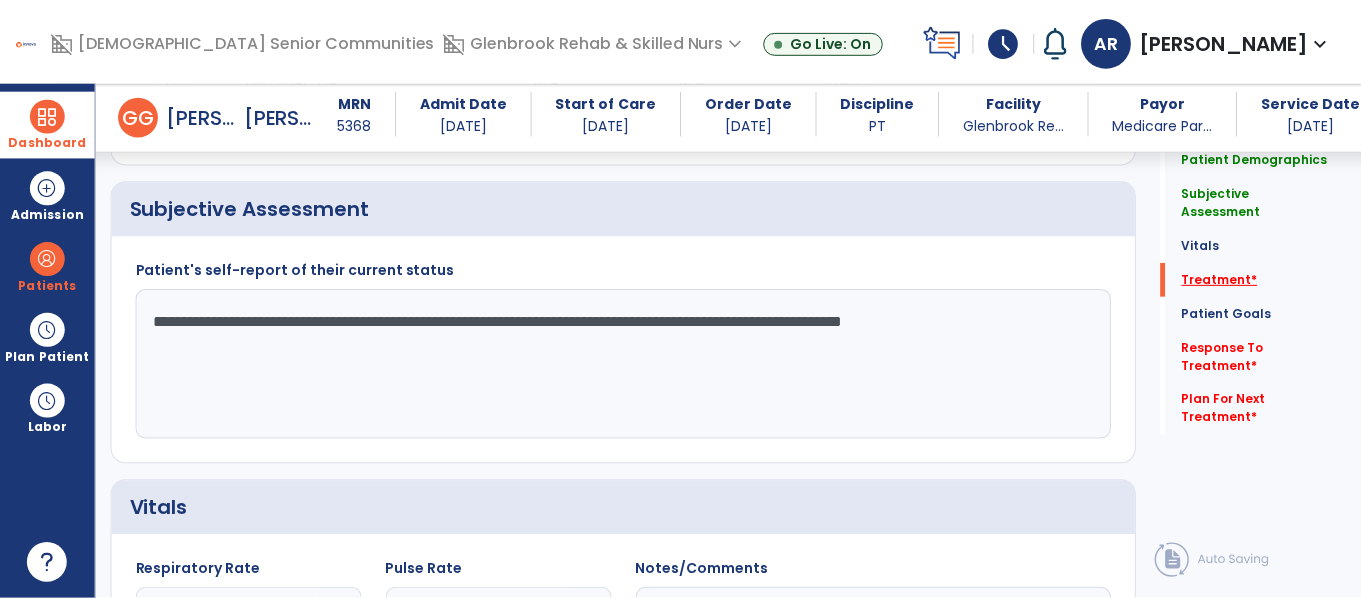 scroll, scrollTop: 1076, scrollLeft: 0, axis: vertical 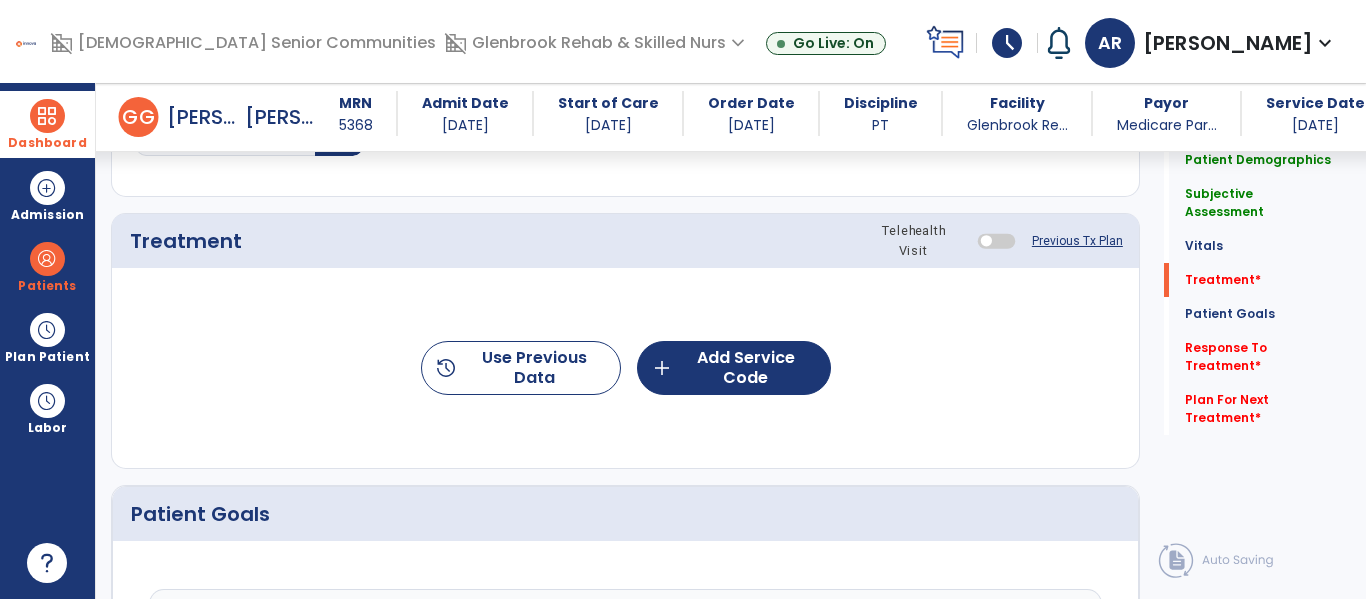 click on "history  Use Previous Data  add  Add Service Code" 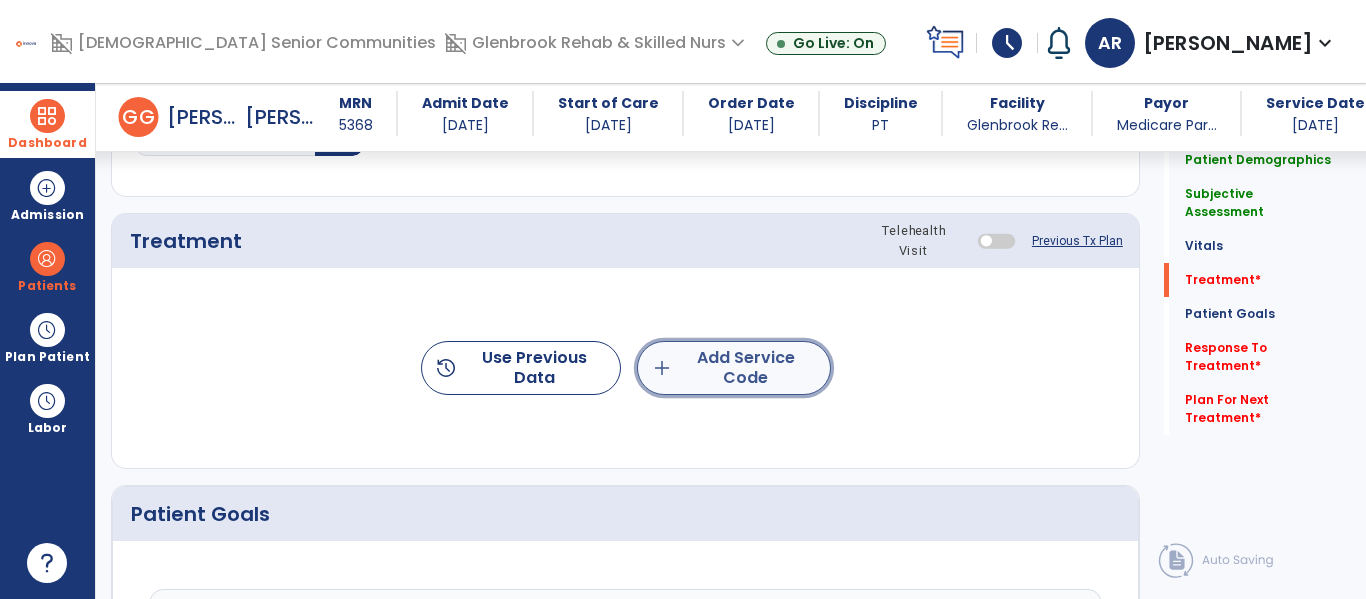 click on "add  Add Service Code" 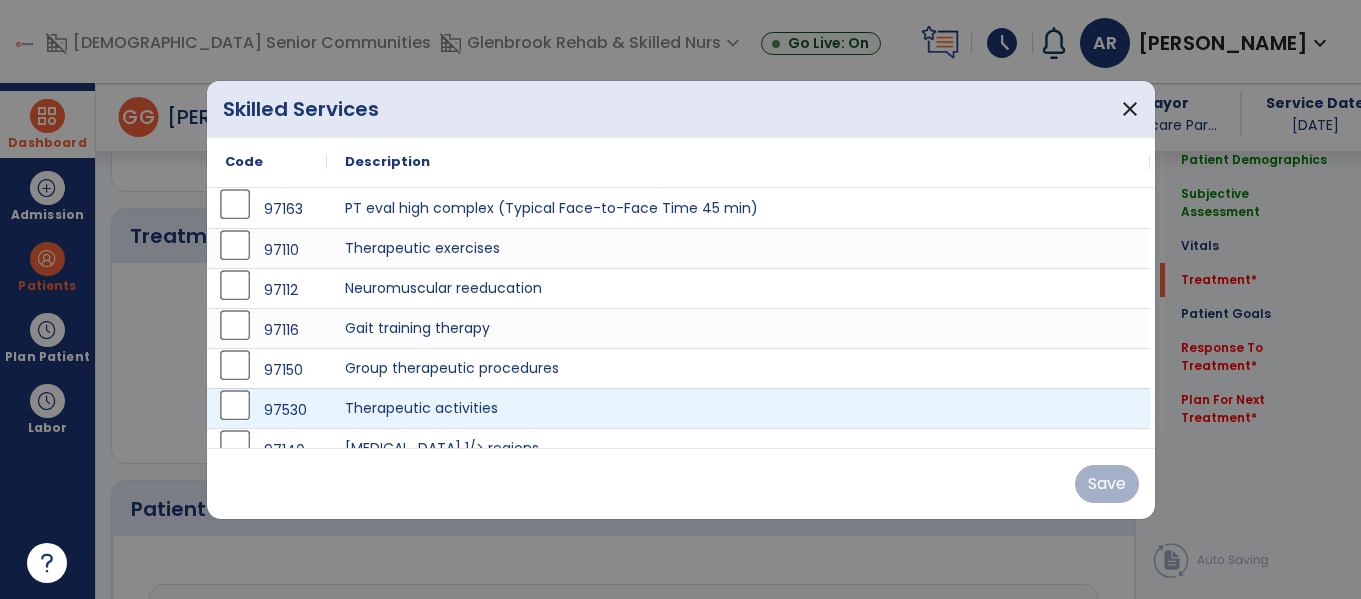 scroll, scrollTop: 1076, scrollLeft: 0, axis: vertical 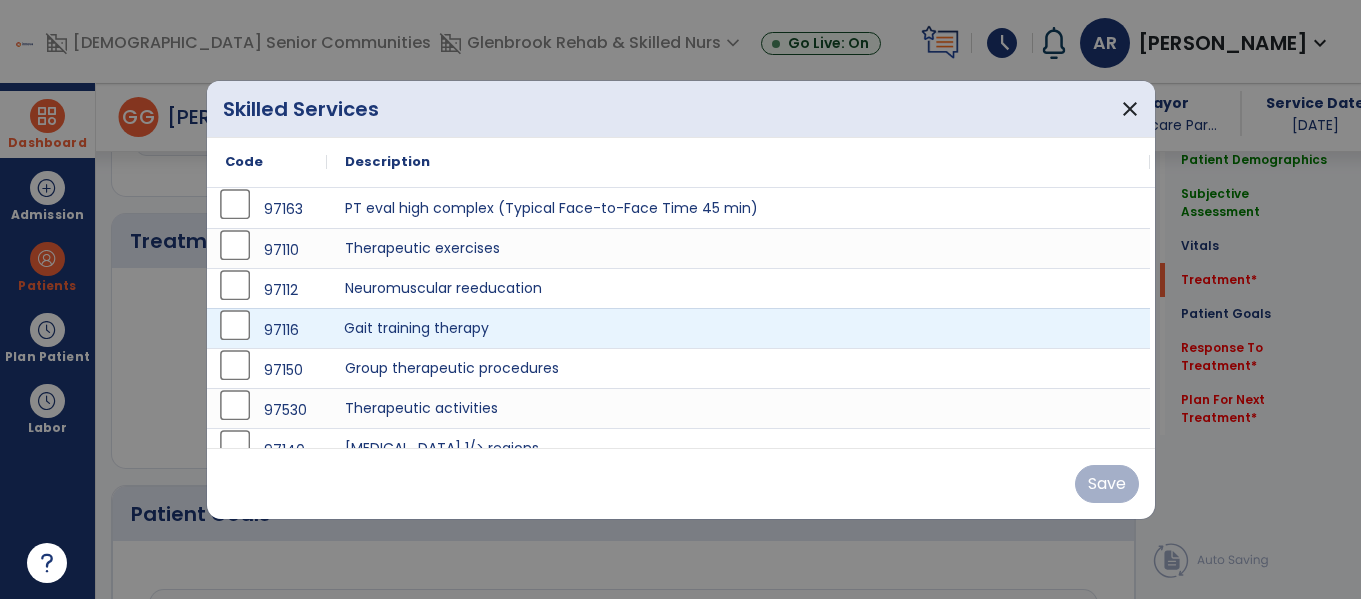 click on "Gait training therapy" at bounding box center [738, 328] 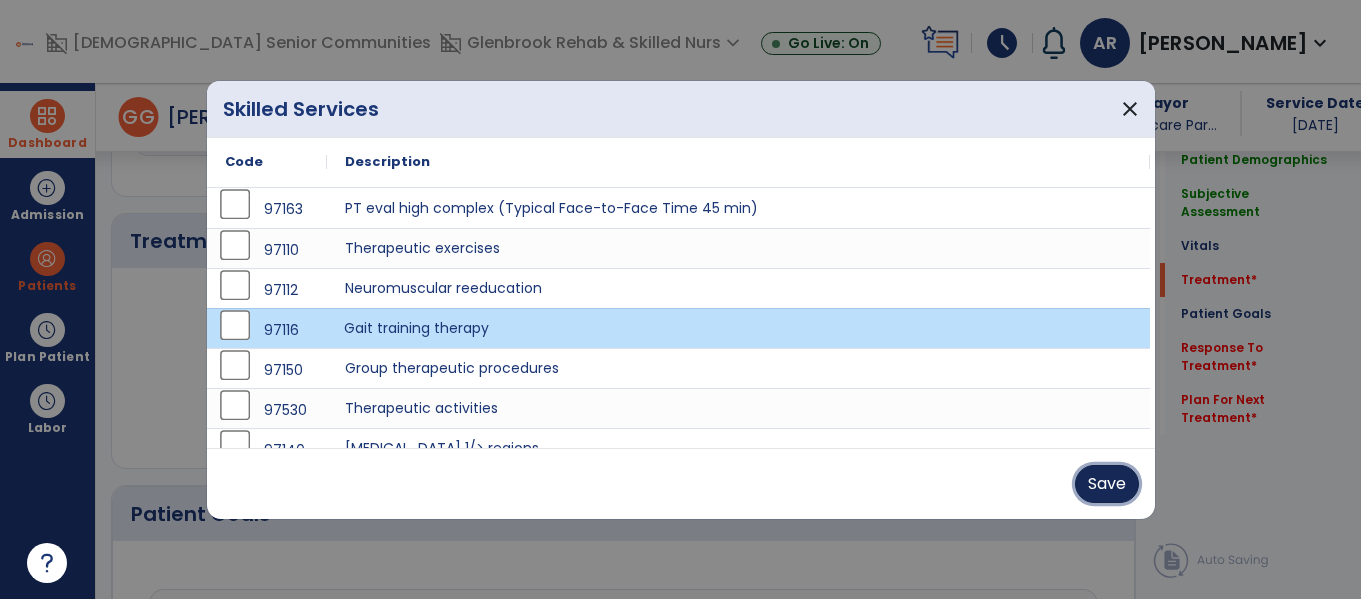 click on "Save" at bounding box center [1107, 484] 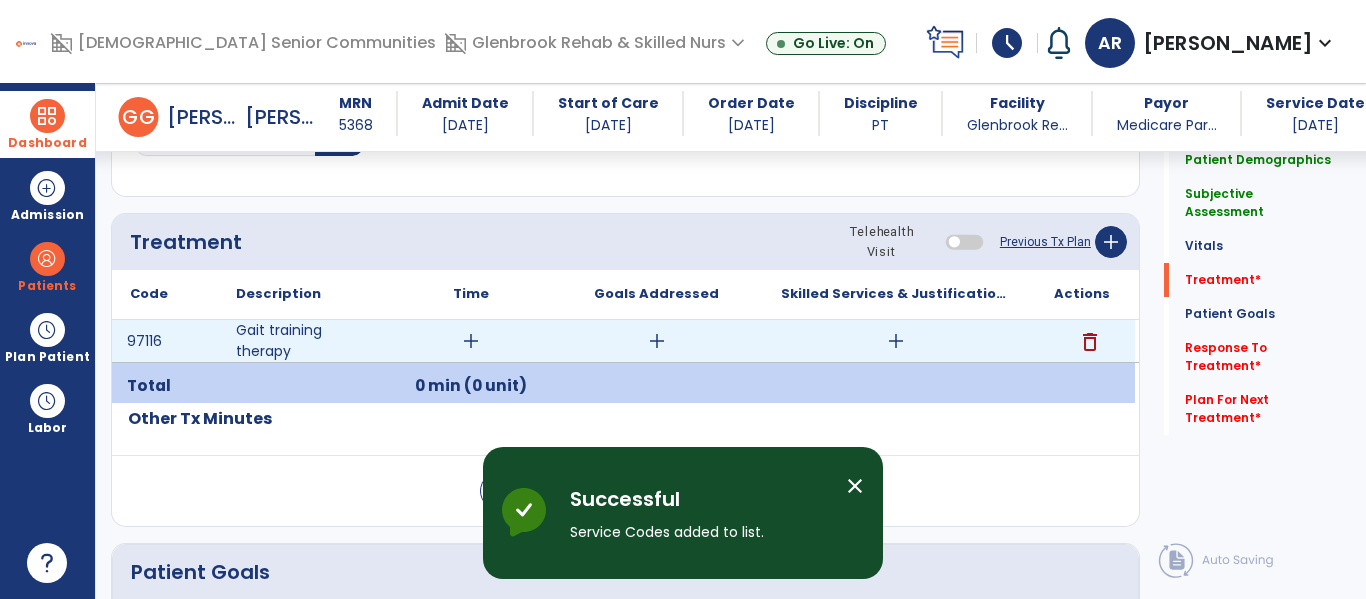 click on "add" at bounding box center [896, 341] 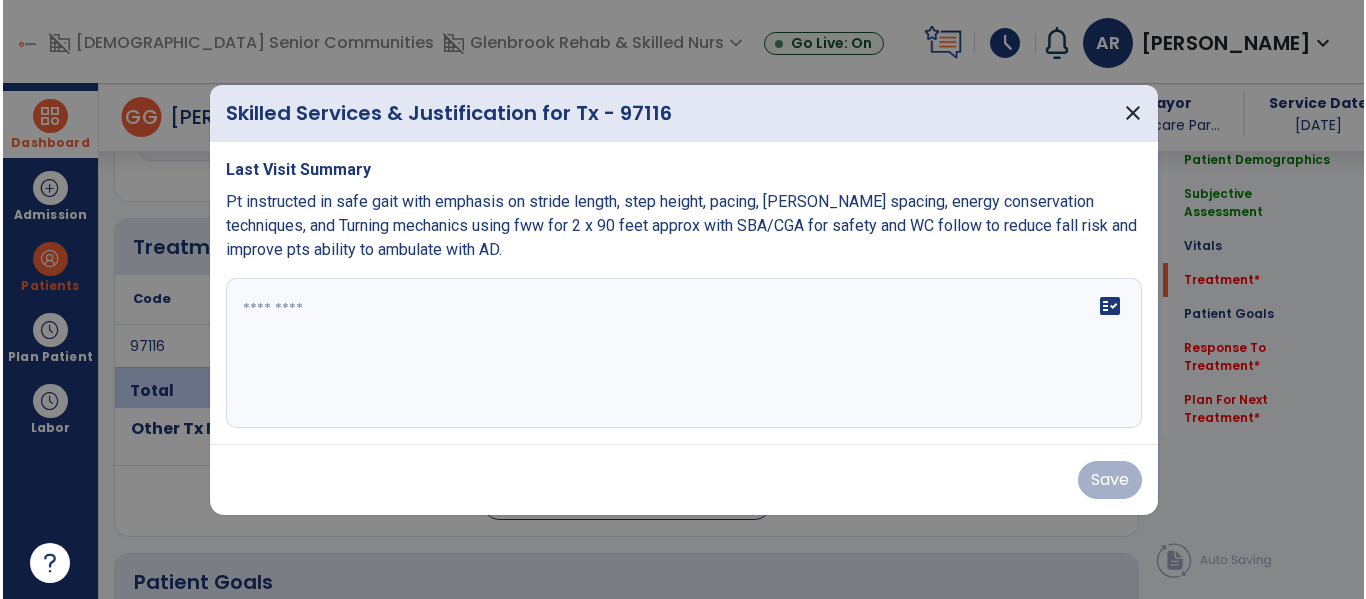 scroll, scrollTop: 1076, scrollLeft: 0, axis: vertical 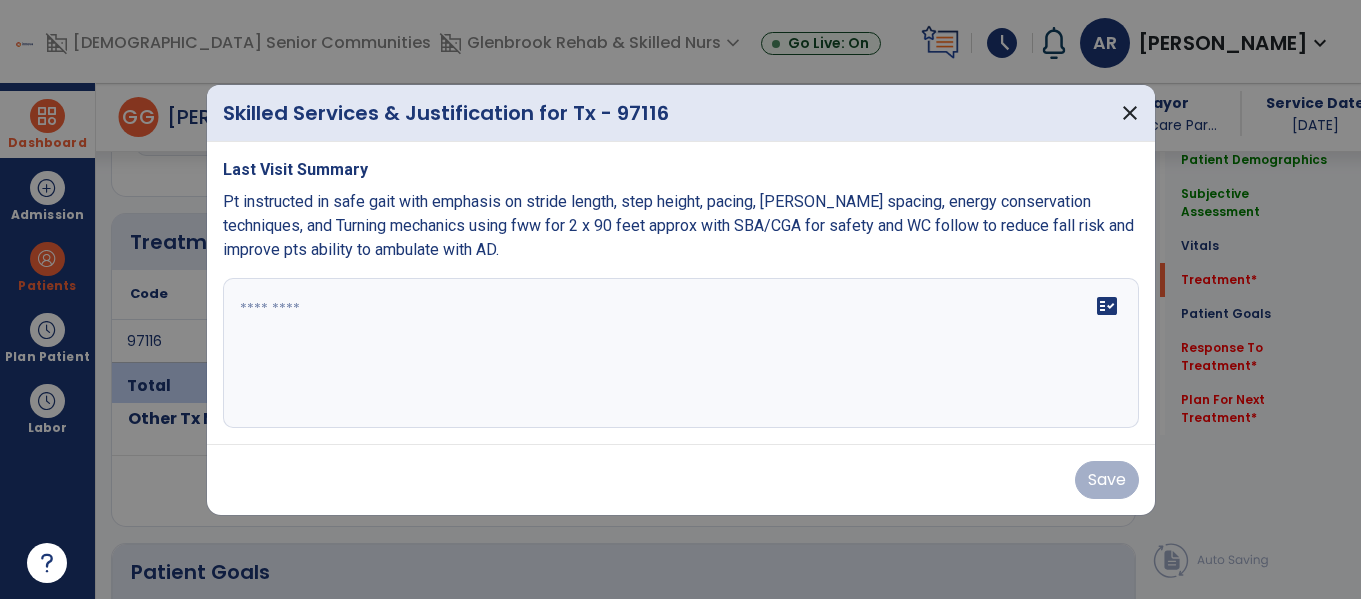 click on "Pt instructed in safe gait with emphasis on stride length, step height, pacing, [PERSON_NAME] spacing, energy conservation techniques, and Turning mechanics using fww for 2 x 90 feet approx with SBA/CGA for safety and WC follow to reduce fall risk and improve pts ability to ambulate with AD." at bounding box center [678, 225] 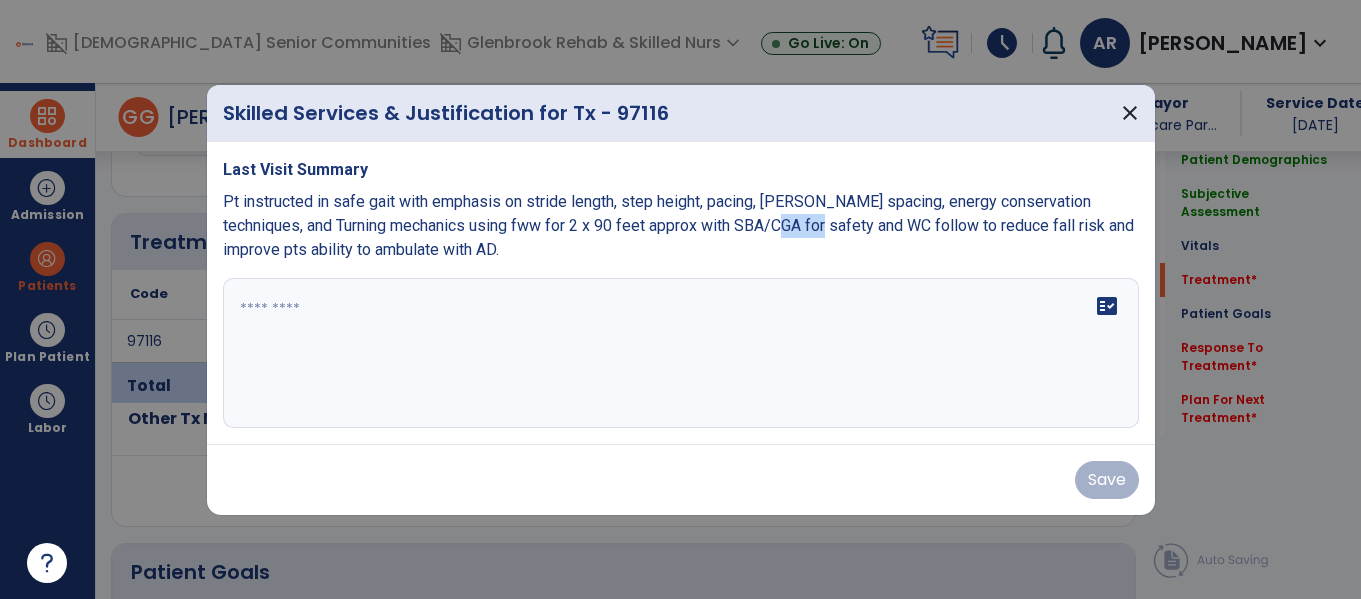 click on "Pt instructed in safe gait with emphasis on stride length, step height, pacing, [PERSON_NAME] spacing, energy conservation techniques, and Turning mechanics using fww for 2 x 90 feet approx with SBA/CGA for safety and WC follow to reduce fall risk and improve pts ability to ambulate with AD." at bounding box center (678, 225) 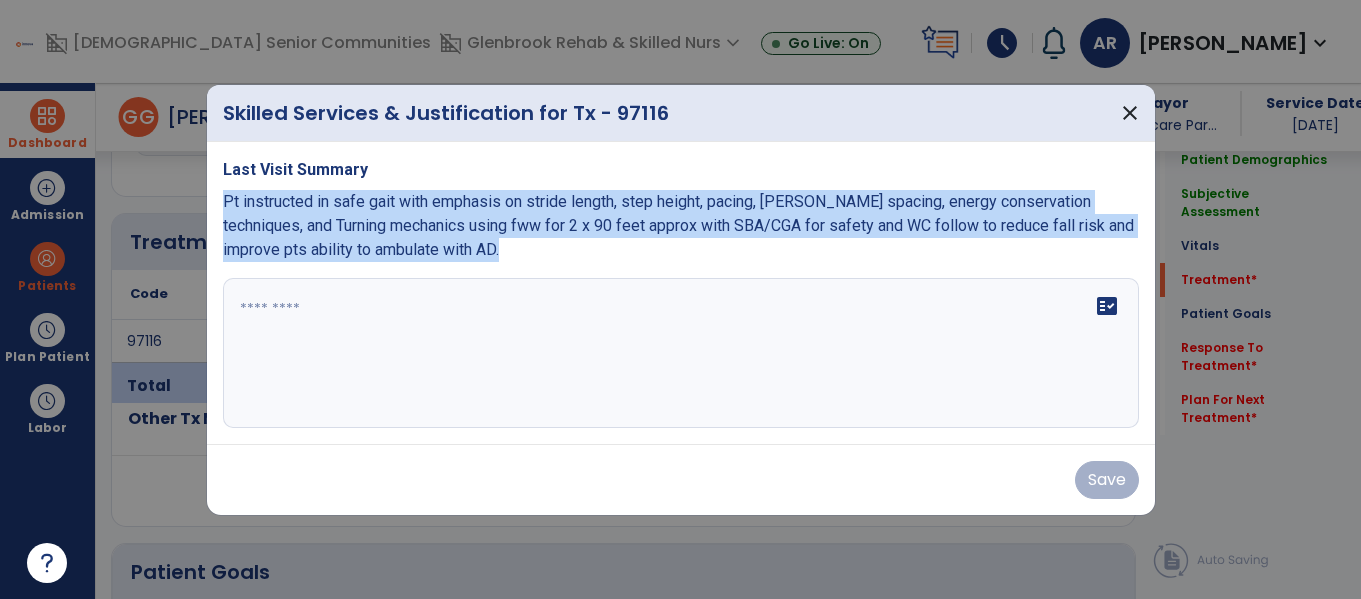 copy on "Pt instructed in safe gait with emphasis on stride length, step height, pacing, [PERSON_NAME] spacing, energy conservation techniques, and Turning mechanics using fww for 2 x 90 feet approx with SBA/CGA for safety and WC follow to reduce fall risk and improve pts ability to ambulate with AD." 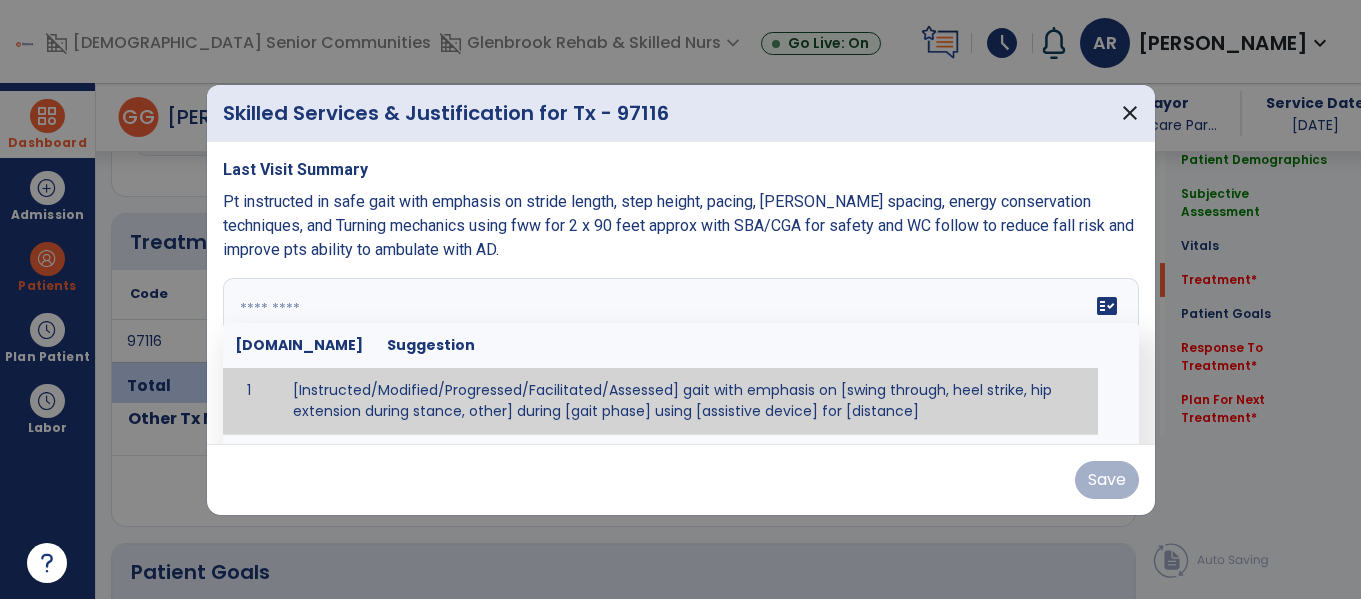 paste on "**********" 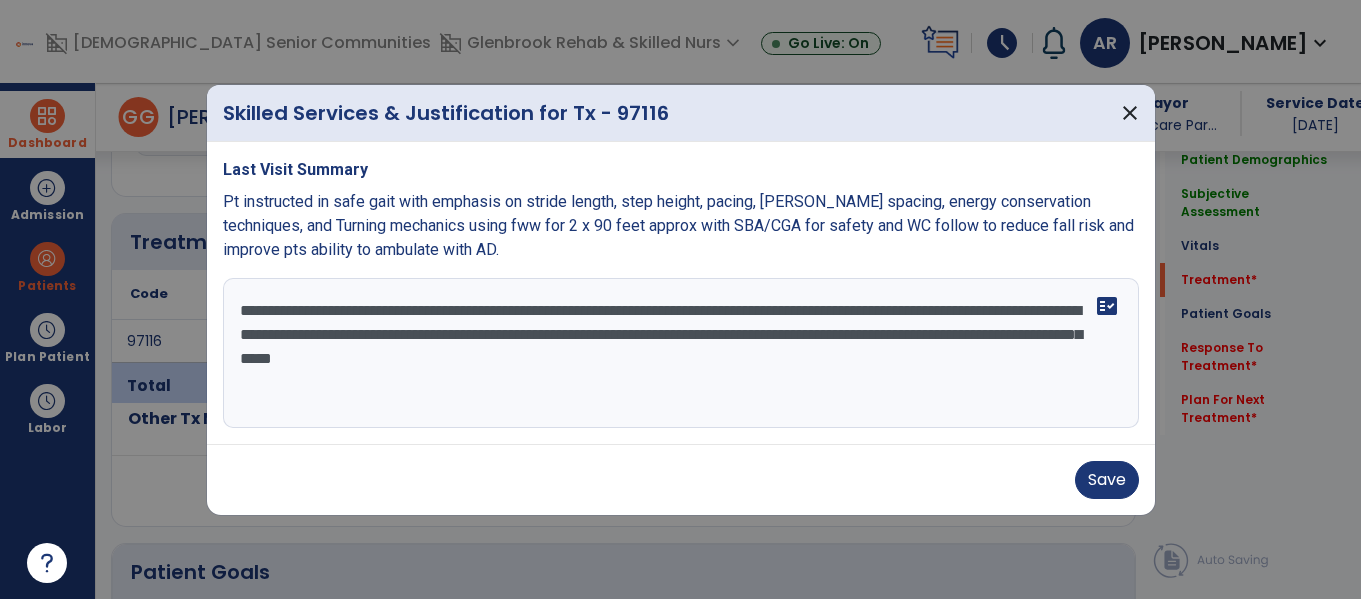 click on "**********" at bounding box center (681, 353) 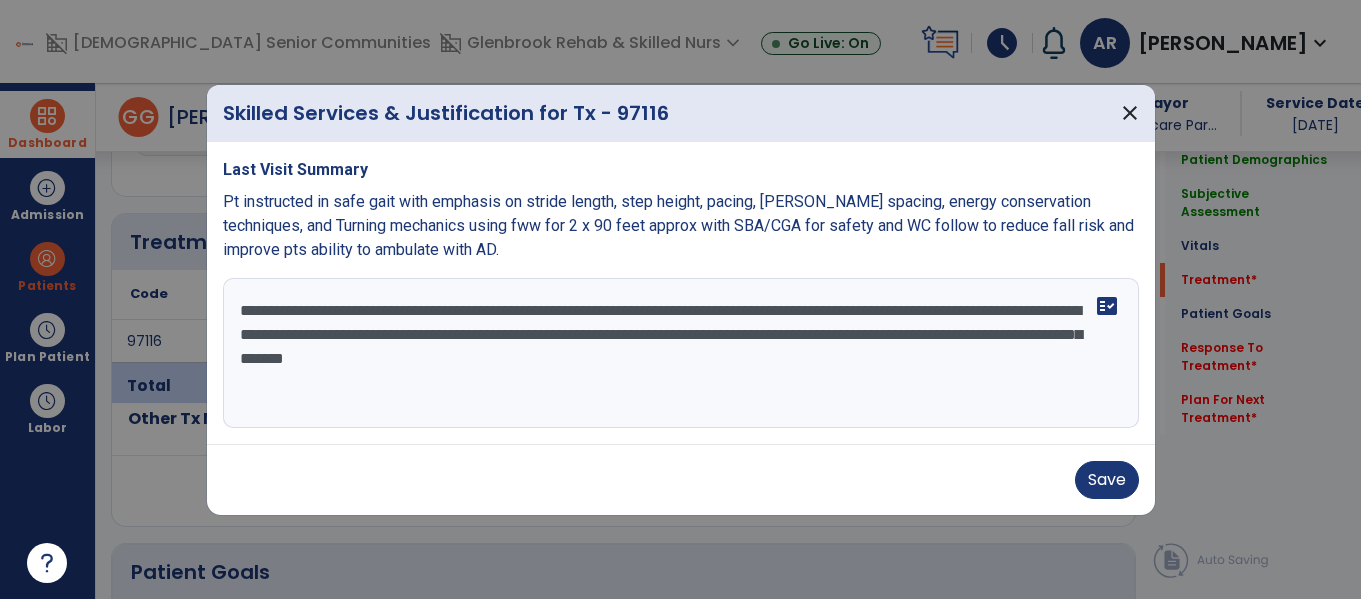 type on "**********" 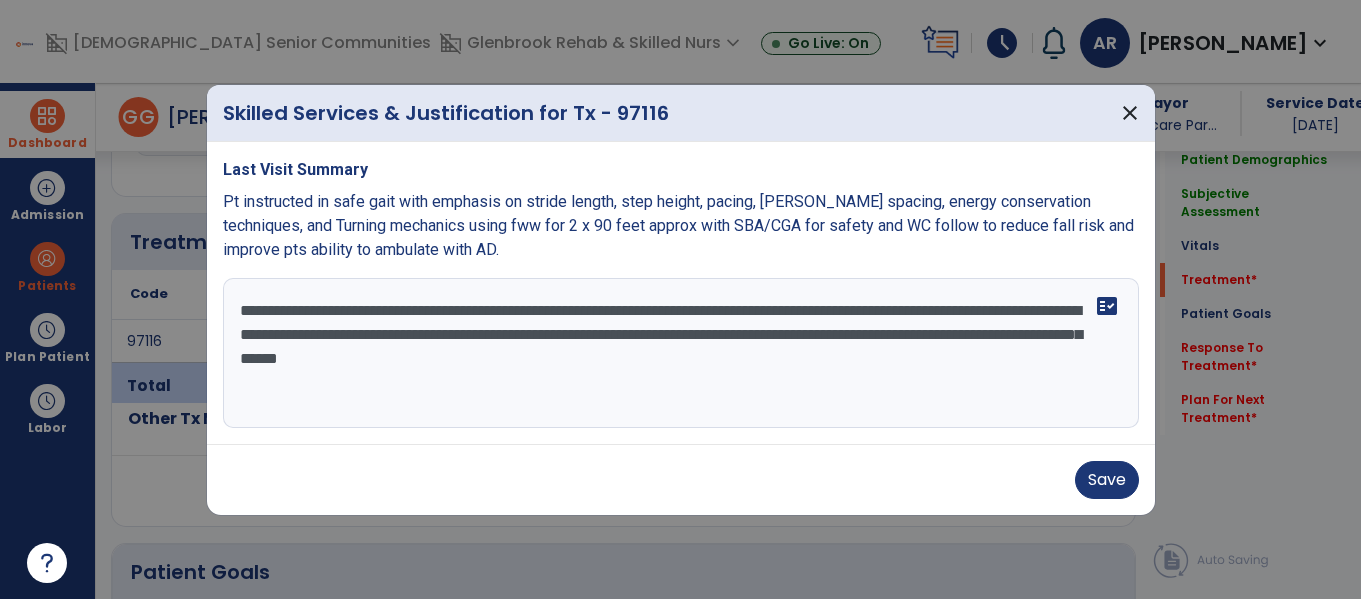 click on "**********" at bounding box center (681, 353) 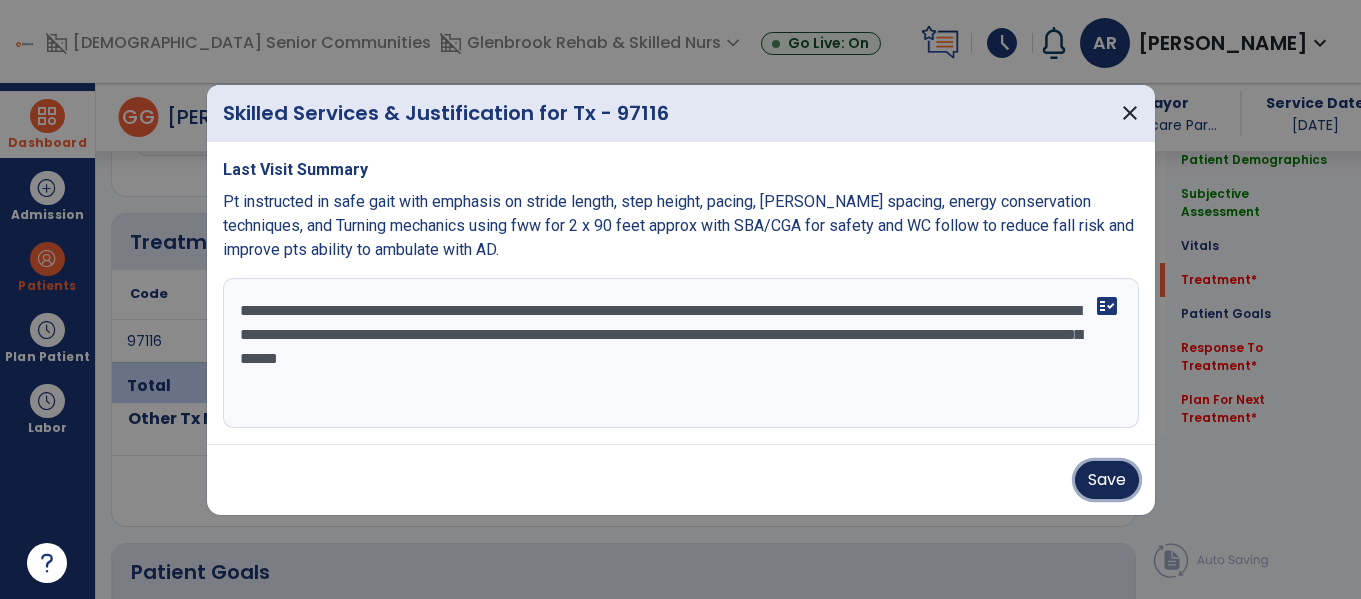 click on "Save" at bounding box center [1107, 480] 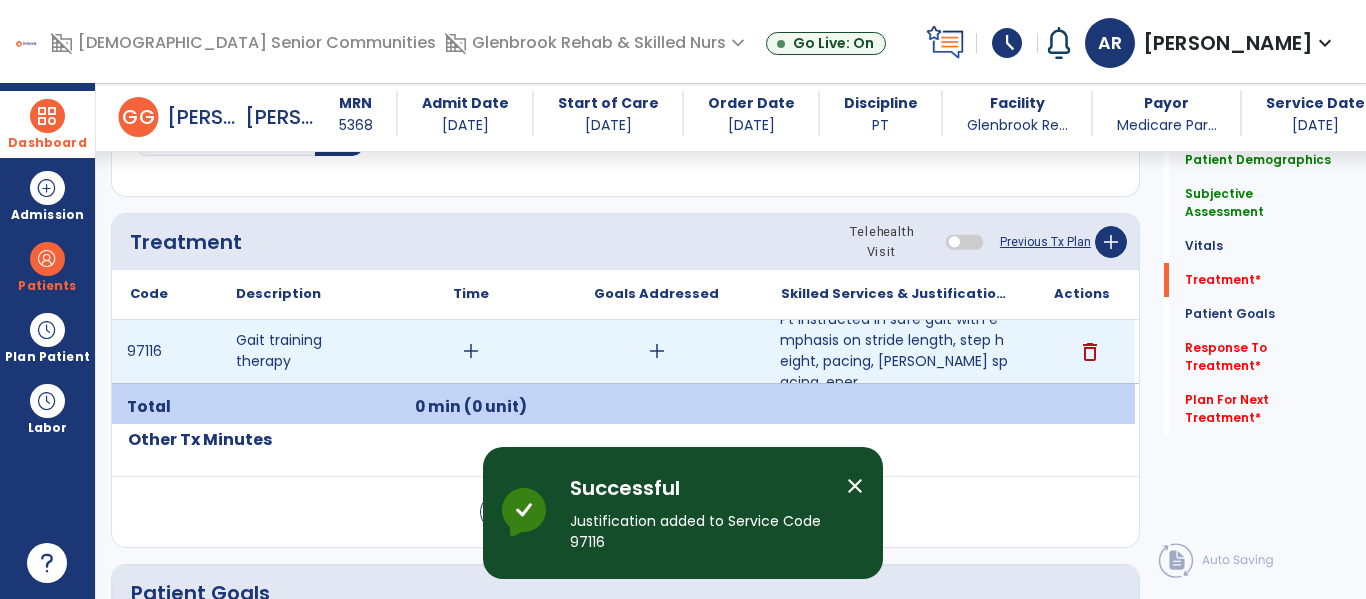 click on "add" at bounding box center (470, 351) 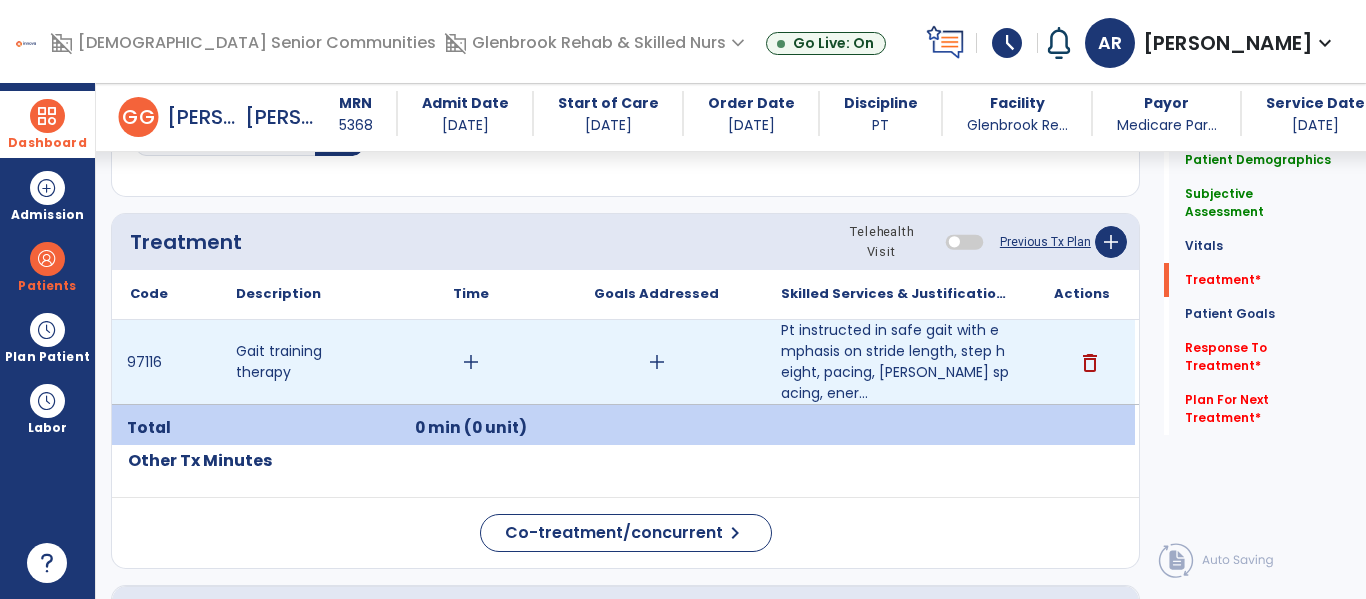 click on "add" at bounding box center (471, 362) 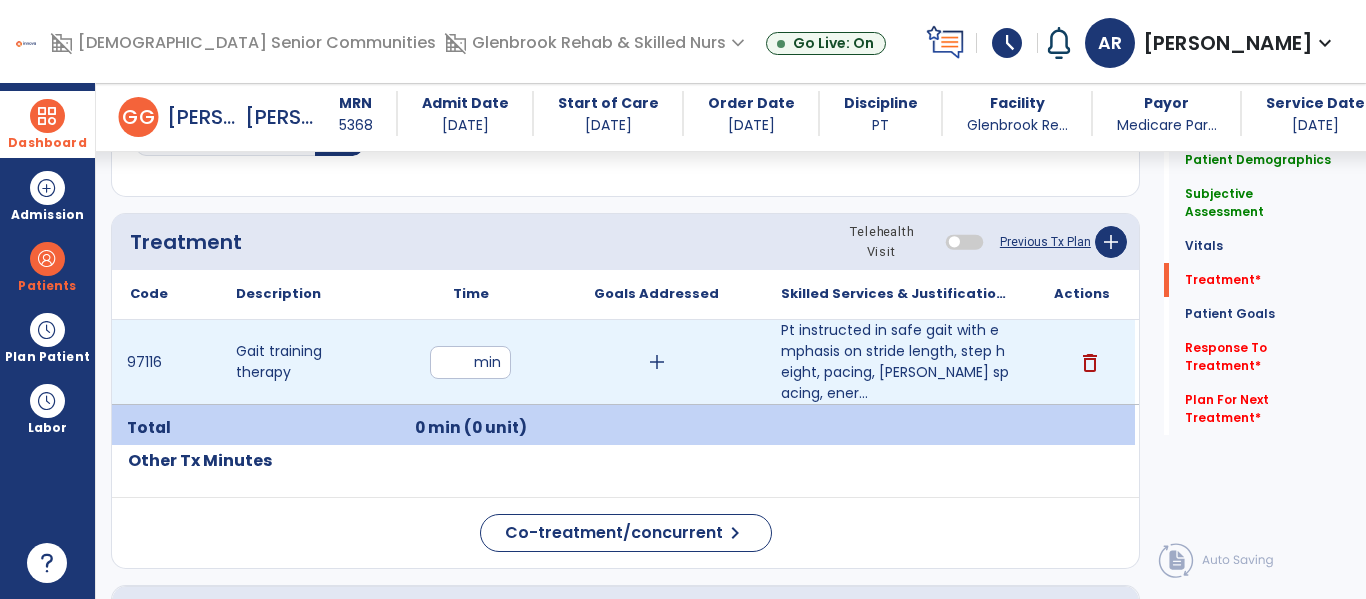 type on "**" 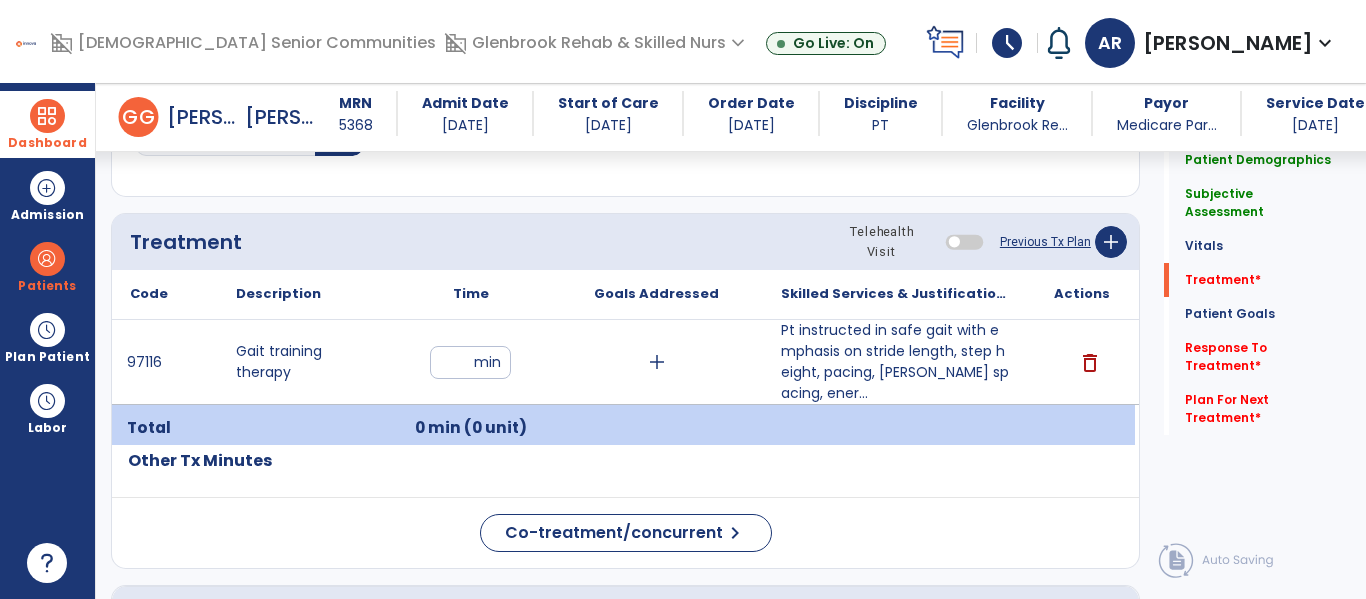 click on "Code
Description
Time" 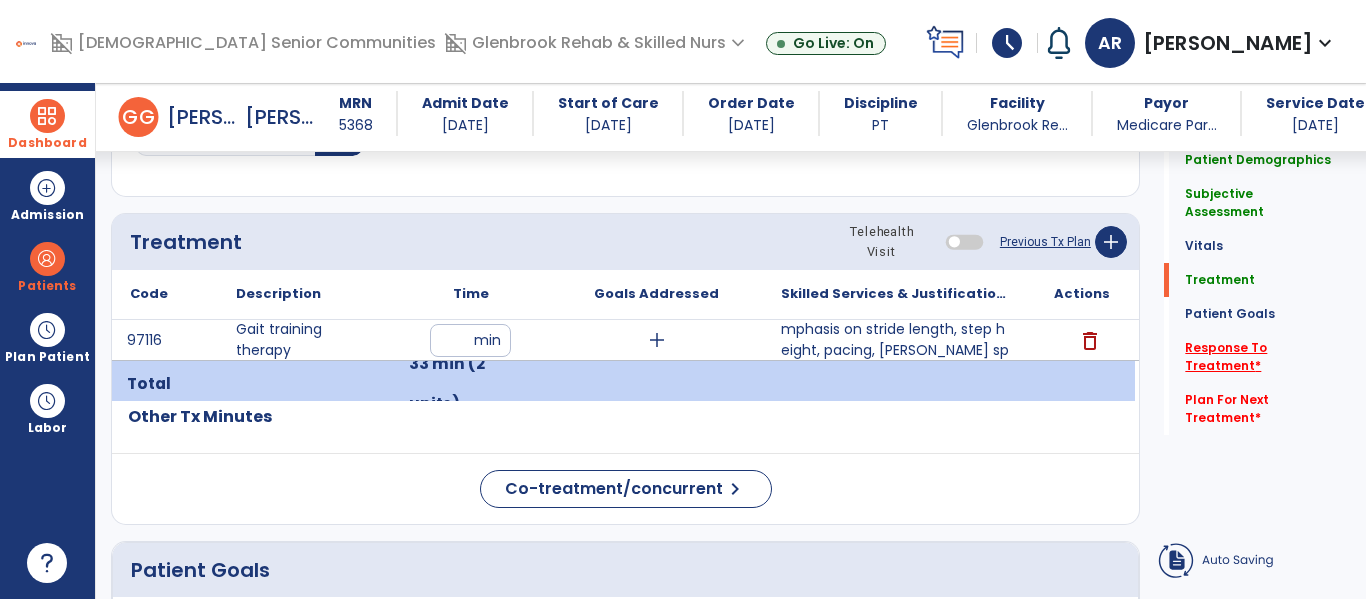click on "Response To Treatment   *" 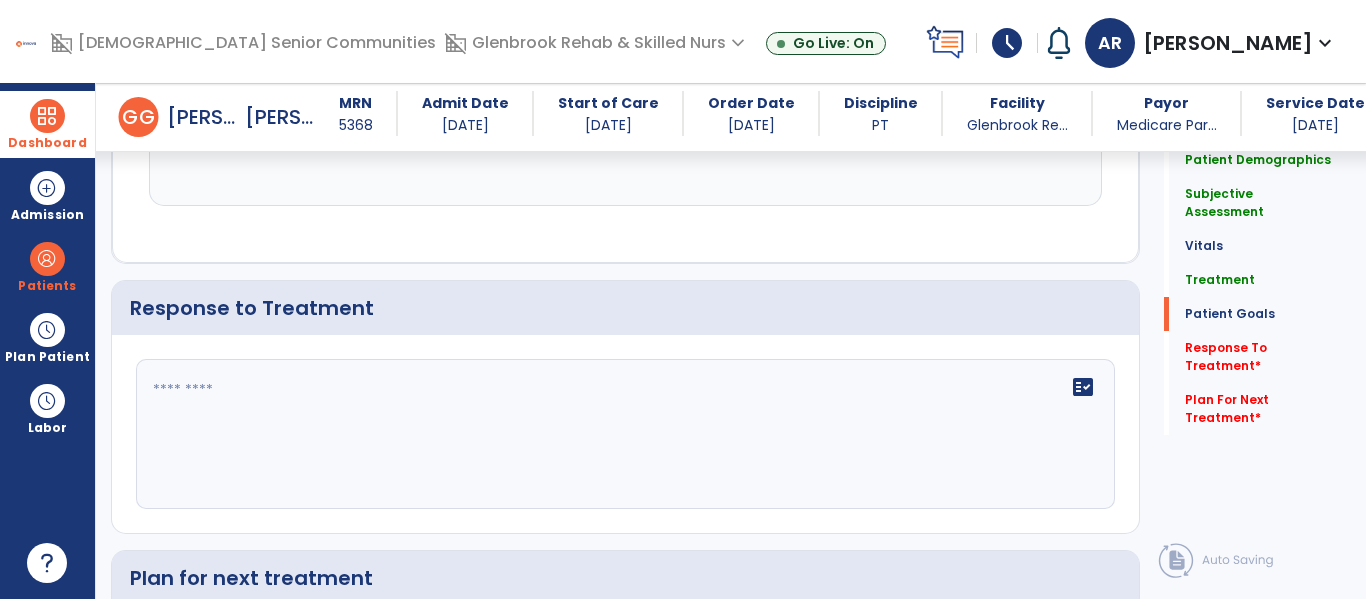scroll, scrollTop: 3122, scrollLeft: 0, axis: vertical 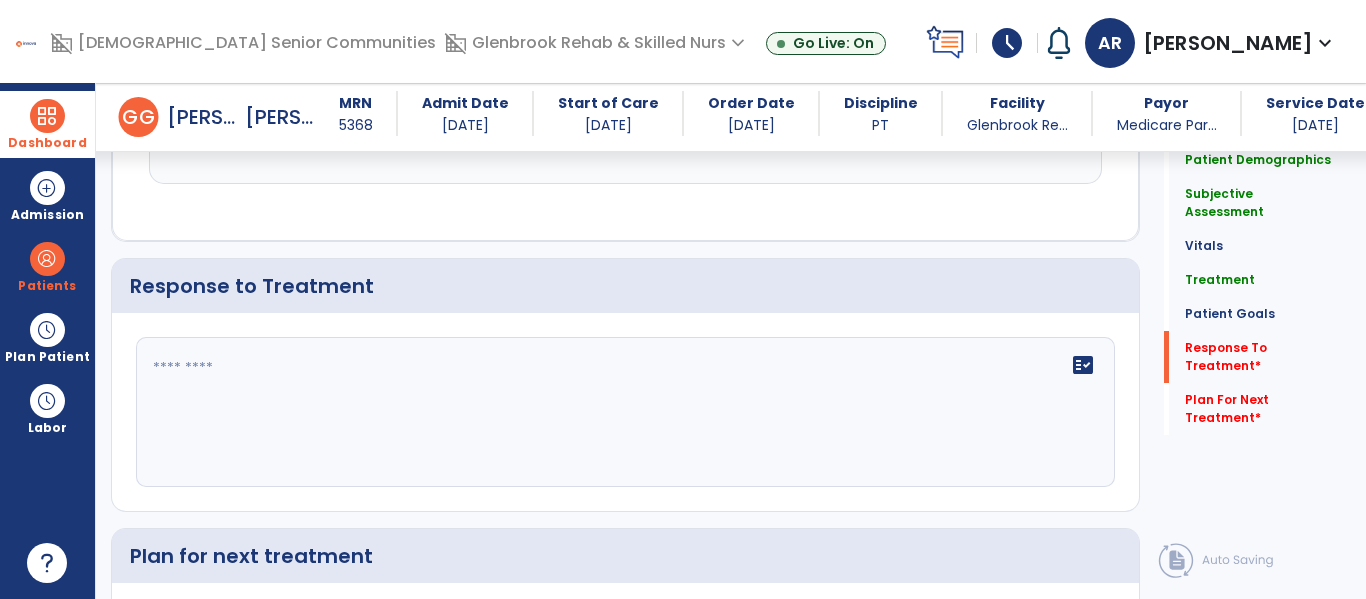 click 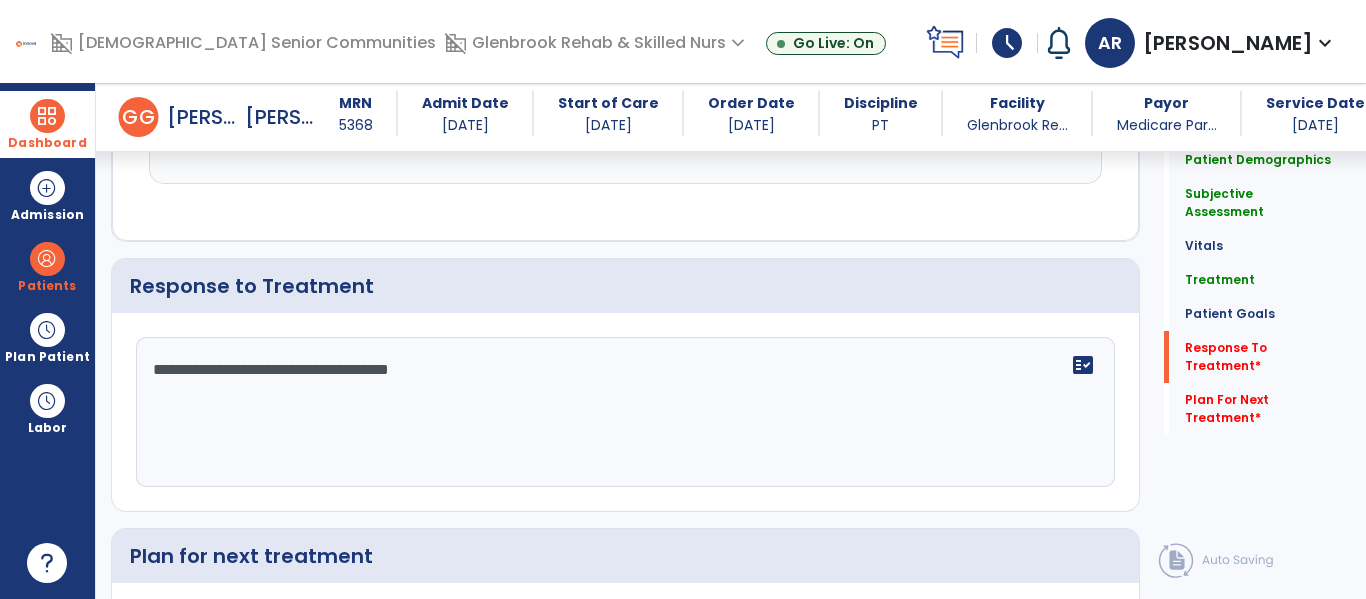 scroll, scrollTop: 3330, scrollLeft: 0, axis: vertical 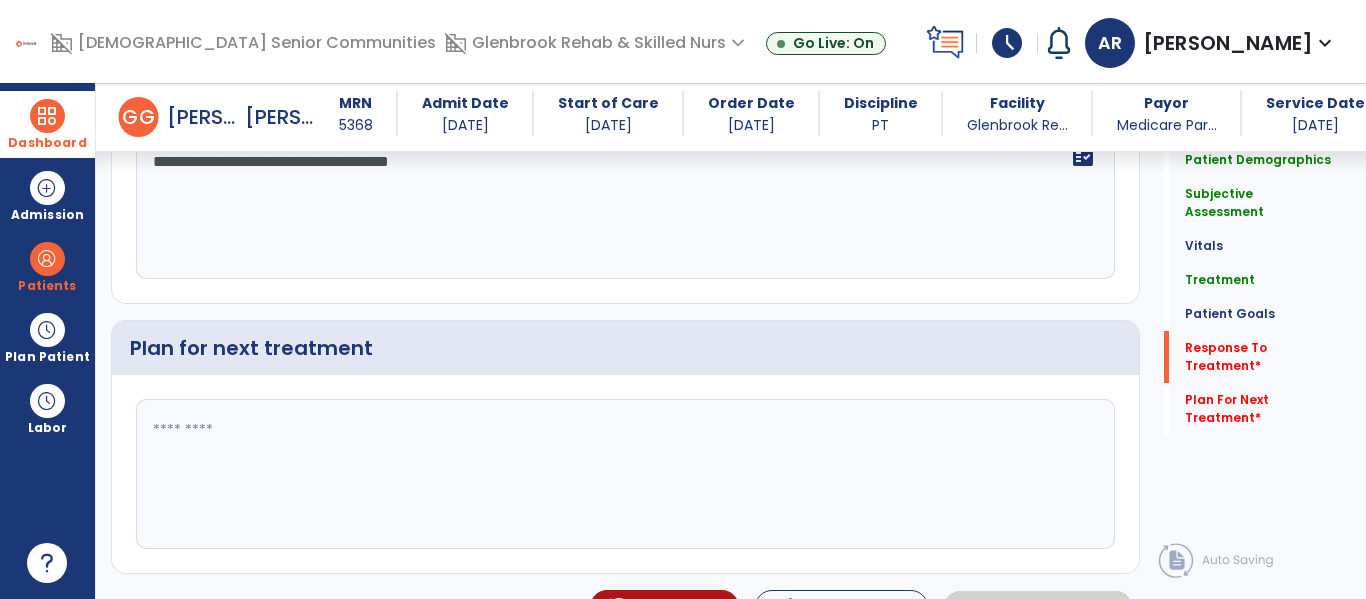 type on "**********" 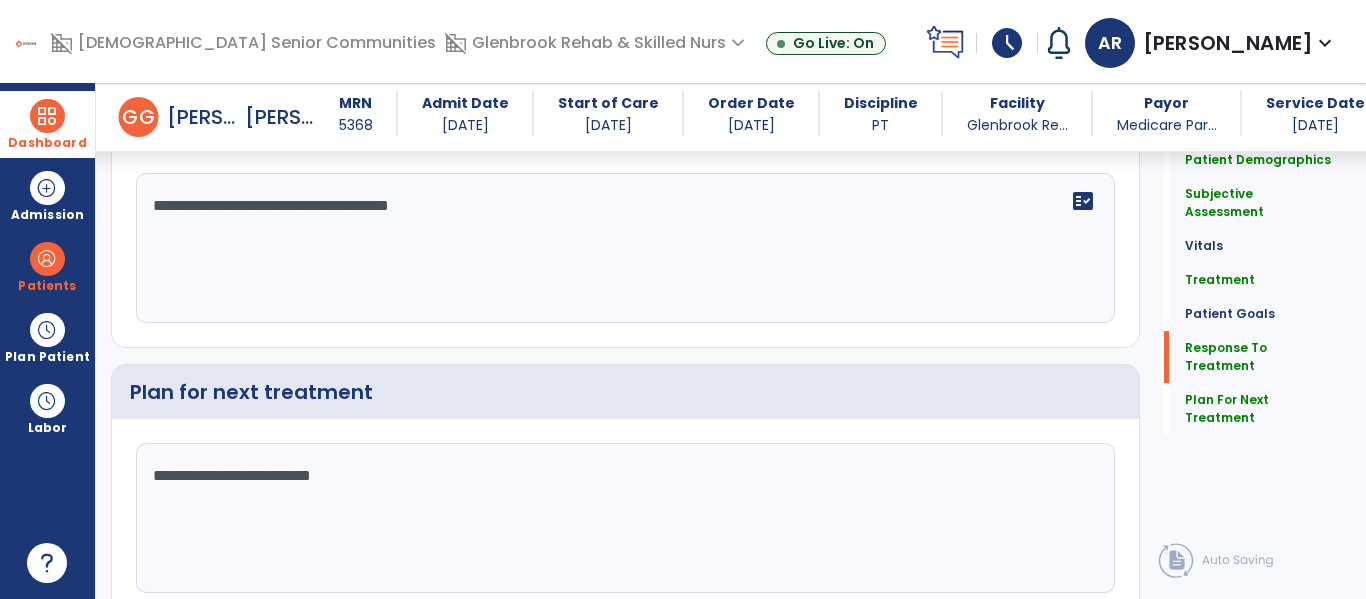 scroll, scrollTop: 3330, scrollLeft: 0, axis: vertical 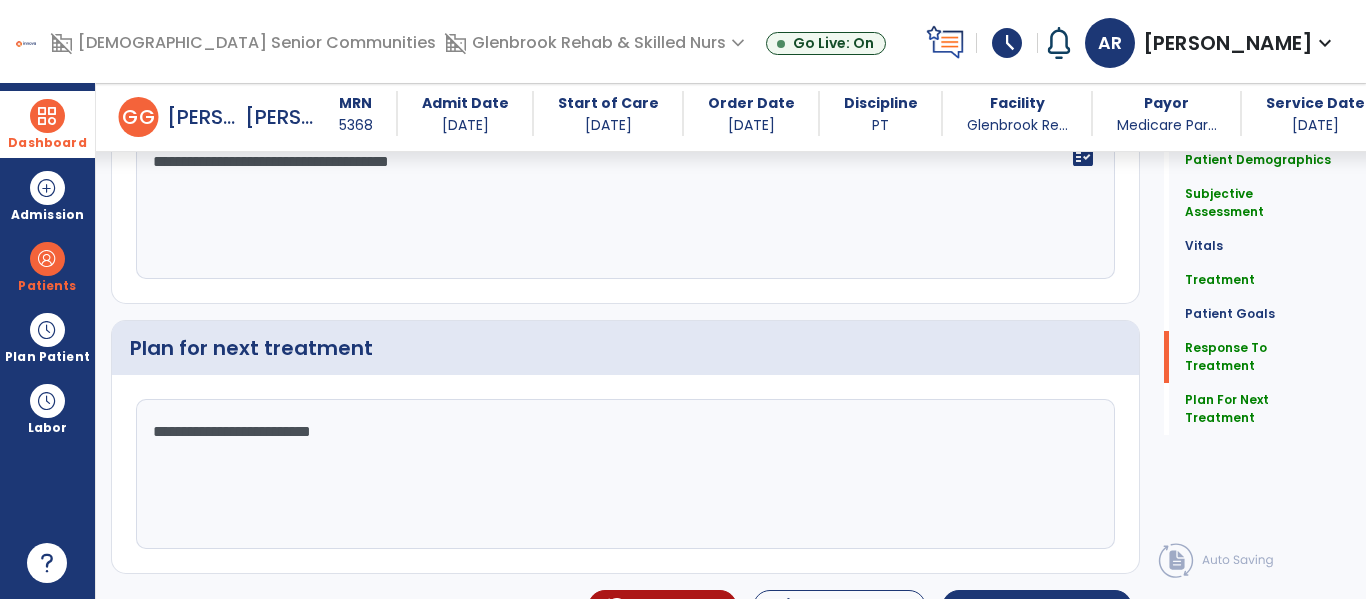 type on "**********" 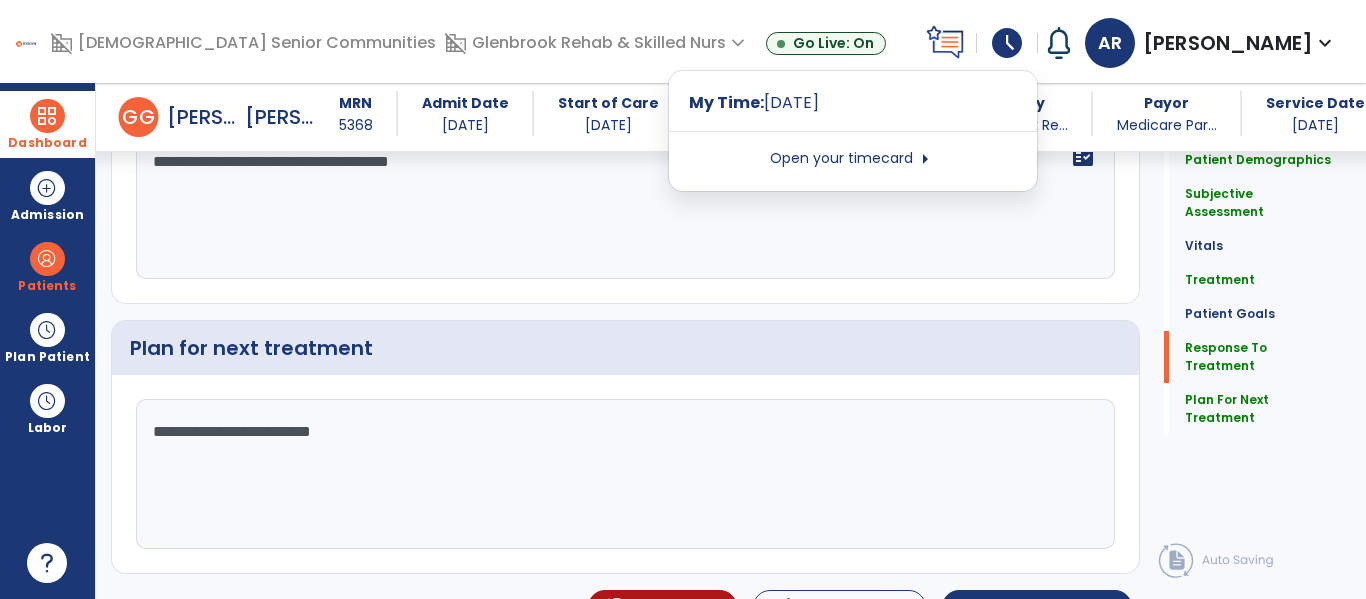 click on "arrow_right" at bounding box center [925, 159] 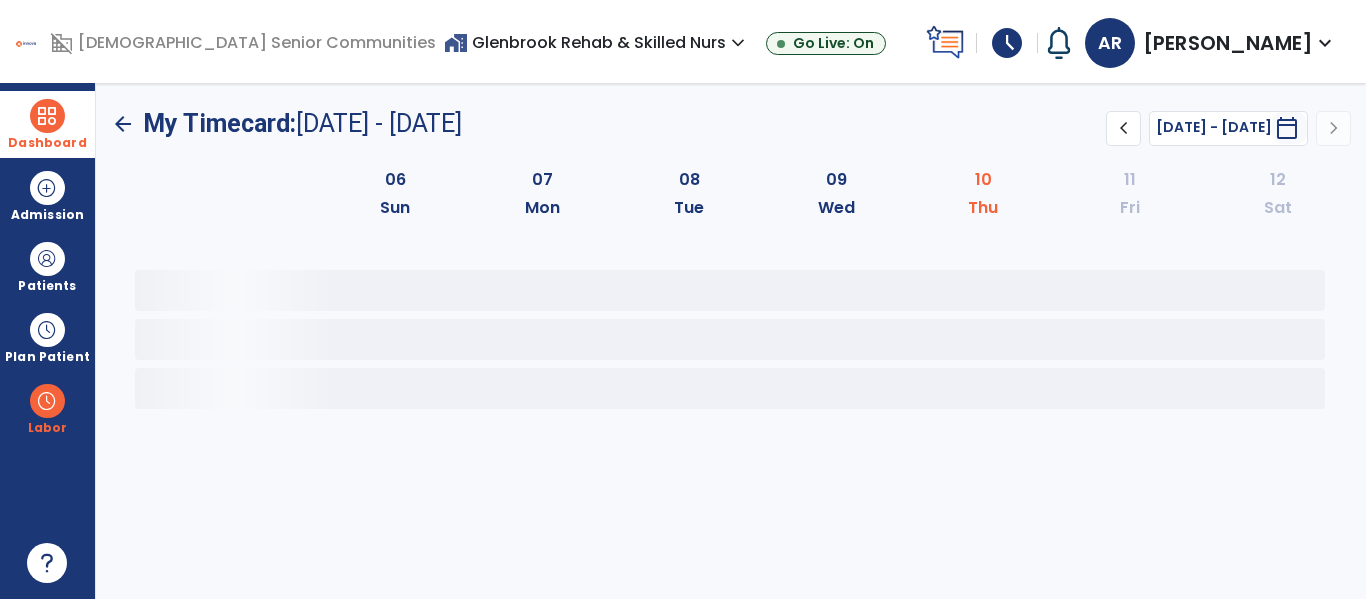 scroll, scrollTop: 0, scrollLeft: 0, axis: both 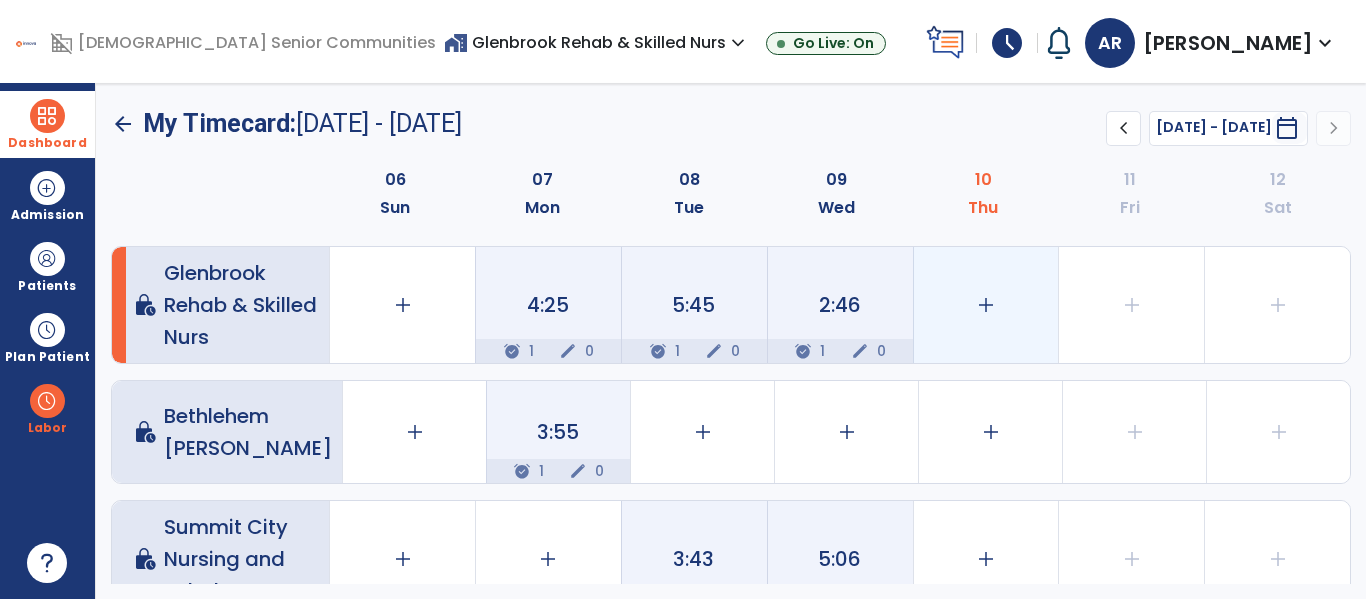 click on "add" 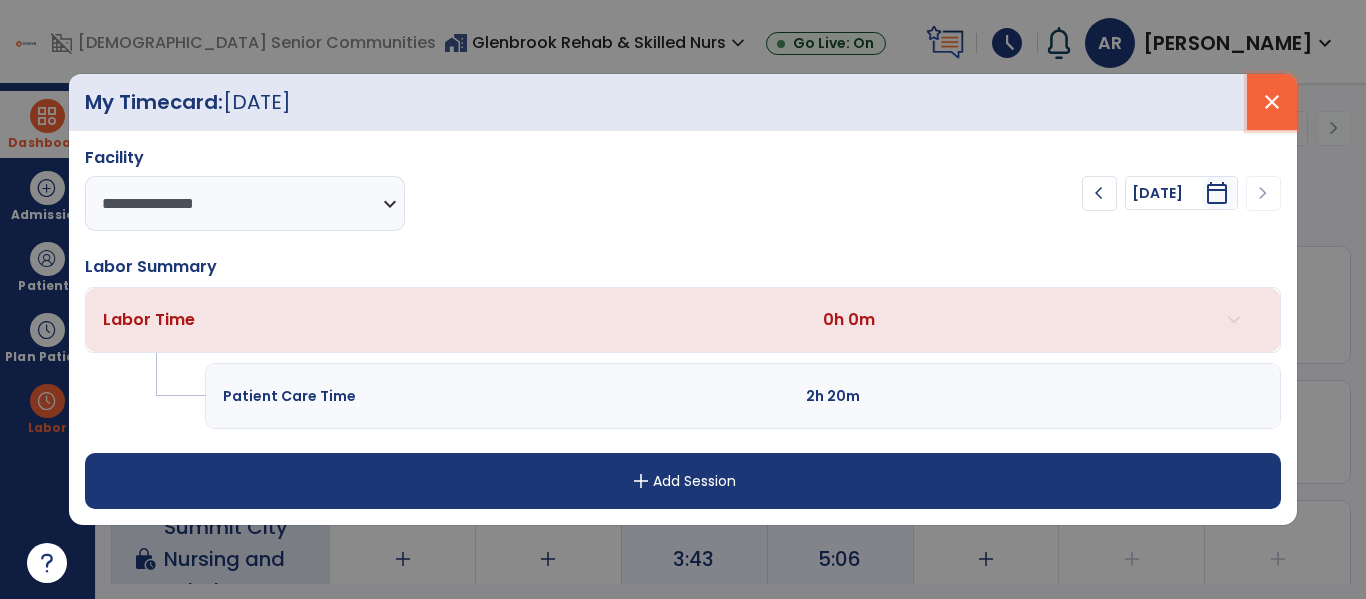 click on "close" at bounding box center [1272, 102] 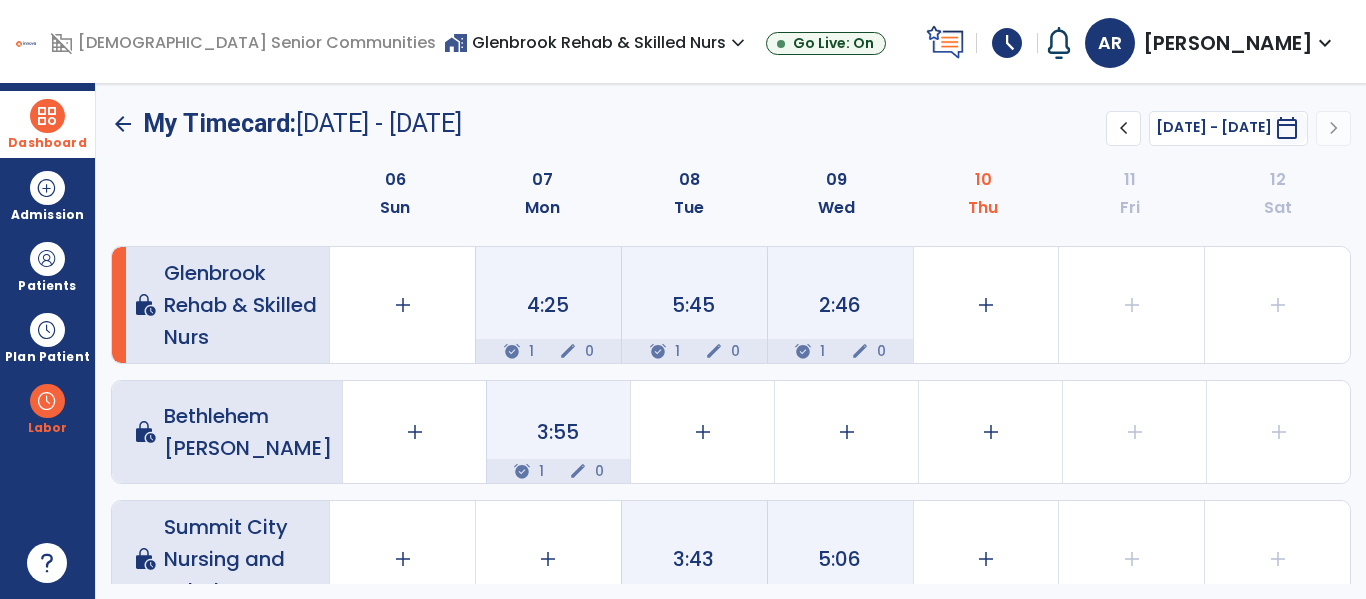 click on "arrow_back" 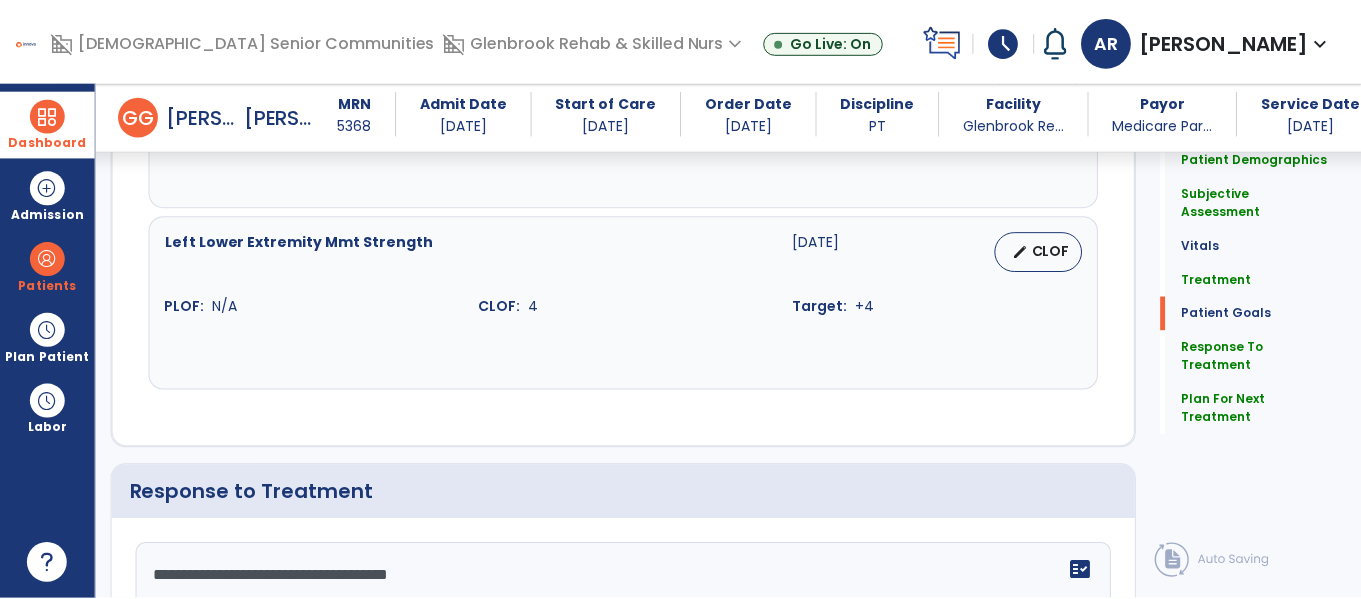 scroll, scrollTop: 3371, scrollLeft: 0, axis: vertical 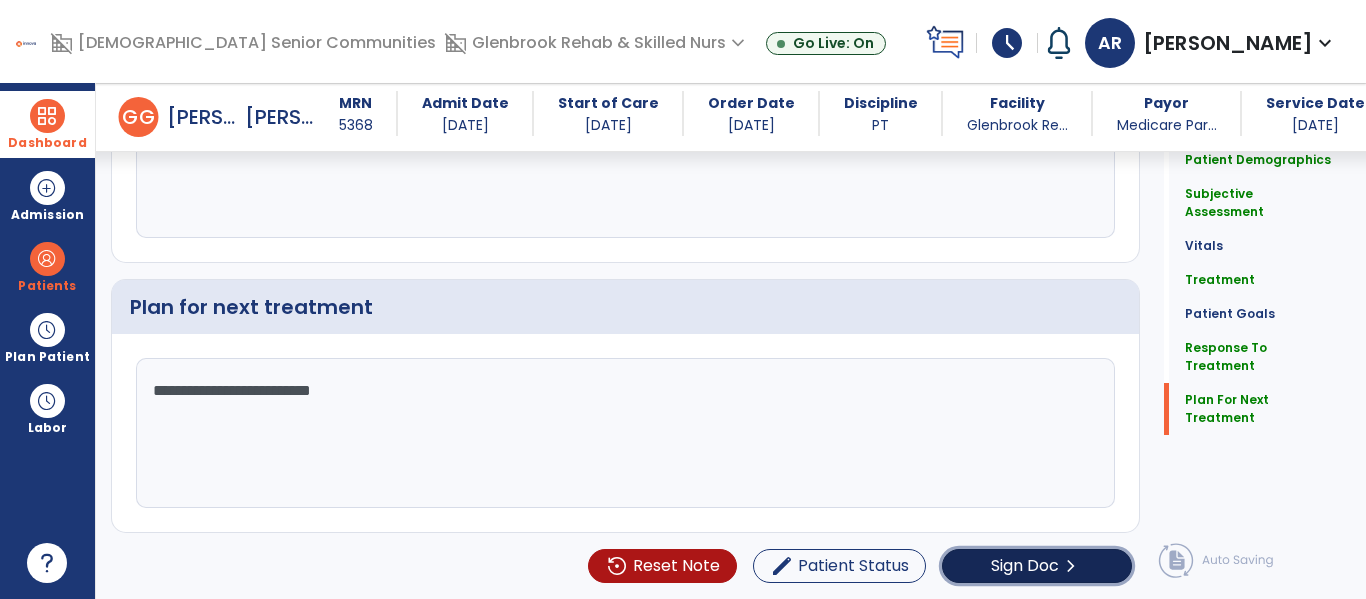 click on "Sign Doc  chevron_right" 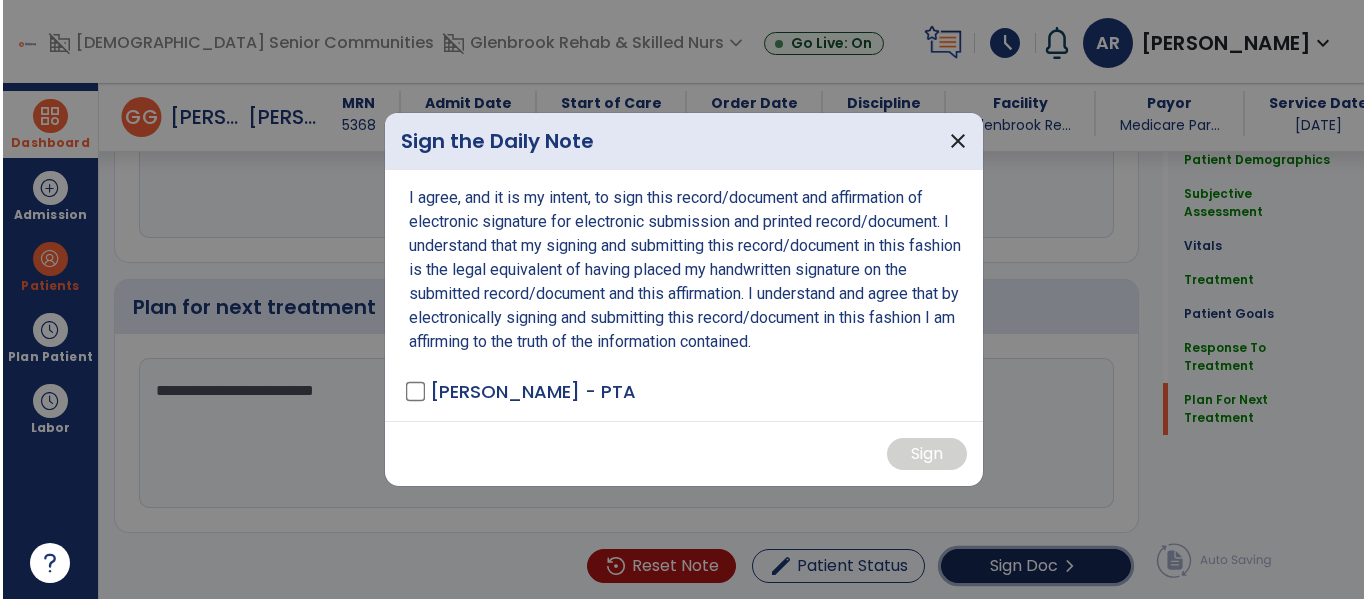 scroll, scrollTop: 3371, scrollLeft: 0, axis: vertical 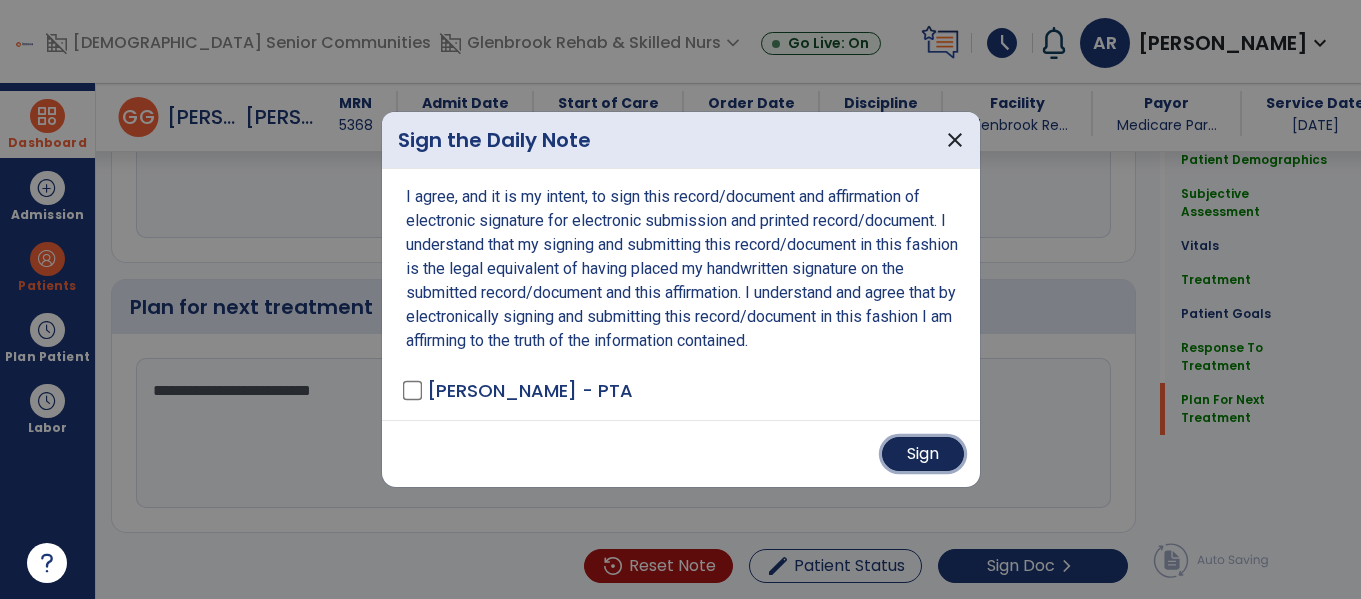 click on "Sign" at bounding box center [923, 454] 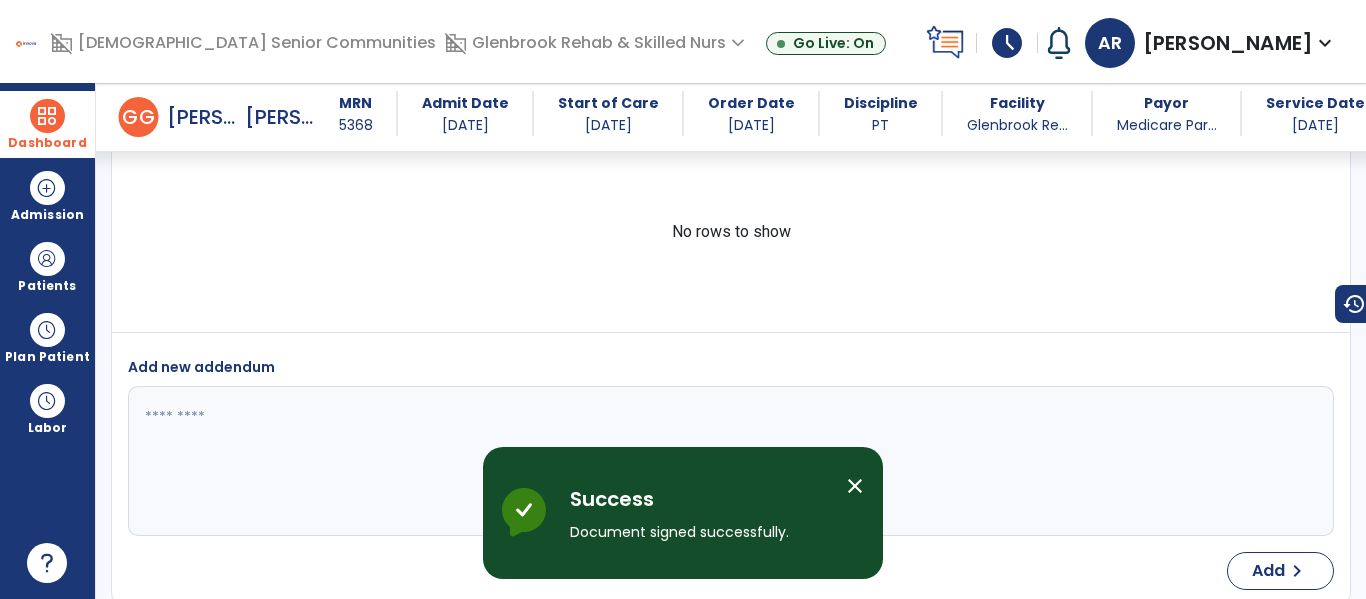 scroll, scrollTop: 4844, scrollLeft: 0, axis: vertical 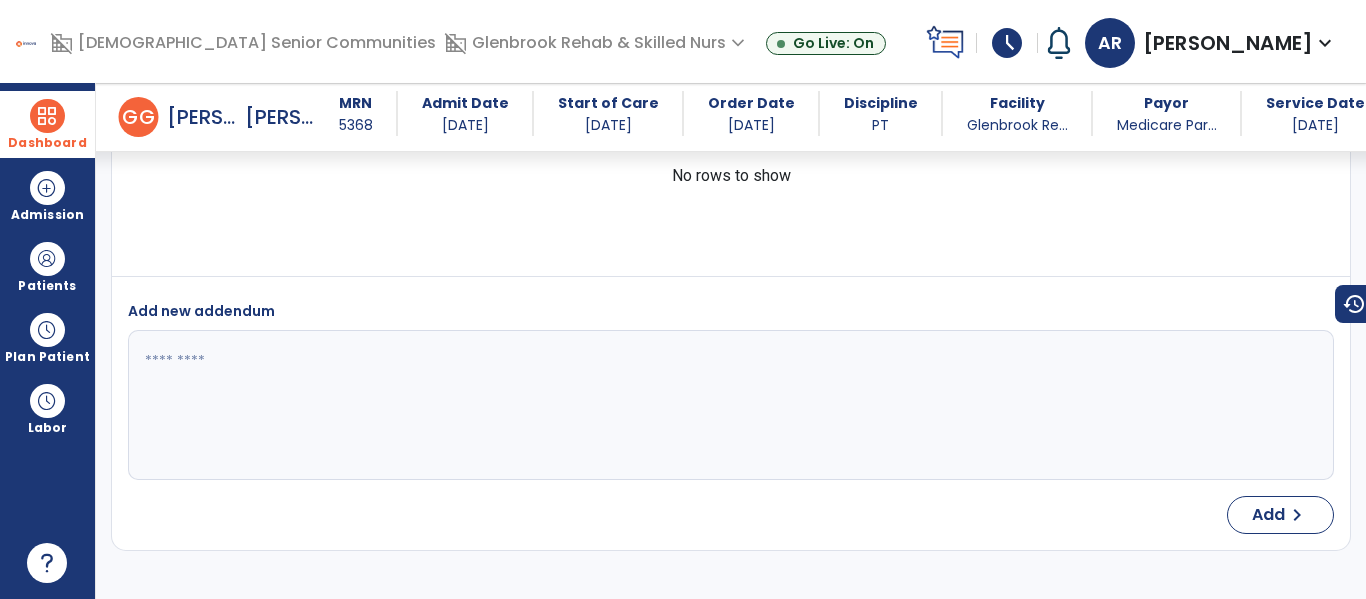 click on "Dashboard" at bounding box center [47, 124] 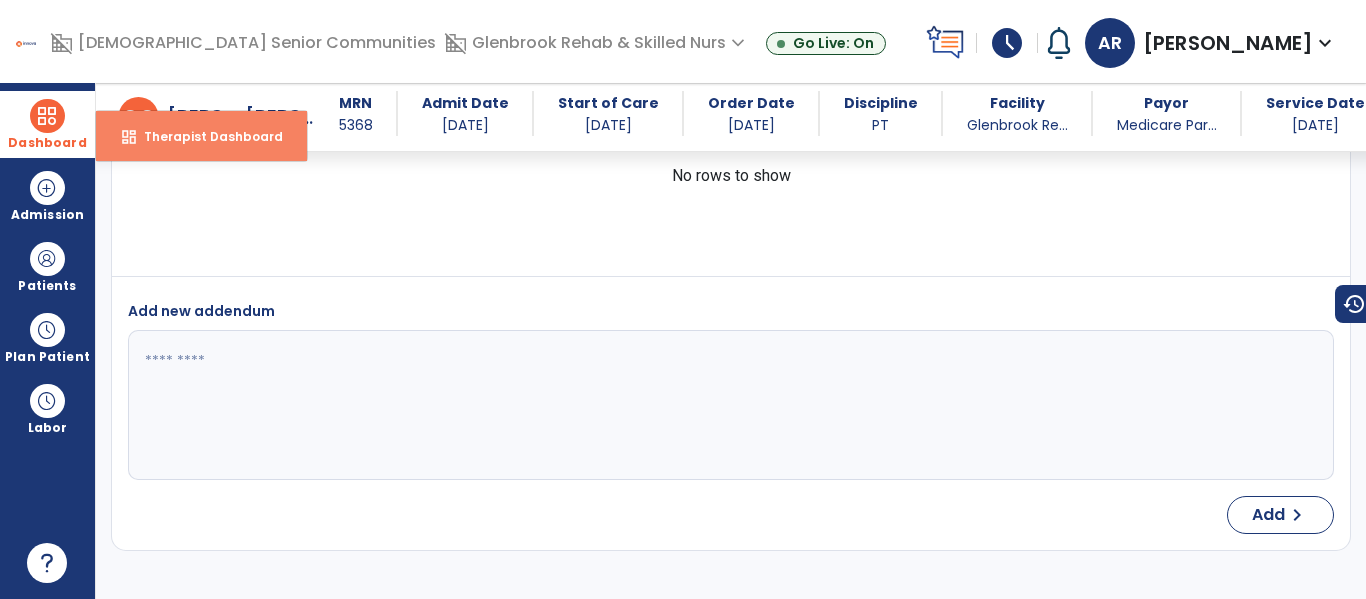 click on "Therapist Dashboard" at bounding box center [205, 136] 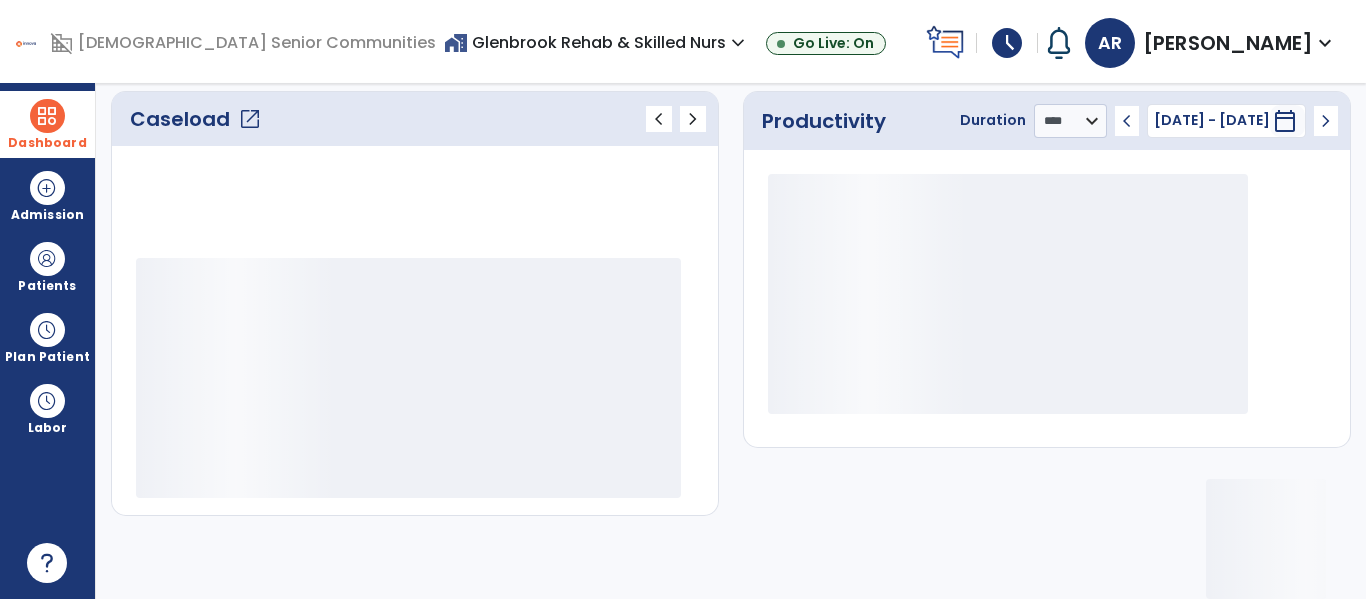scroll, scrollTop: 276, scrollLeft: 0, axis: vertical 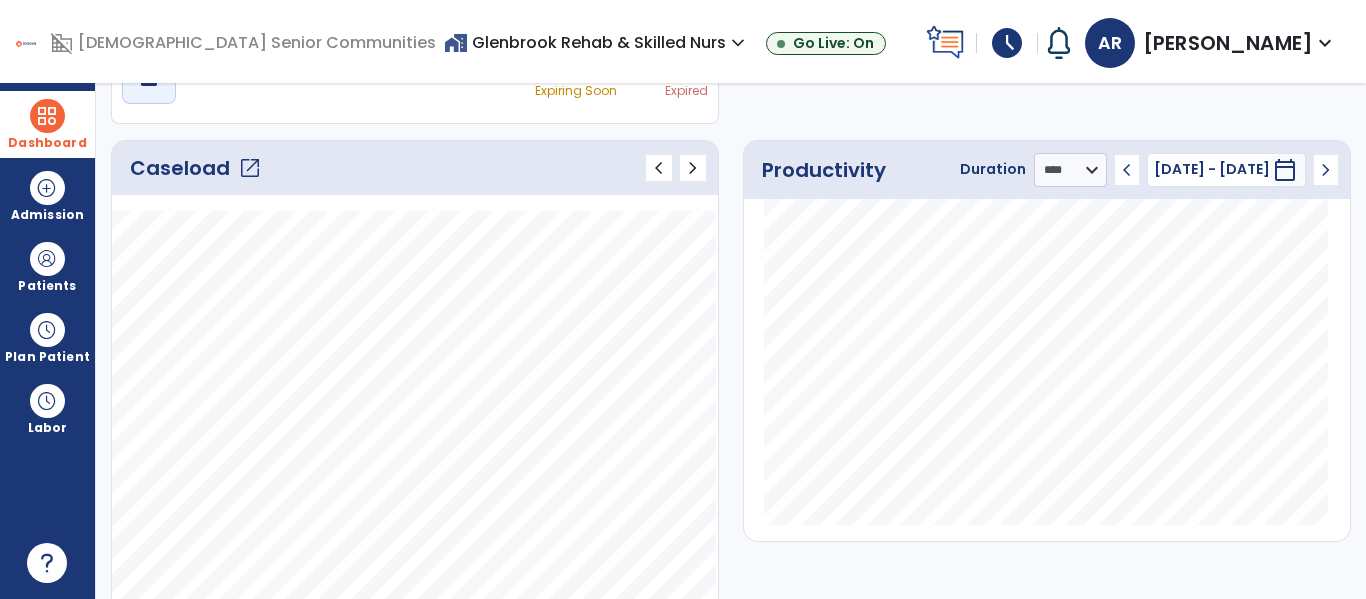 click on "Caseload   open_in_new" 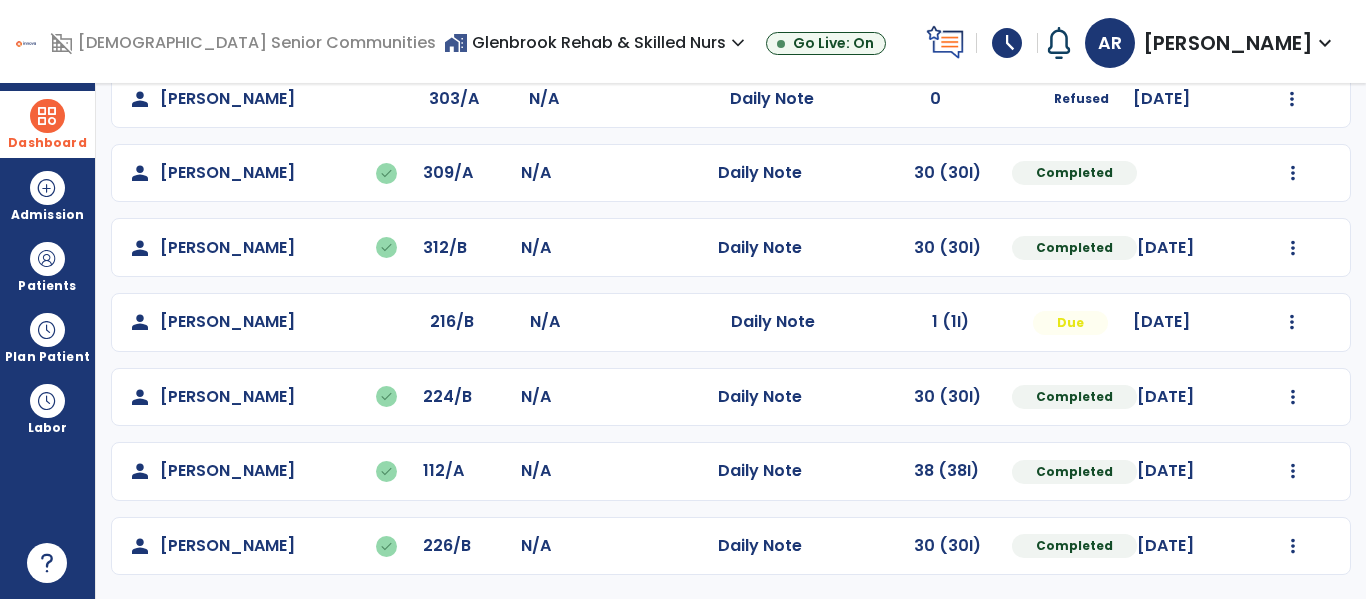 scroll, scrollTop: 0, scrollLeft: 0, axis: both 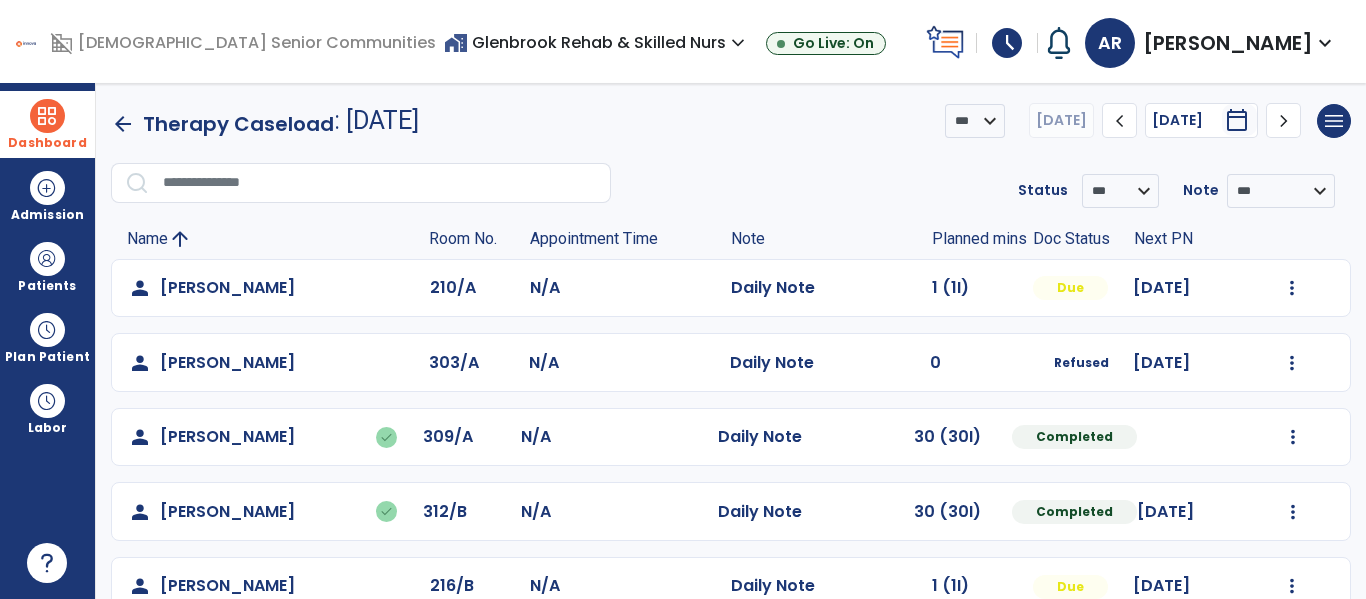 click on "arrow_back" 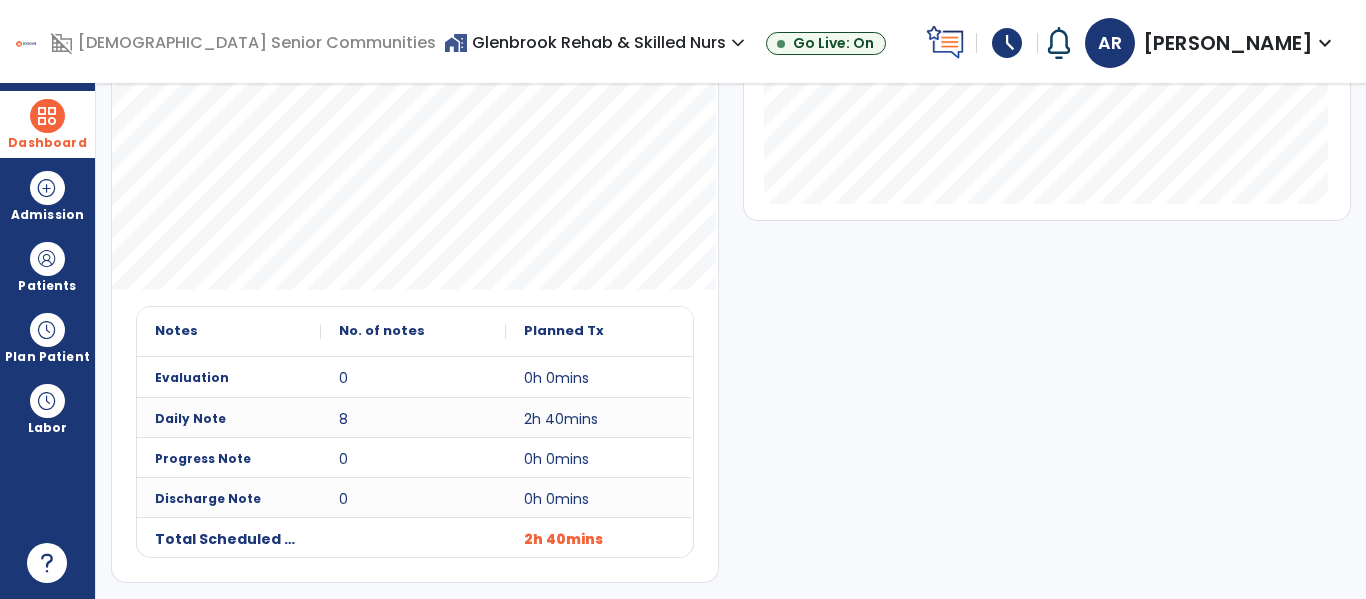scroll, scrollTop: 0, scrollLeft: 0, axis: both 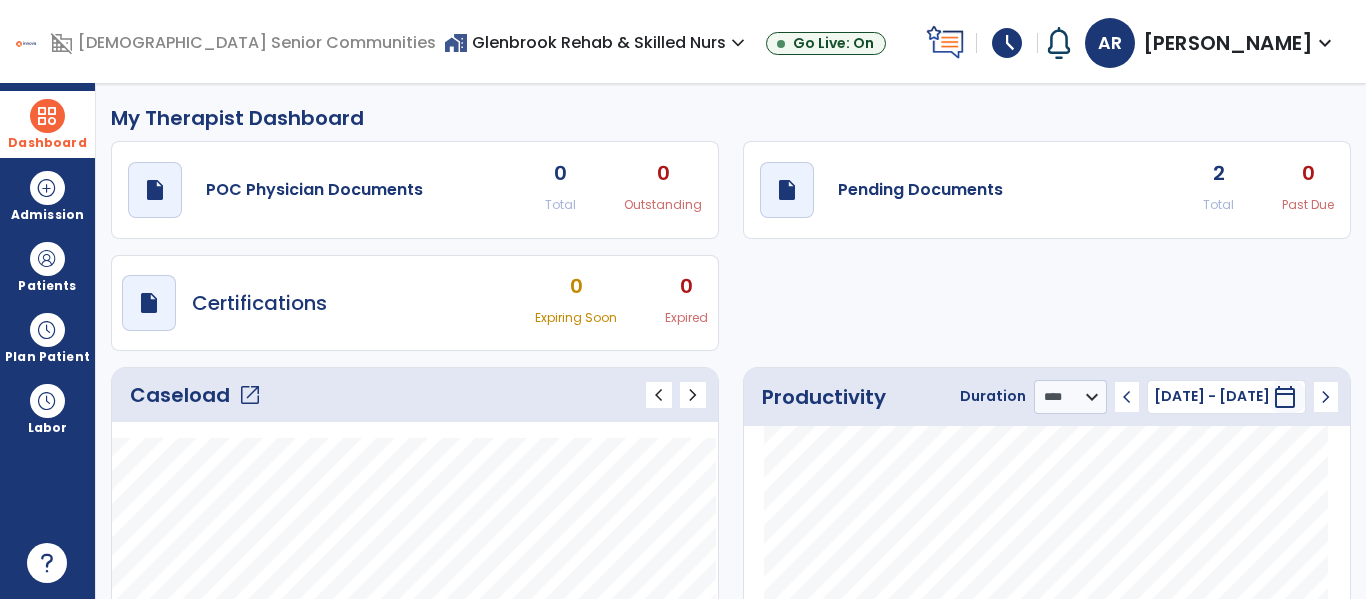 click on "Caseload   open_in_new" 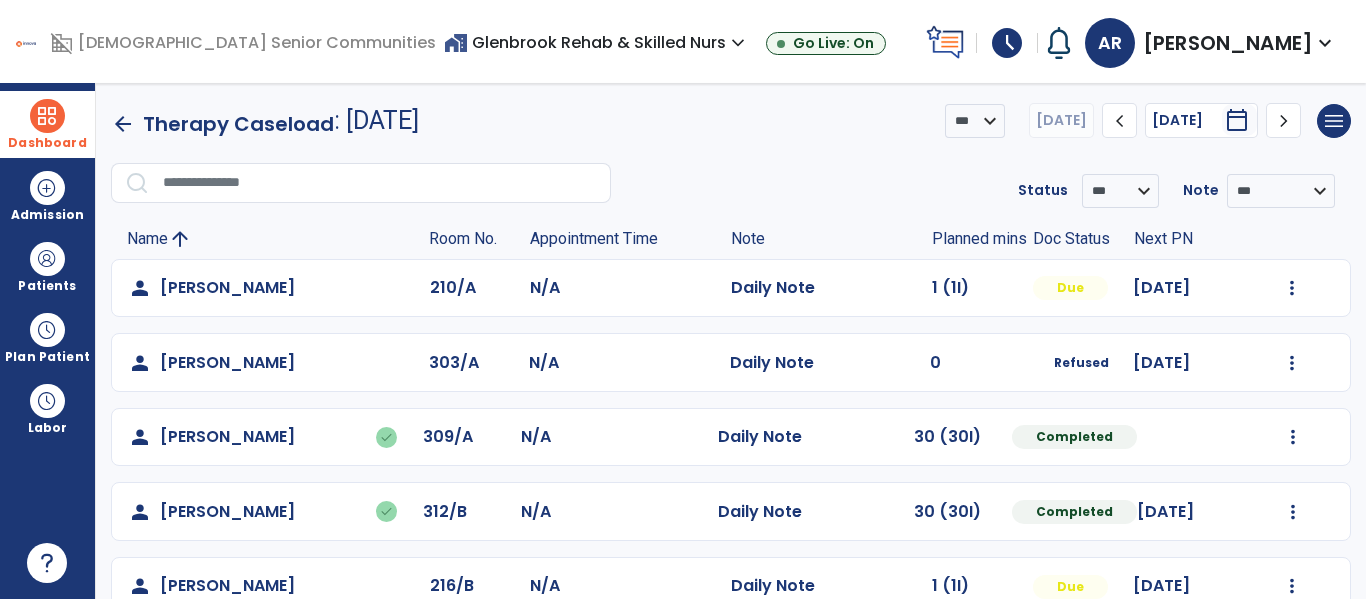 scroll, scrollTop: 43, scrollLeft: 0, axis: vertical 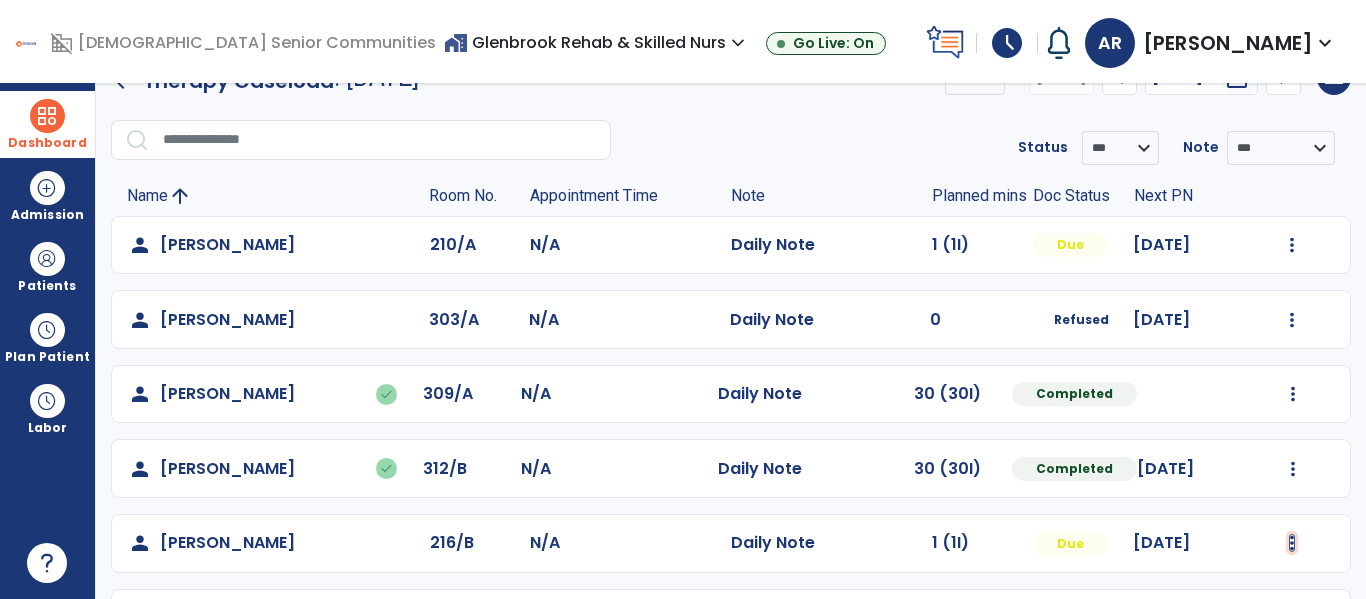 click at bounding box center (1292, 245) 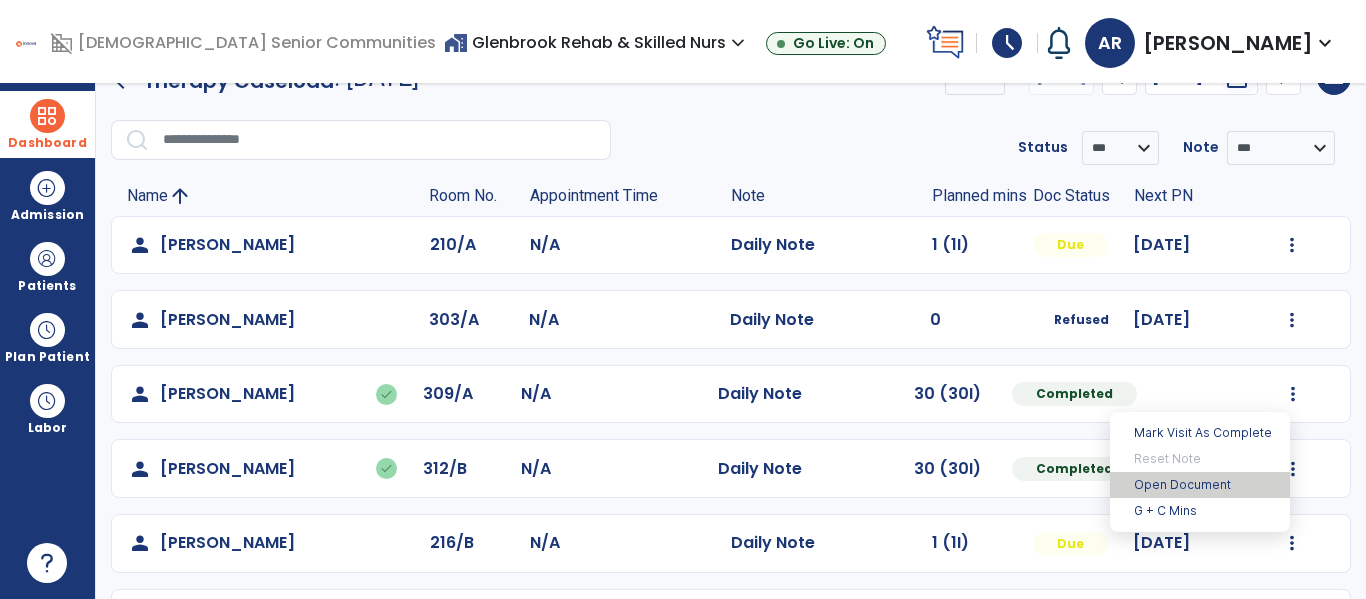 click on "Open Document" at bounding box center [1200, 485] 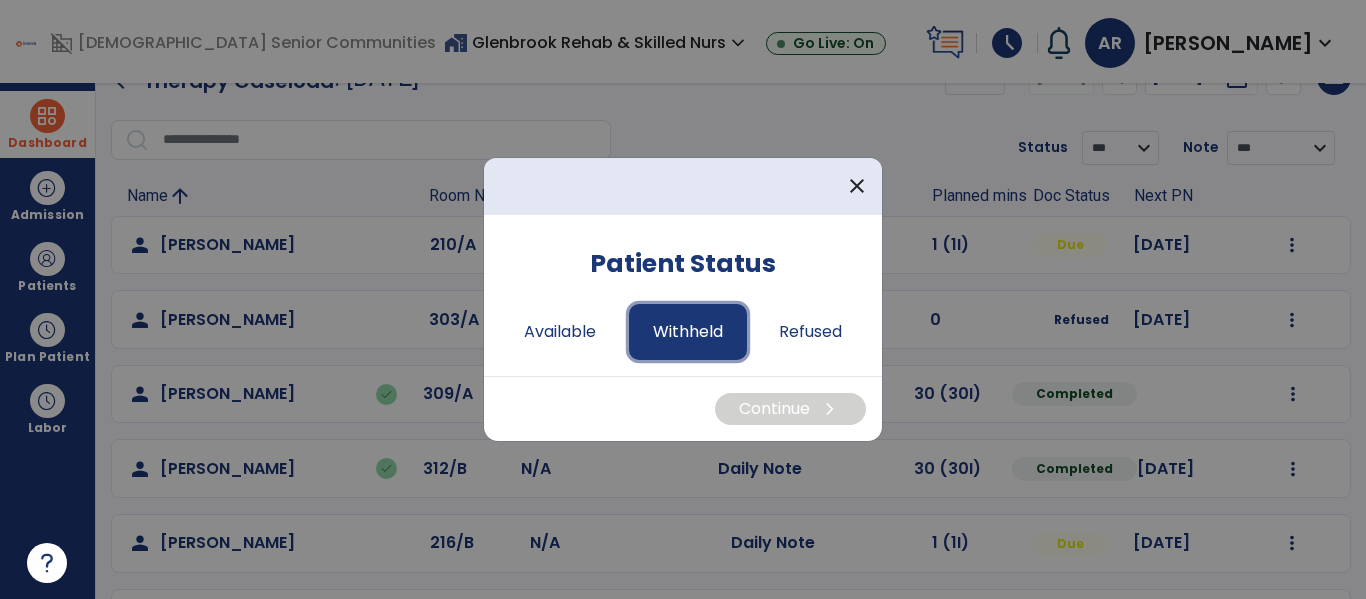 click on "Withheld" at bounding box center (688, 332) 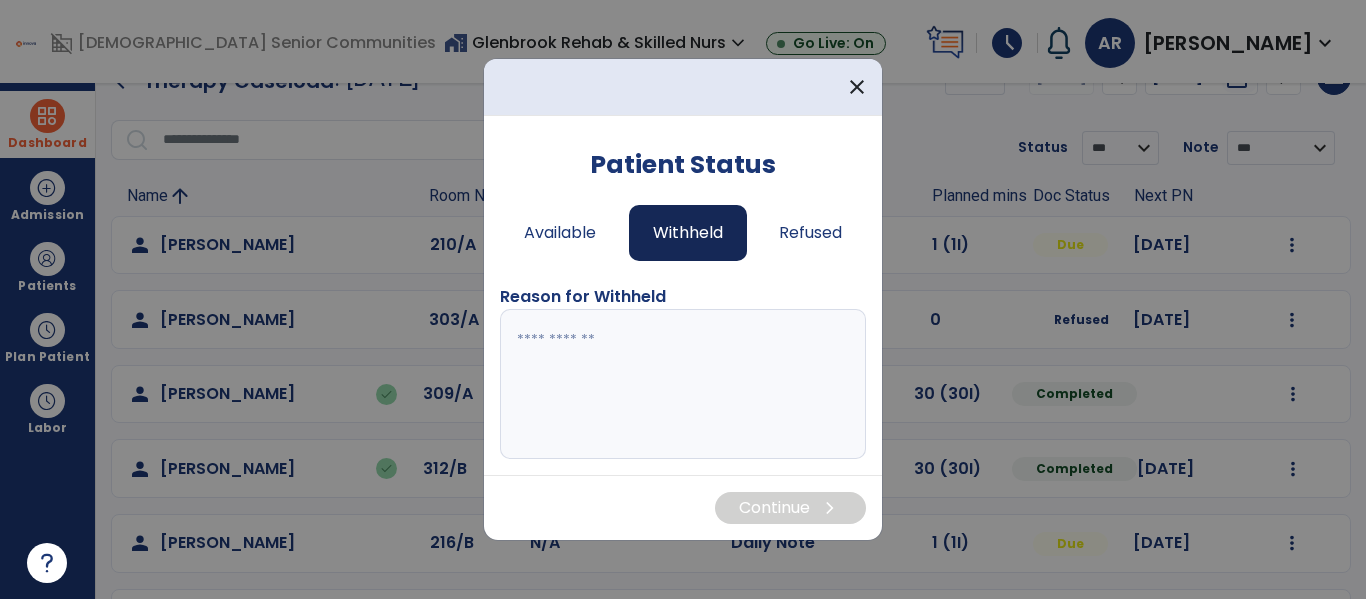 click at bounding box center (683, 384) 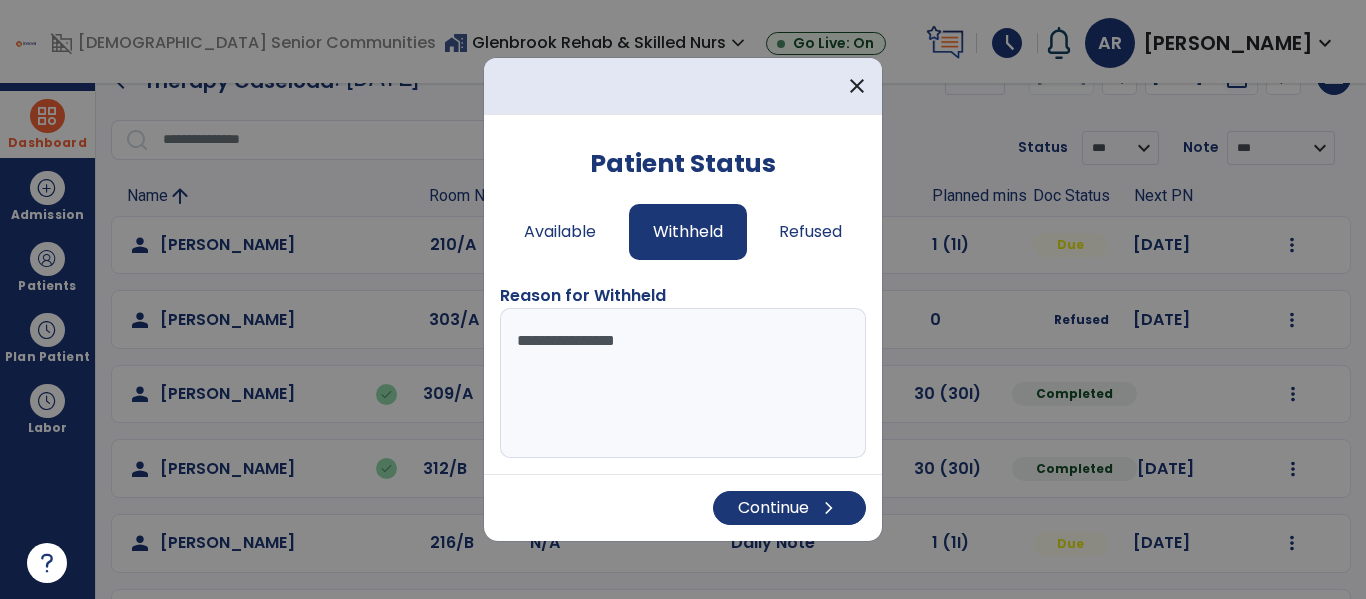 type on "**********" 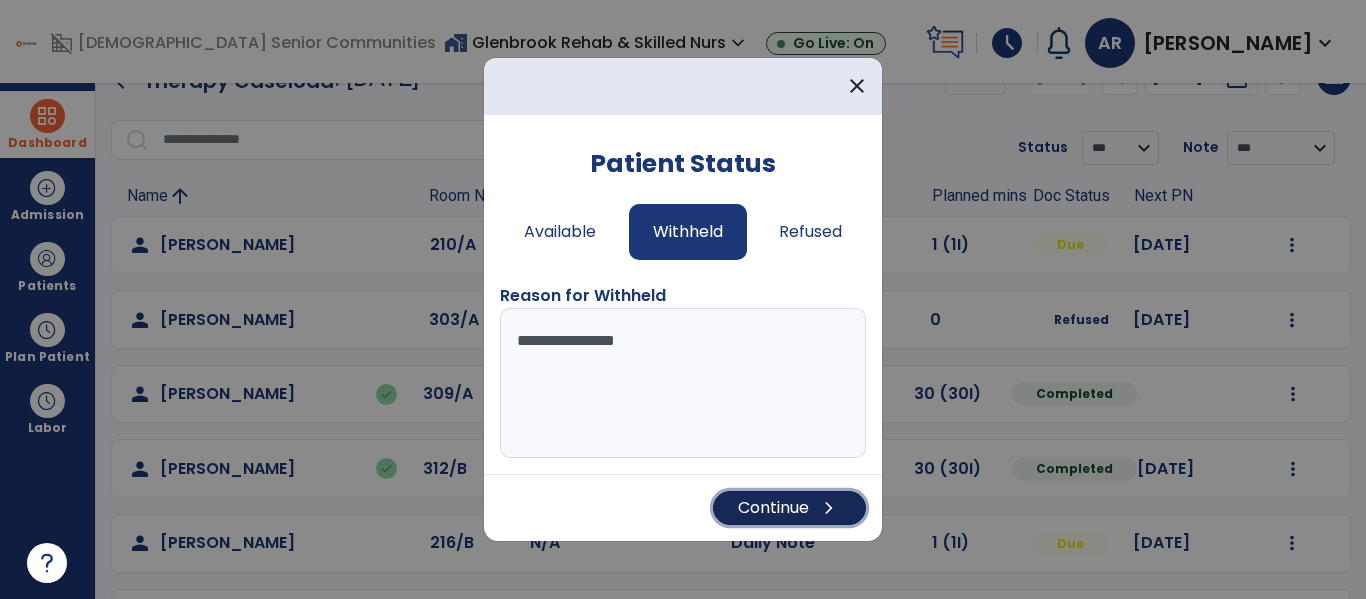 click on "Continue   chevron_right" at bounding box center [789, 508] 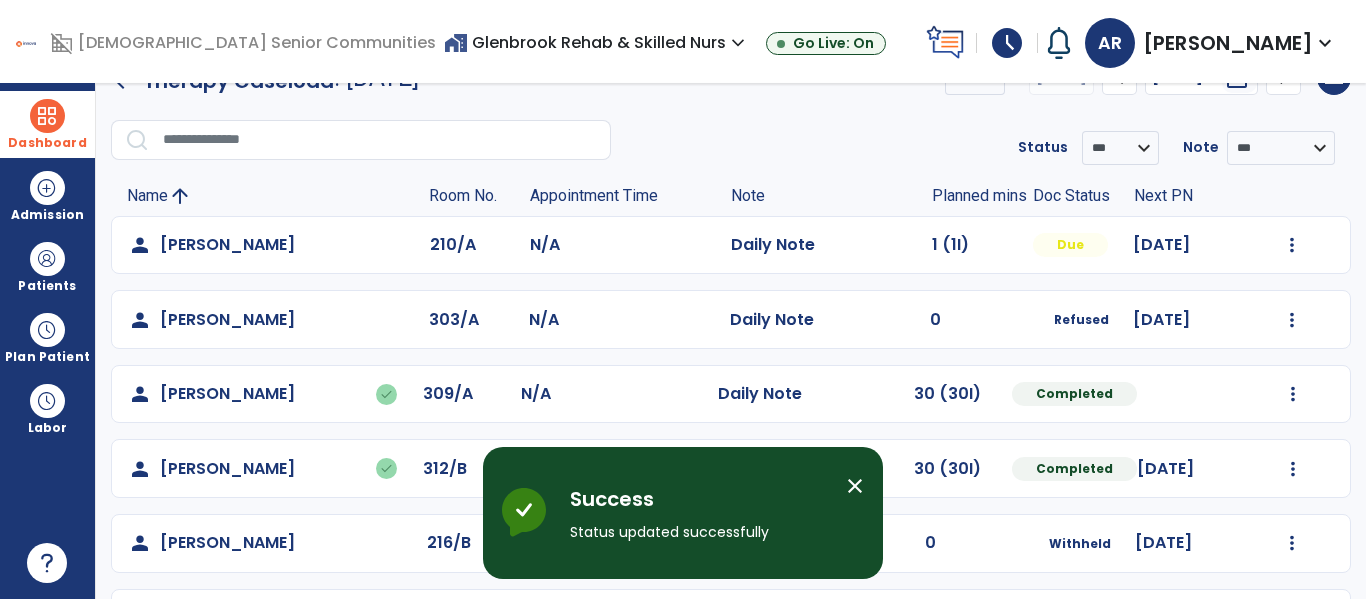 click on "home_work   Glenbrook Rehab & Skilled Nurs   expand_more" at bounding box center [597, 42] 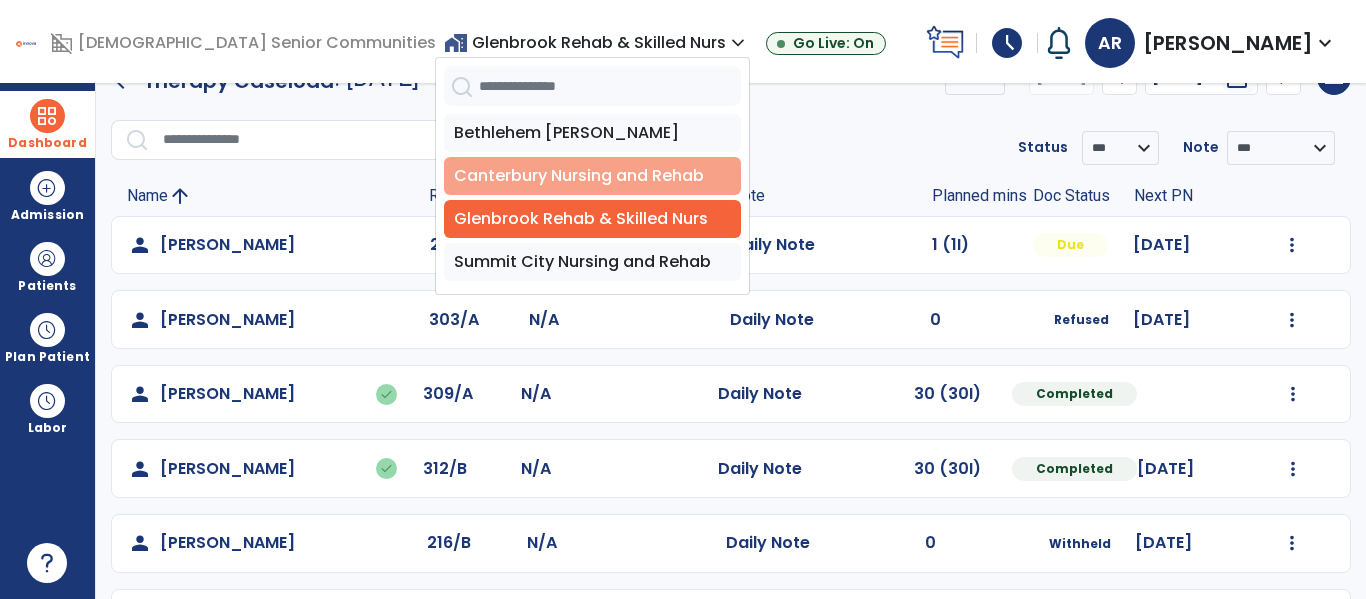 click on "Canterbury Nursing and Rehab" at bounding box center (592, 176) 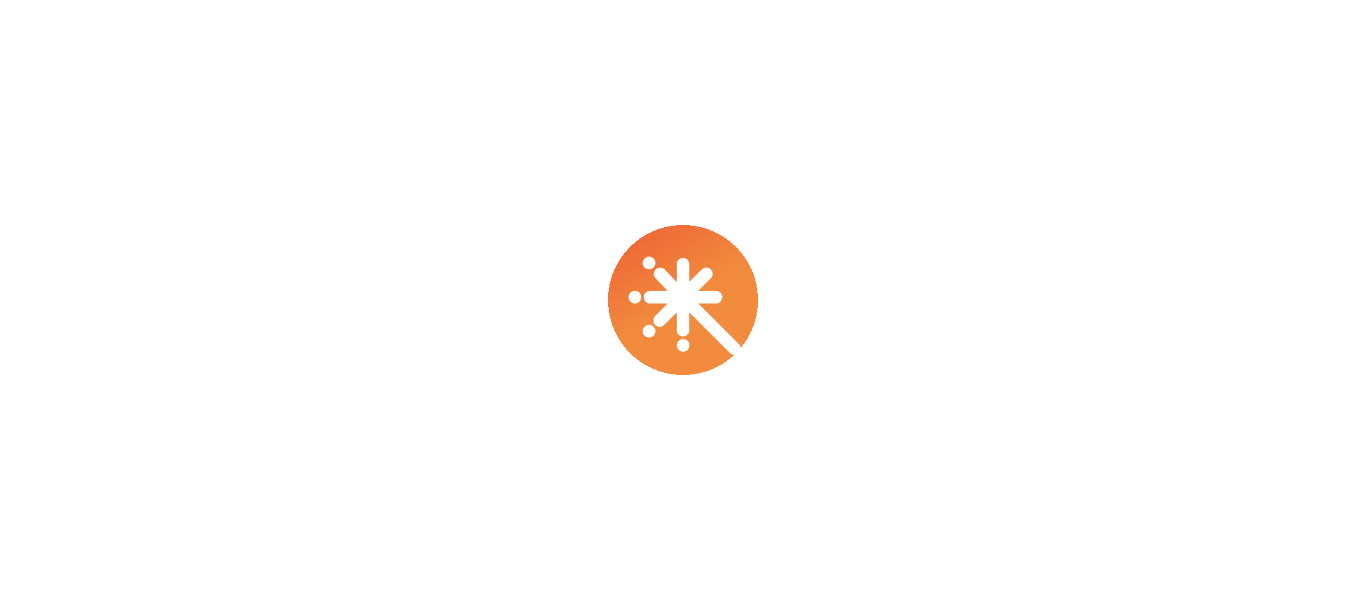 scroll, scrollTop: 0, scrollLeft: 0, axis: both 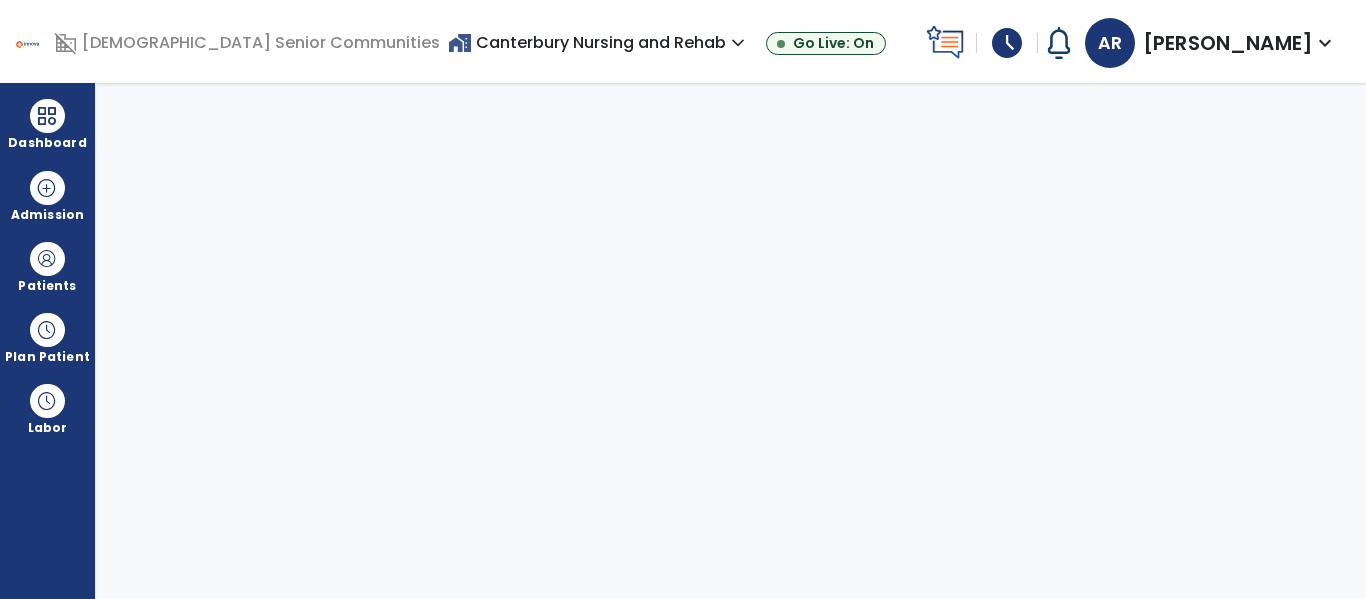 select on "****" 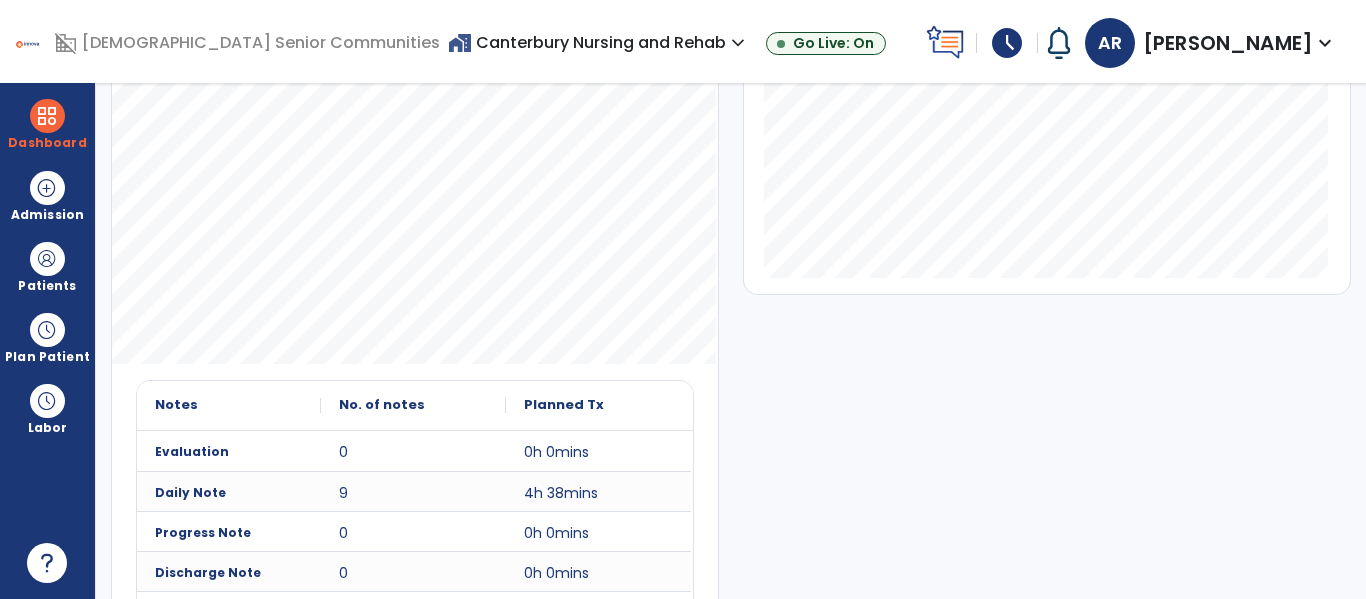 scroll, scrollTop: 0, scrollLeft: 0, axis: both 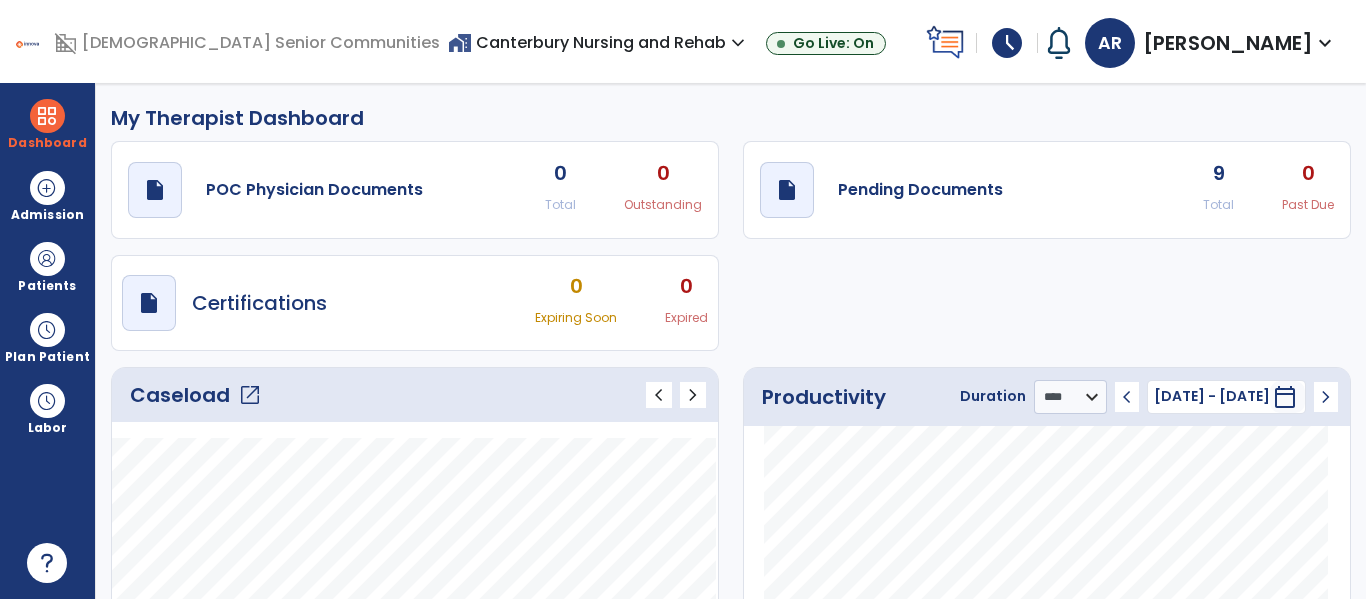 click on "home_work   Canterbury Nursing and Rehab   expand_more" at bounding box center [599, 42] 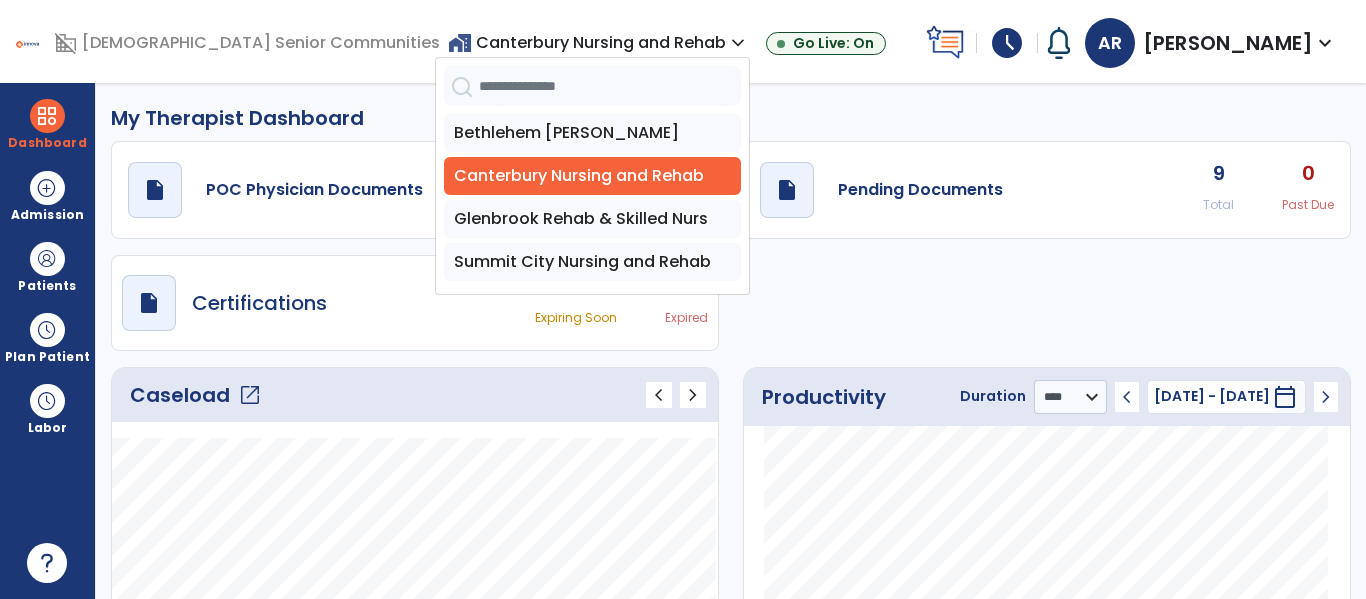 click on "Bethlehem Woods   Canterbury Nursing and Rehab   Glenbrook Rehab & Skilled Nurs   Summit City Nursing and Rehab" at bounding box center [592, 197] 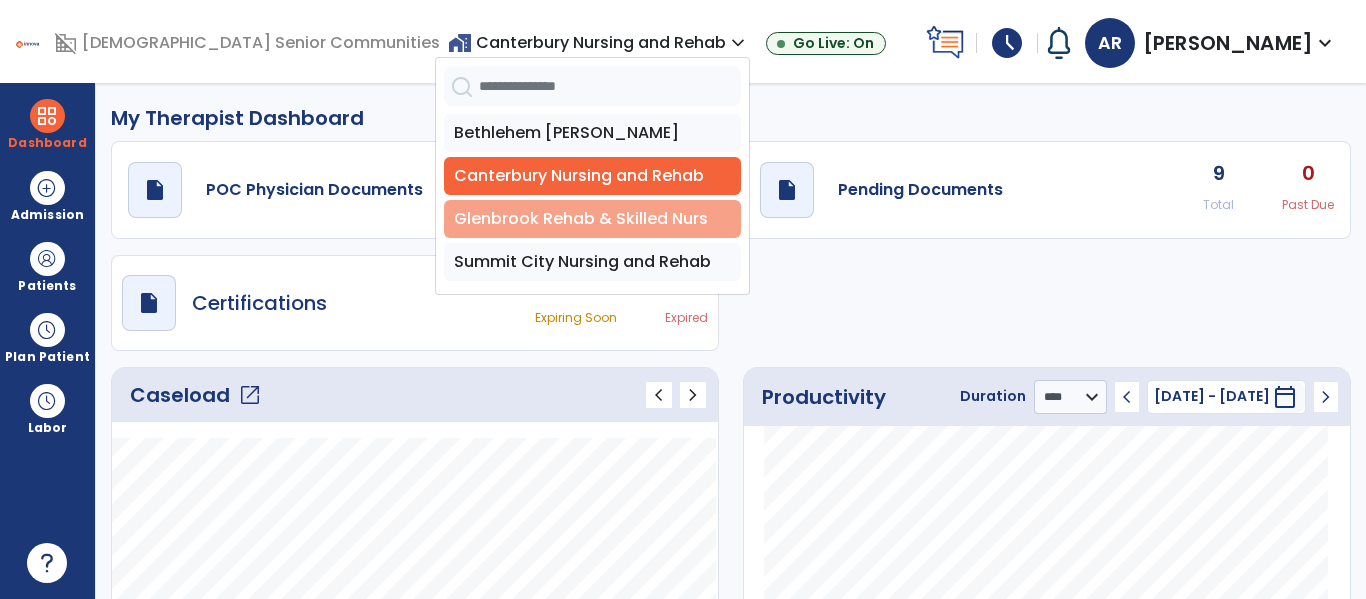 click on "Glenbrook Rehab & Skilled Nurs" at bounding box center (592, 219) 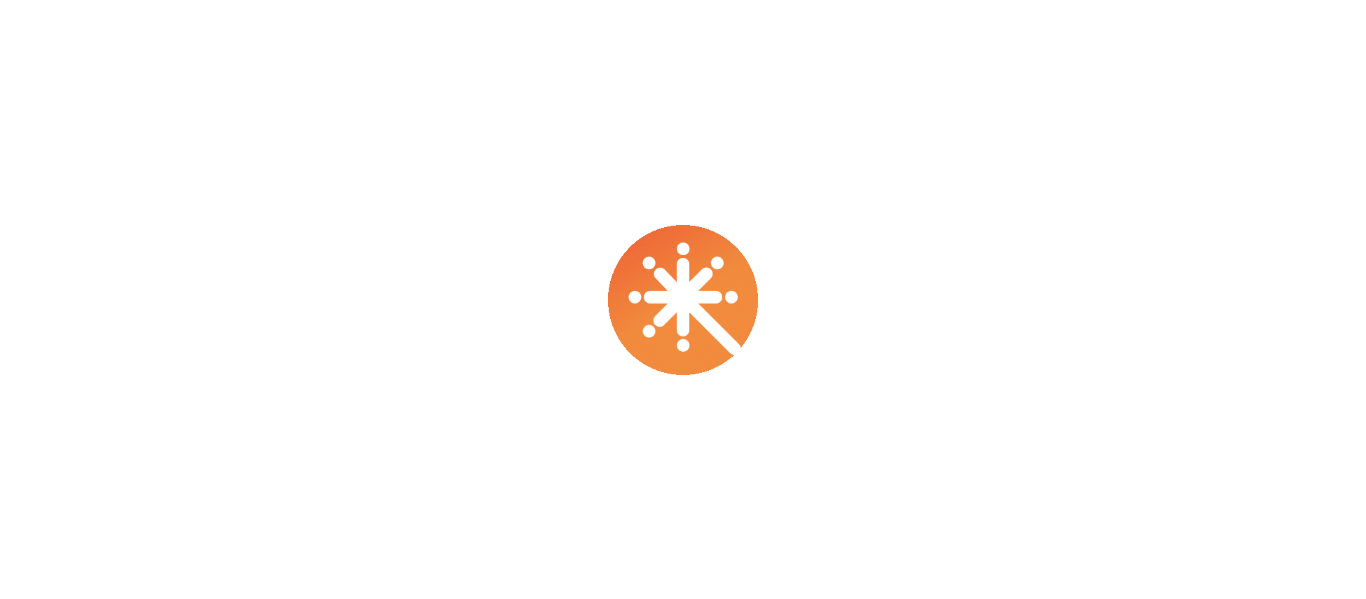 scroll, scrollTop: 0, scrollLeft: 0, axis: both 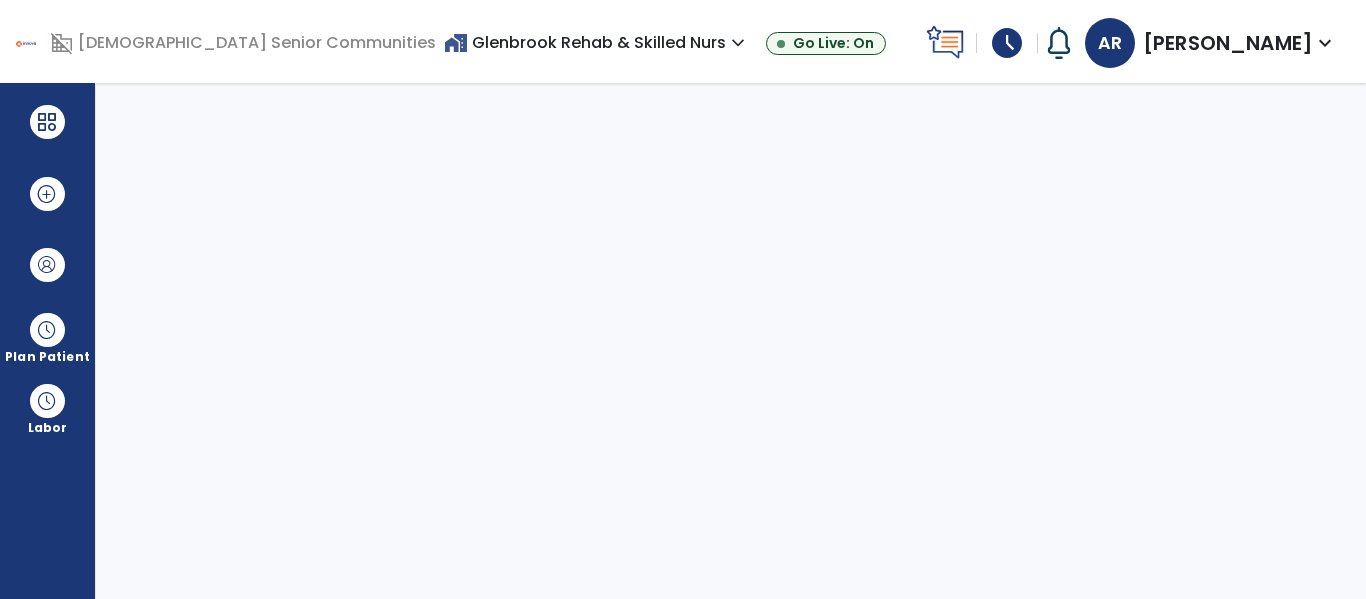 select on "****" 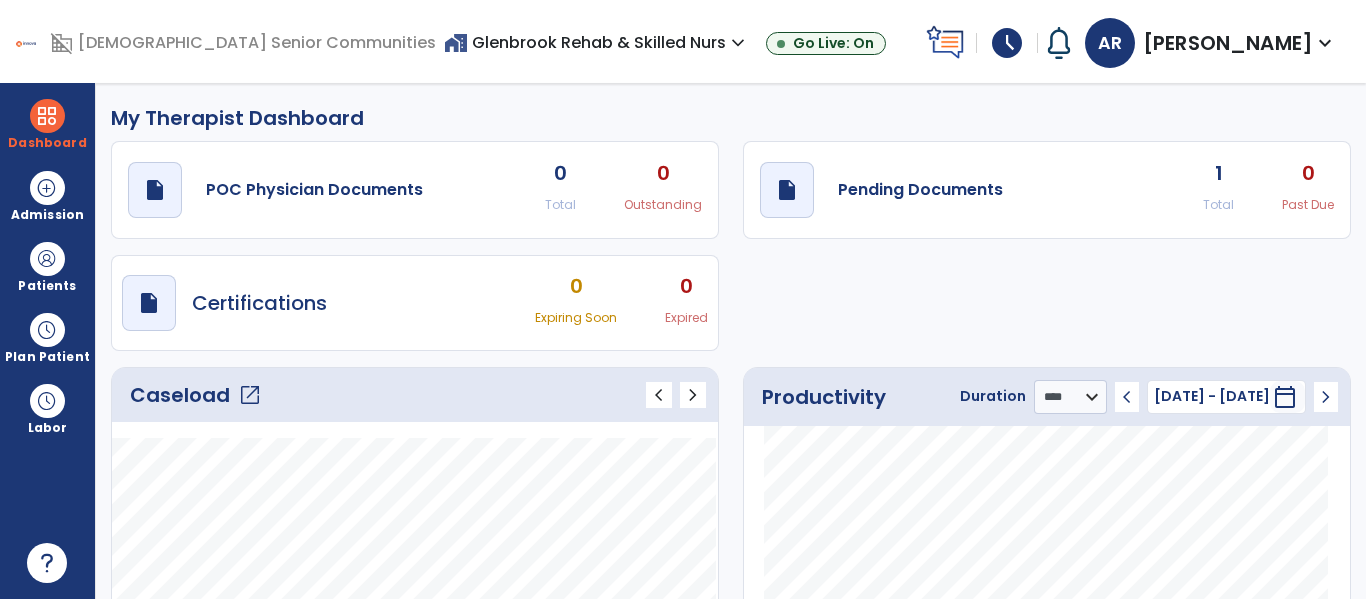 click on "draft   open_in_new  POC Physician Documents 0 Total 0 Outstanding  draft   open_in_new  Pending Documents 1 Total 0 Past Due  draft   open_in_new  Certifications 0 Expiring Soon 0 Expired" 